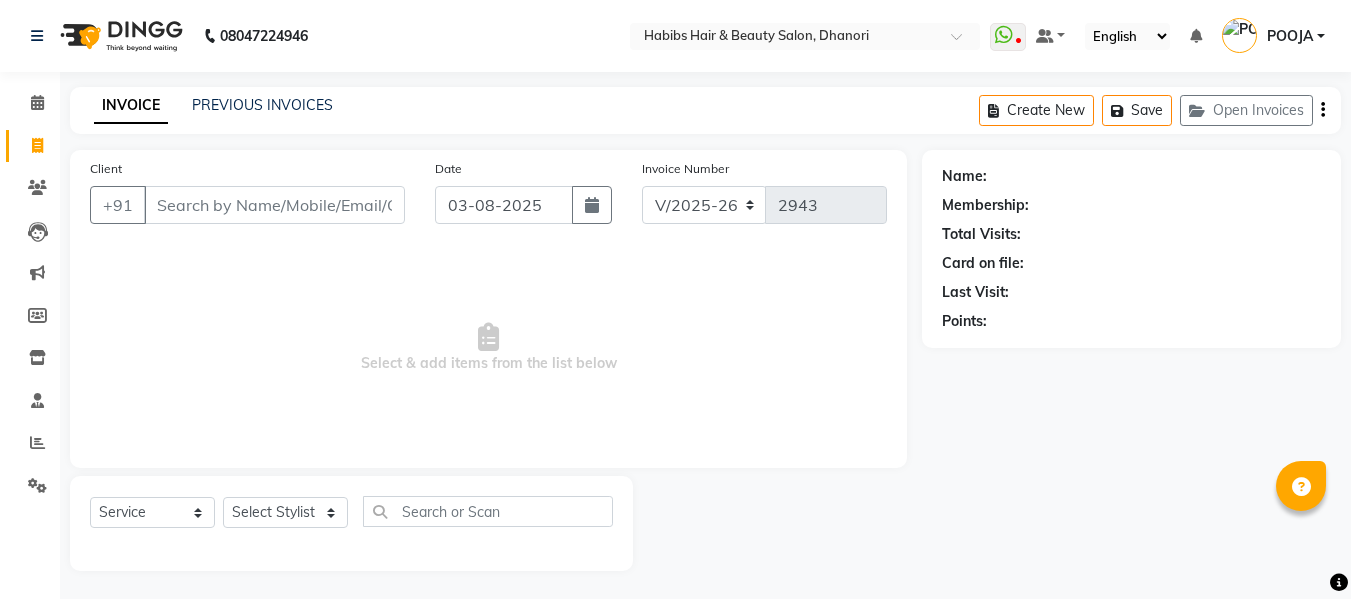 select on "4967" 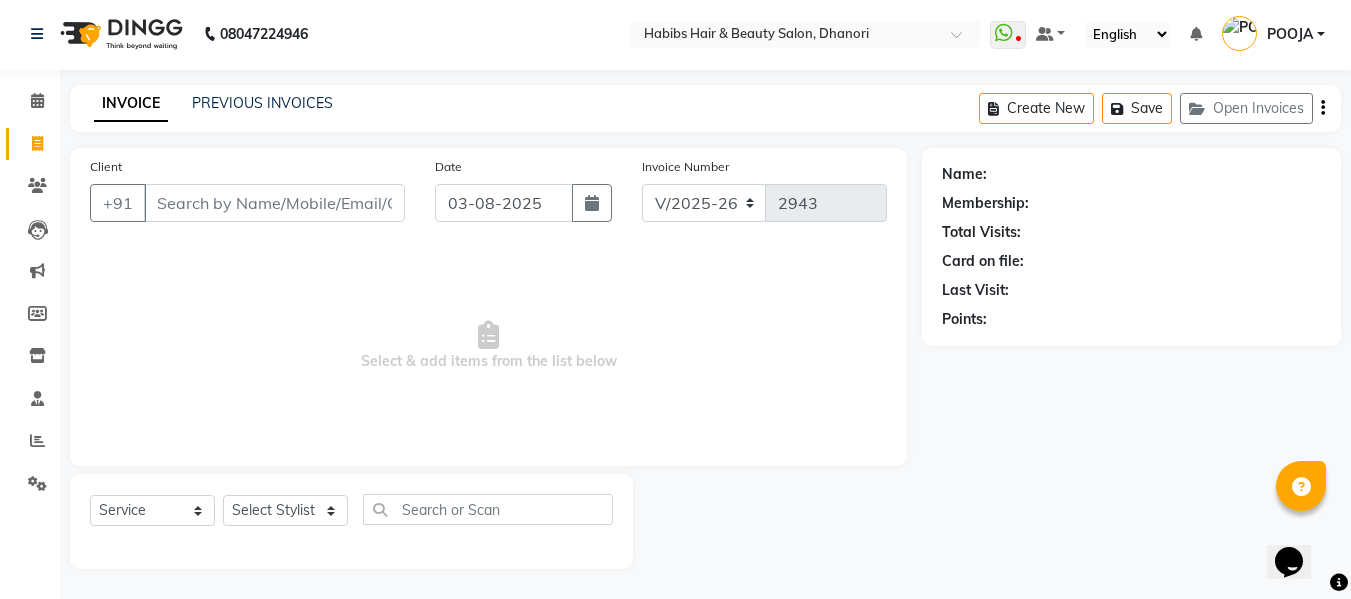 scroll, scrollTop: 0, scrollLeft: 0, axis: both 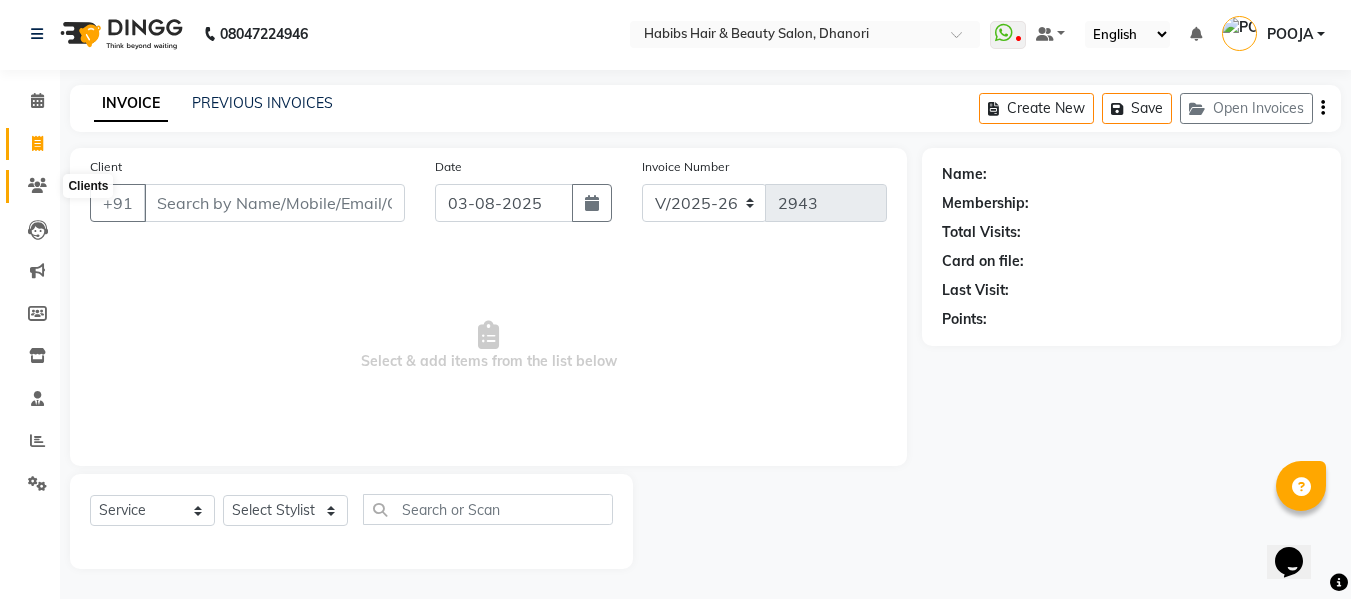 click 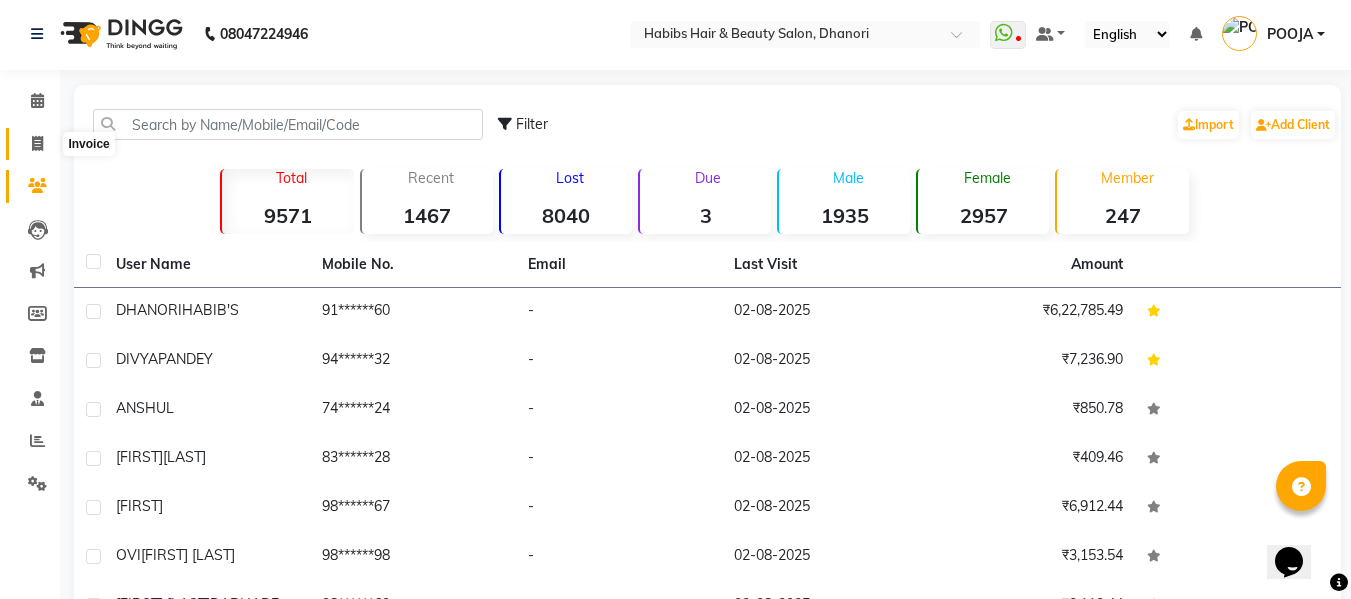 click 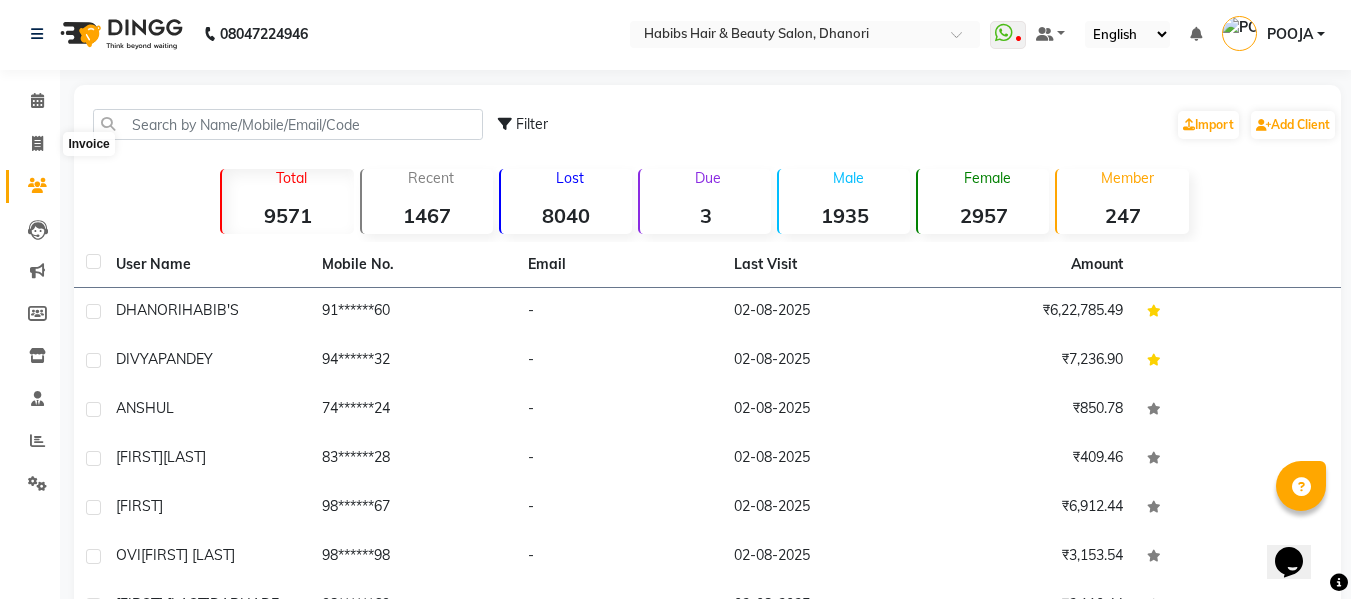 select on "service" 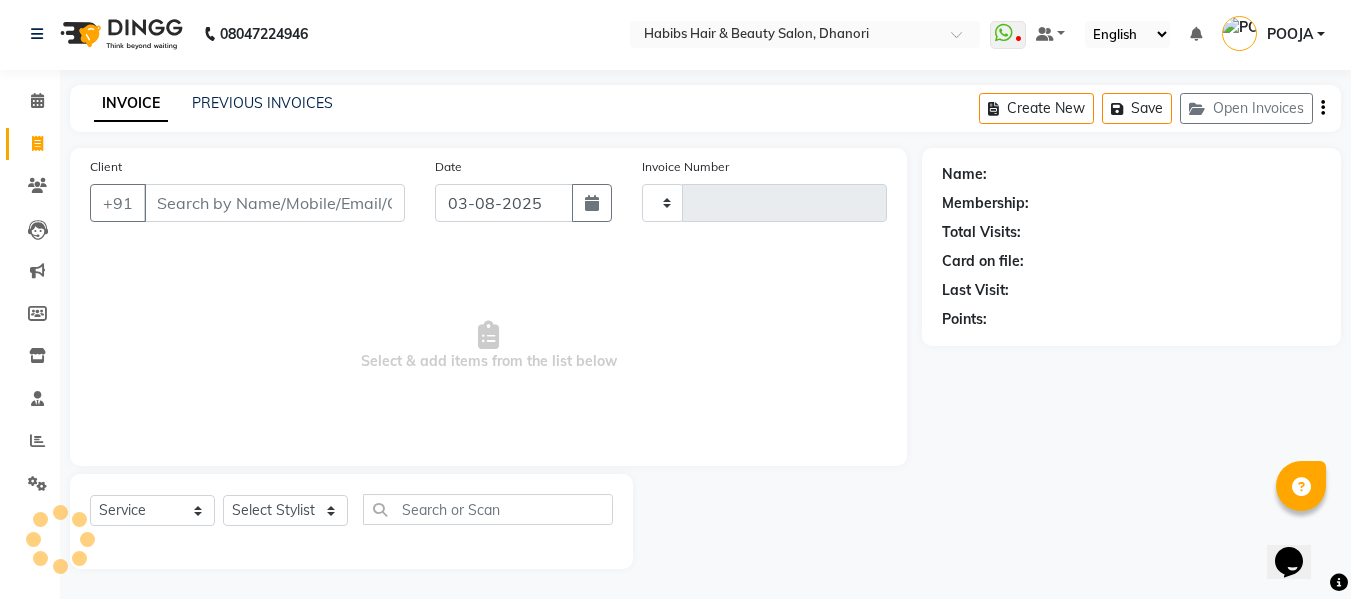 type on "2943" 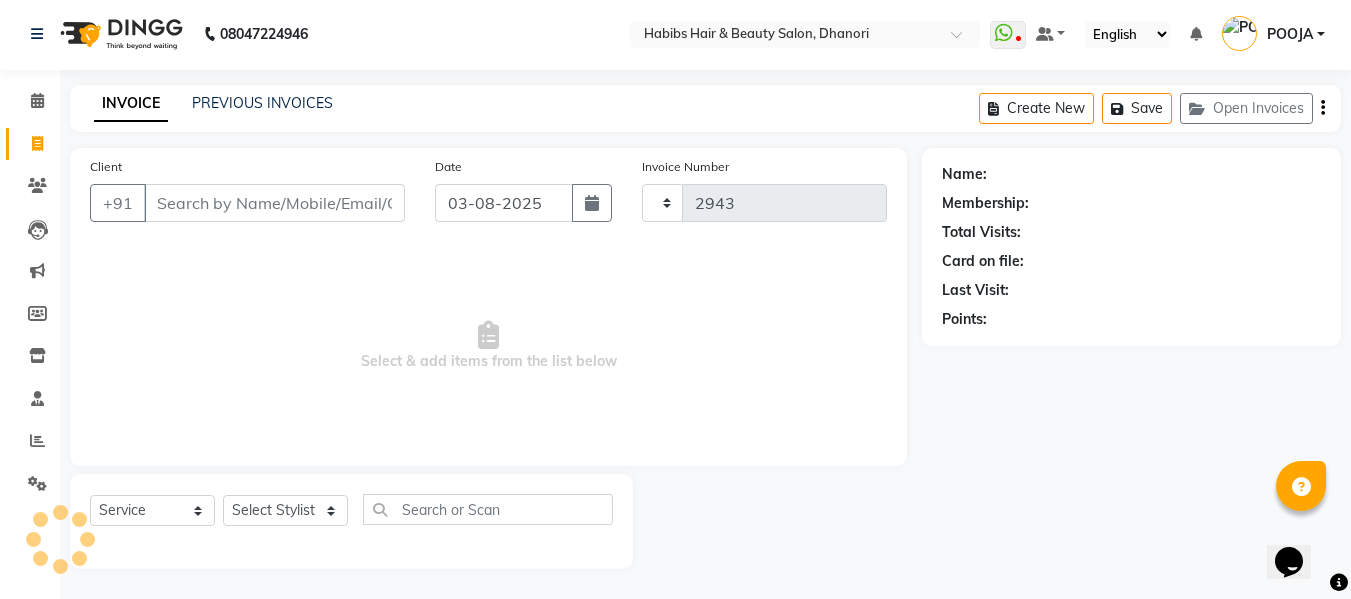 select on "4967" 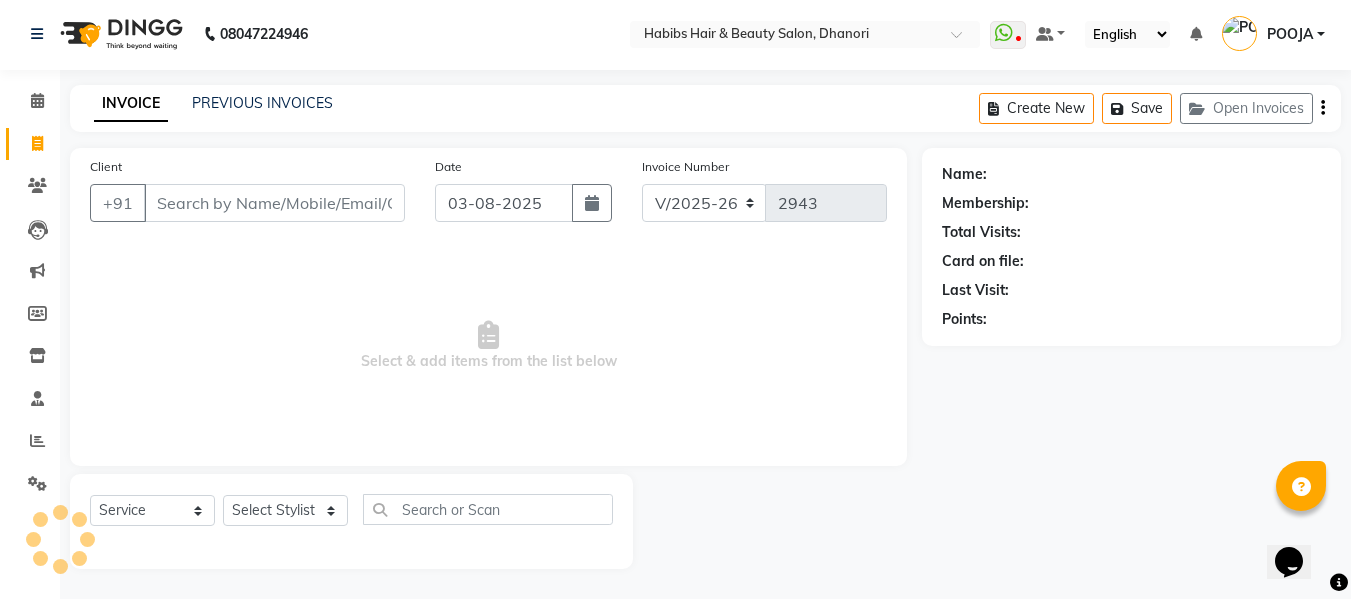 click on "Client" at bounding box center [274, 203] 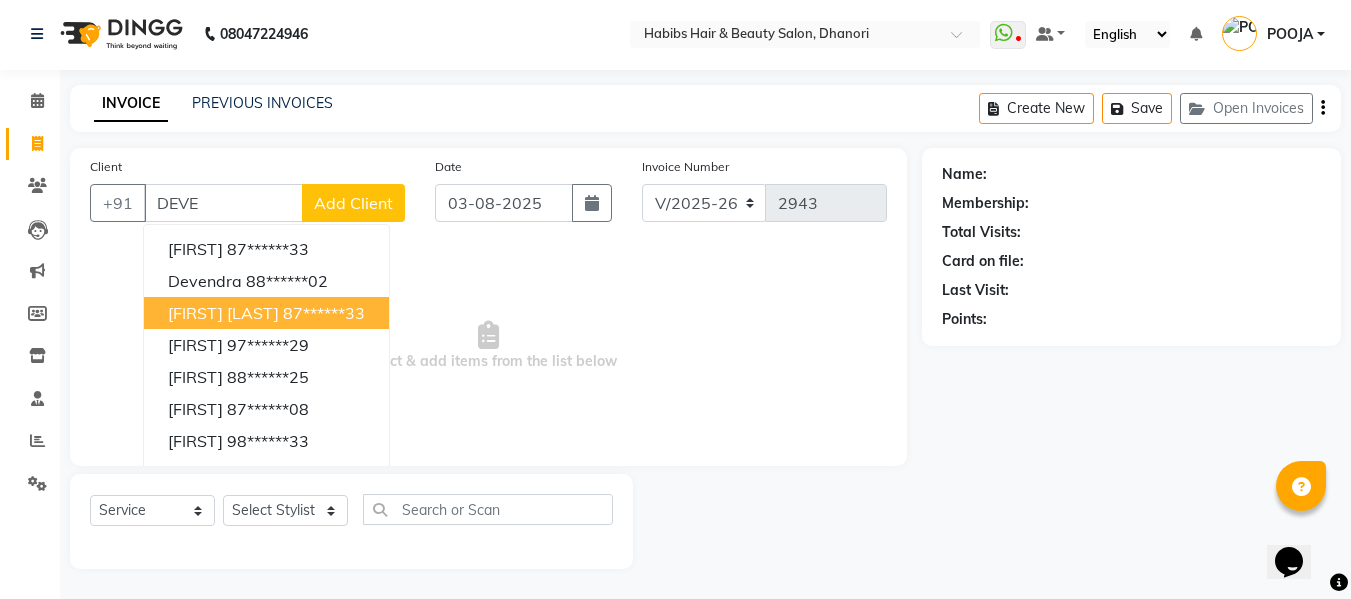 click on "[FIRST] [LAST]  [PHONE]" at bounding box center (266, 313) 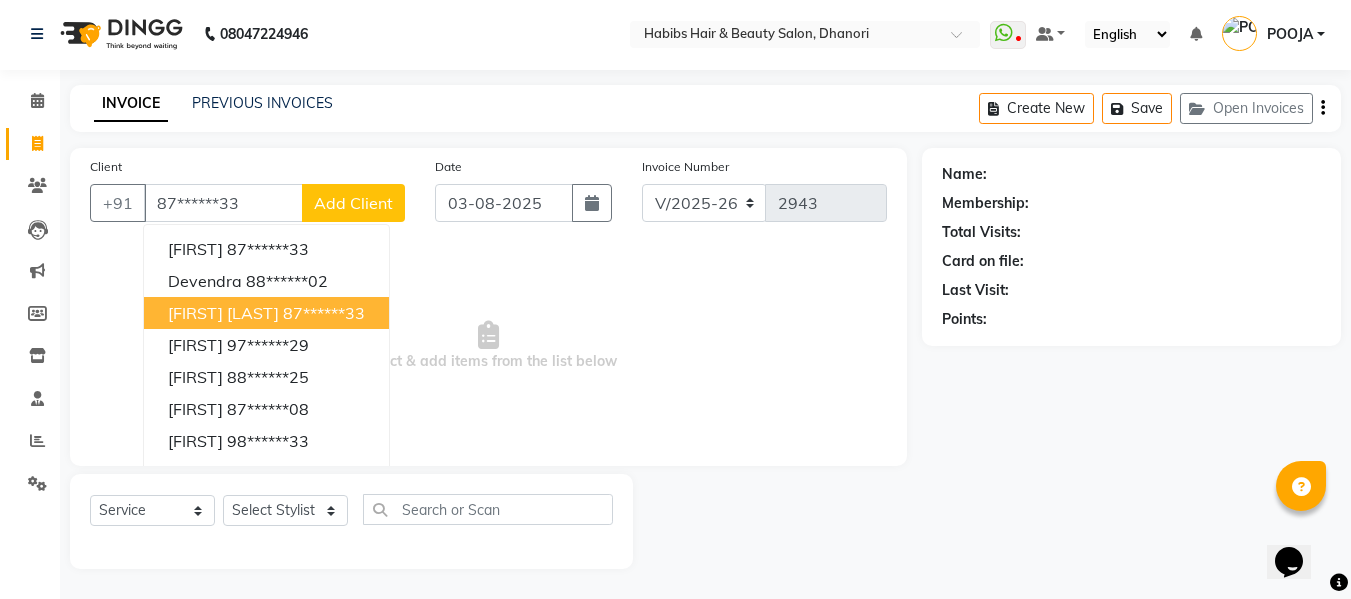 type on "87******33" 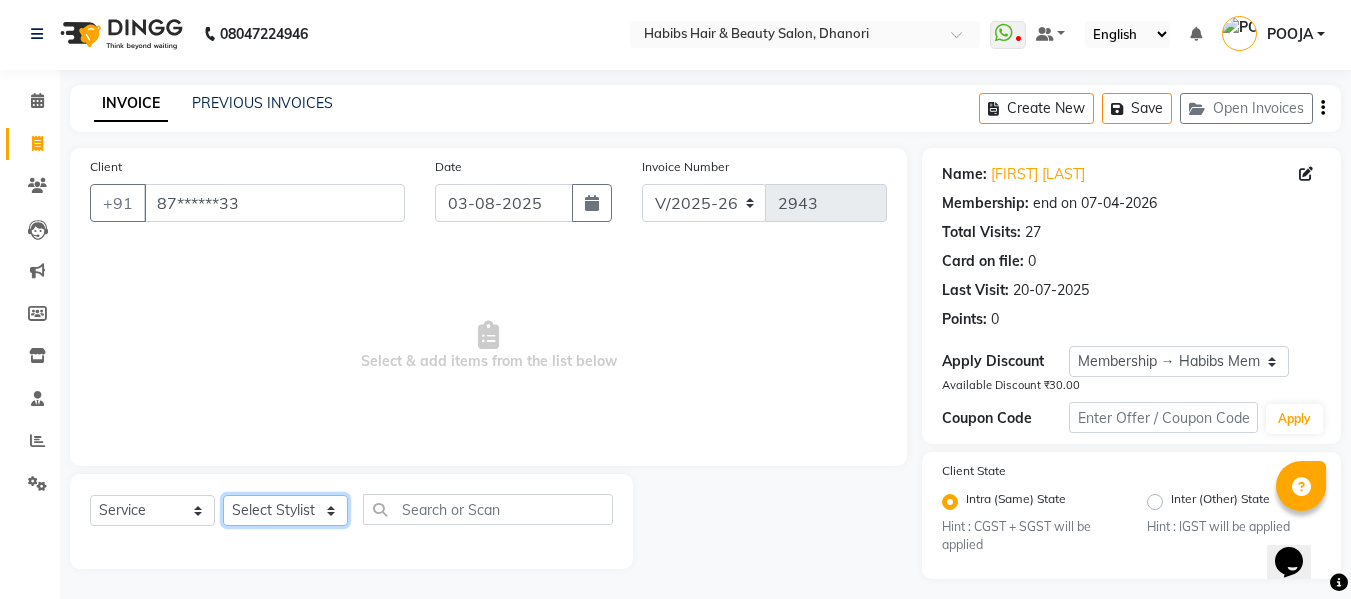 click on "Select Stylist Admin  [FIRST]  [LAST] [LAST] [LAST] [LAST] [LAST] [LAST] [LAST] [LAST] [LAST] [LAST] [LAST] [LAST] [LAST]" 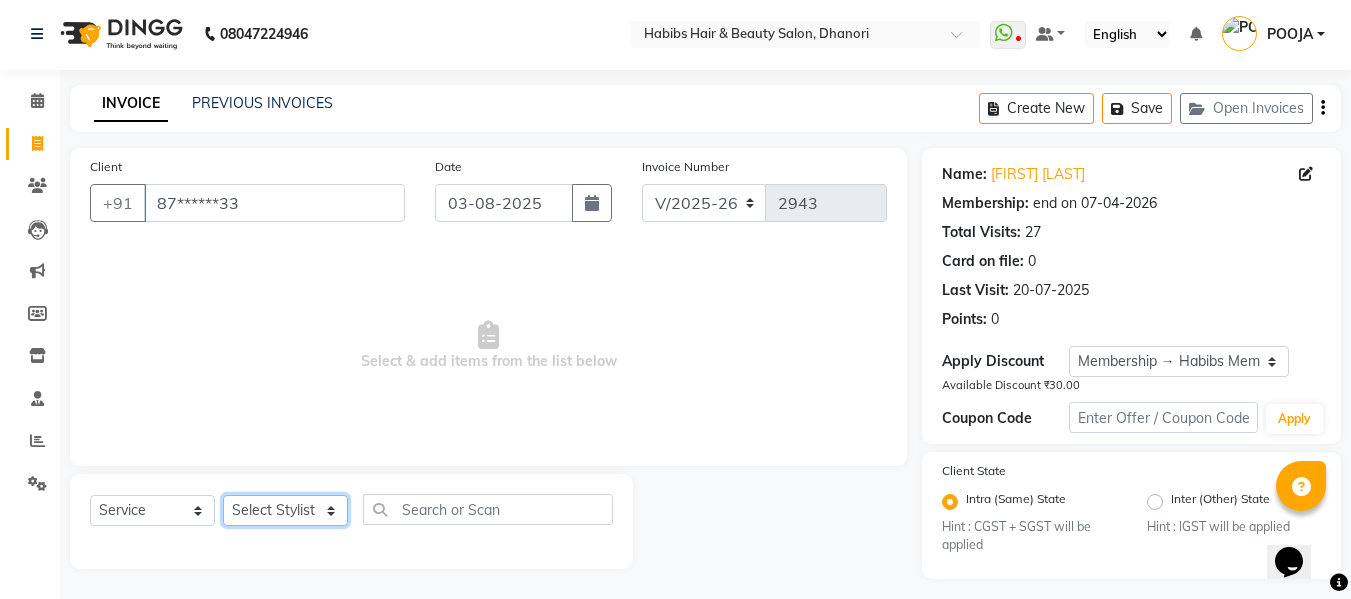 select on "31280" 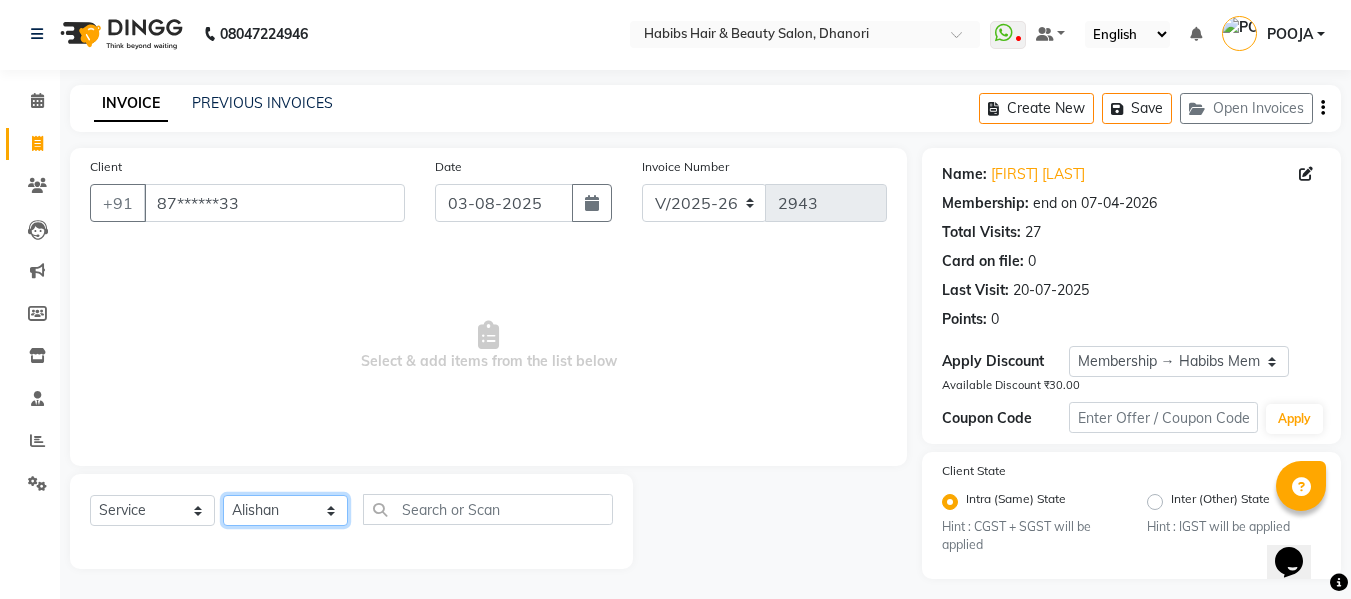 click on "Select Stylist Admin  [FIRST]  [LAST] [LAST] [LAST] [LAST] [LAST] [LAST] [LAST] [LAST] [LAST] [LAST] [LAST] [LAST] [LAST]" 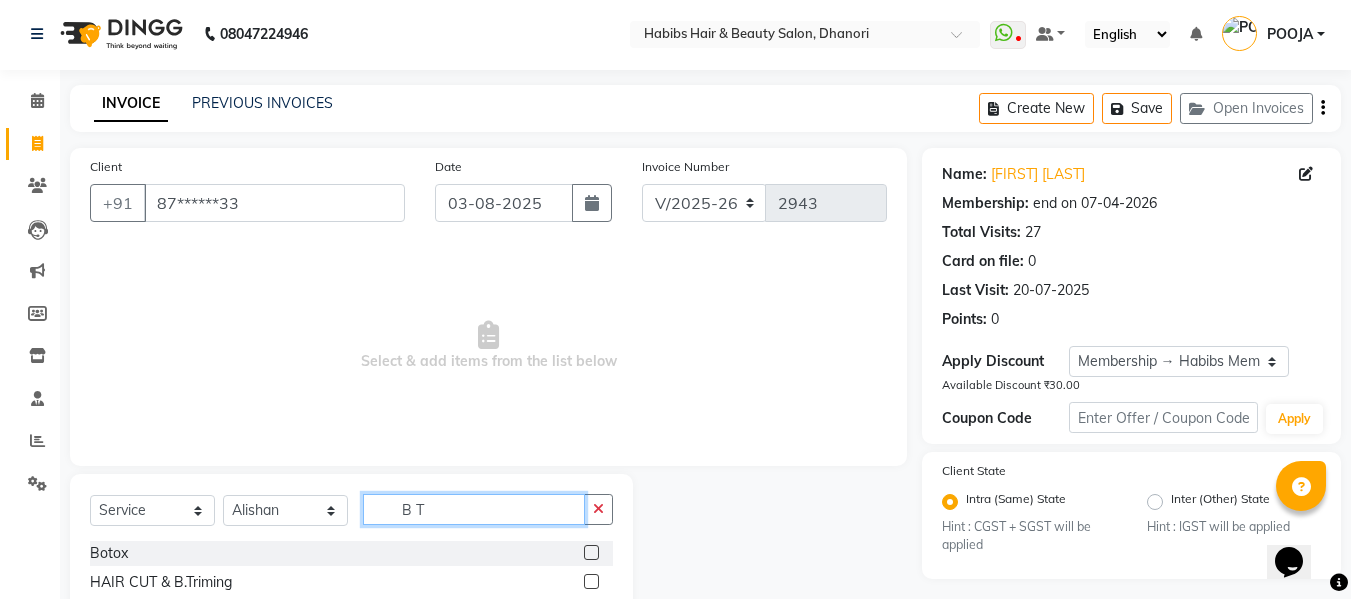 type on "B T" 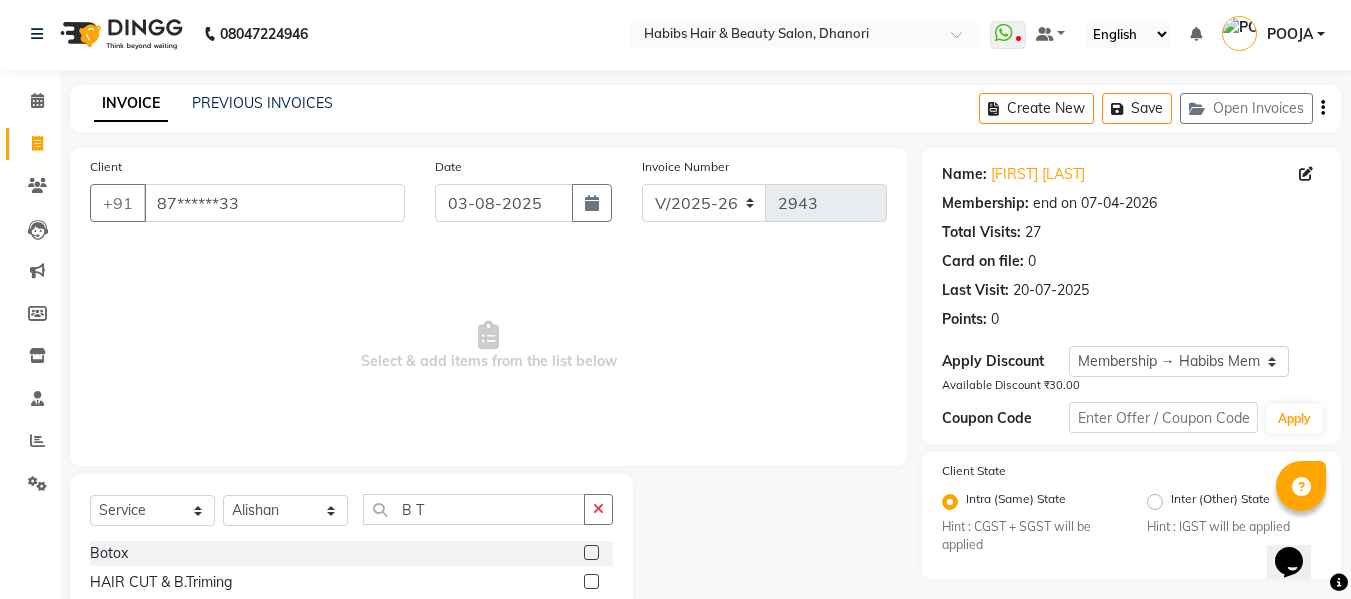 click 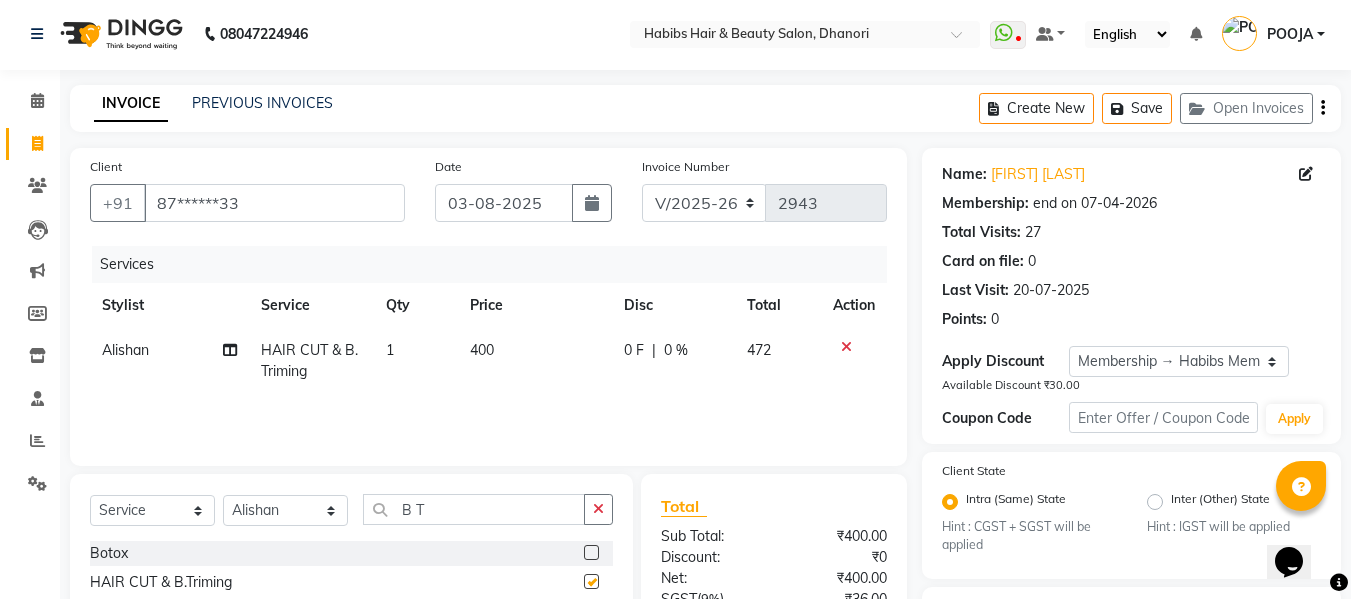 checkbox on "false" 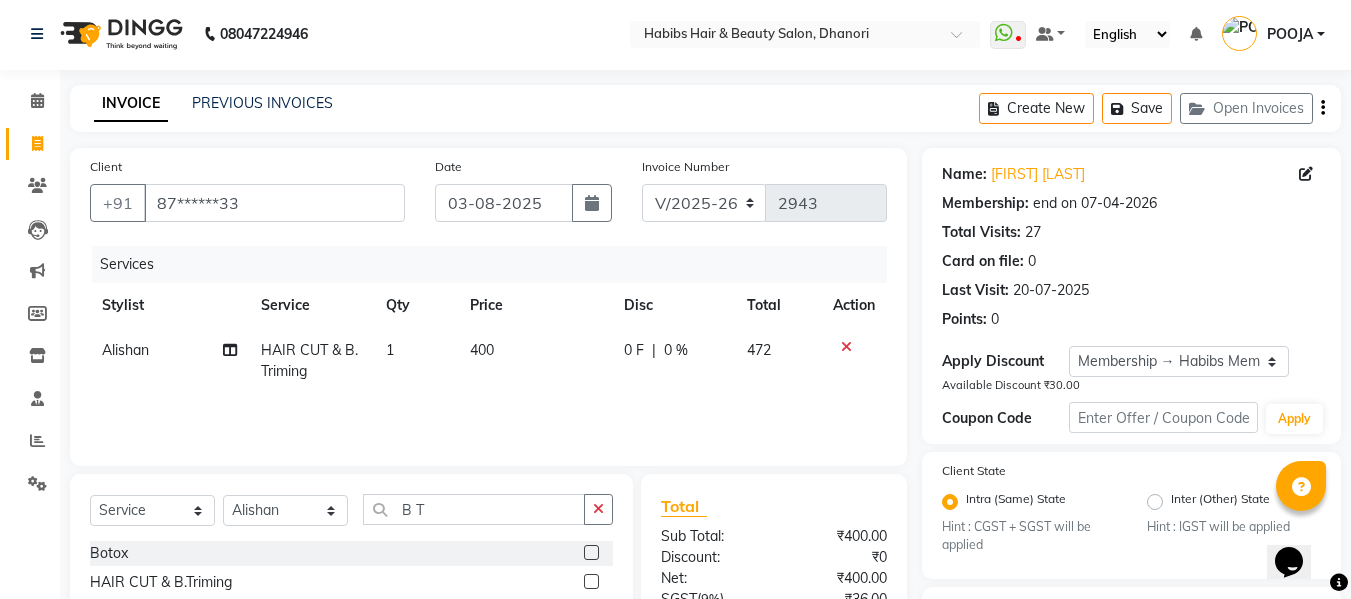 click on "400" 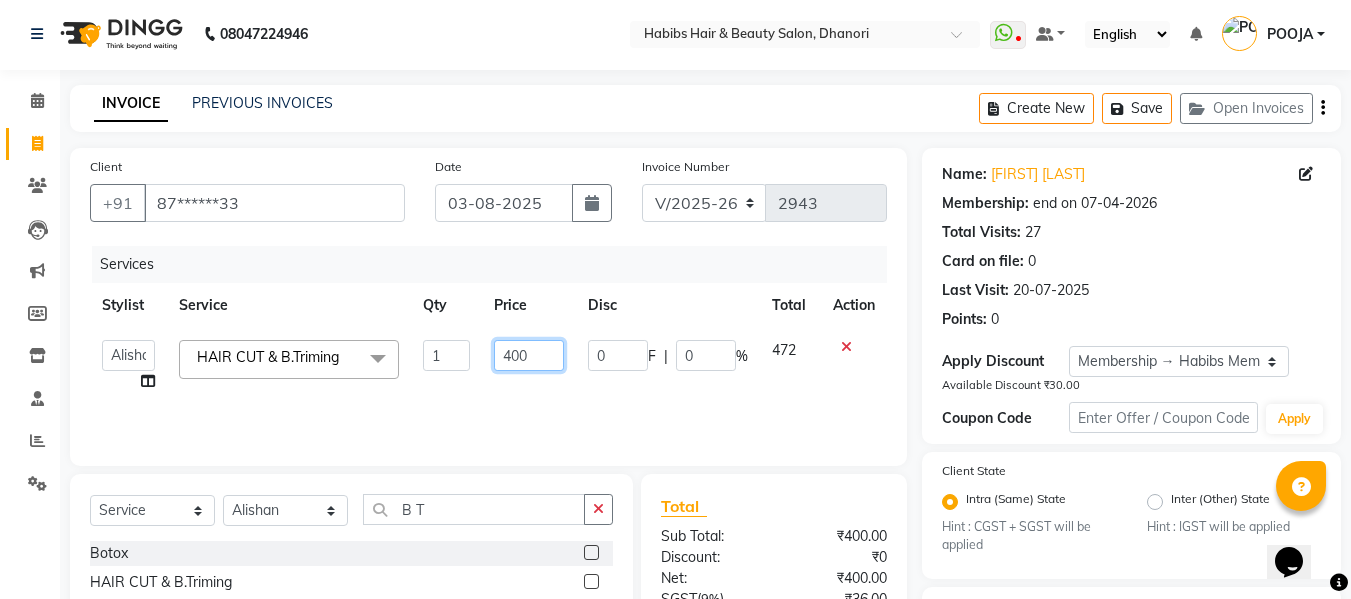 click on "400" 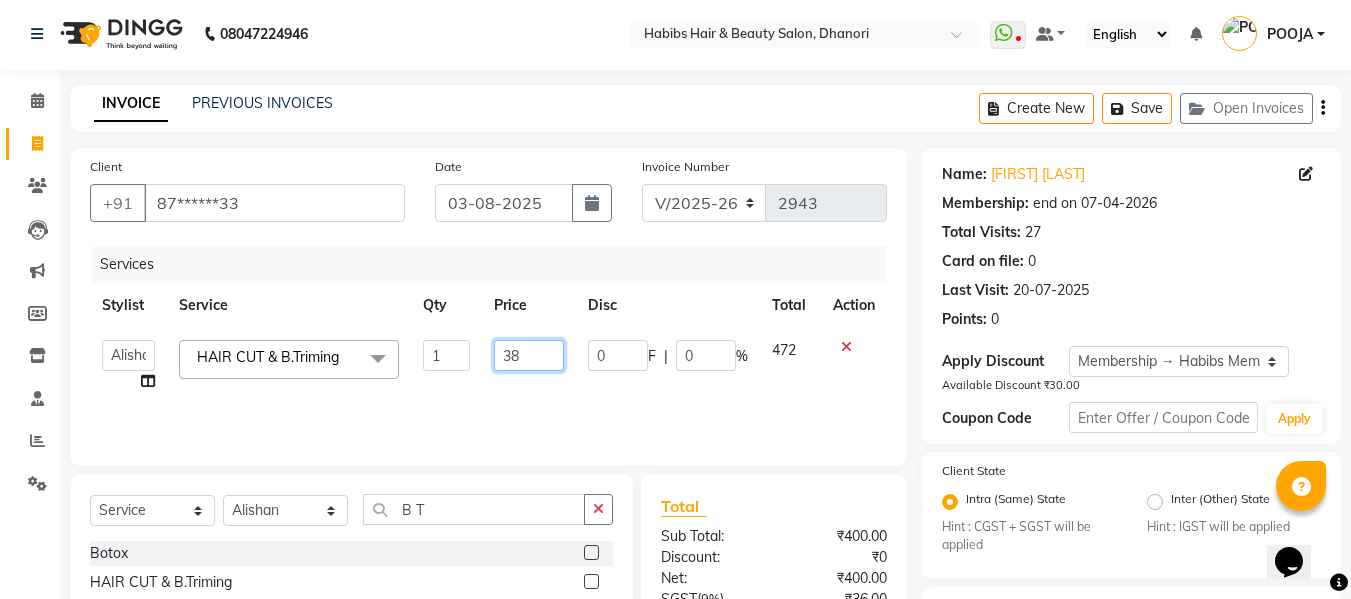 type on "382" 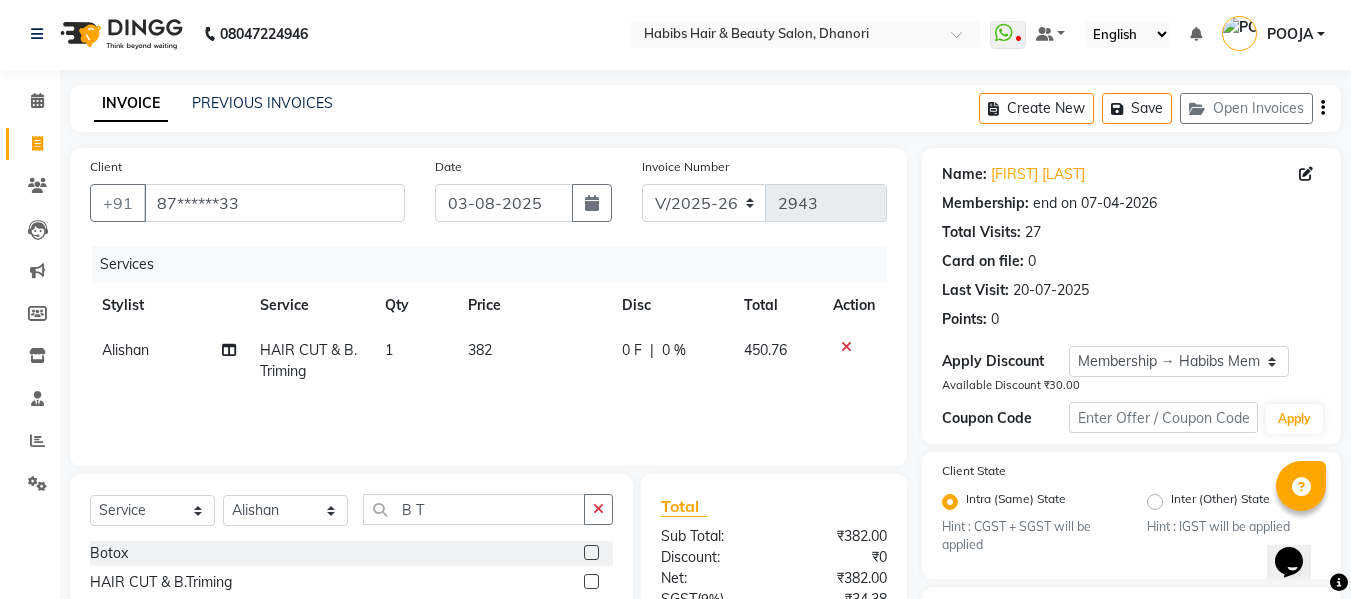 click on "Services Stylist Service Qty Price Disc Total Action Alishan HAIR CUT & B.Triming 1 382 0 F | 0 % 450.76" 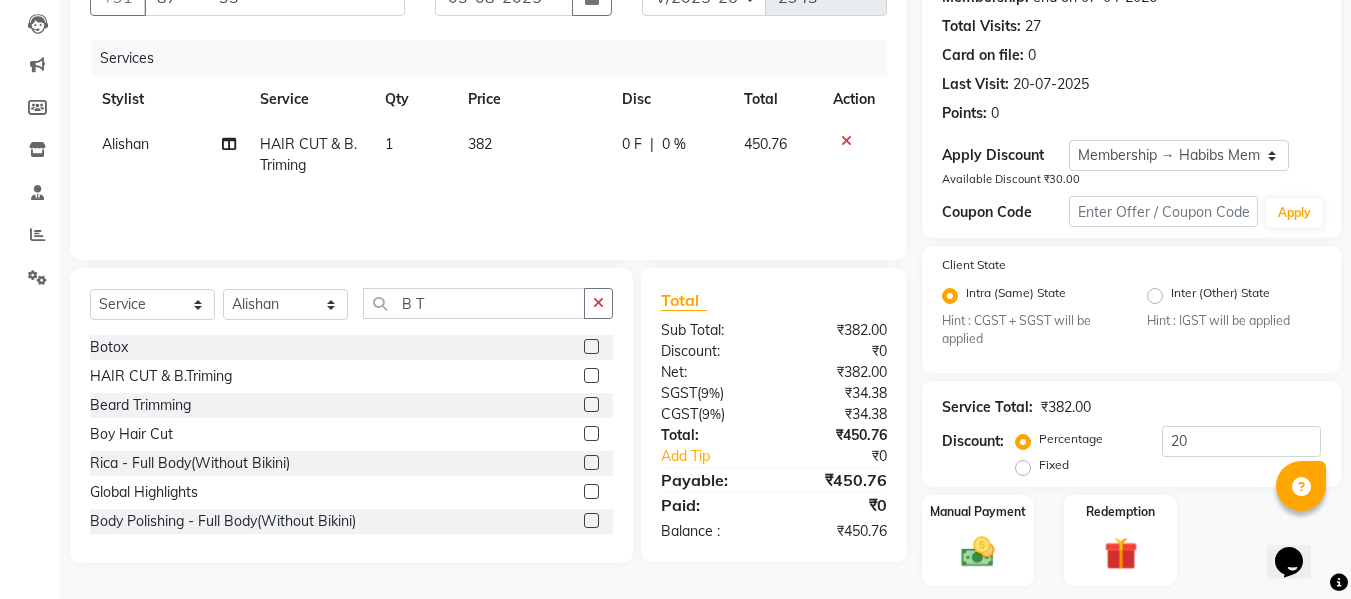 scroll, scrollTop: 266, scrollLeft: 0, axis: vertical 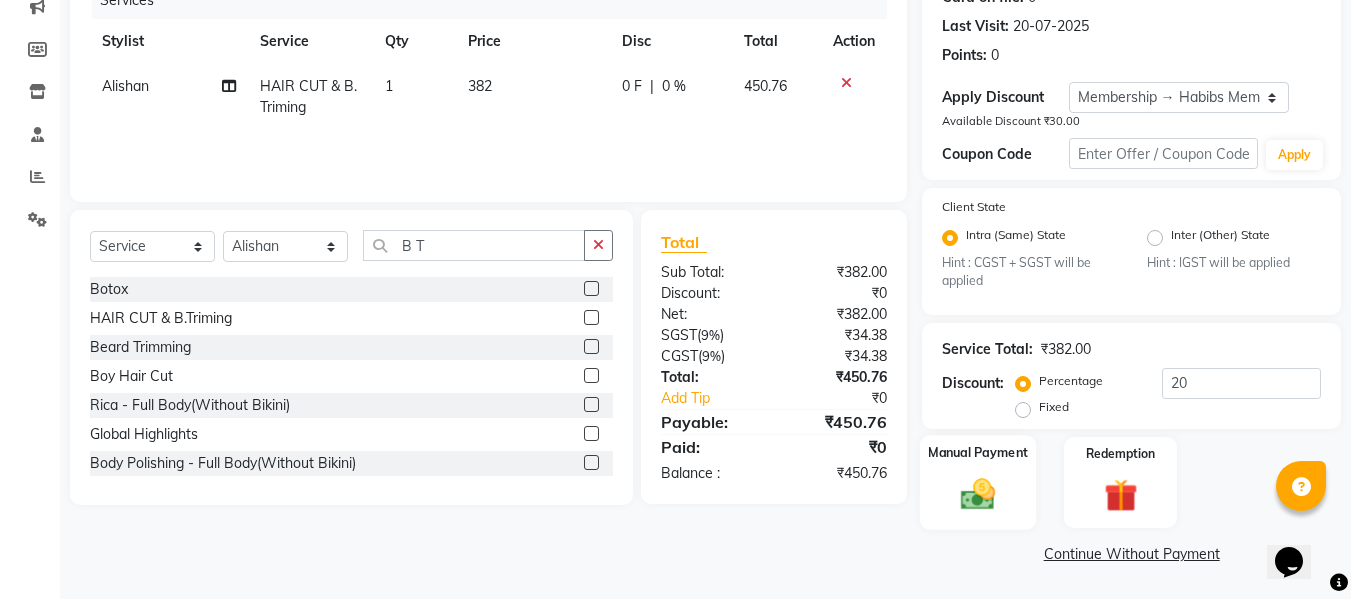 click 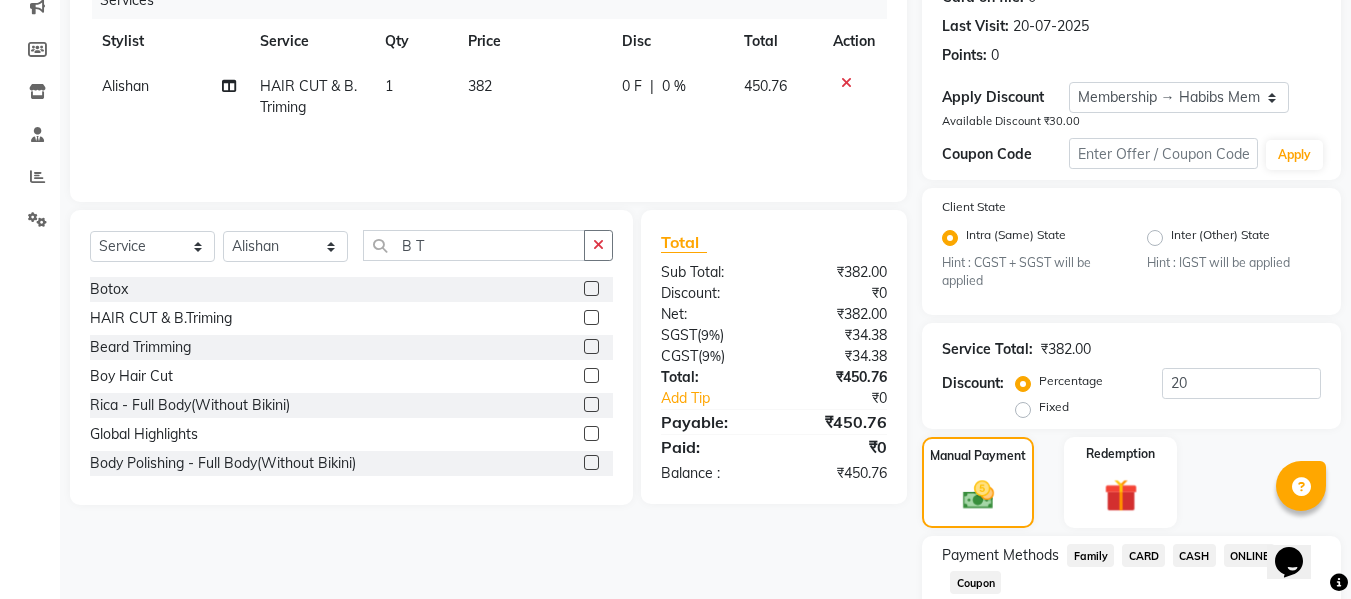 click on "CARD" 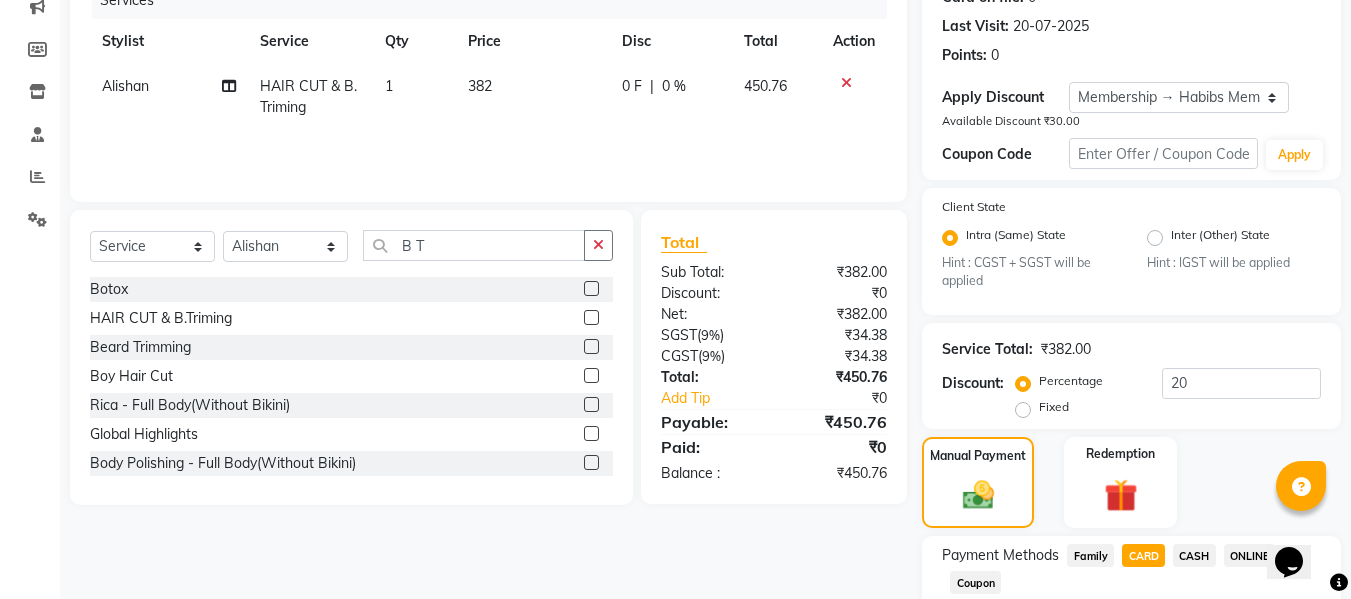 scroll, scrollTop: 450, scrollLeft: 0, axis: vertical 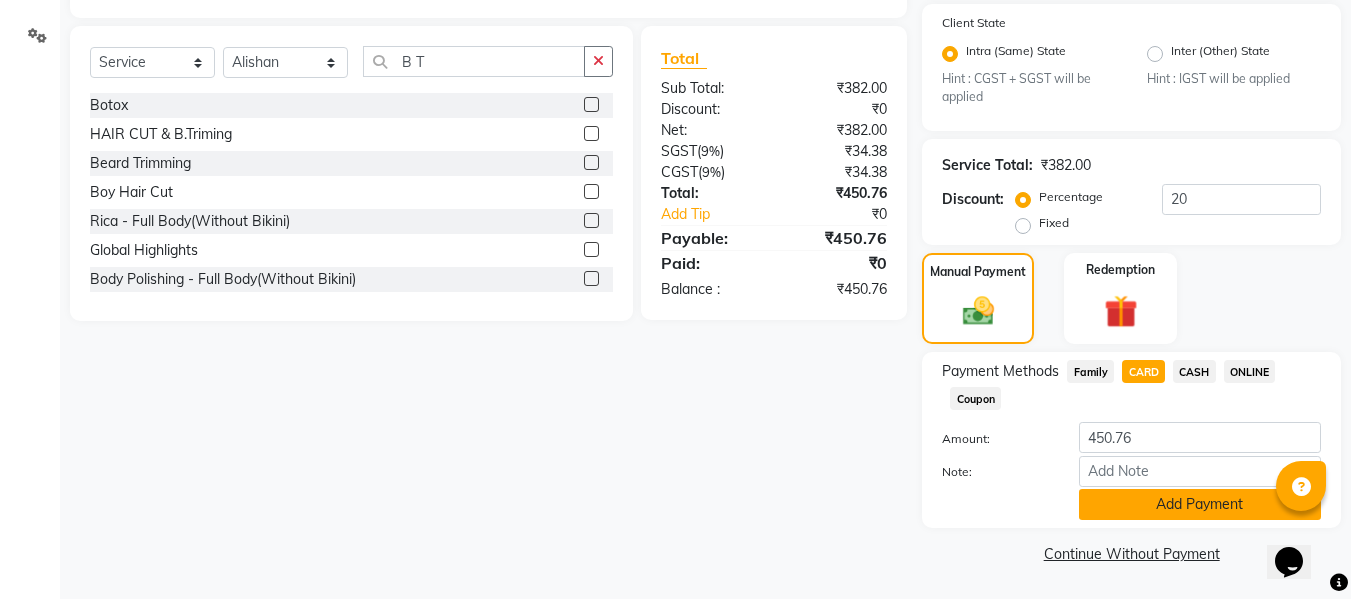 click on "Add Payment" 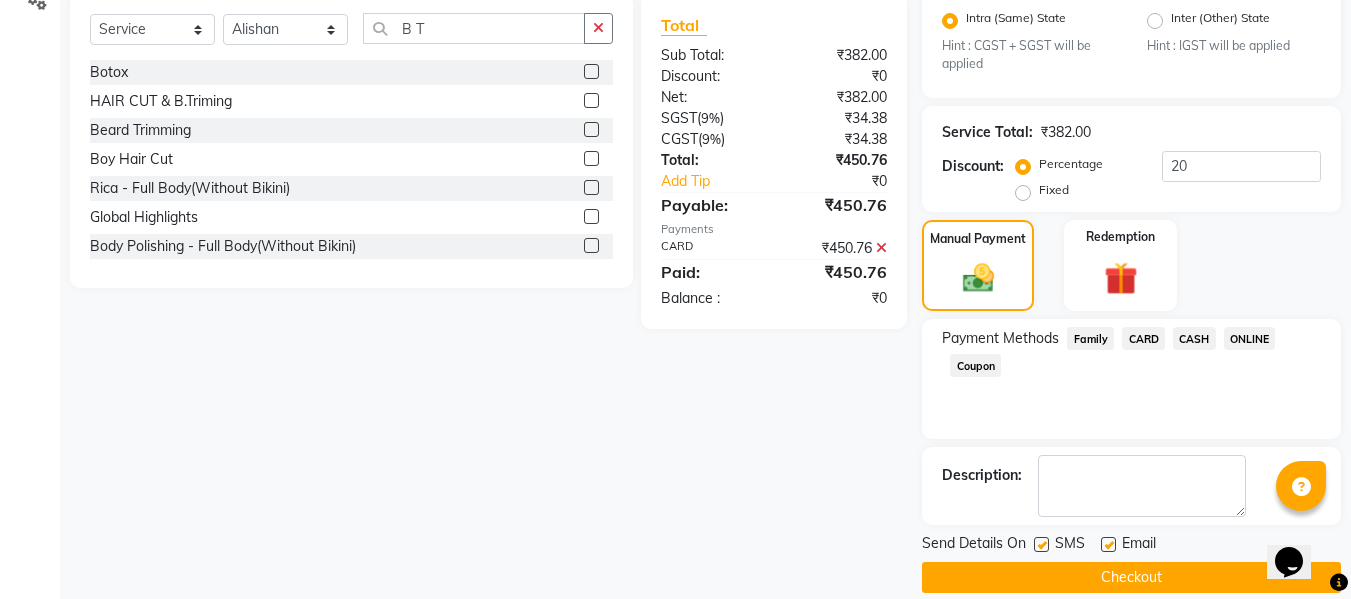 scroll, scrollTop: 507, scrollLeft: 0, axis: vertical 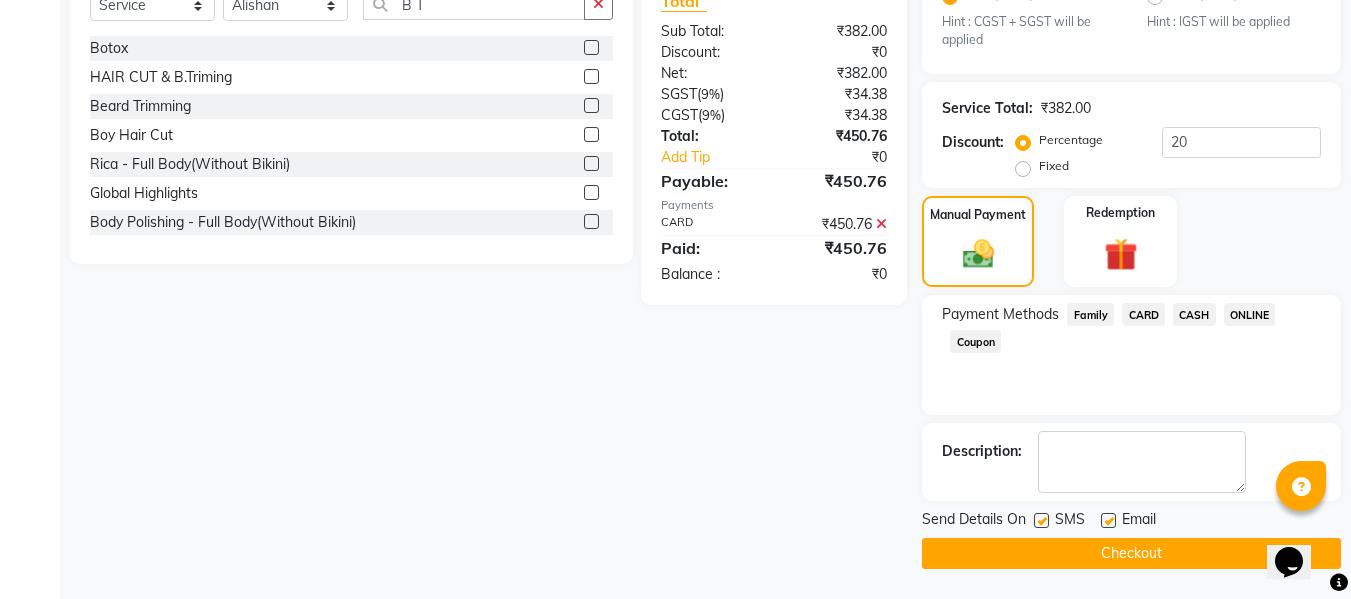 click on "Checkout" 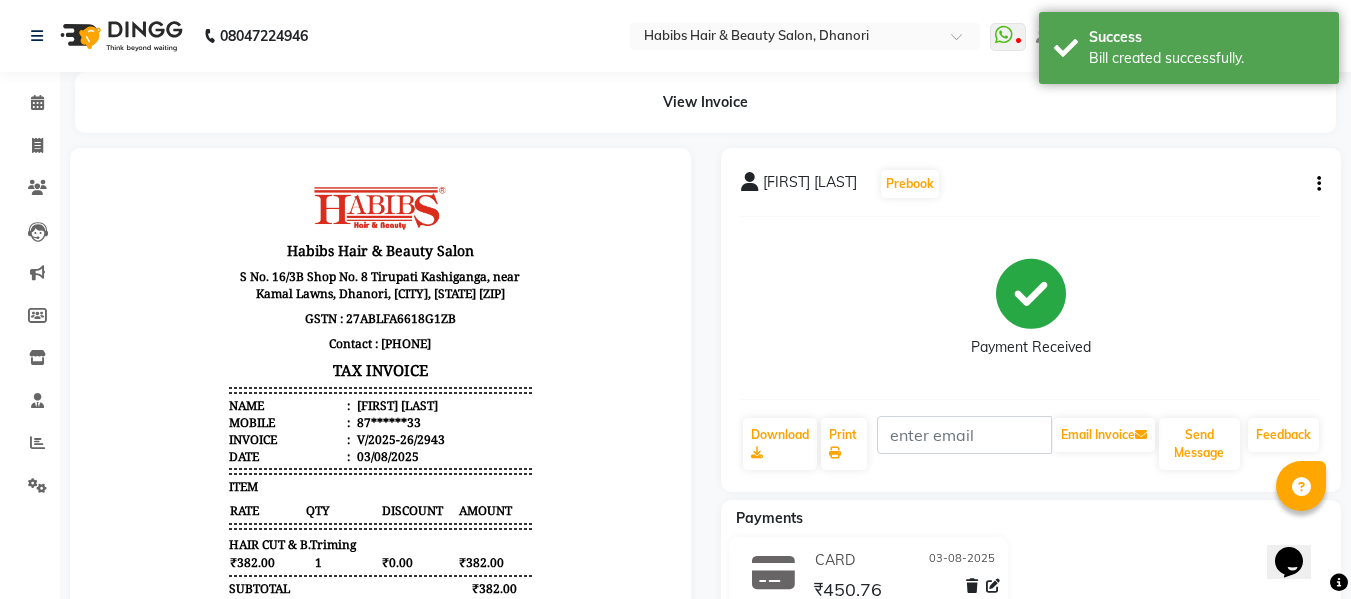 scroll, scrollTop: 0, scrollLeft: 0, axis: both 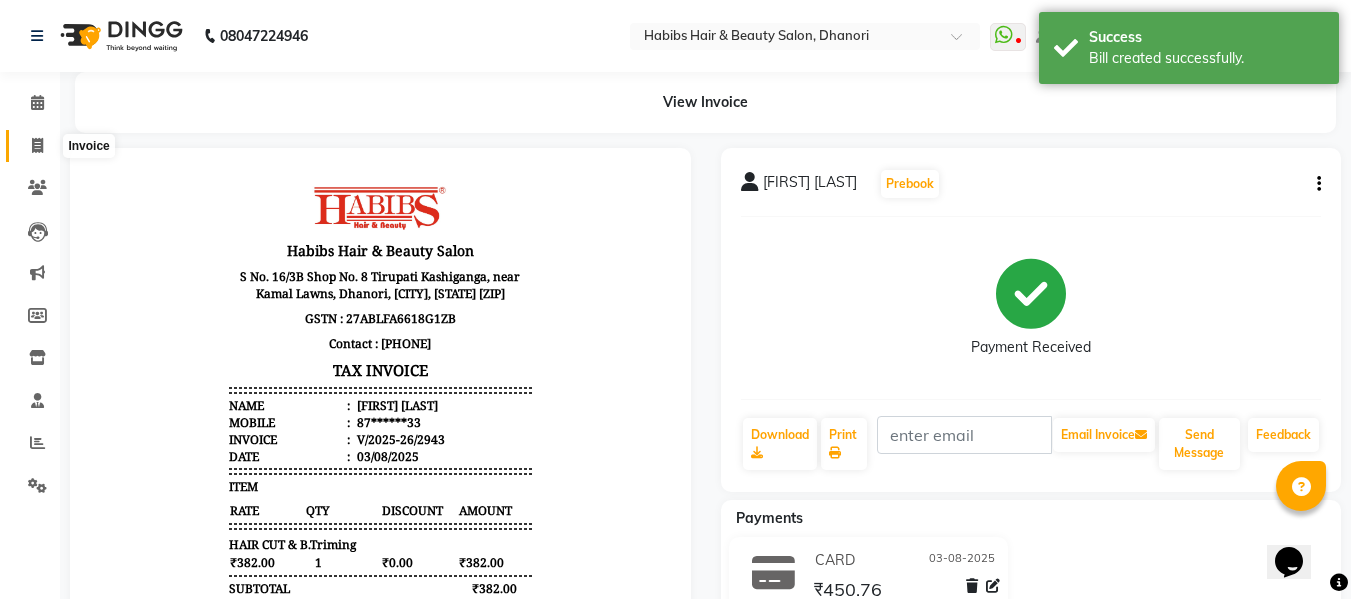 click 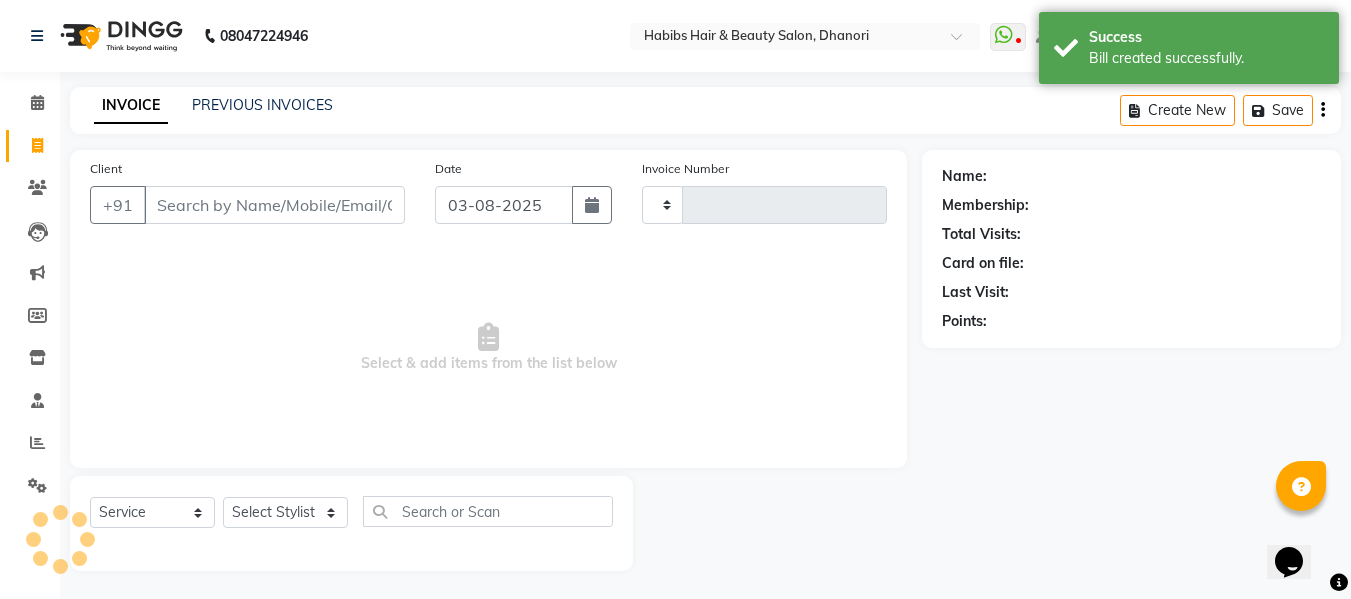 type on "2944" 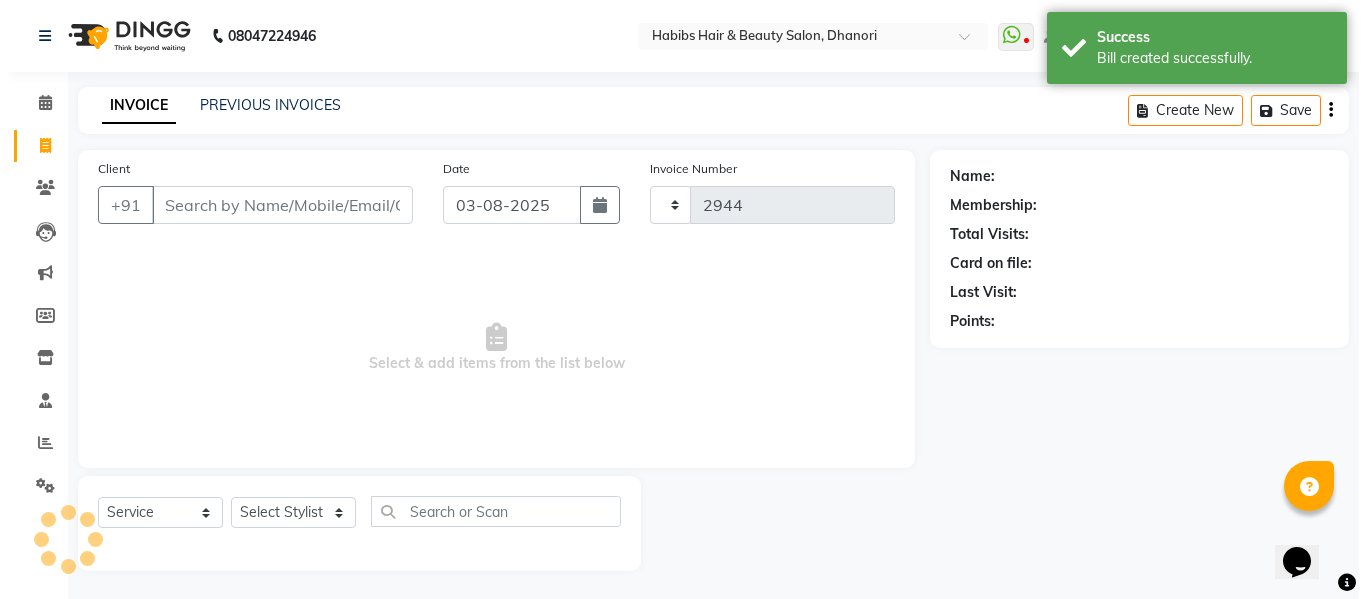 scroll, scrollTop: 2, scrollLeft: 0, axis: vertical 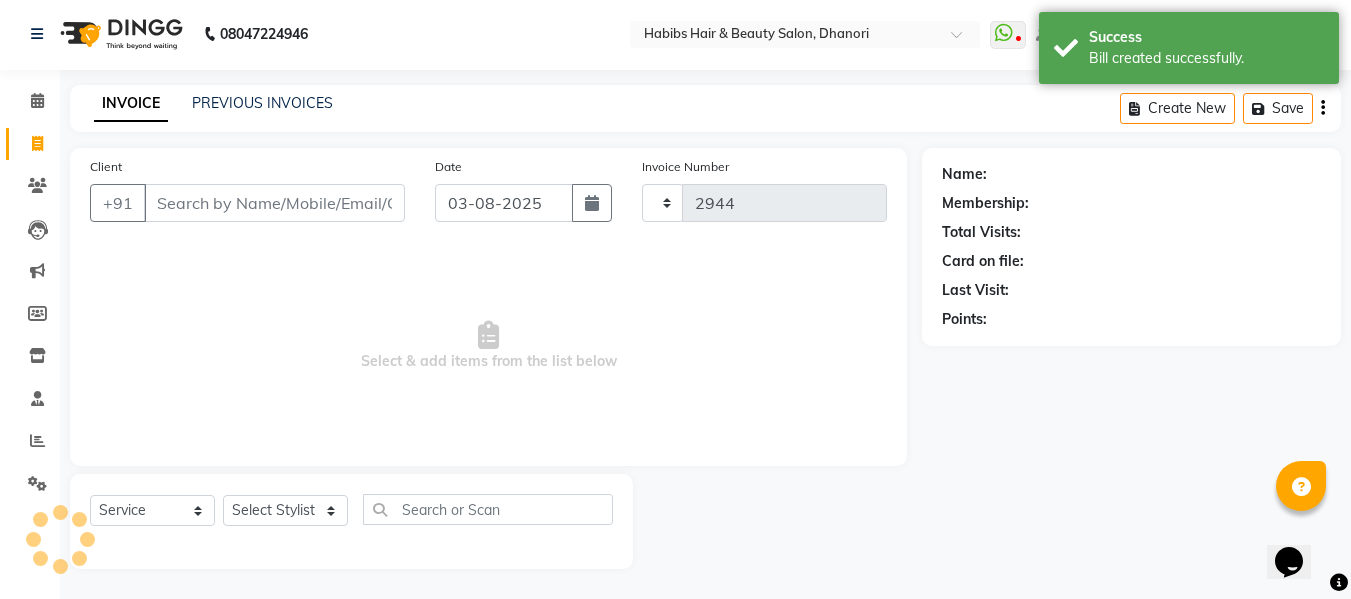 select on "4967" 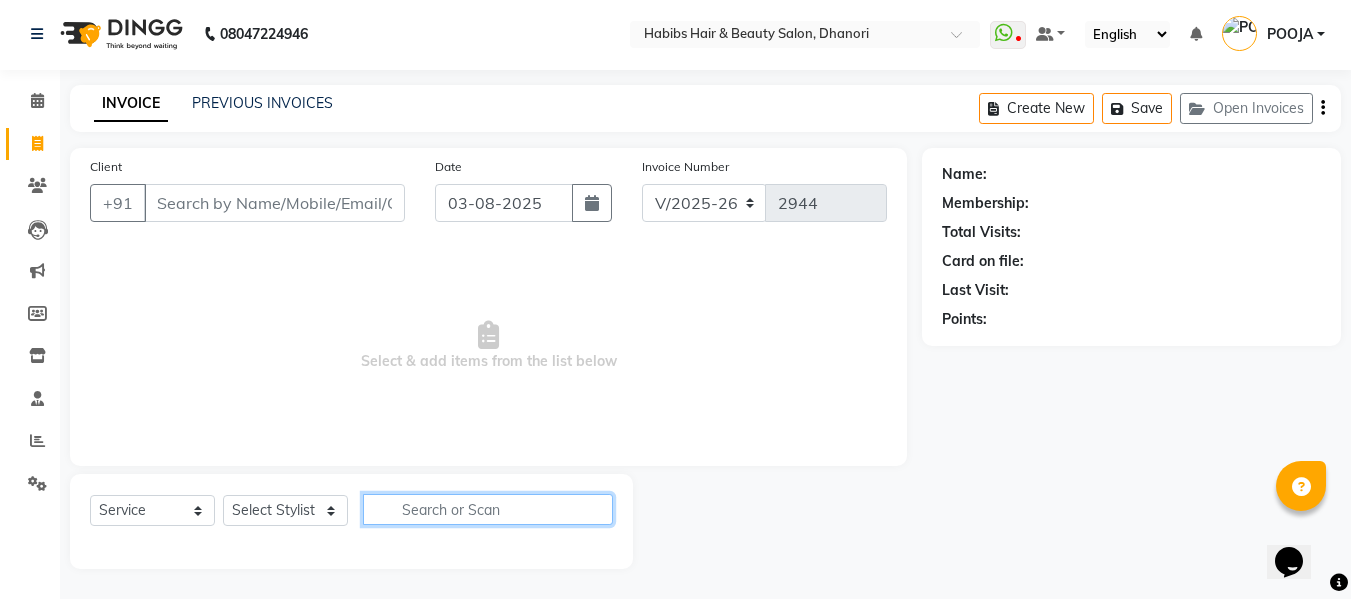 click 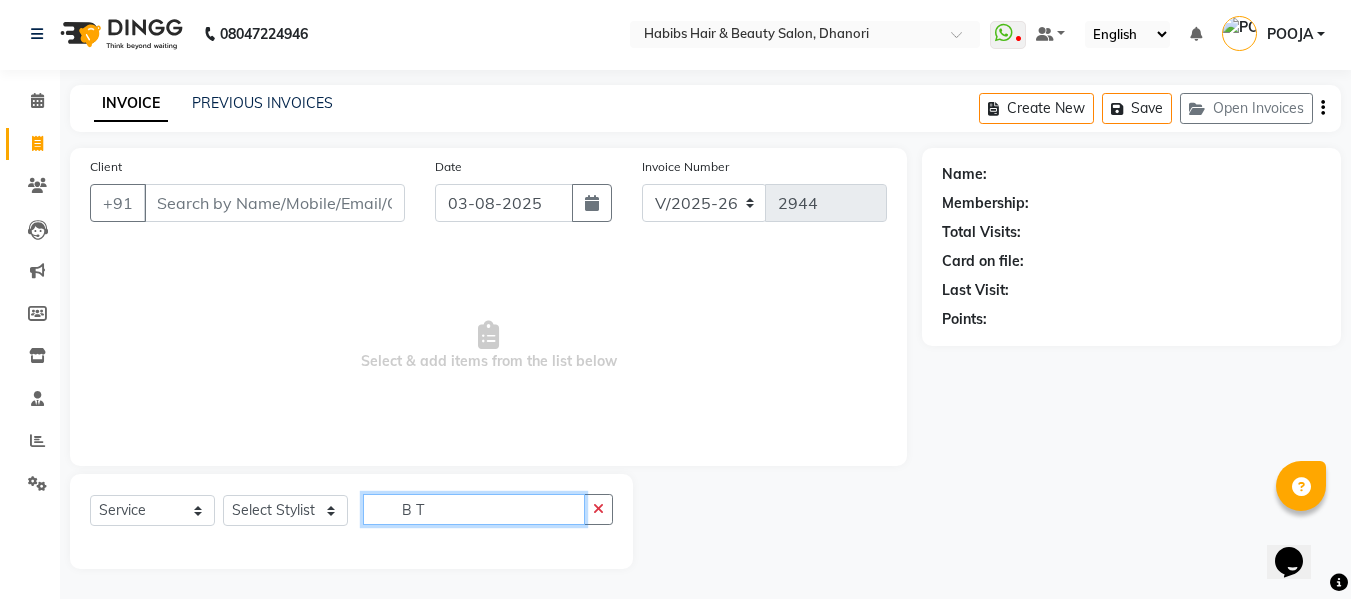 type on "B T" 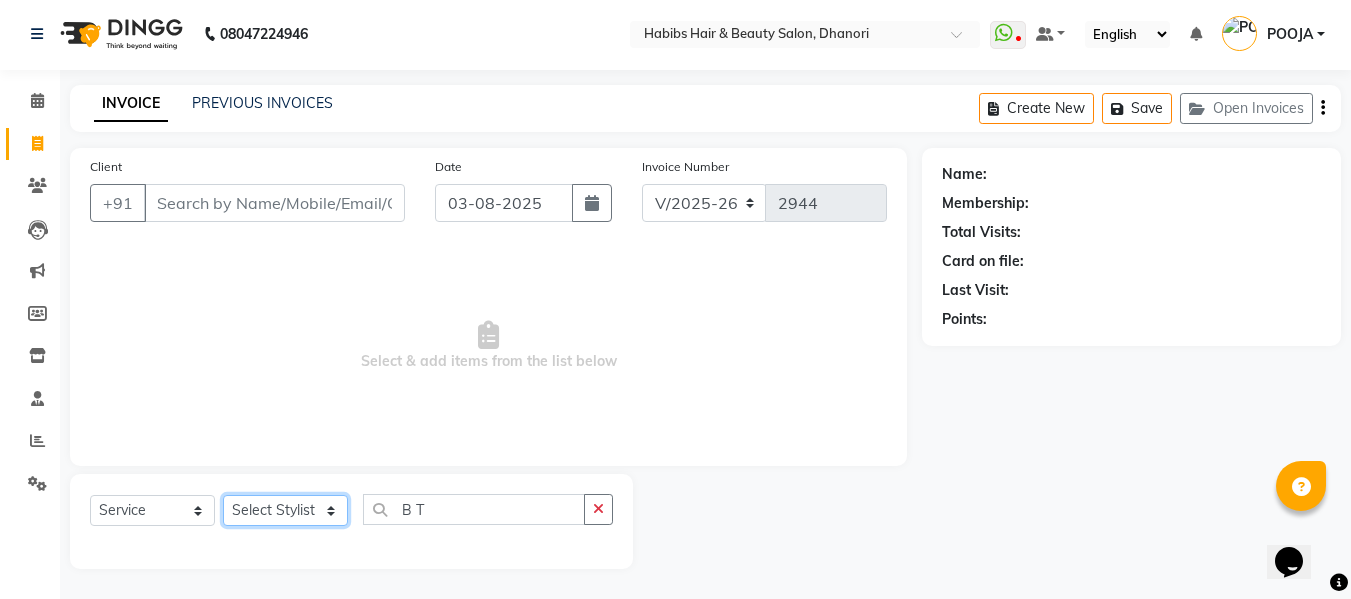 click on "Select Stylist Admin  [FIRST]  [LAST] [LAST] [LAST] [LAST] [LAST] [LAST] [LAST] [LAST] [LAST] [LAST] [LAST] [LAST] [LAST]" 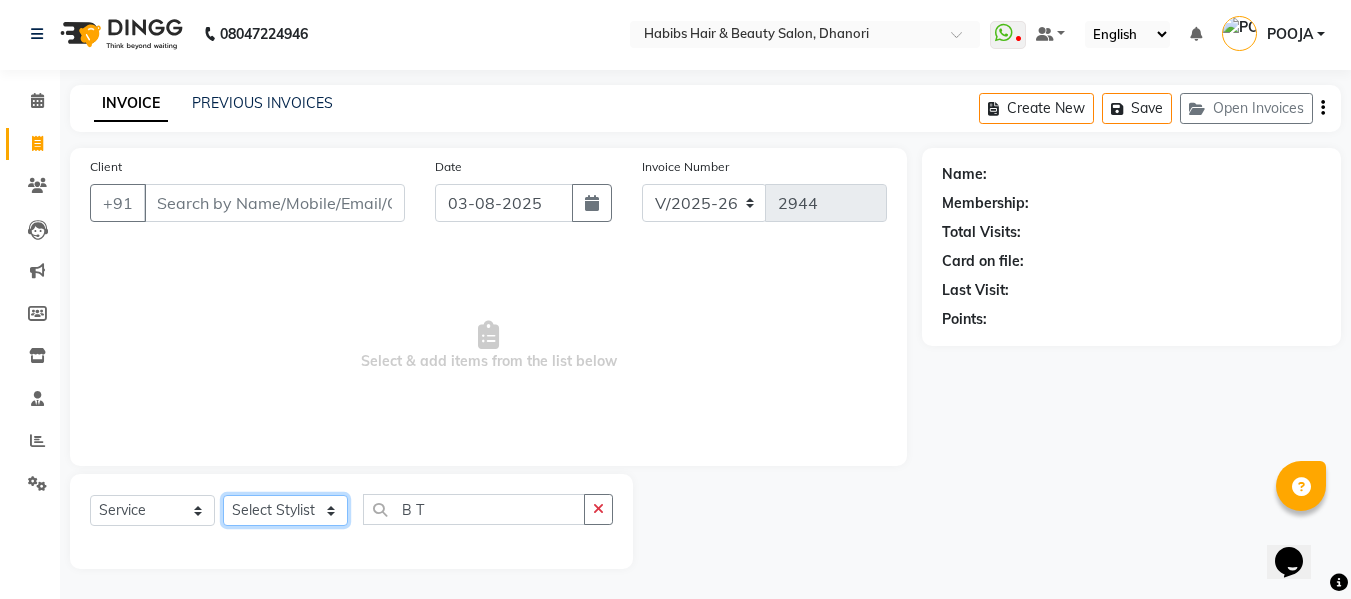 select on "[PHONE]" 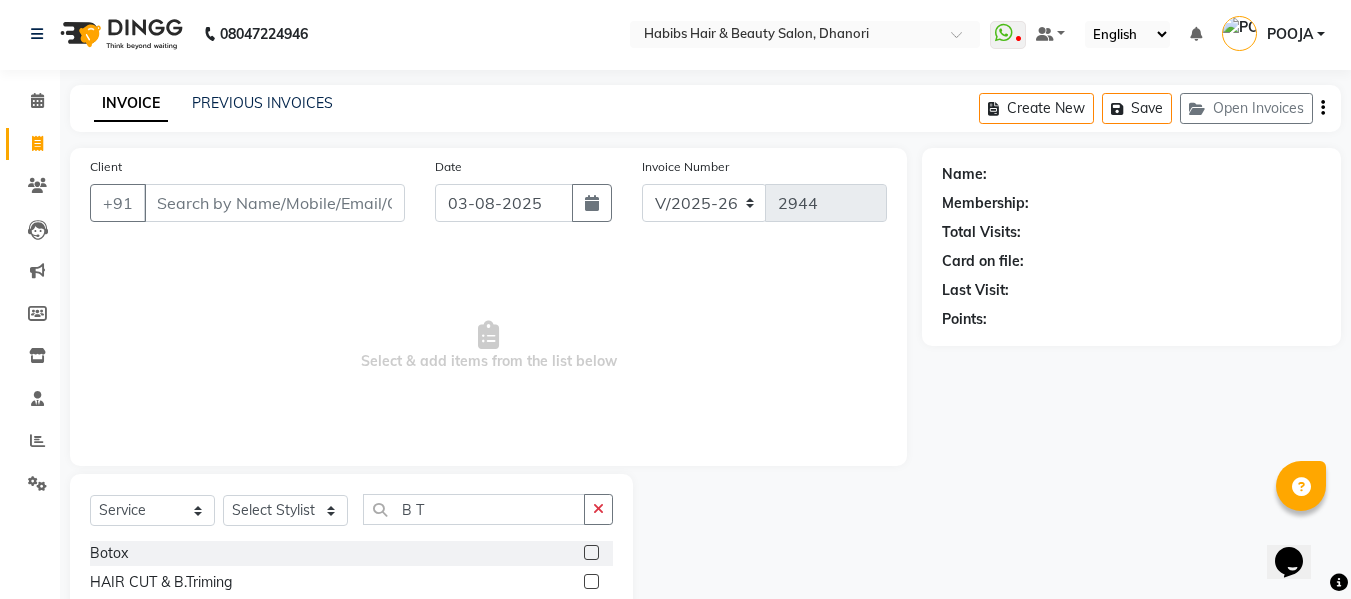 click 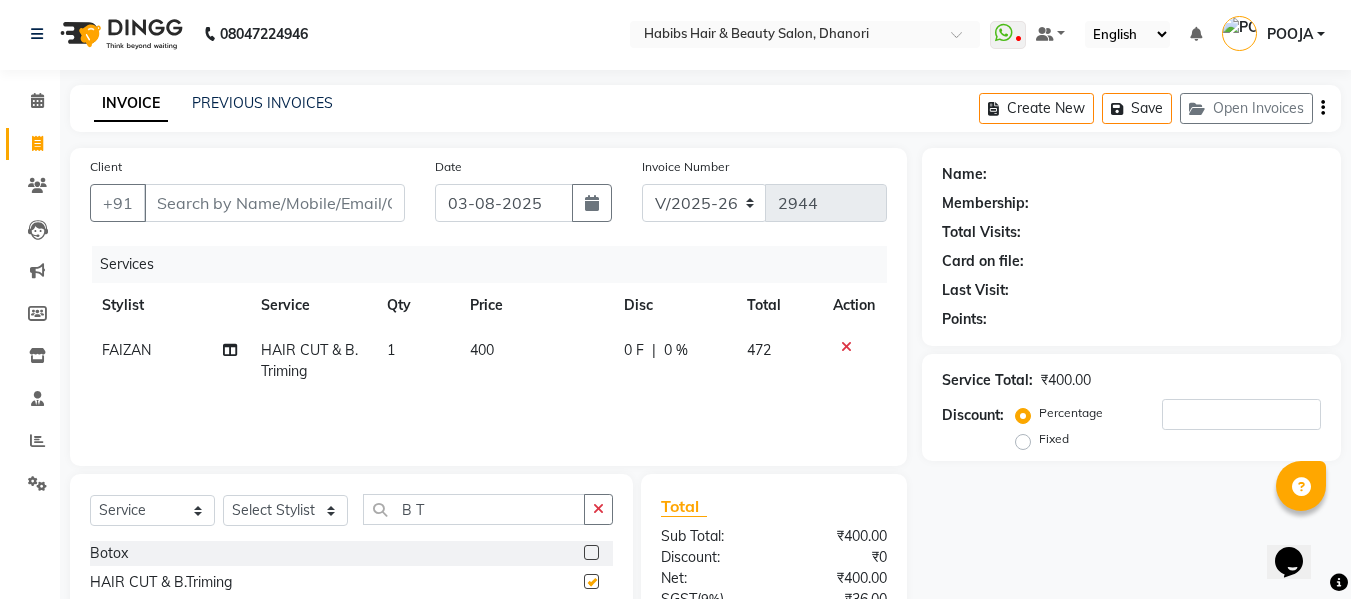 checkbox on "false" 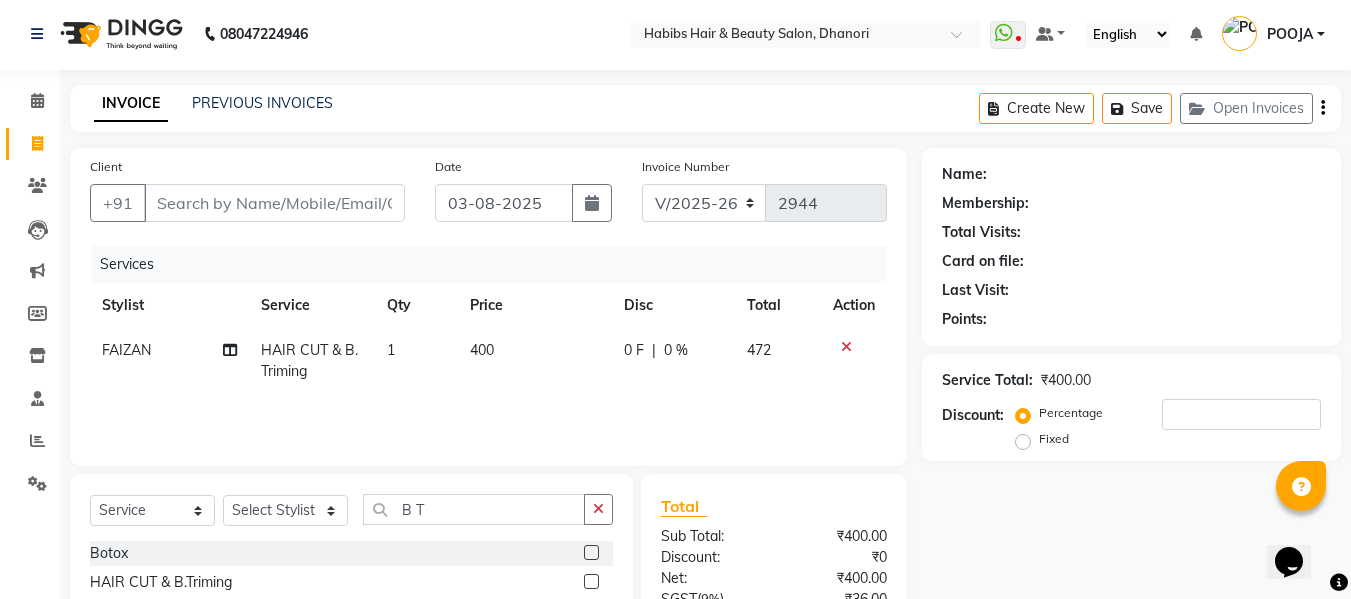 click on "400" 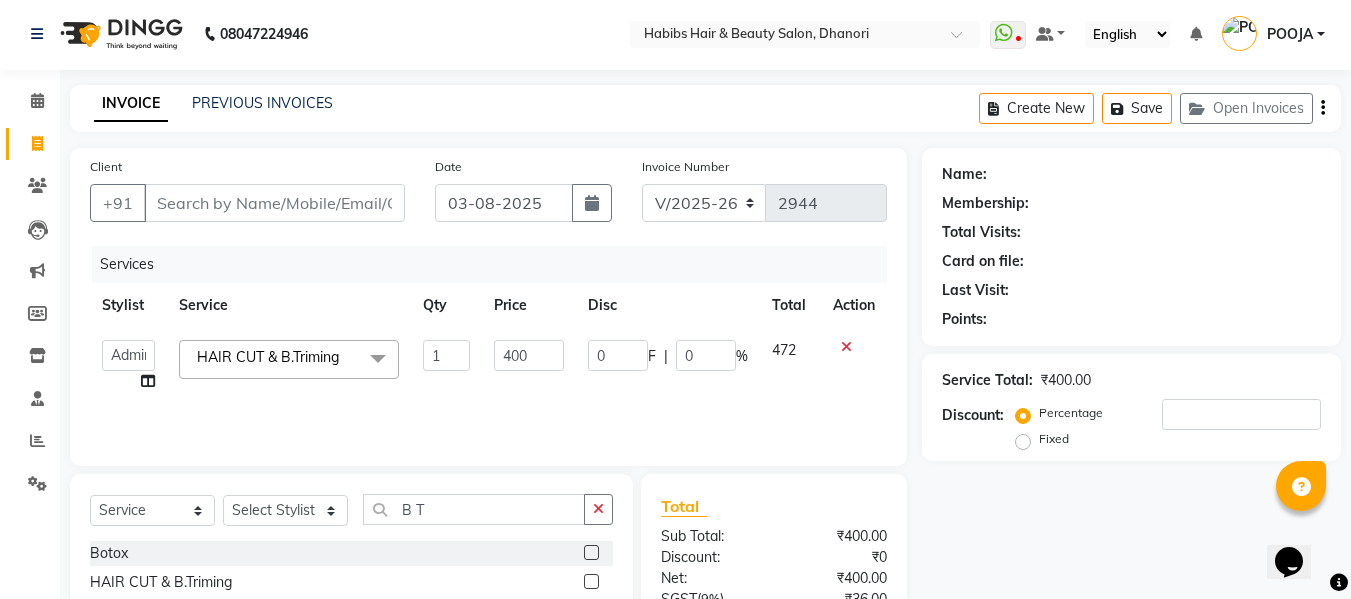 click on "400" 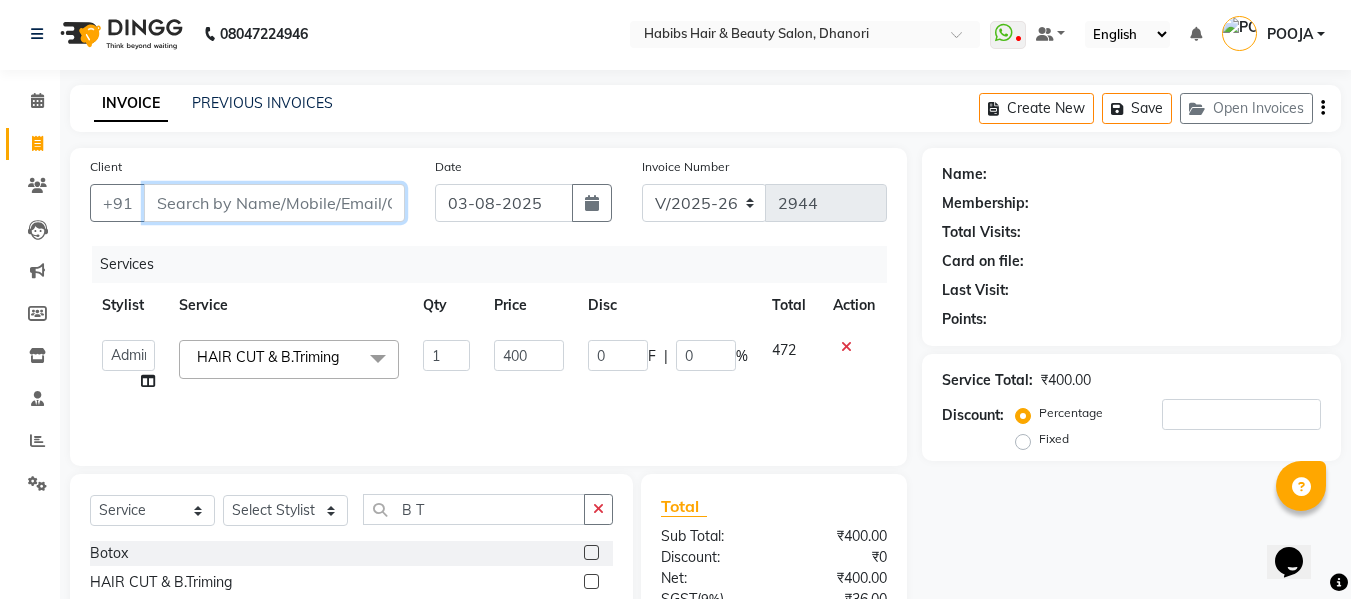 click on "Client" at bounding box center (274, 203) 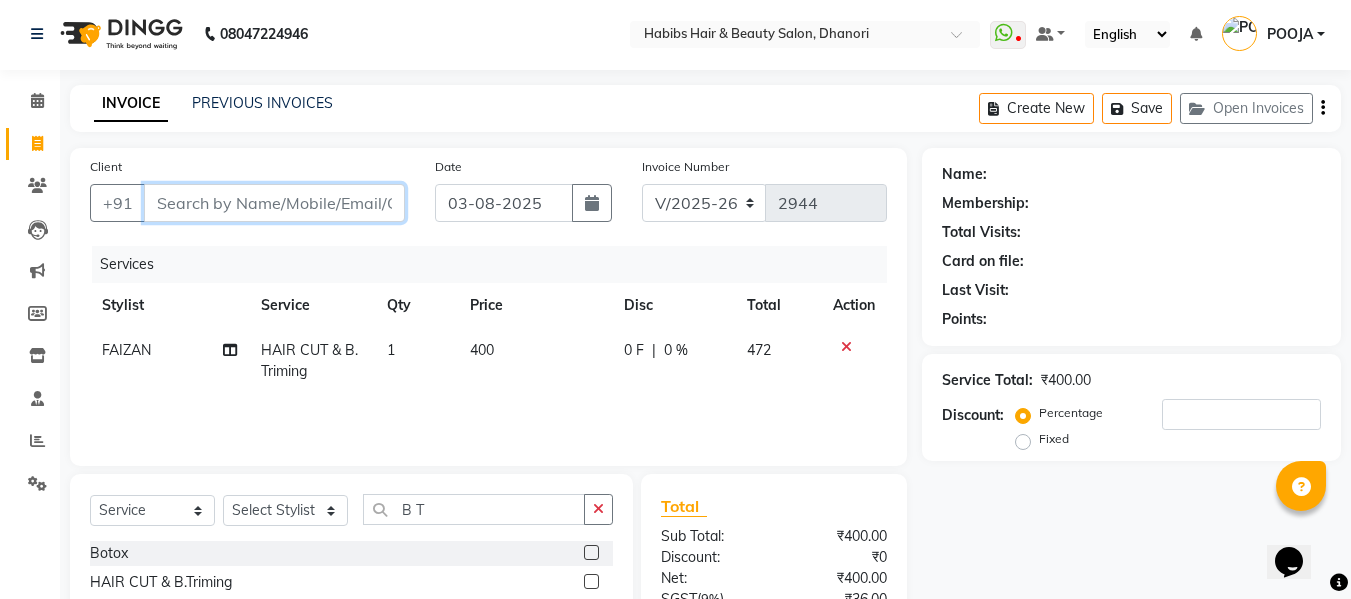 type on "9" 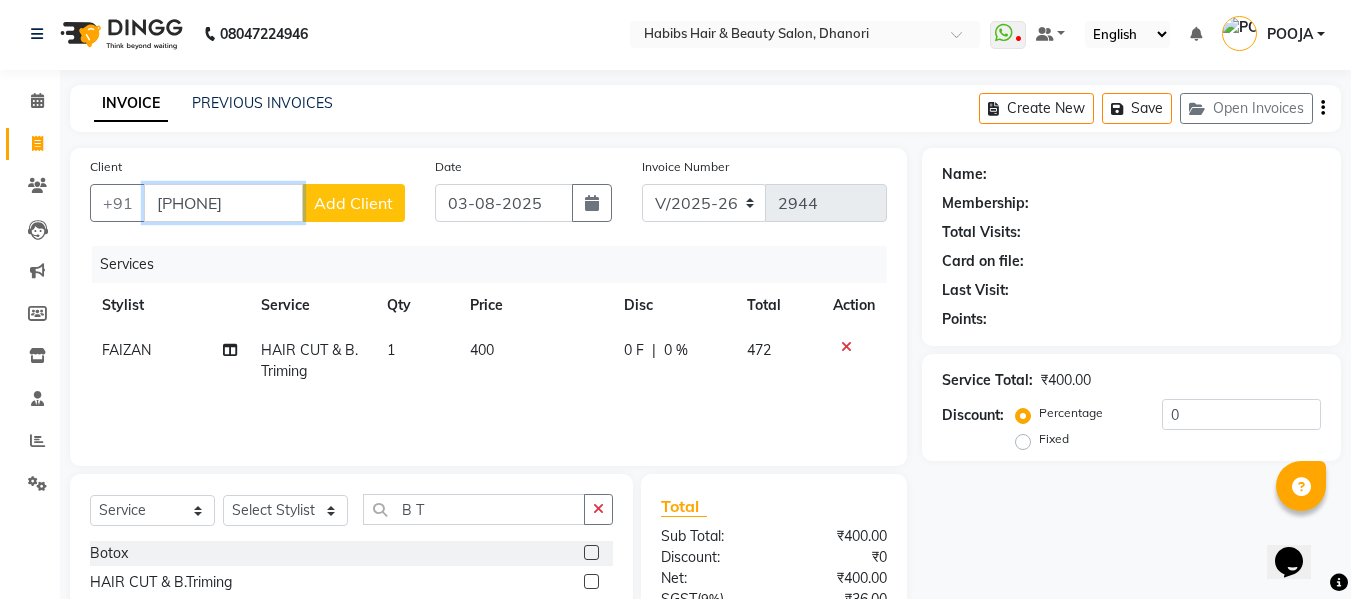 type on "[PHONE]" 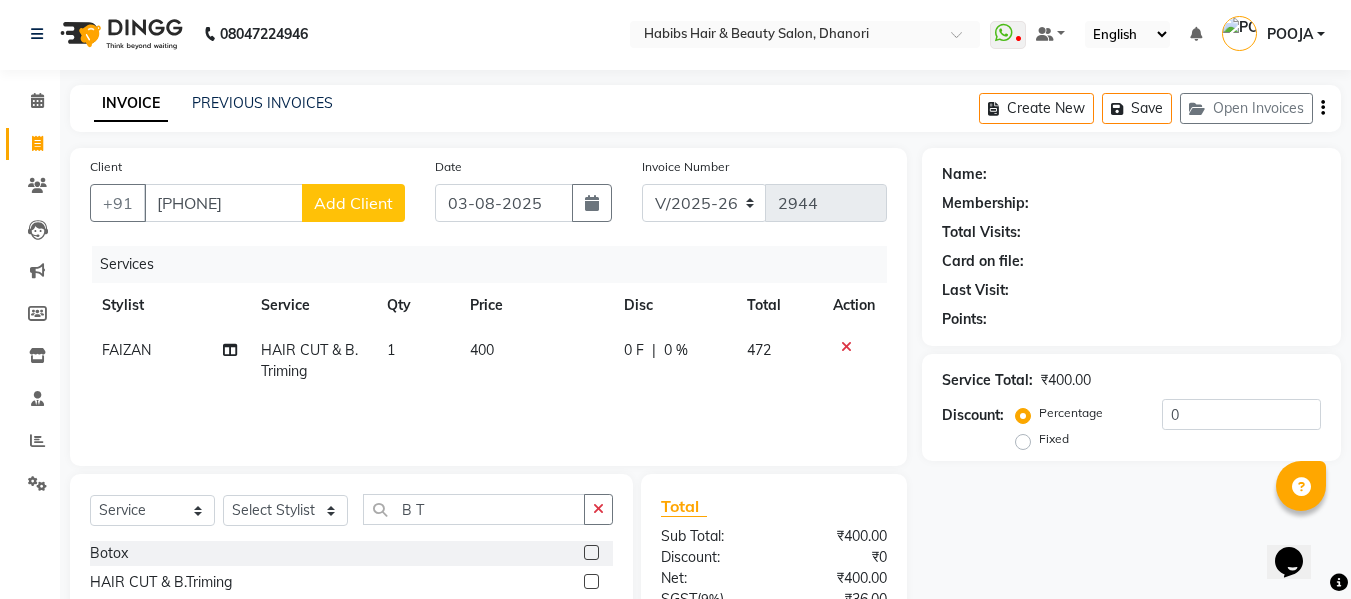 click on "Add Client" 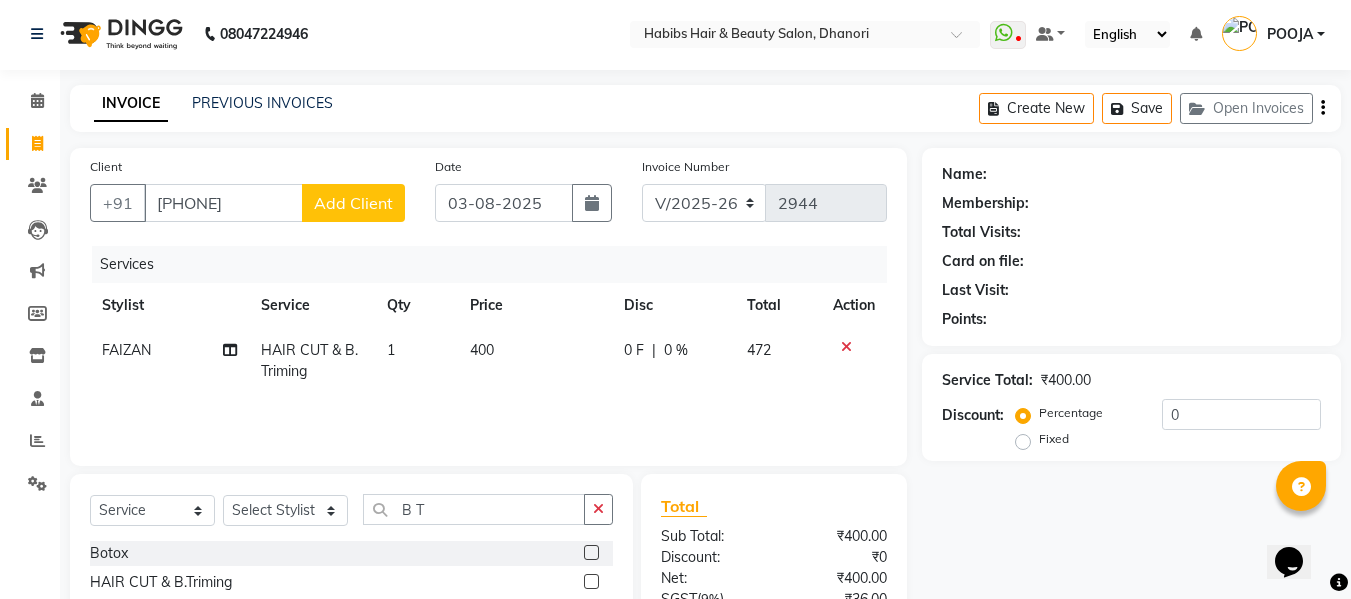 select on "22" 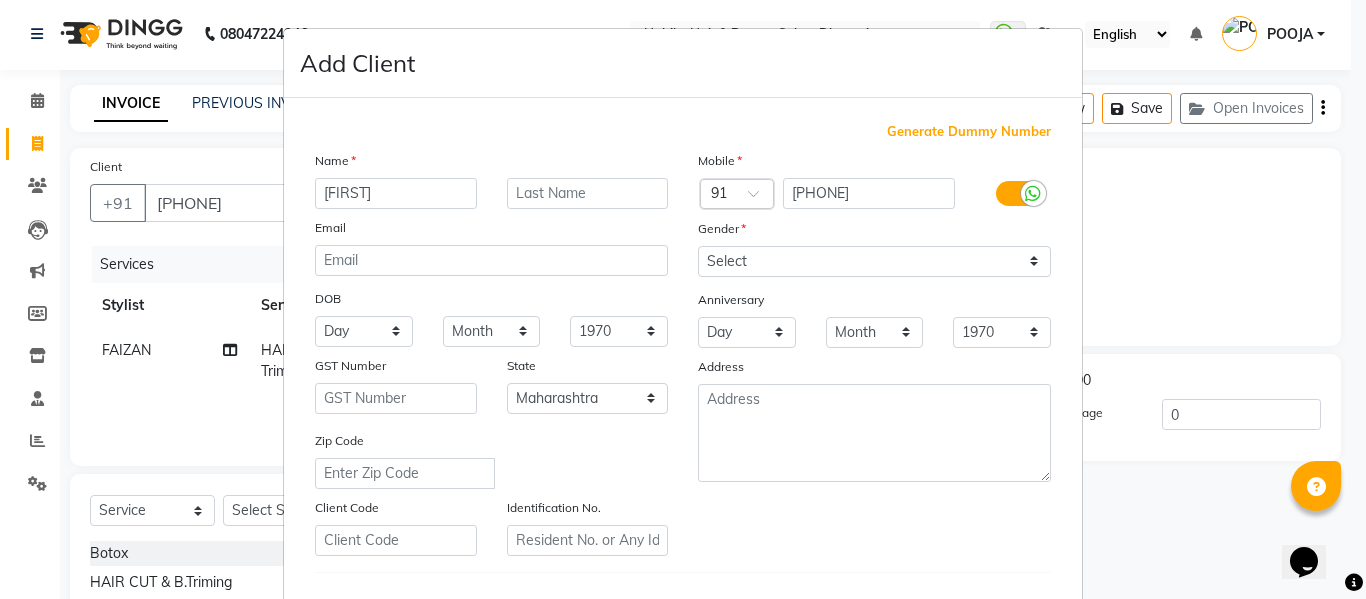 type on "[FIRST]" 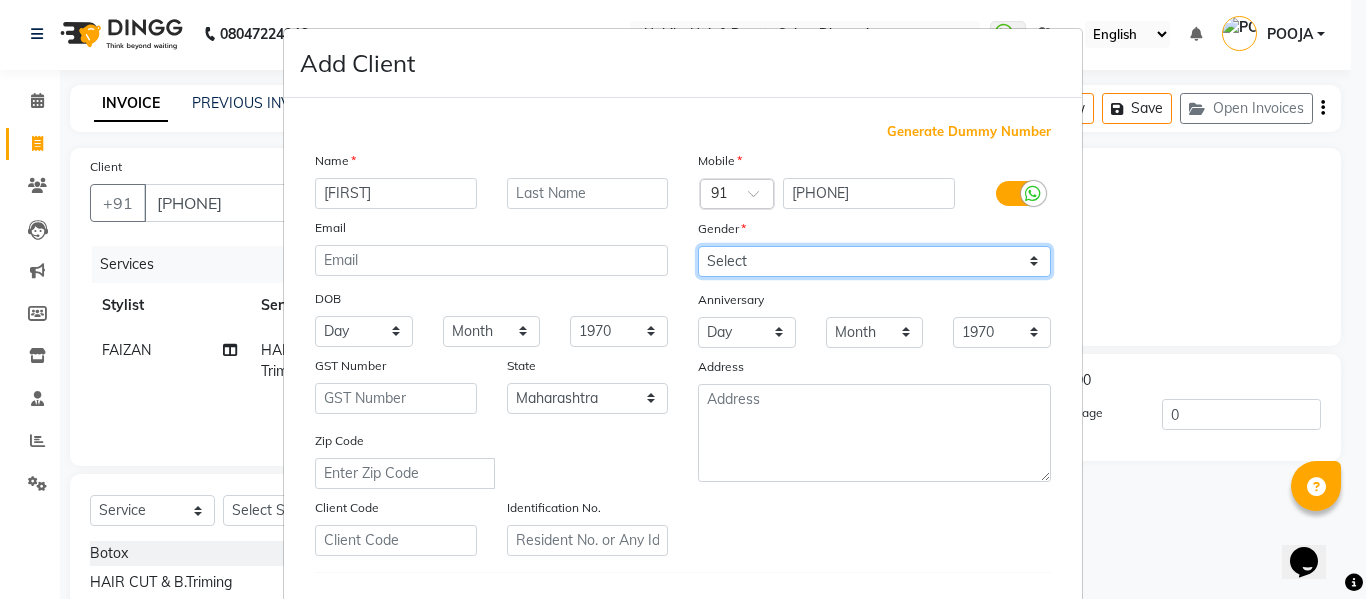 click on "Select Male Female Other Prefer Not To Say" at bounding box center [874, 261] 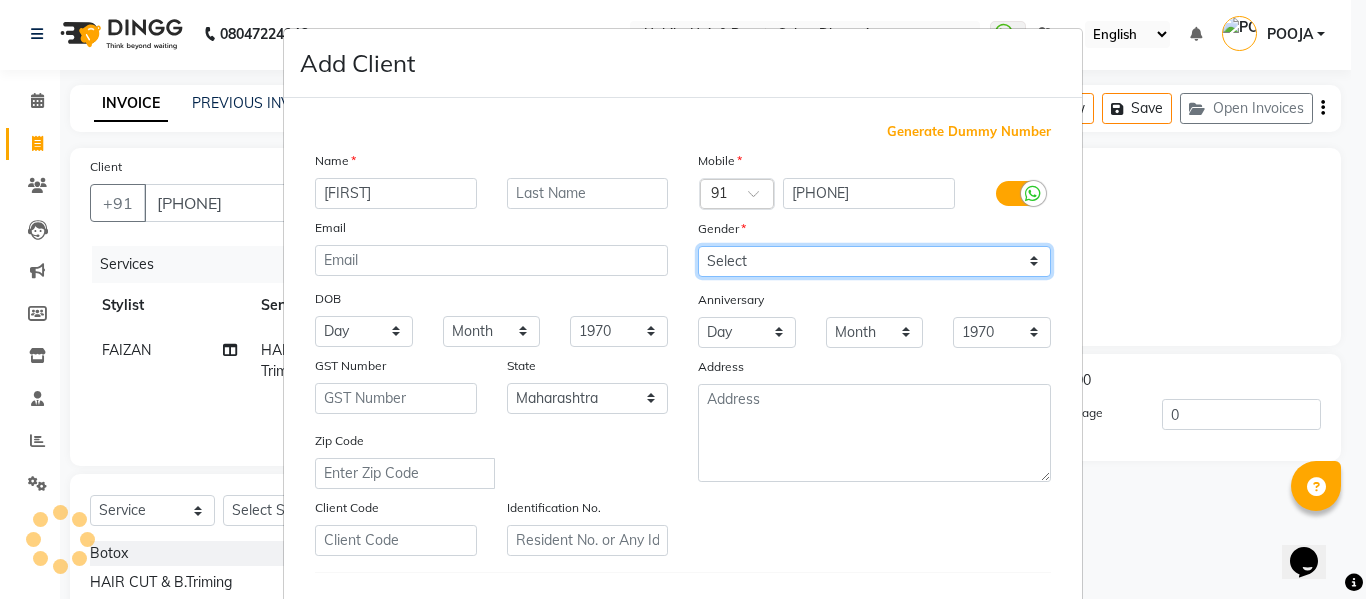 select on "male" 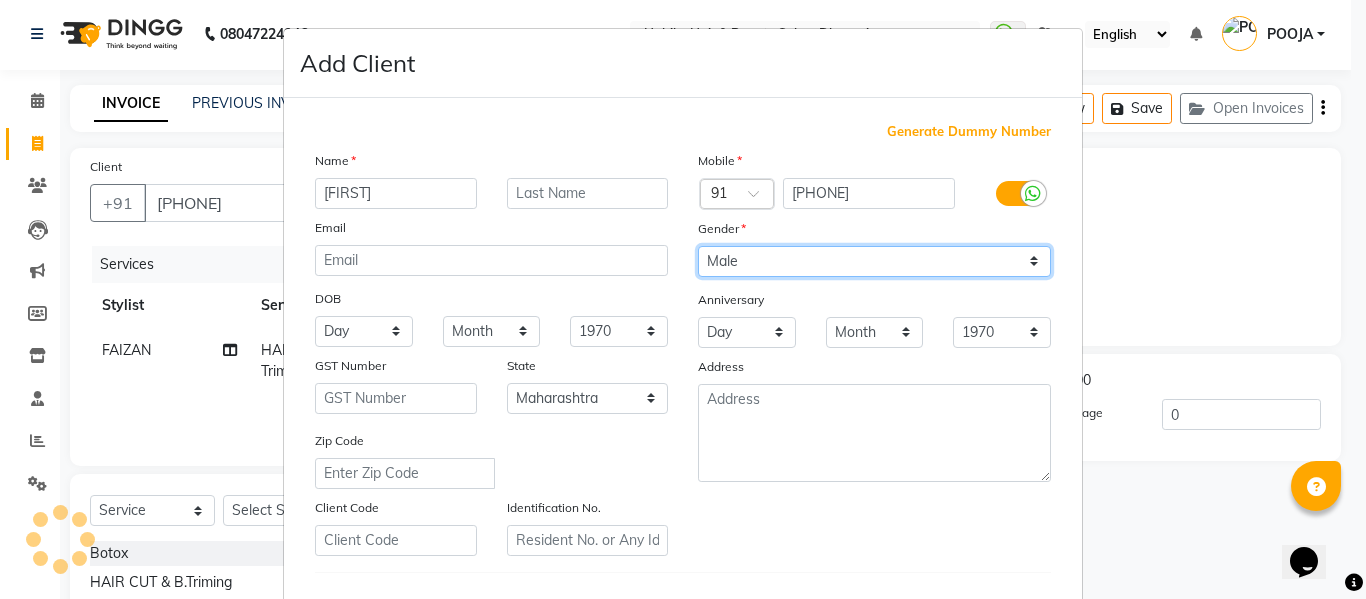 click on "Select Male Female Other Prefer Not To Say" at bounding box center [874, 261] 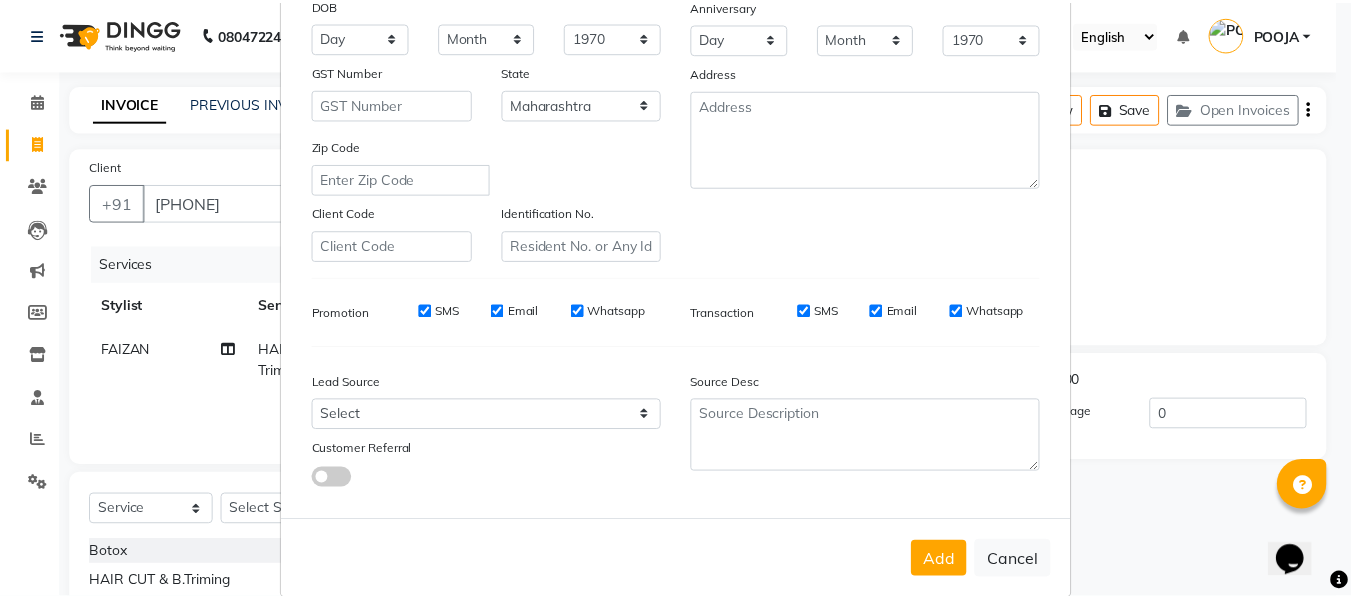 scroll, scrollTop: 324, scrollLeft: 0, axis: vertical 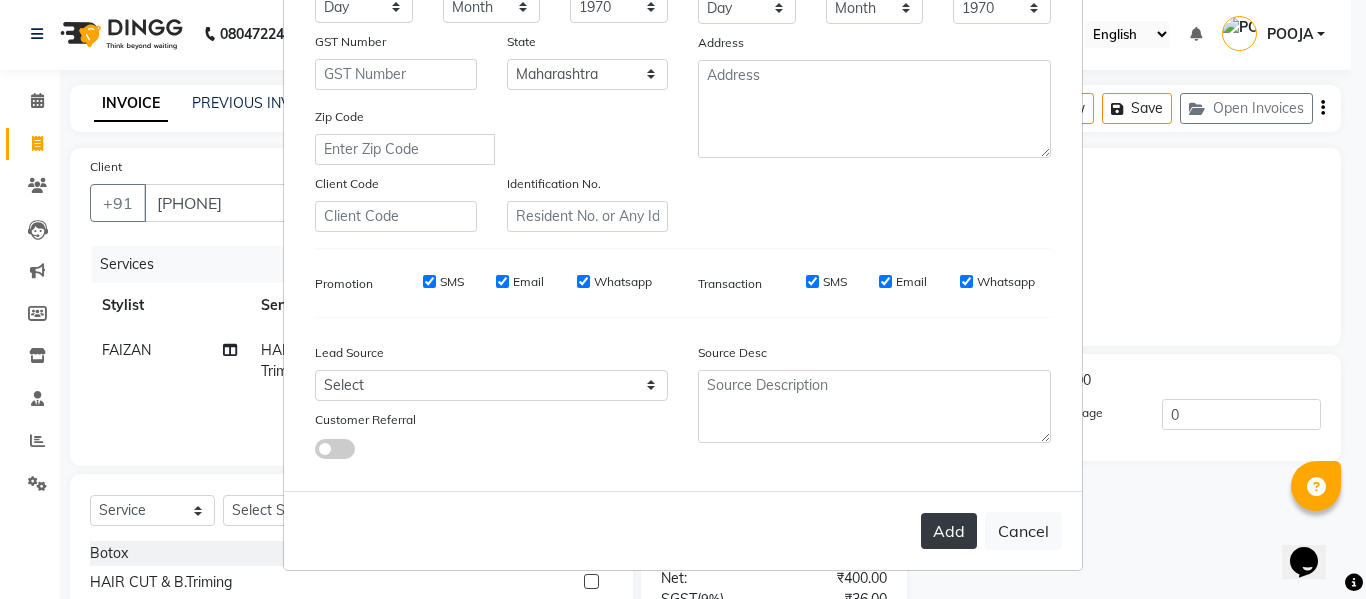 click on "Add" at bounding box center [949, 531] 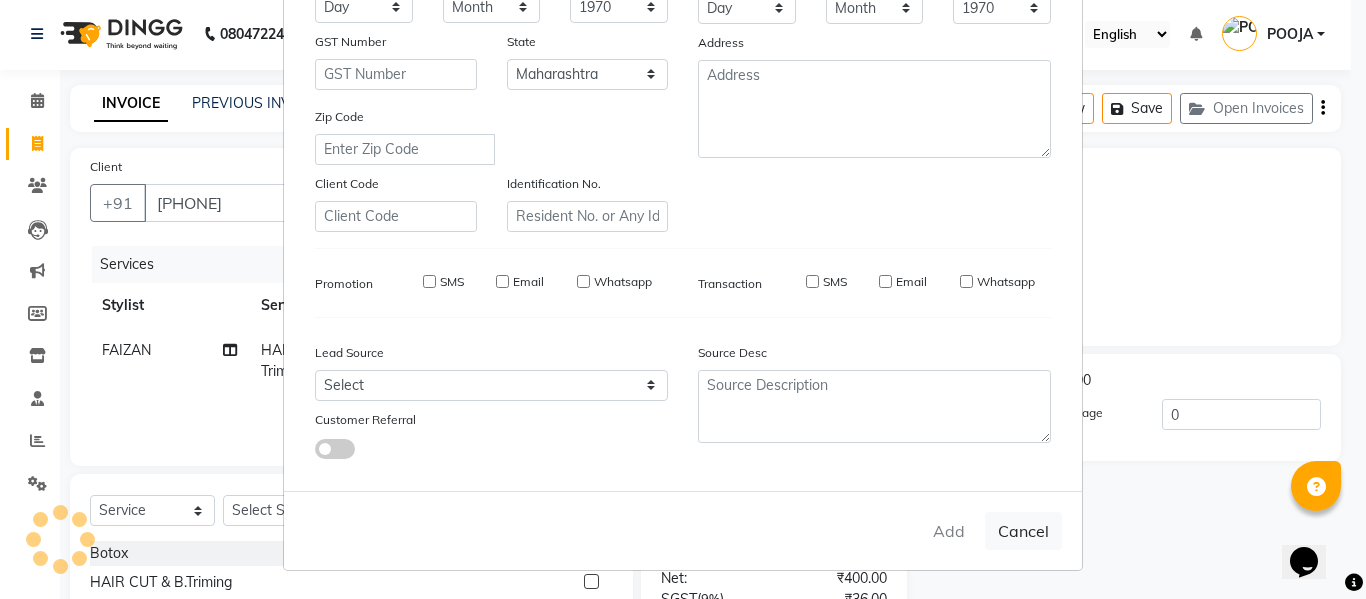 type on "91******22" 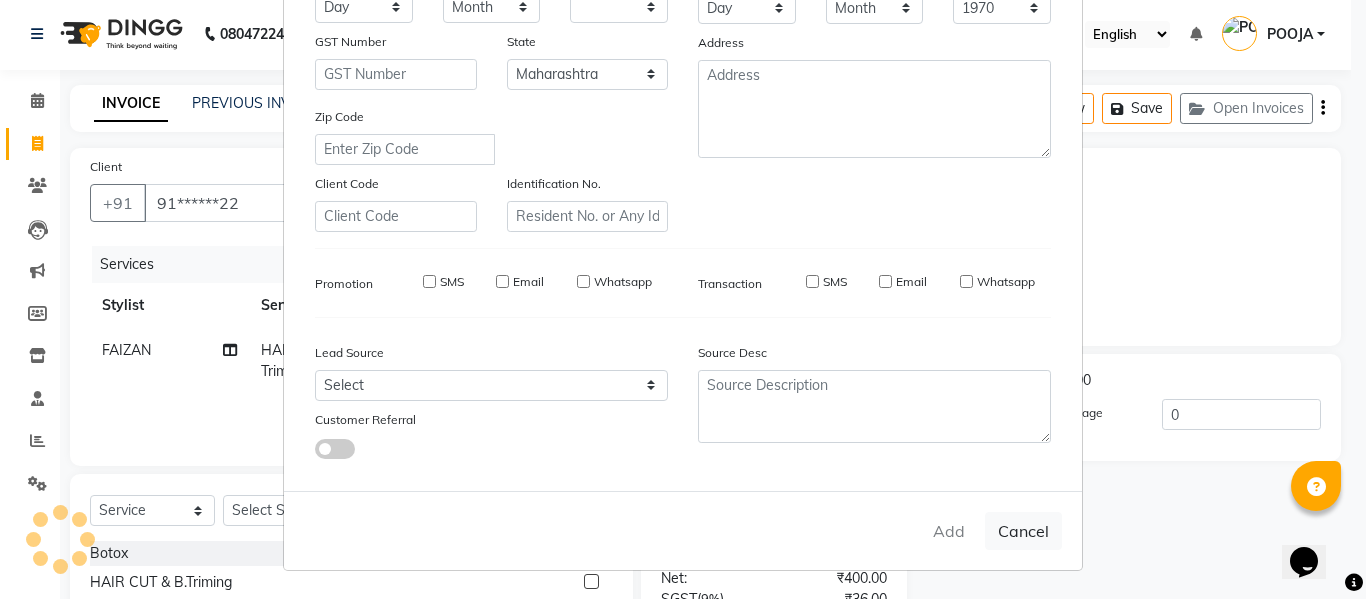 select on "null" 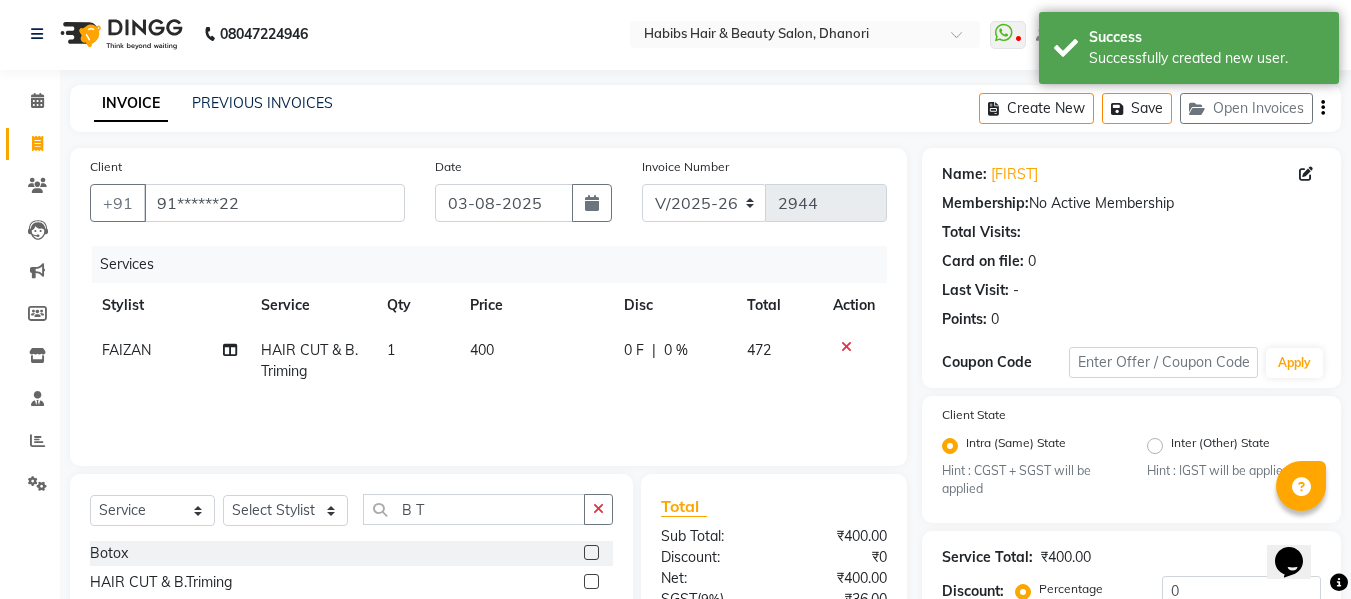 click on "400" 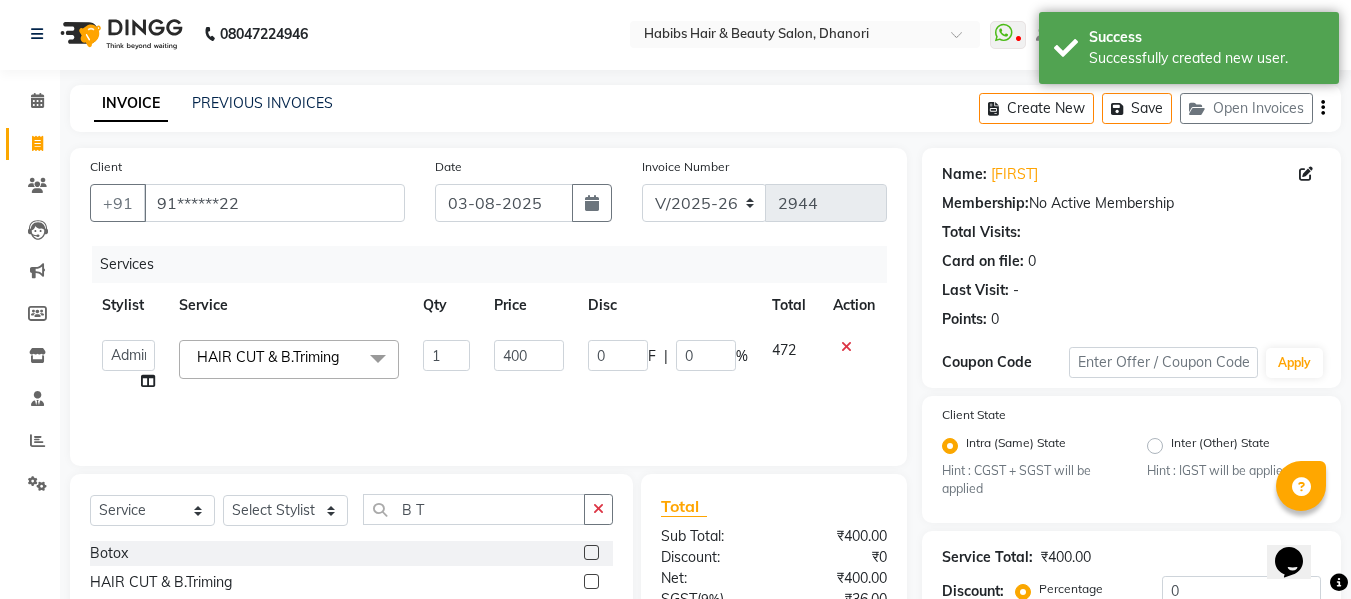click on "400" 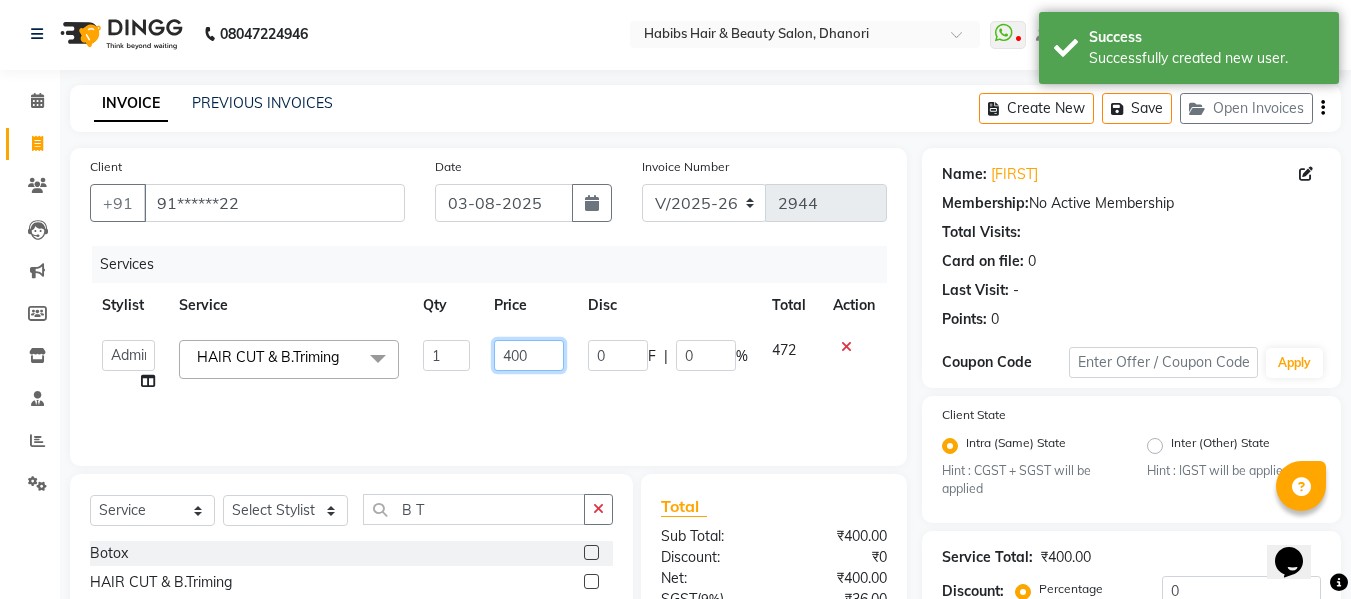 click on "400" 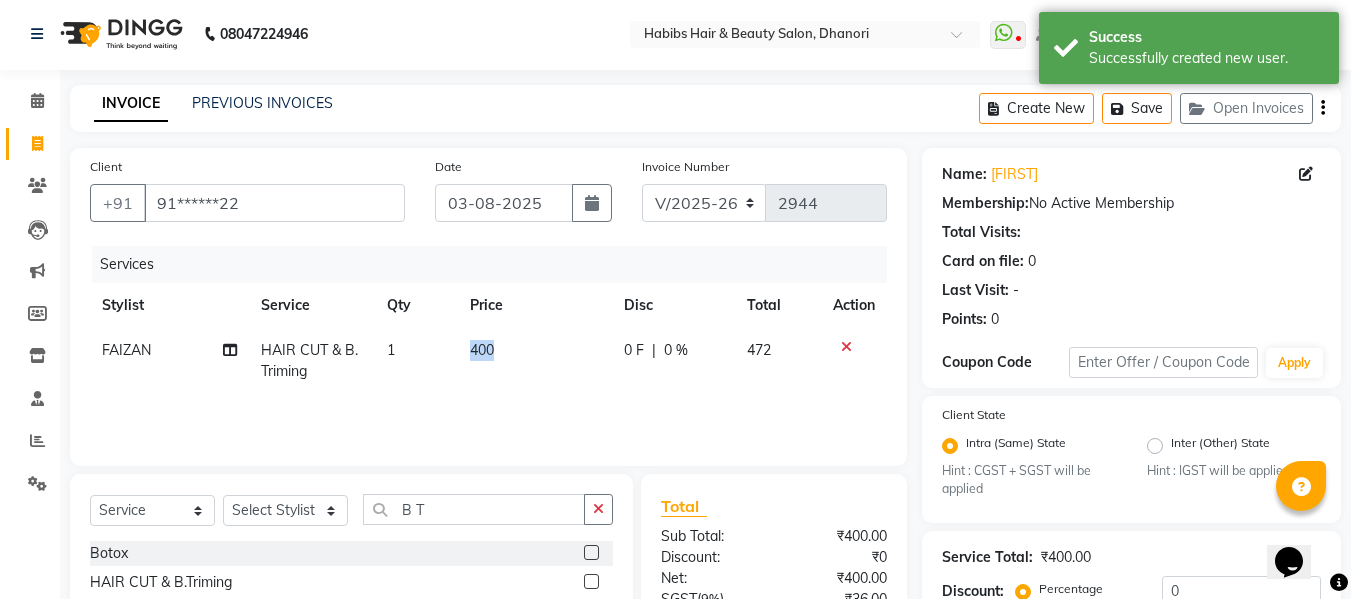 click on "400" 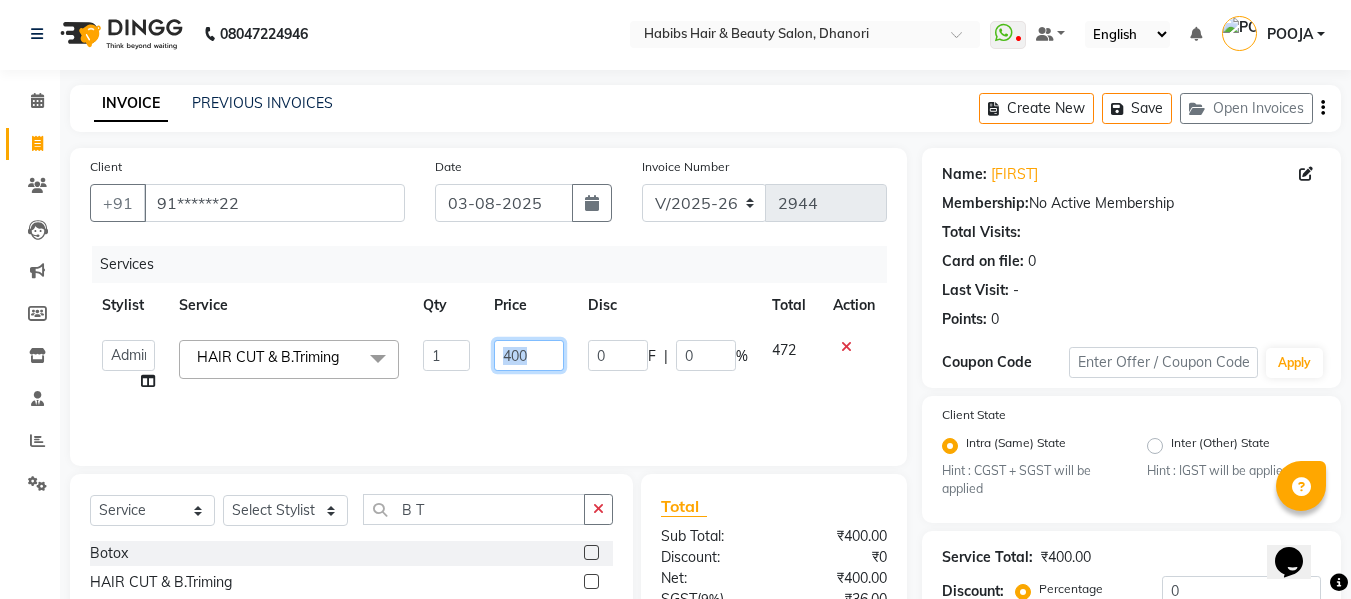 click on "400" 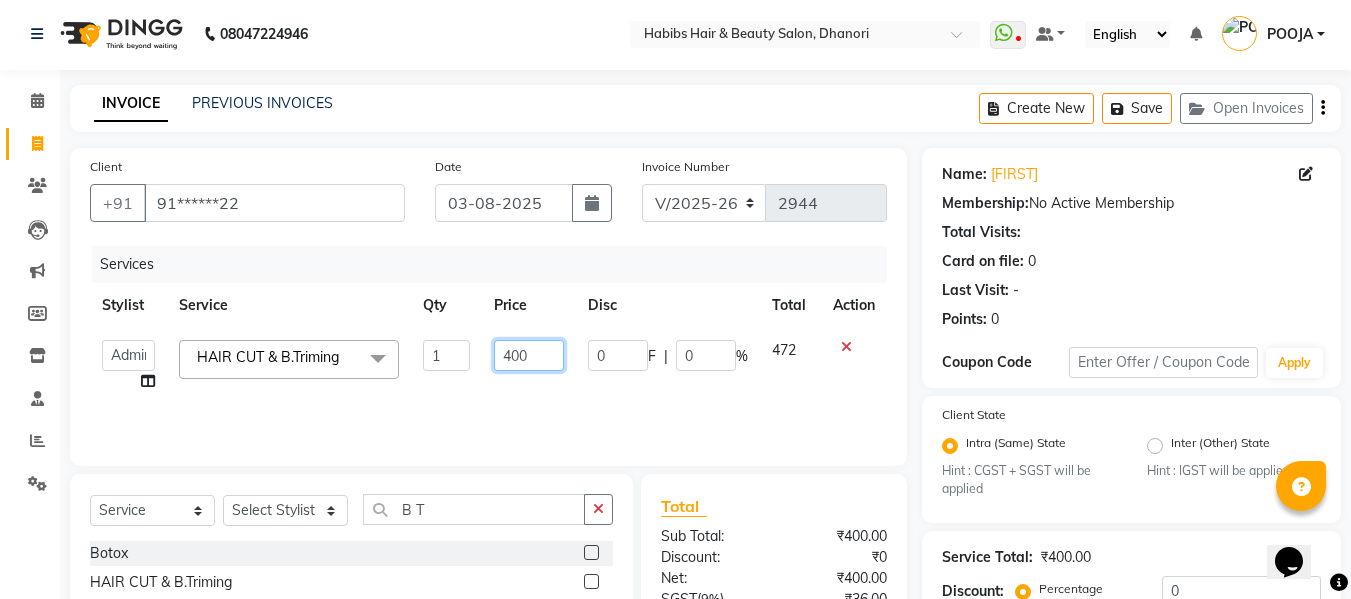 click on "400" 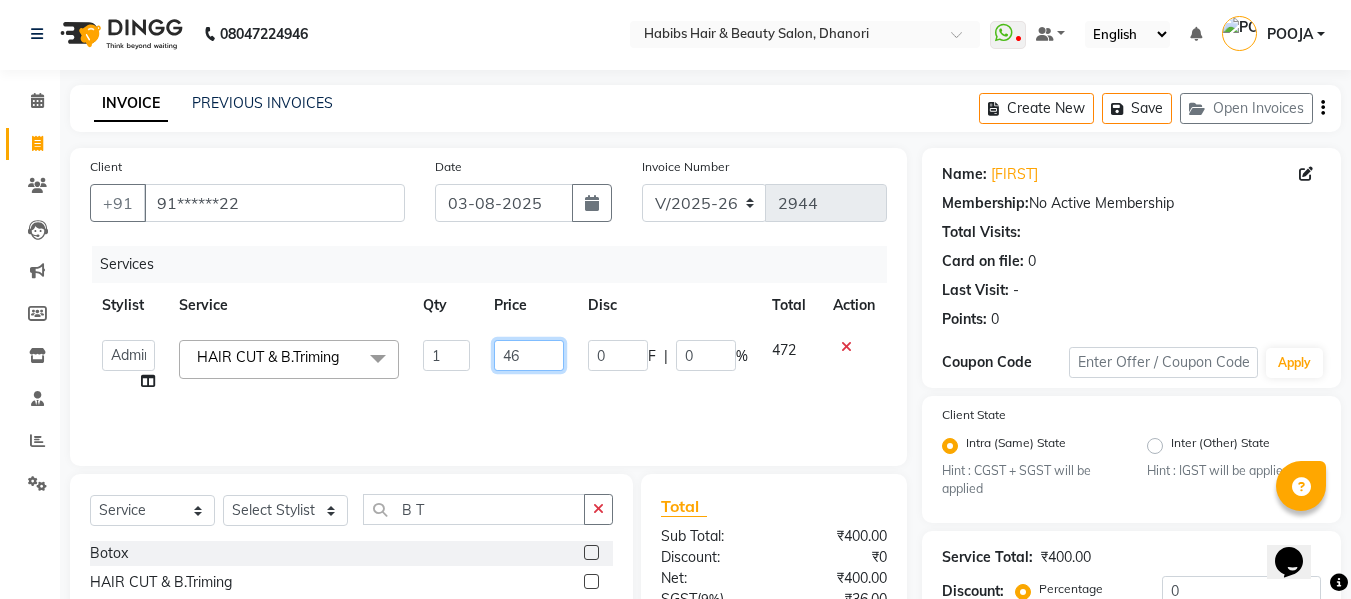 type on "466" 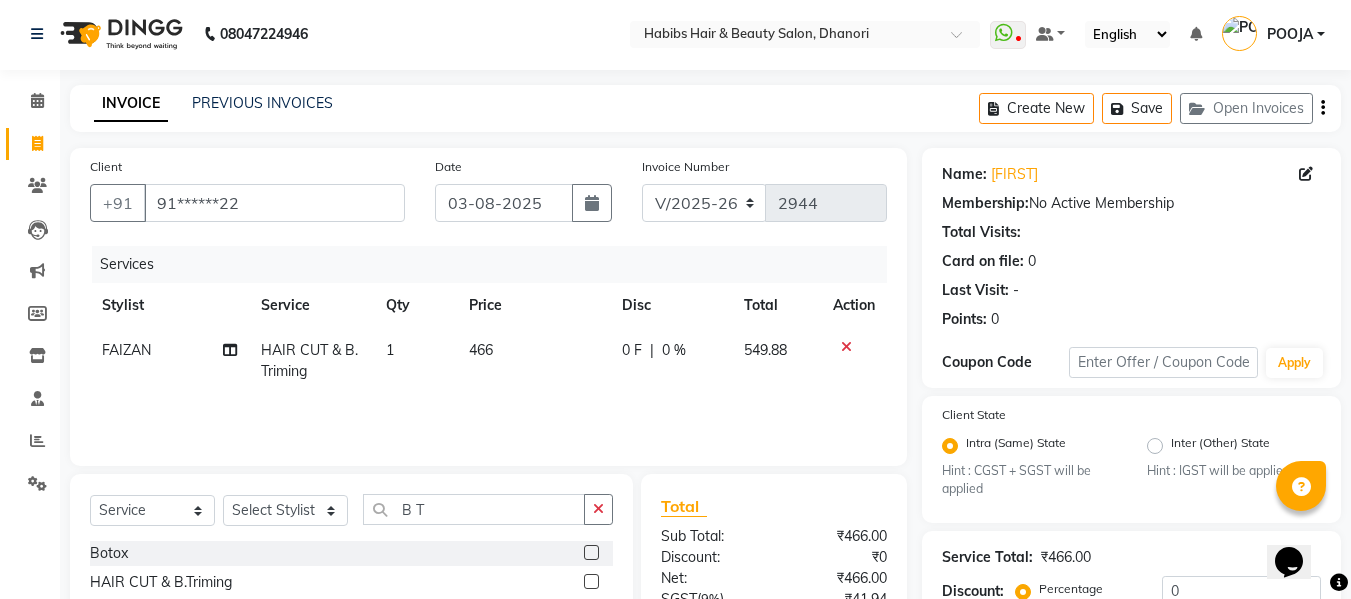 click on "466" 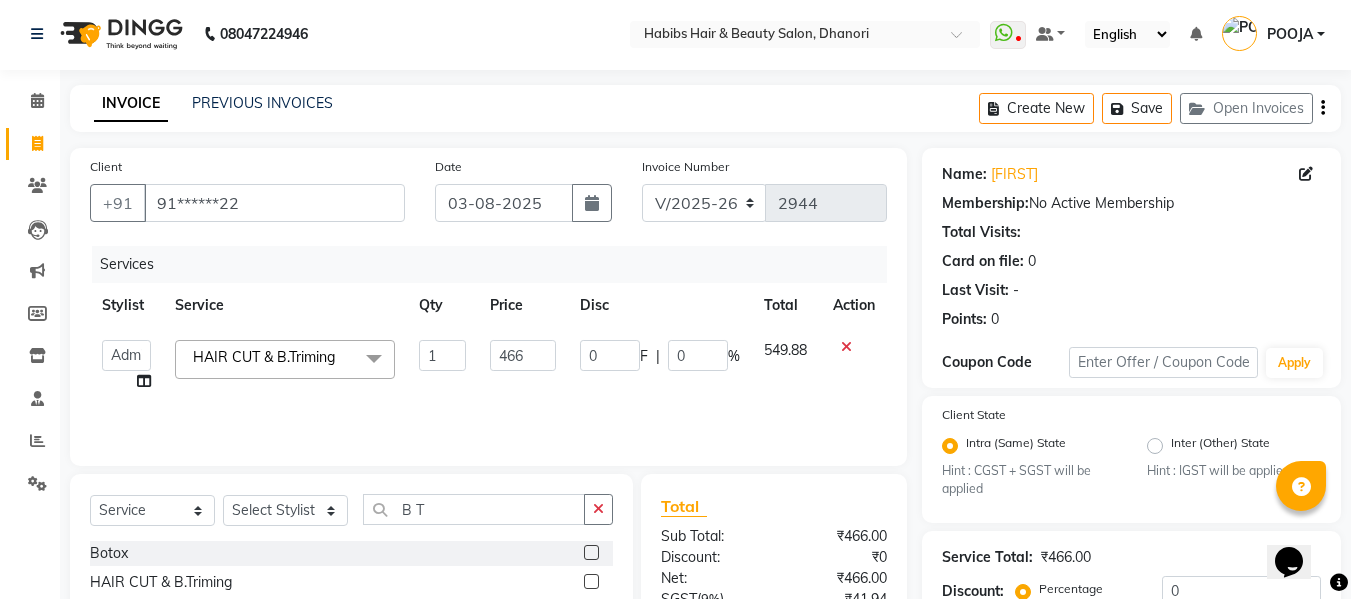 scroll, scrollTop: 211, scrollLeft: 0, axis: vertical 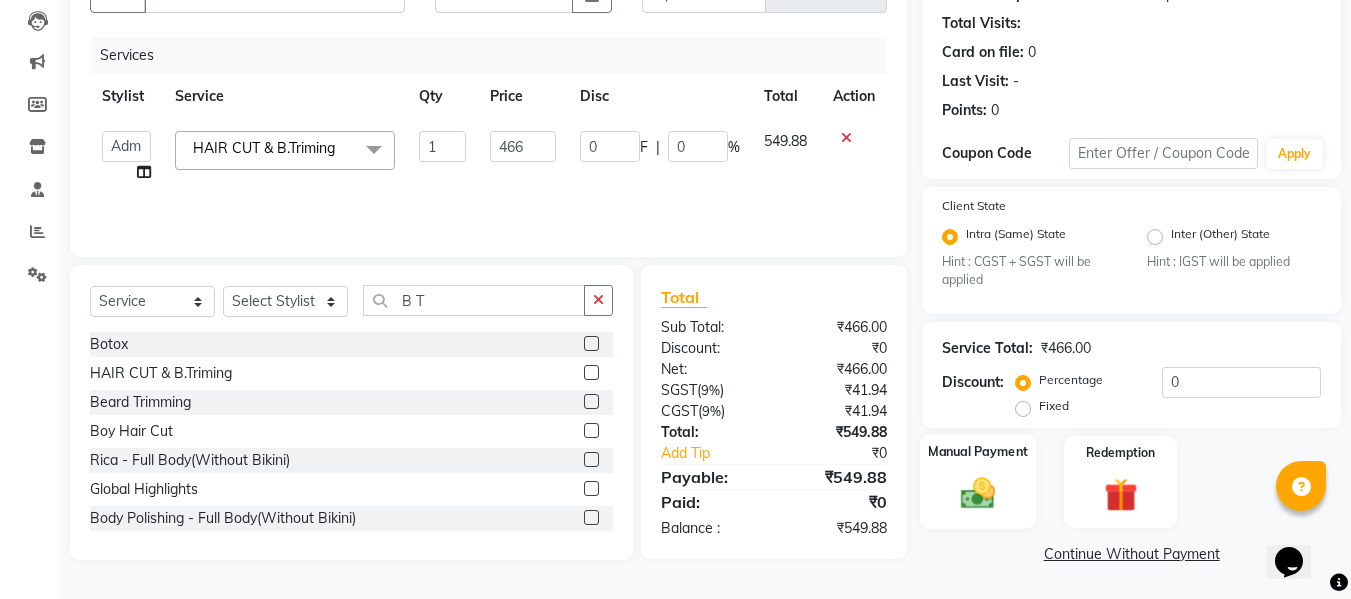 click 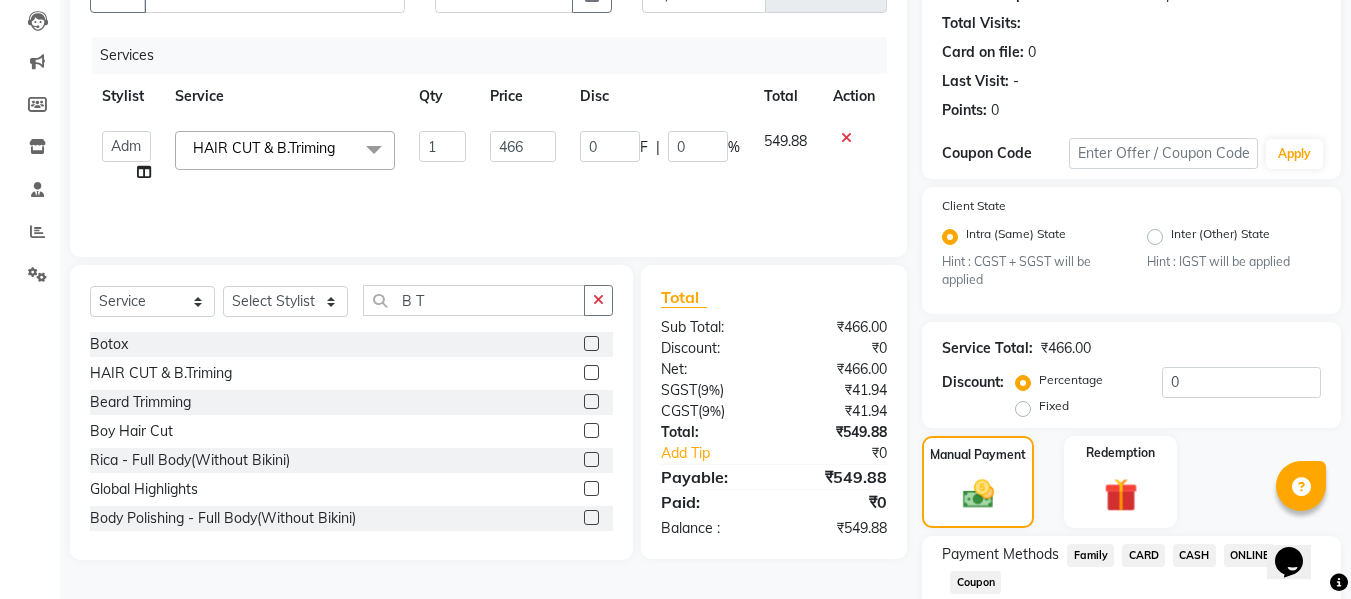 scroll, scrollTop: 339, scrollLeft: 0, axis: vertical 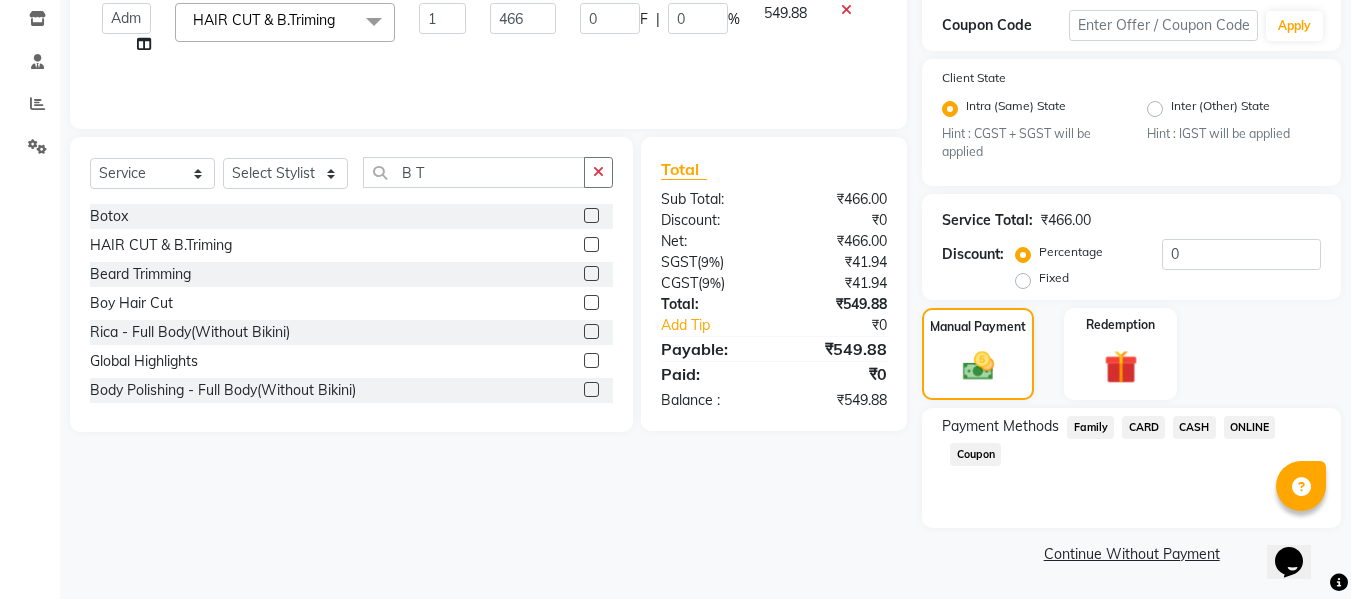 click on "ONLINE" 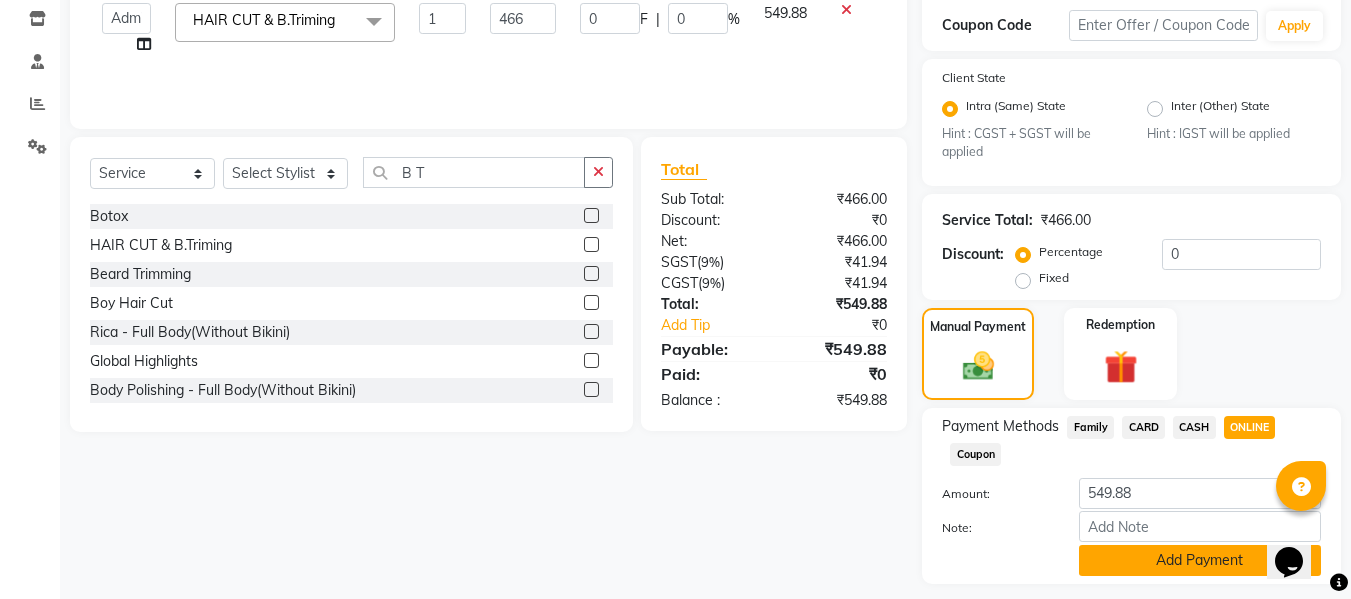 click on "Add Payment" 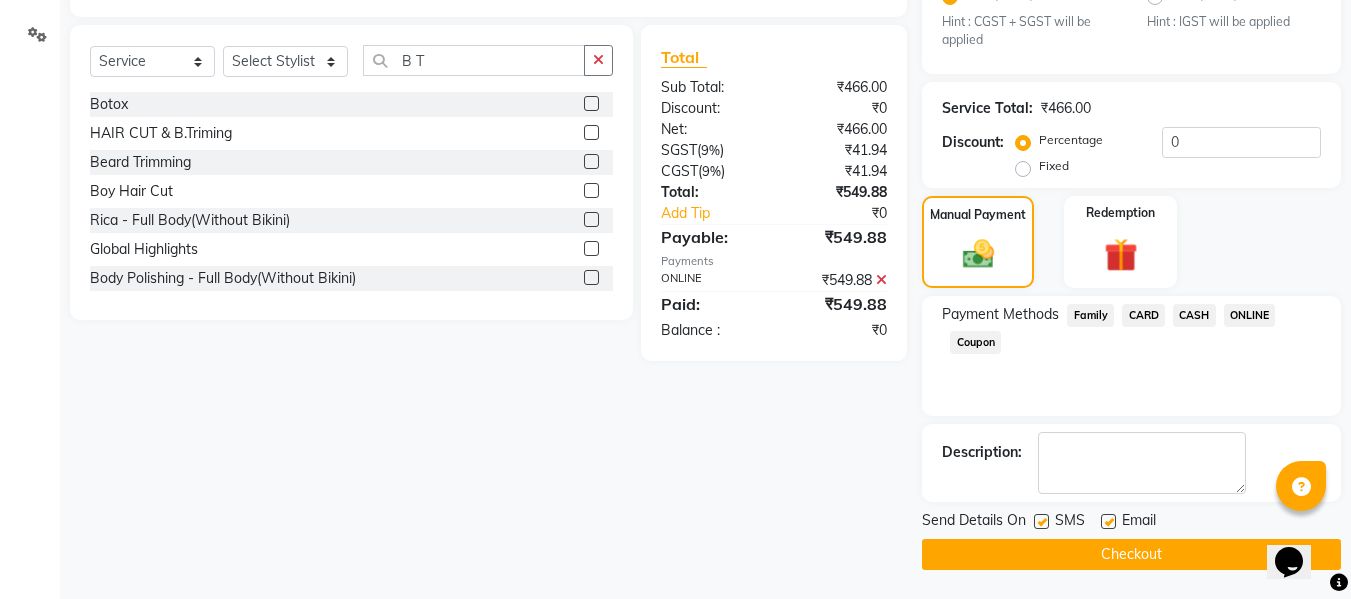 scroll, scrollTop: 452, scrollLeft: 0, axis: vertical 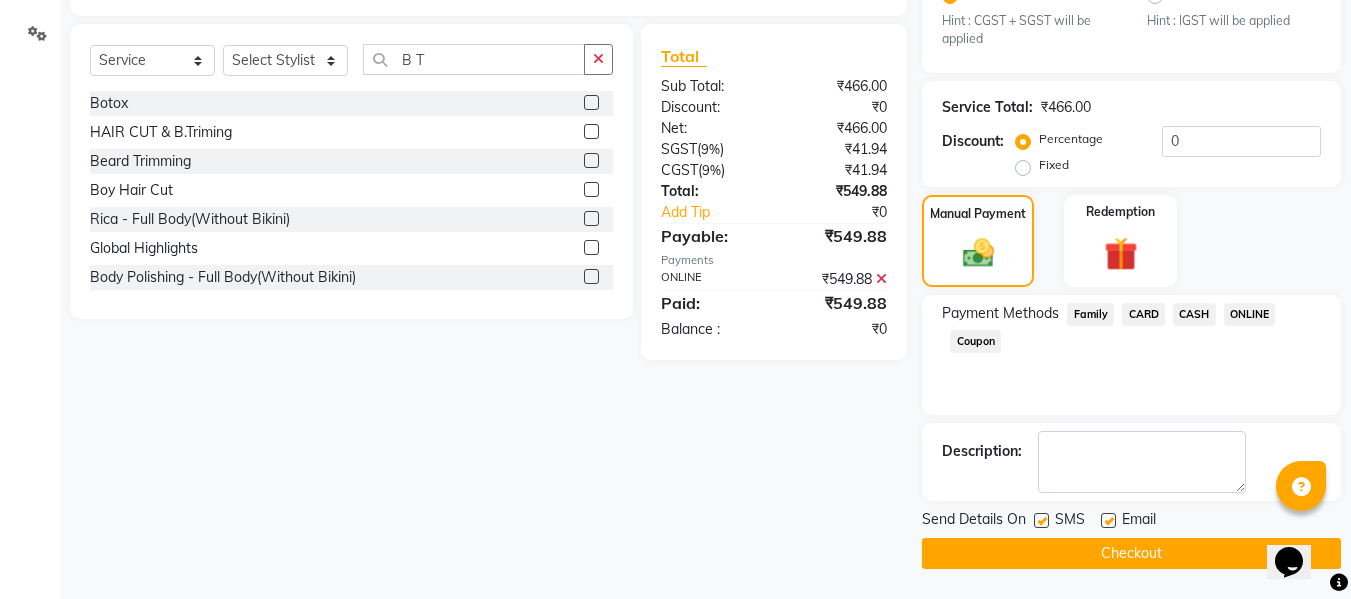 click on "Checkout" 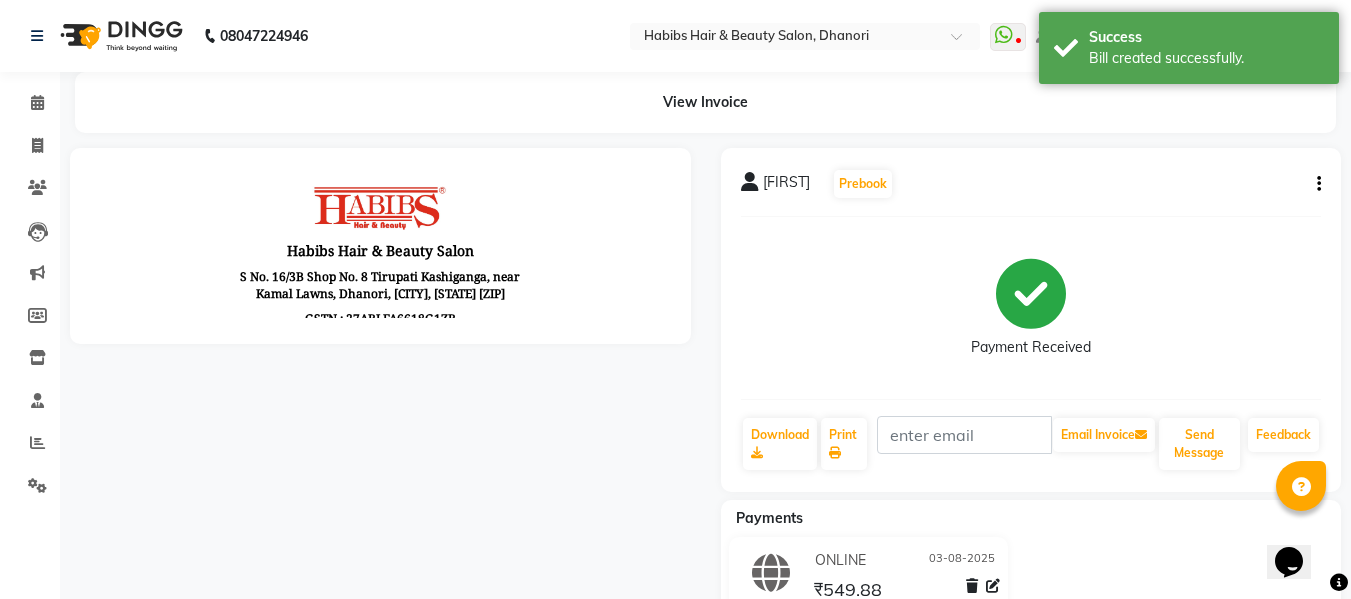 scroll, scrollTop: 0, scrollLeft: 0, axis: both 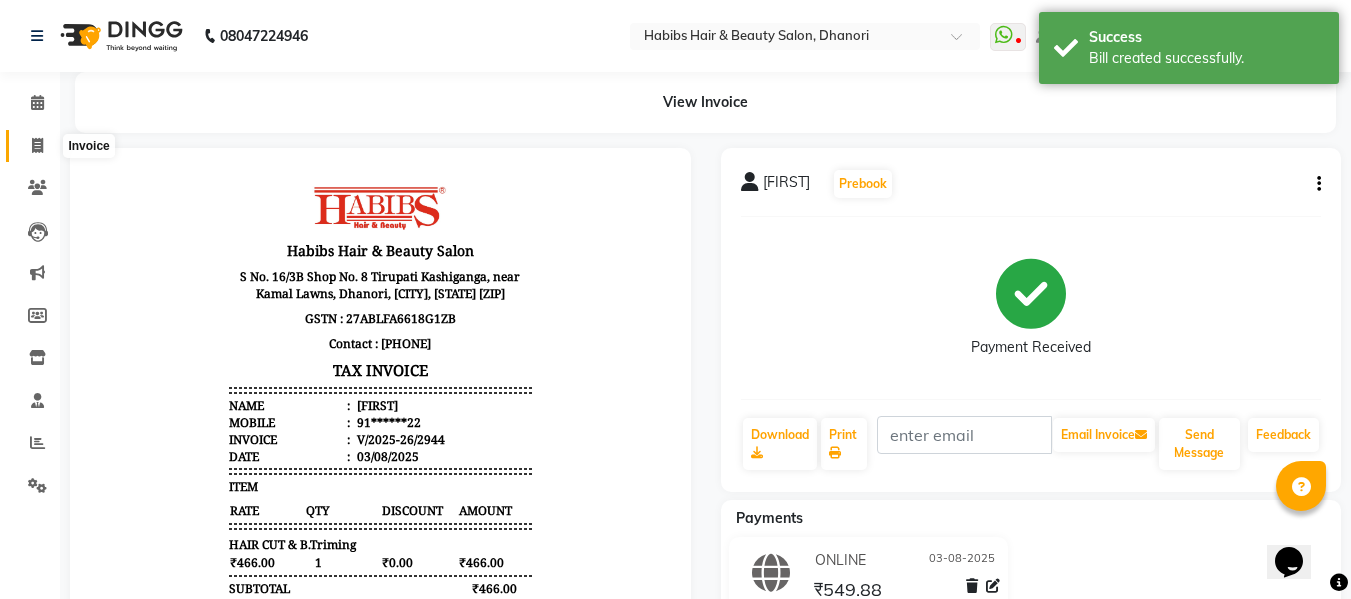 click 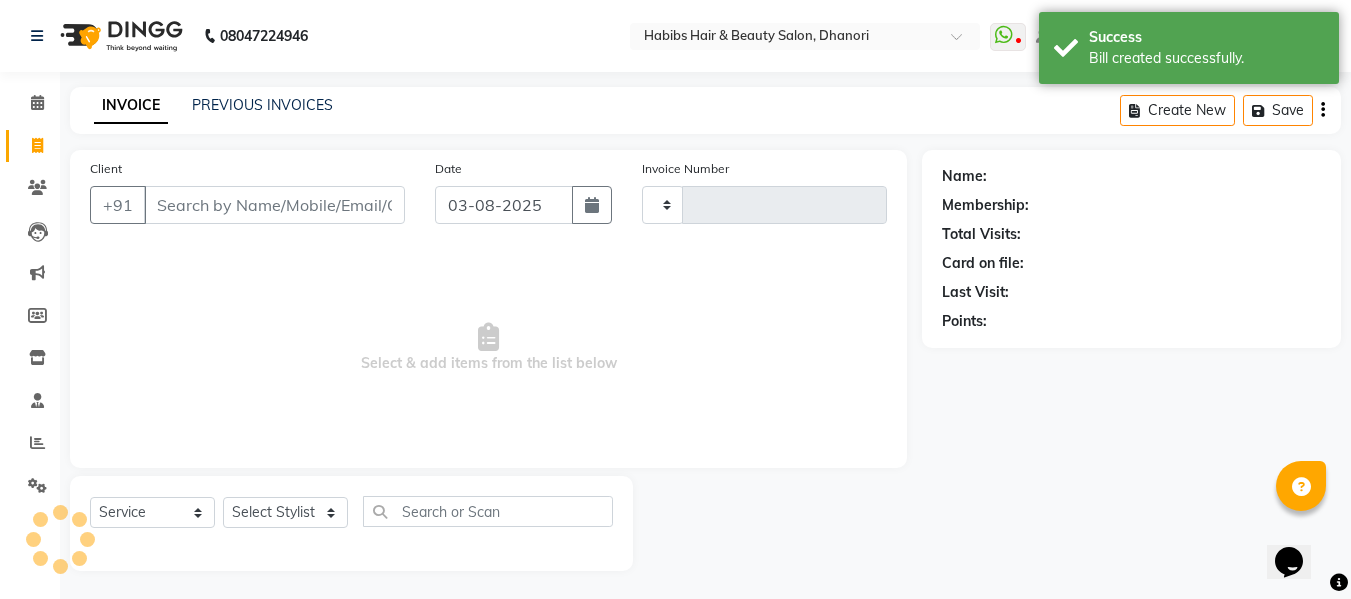 type on "2945" 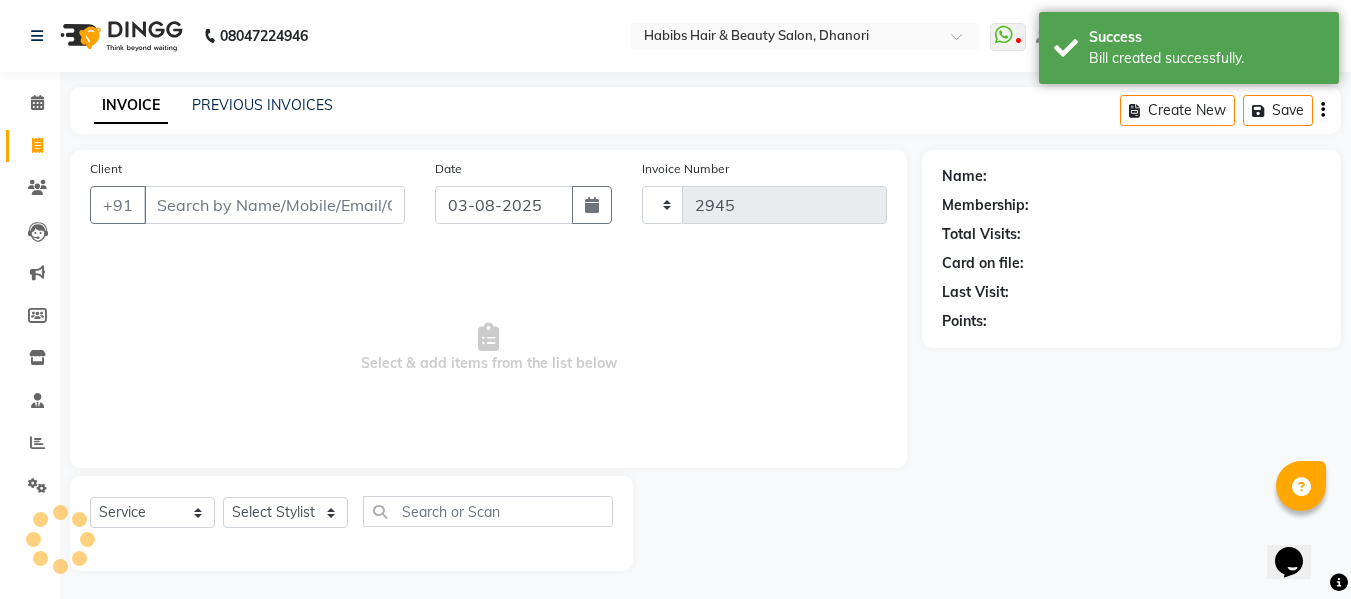scroll, scrollTop: 2, scrollLeft: 0, axis: vertical 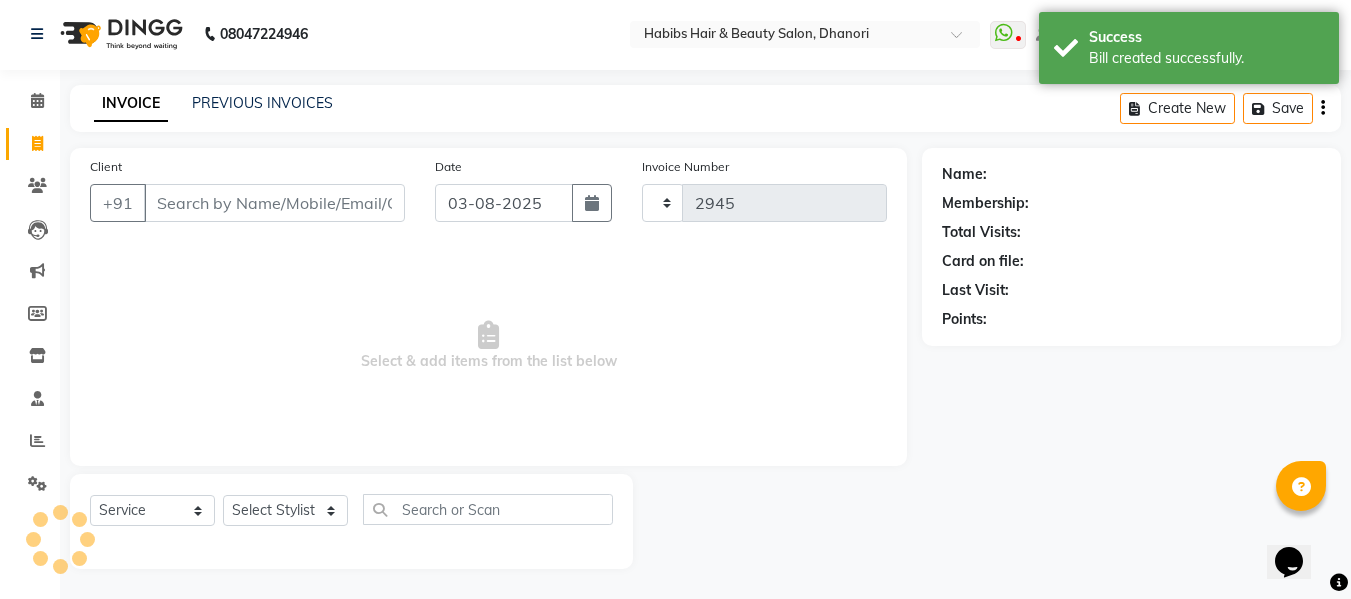 select on "4967" 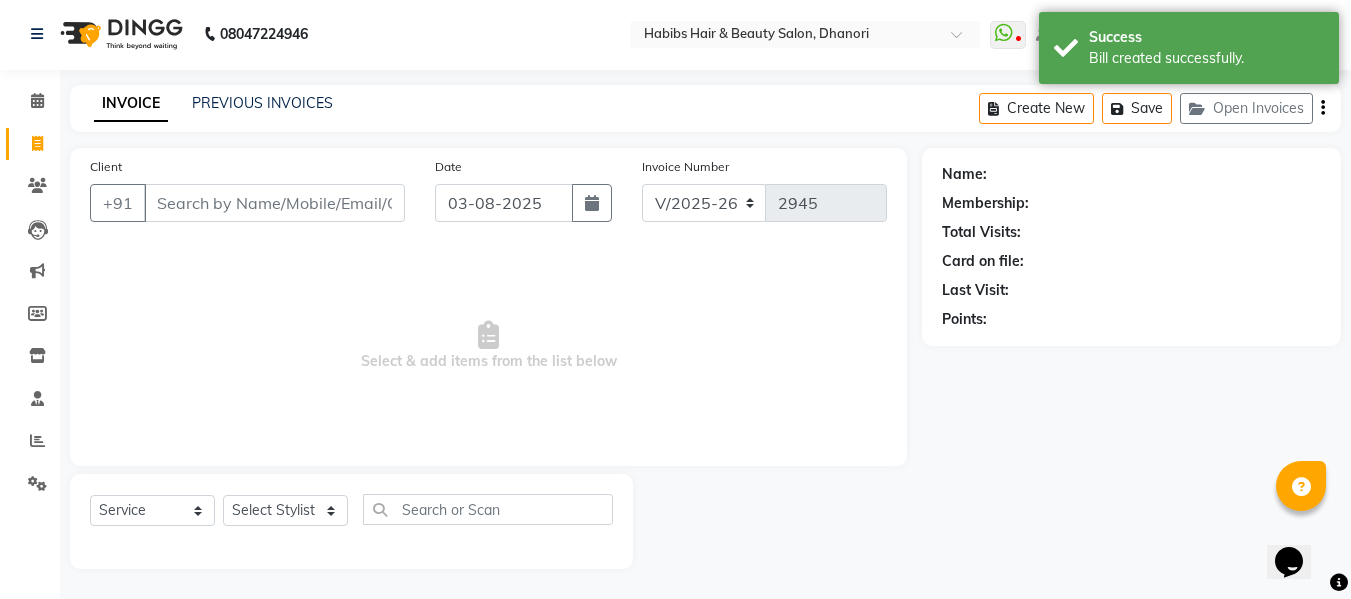 click on "Client" at bounding box center [274, 203] 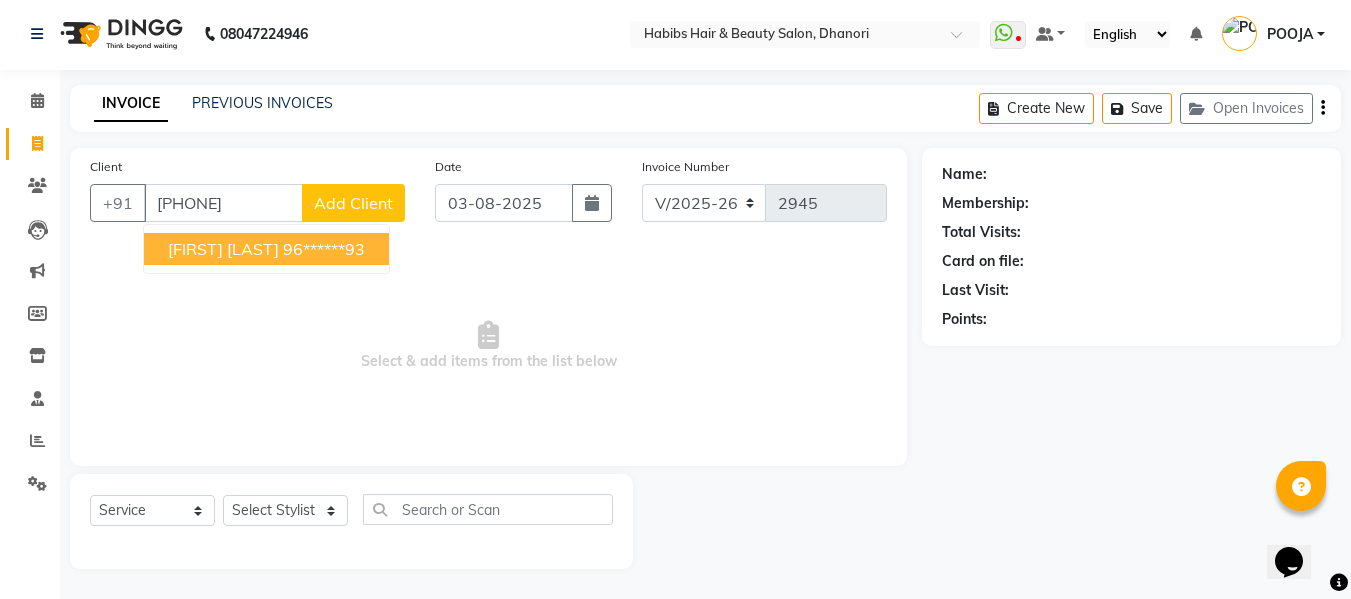 click on "[FIRST] [LAST]" at bounding box center [223, 249] 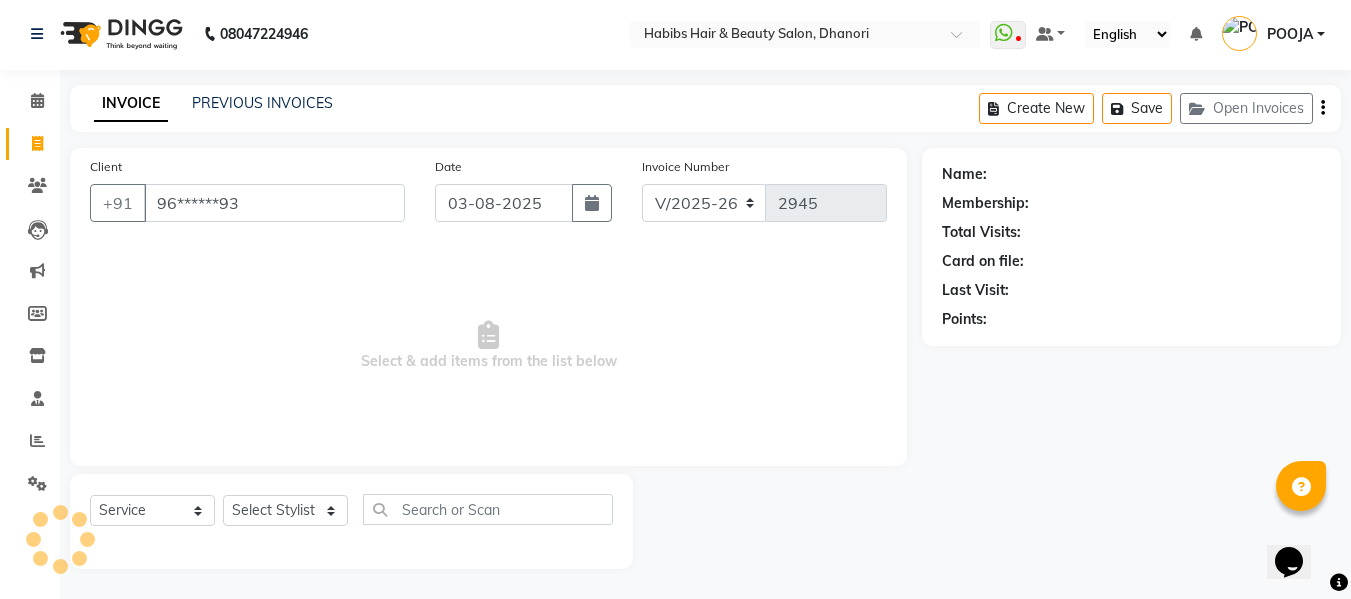 type on "96******93" 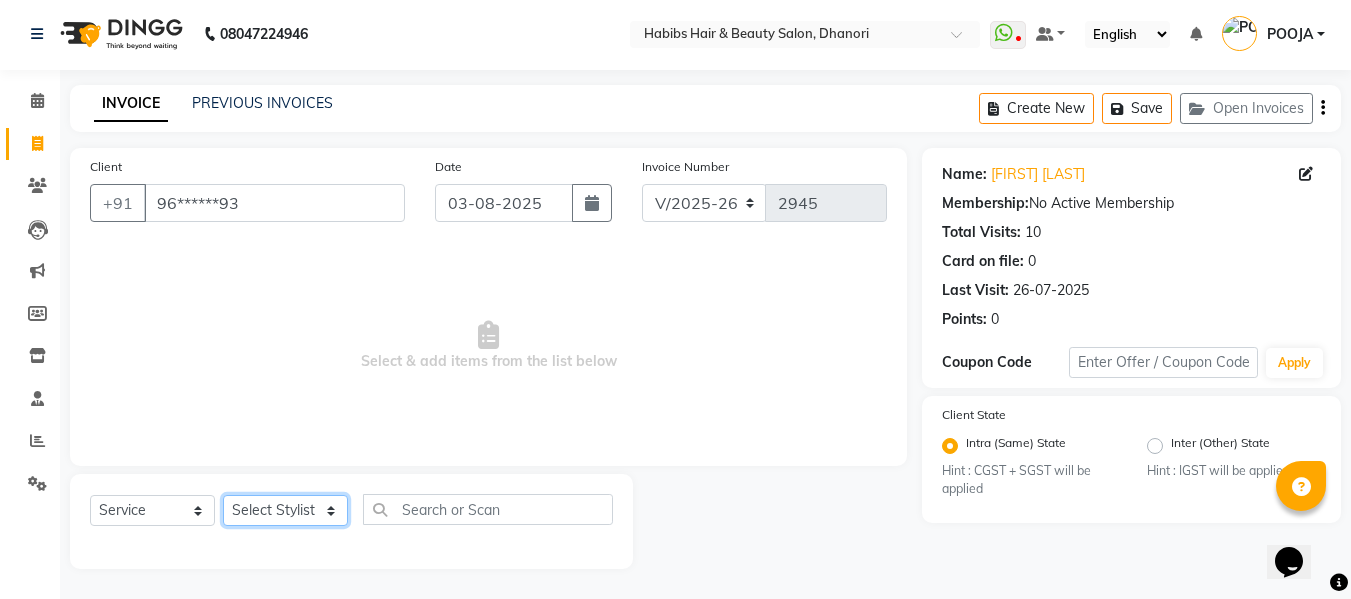 click on "Select Stylist Admin  [FIRST]  [LAST] [LAST] [LAST] [LAST] [LAST] [LAST] [LAST] [LAST] [LAST] [LAST] [LAST] [LAST] [LAST]" 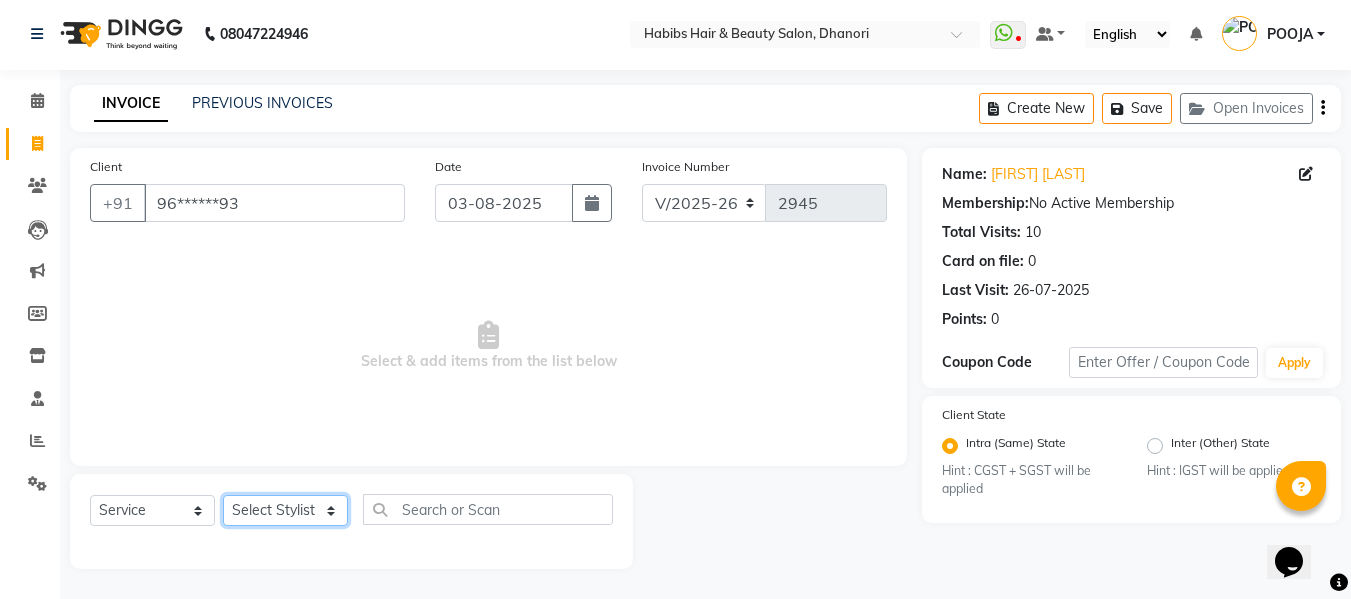 select on "35846" 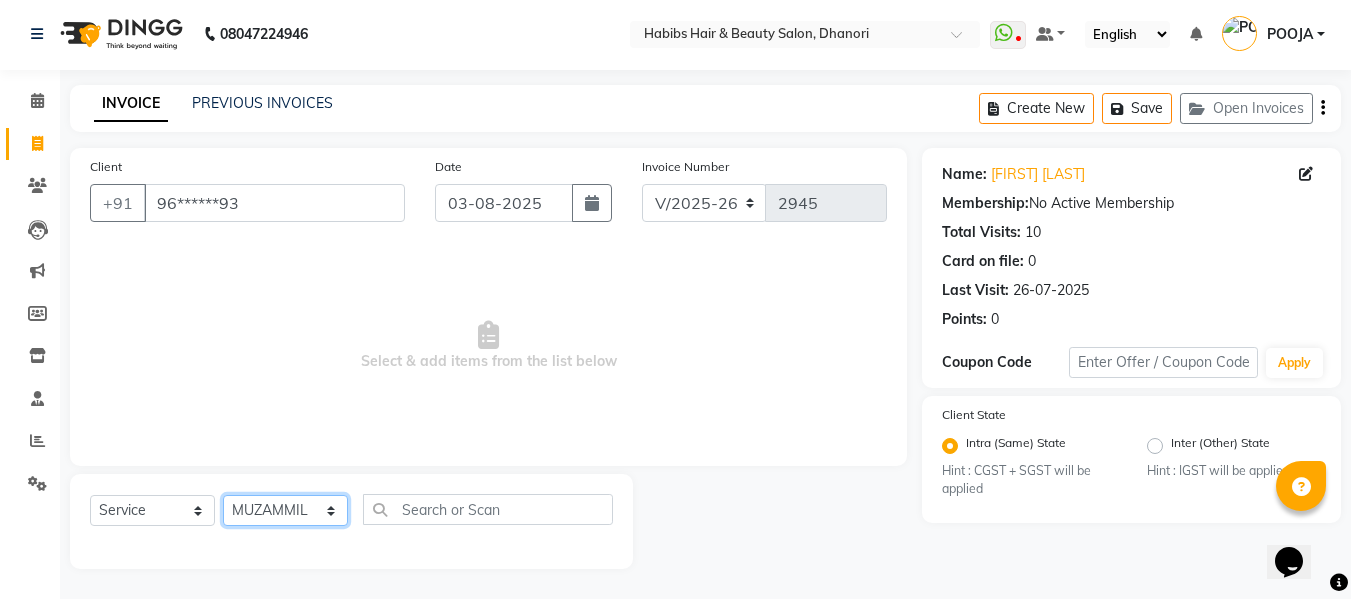 click on "Select Stylist Admin  [FIRST]  [LAST] [LAST] [LAST] [LAST] [LAST] [LAST] [LAST] [LAST] [LAST] [LAST] [LAST] [LAST] [LAST]" 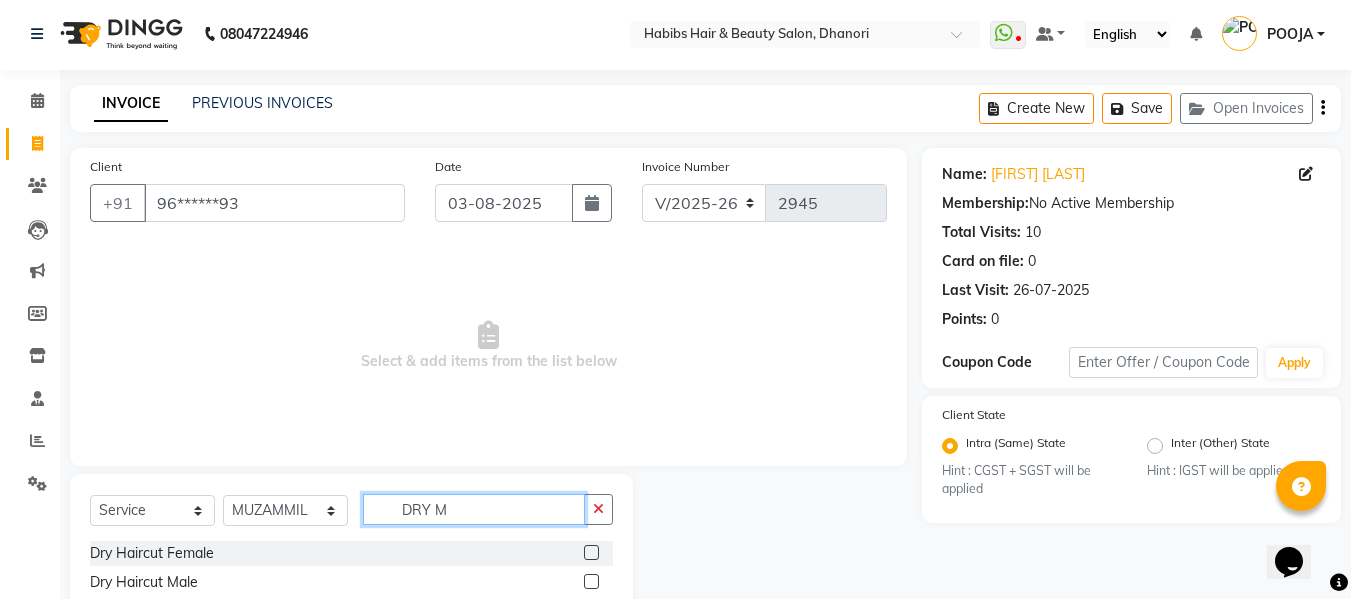 type on "DRY M" 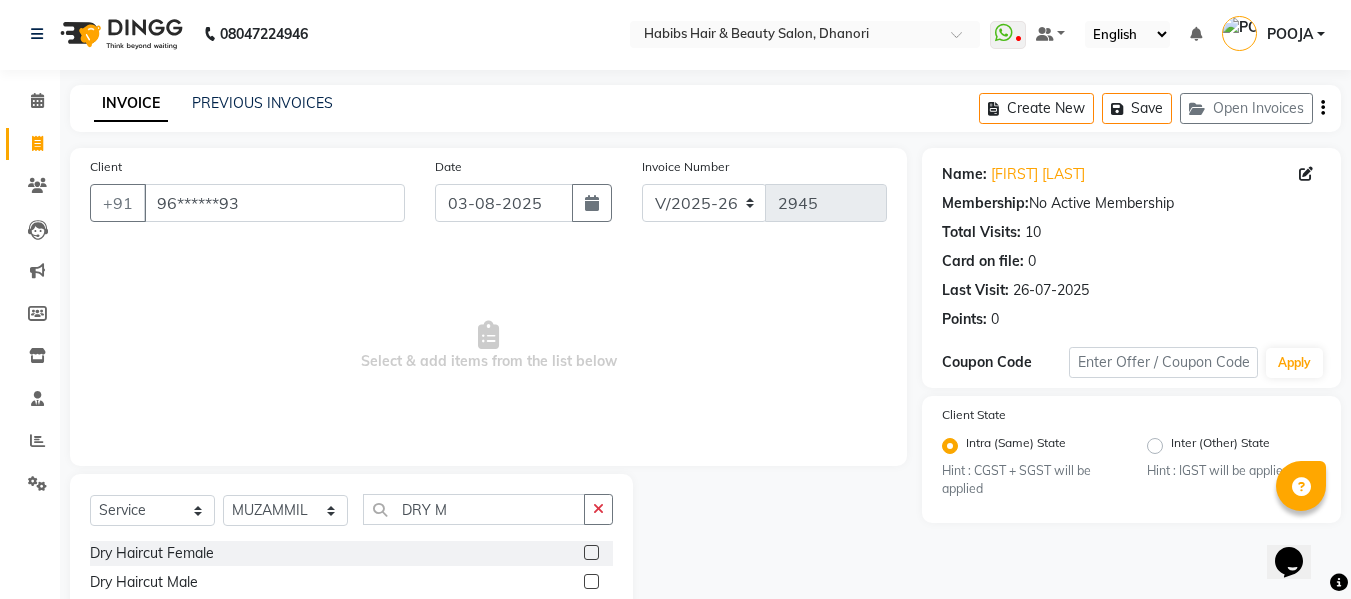 click 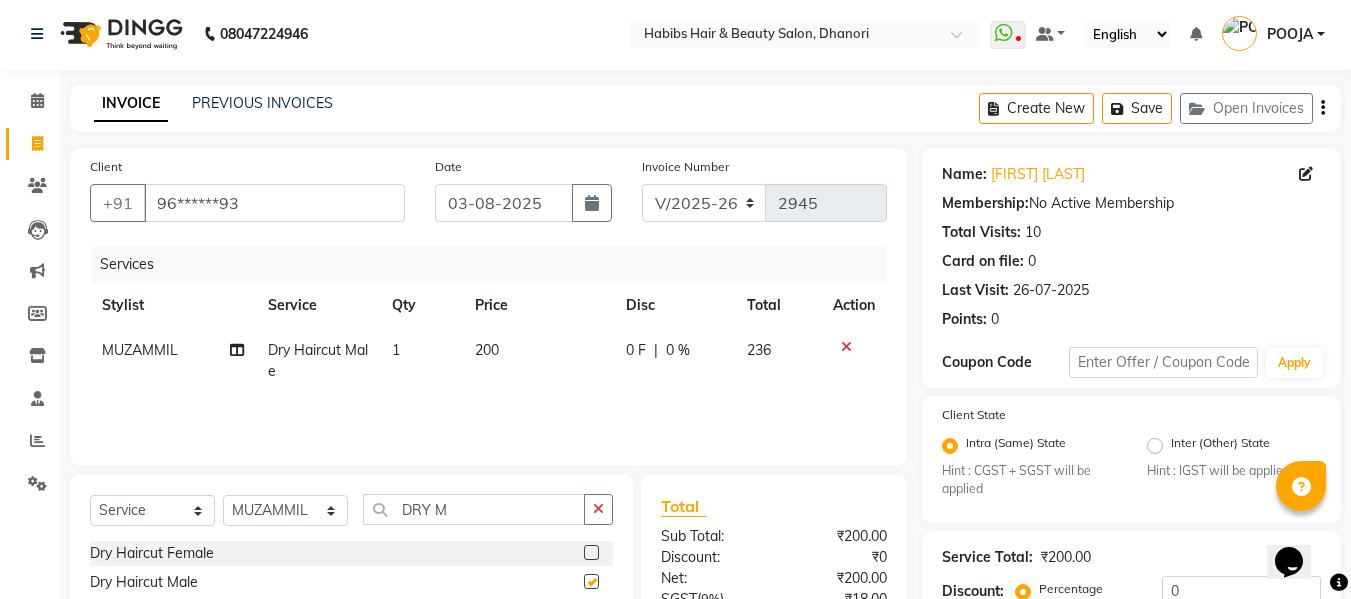 checkbox on "false" 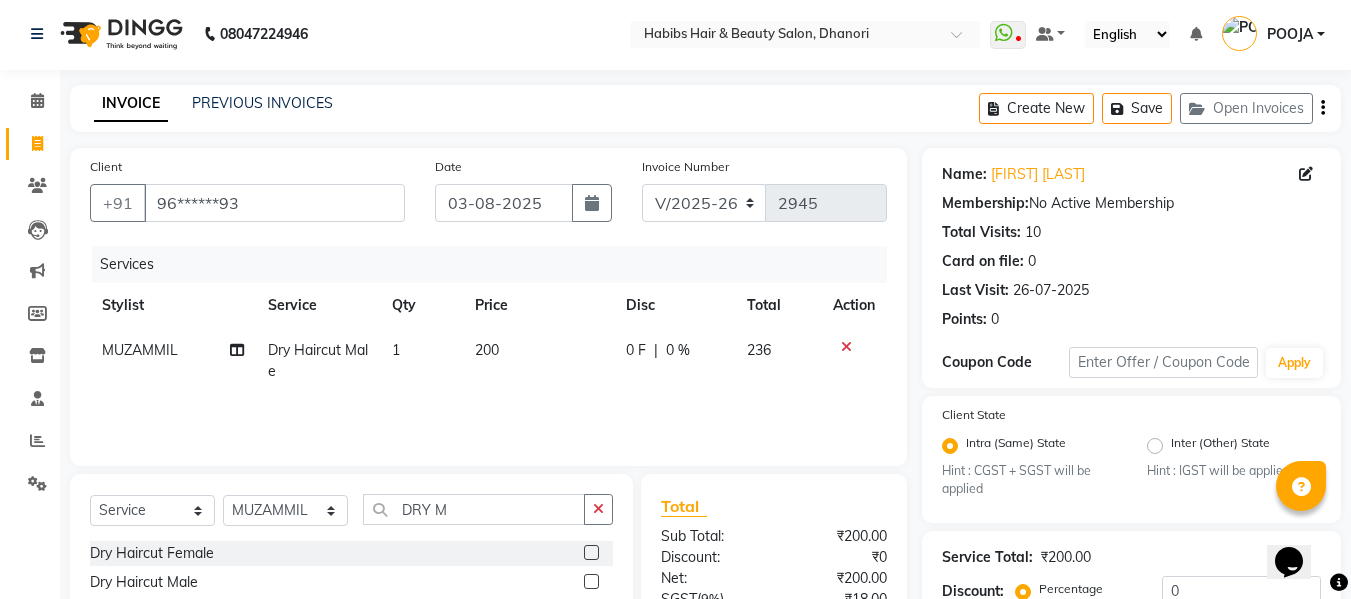 click on "200" 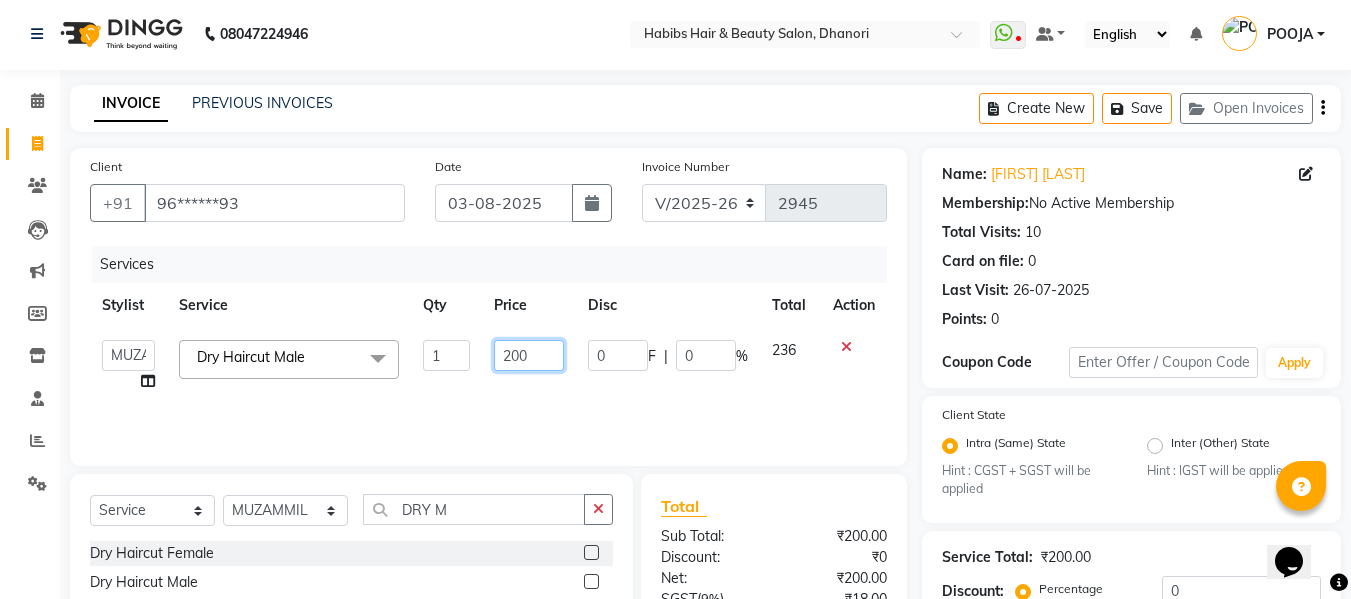 click on "200" 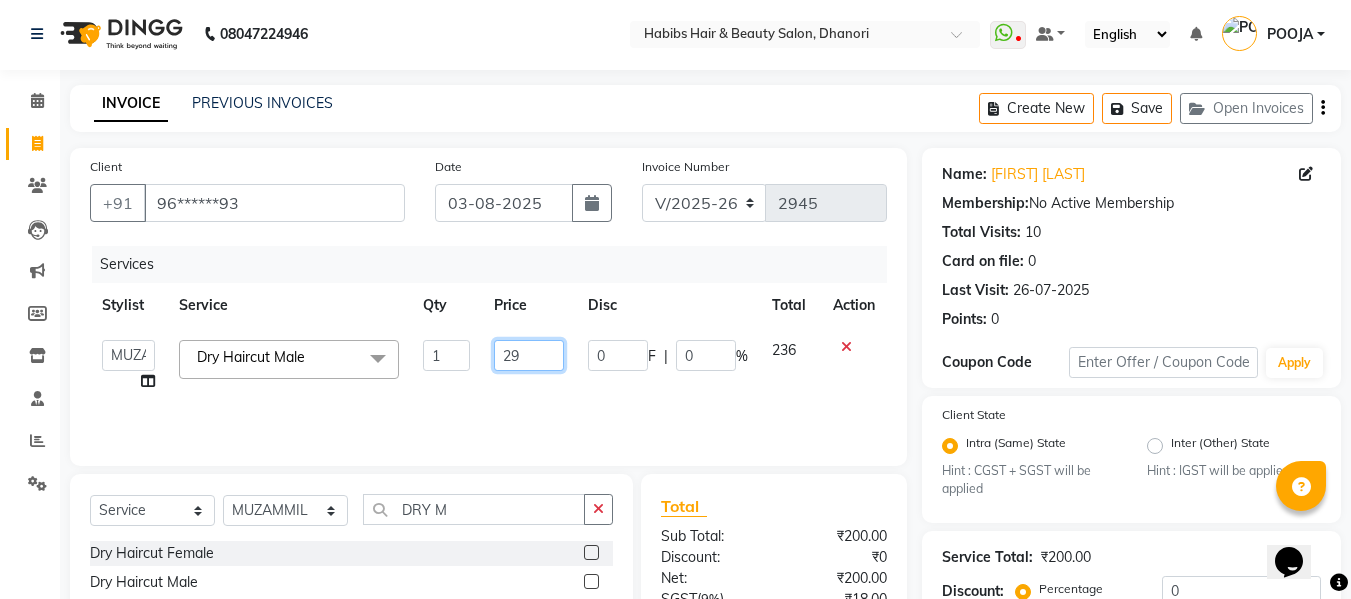type on "297" 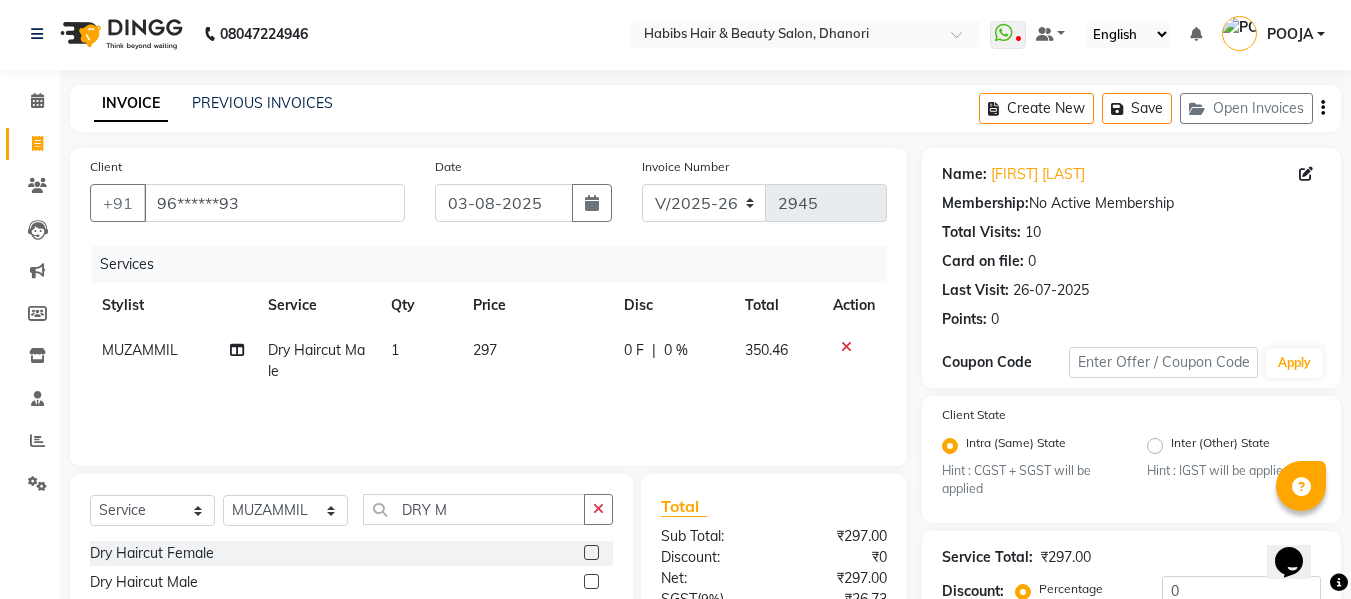 click on "297" 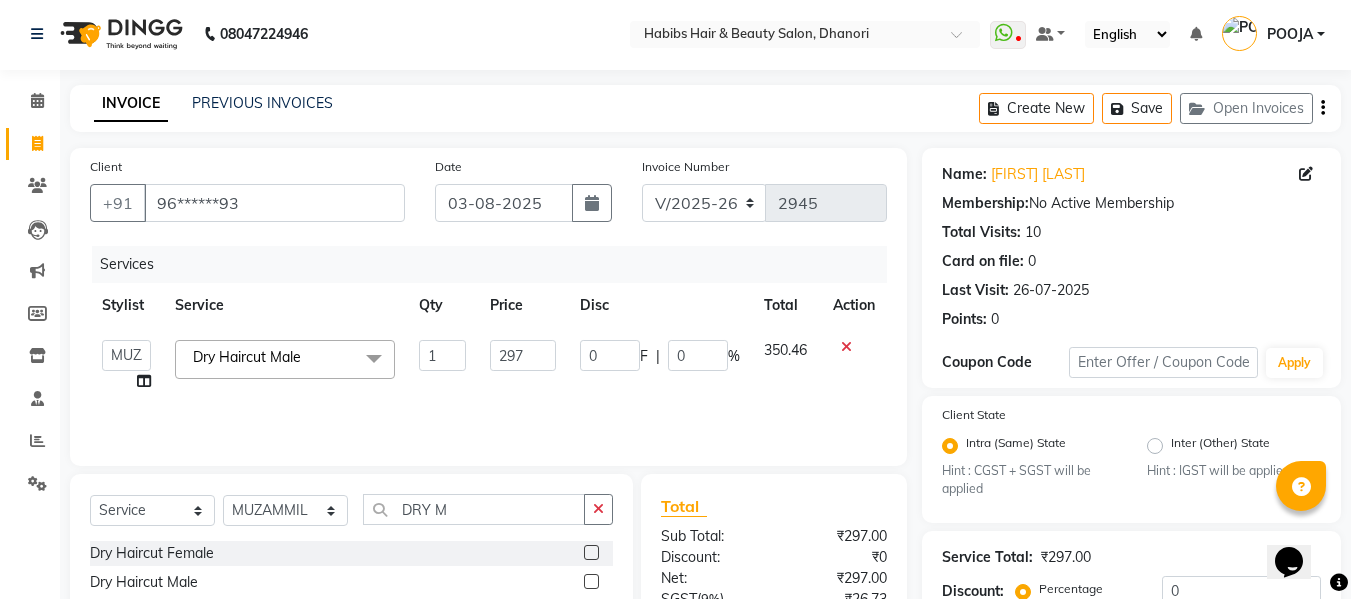 scroll, scrollTop: 211, scrollLeft: 0, axis: vertical 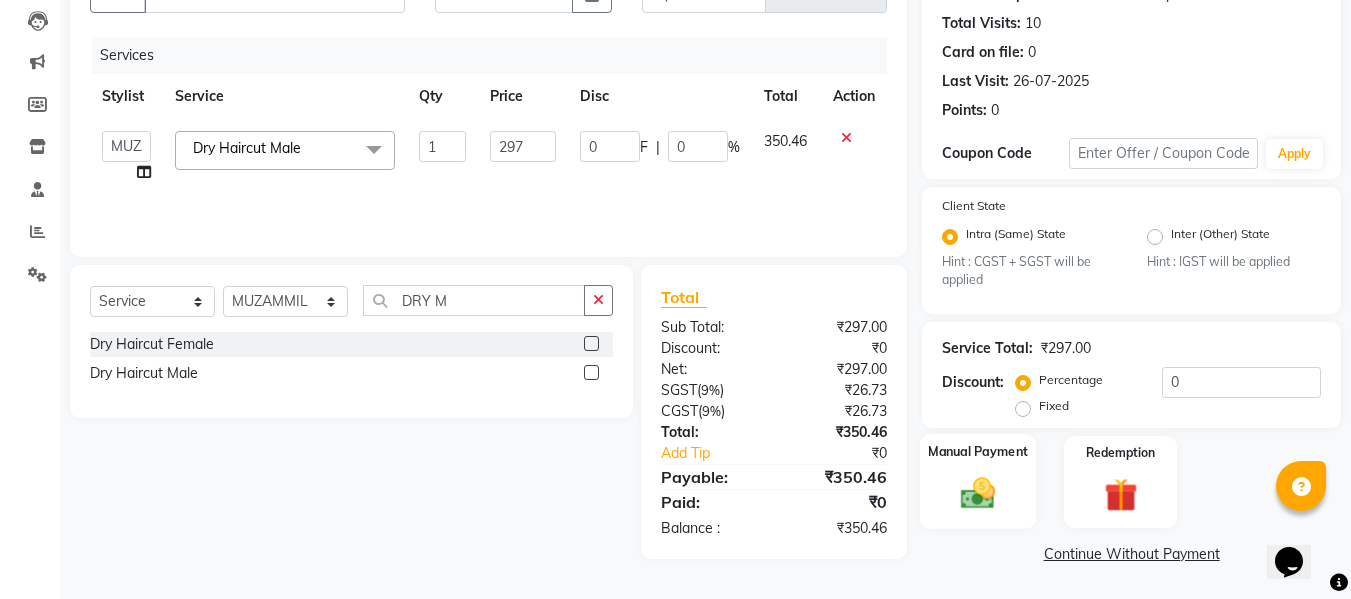 click on "Manual Payment" 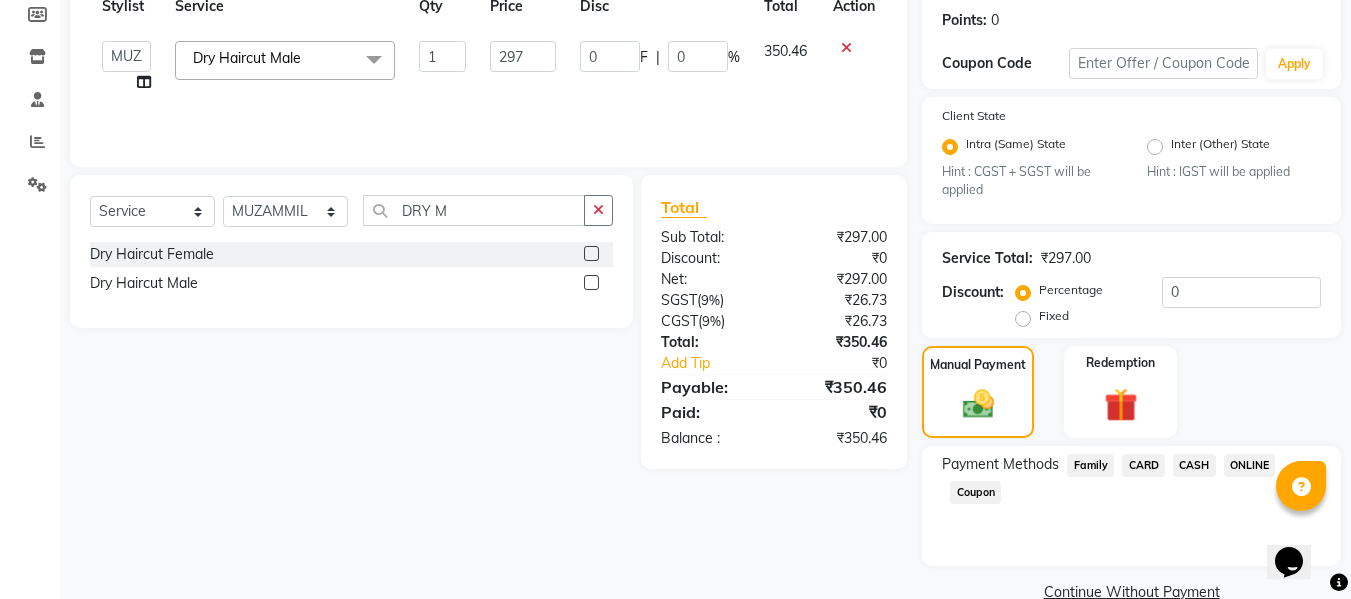 scroll, scrollTop: 339, scrollLeft: 0, axis: vertical 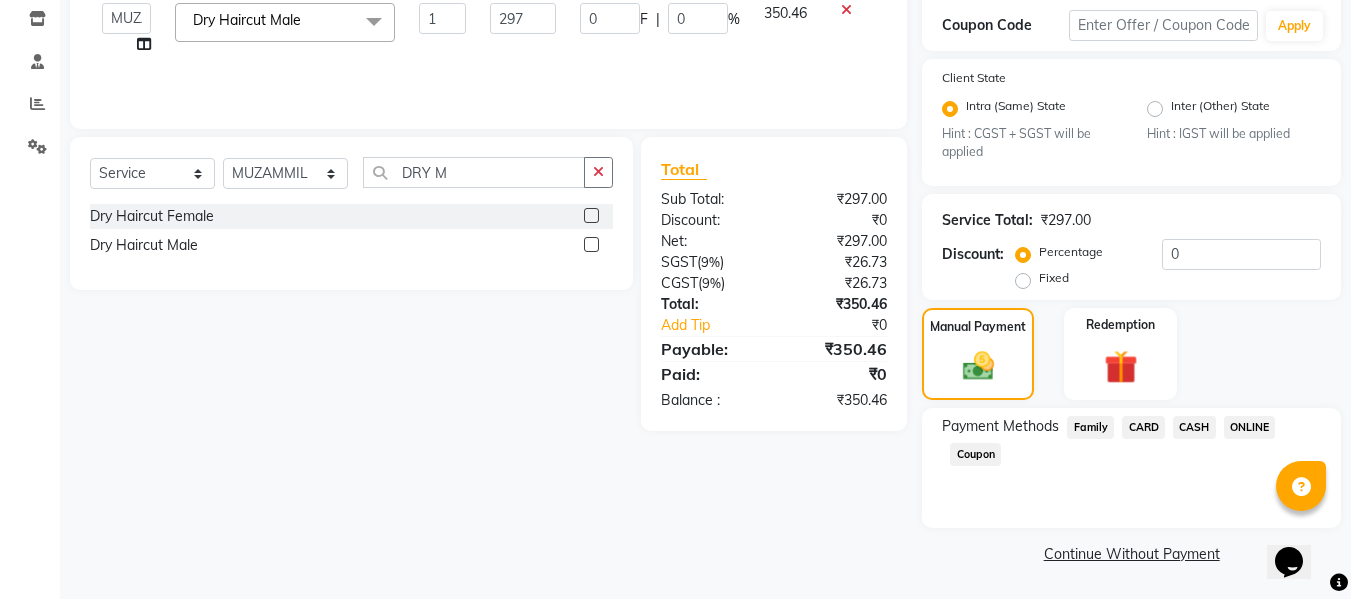 click on "ONLINE" 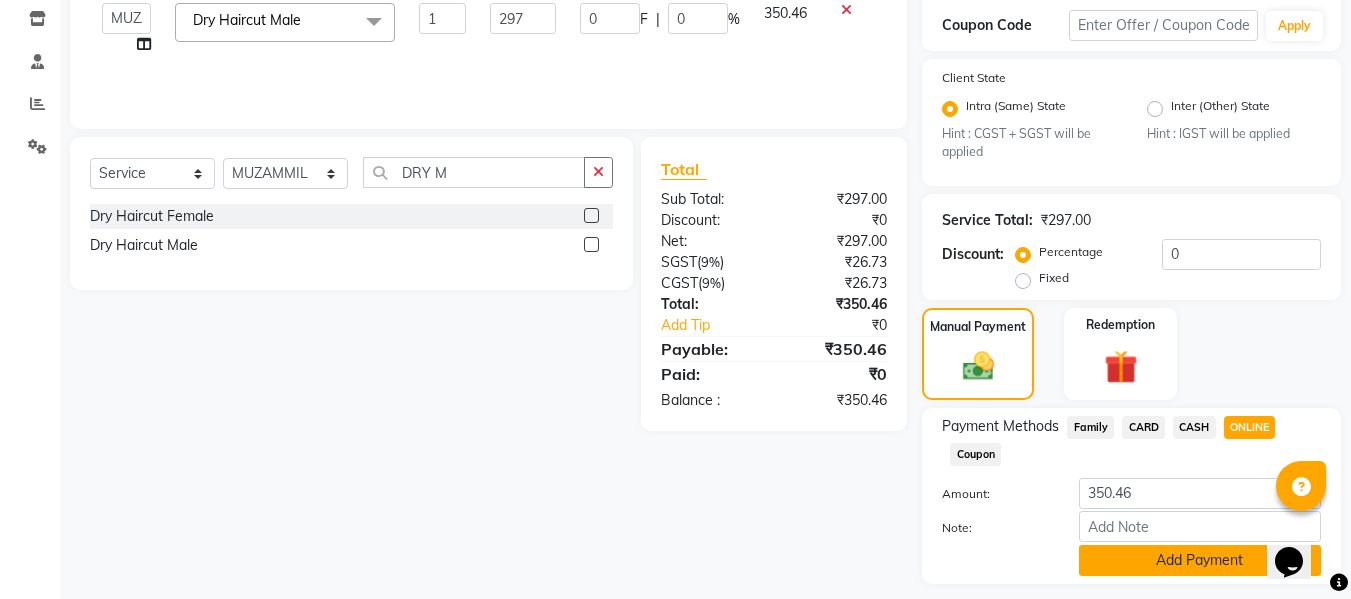 click on "Add Payment" 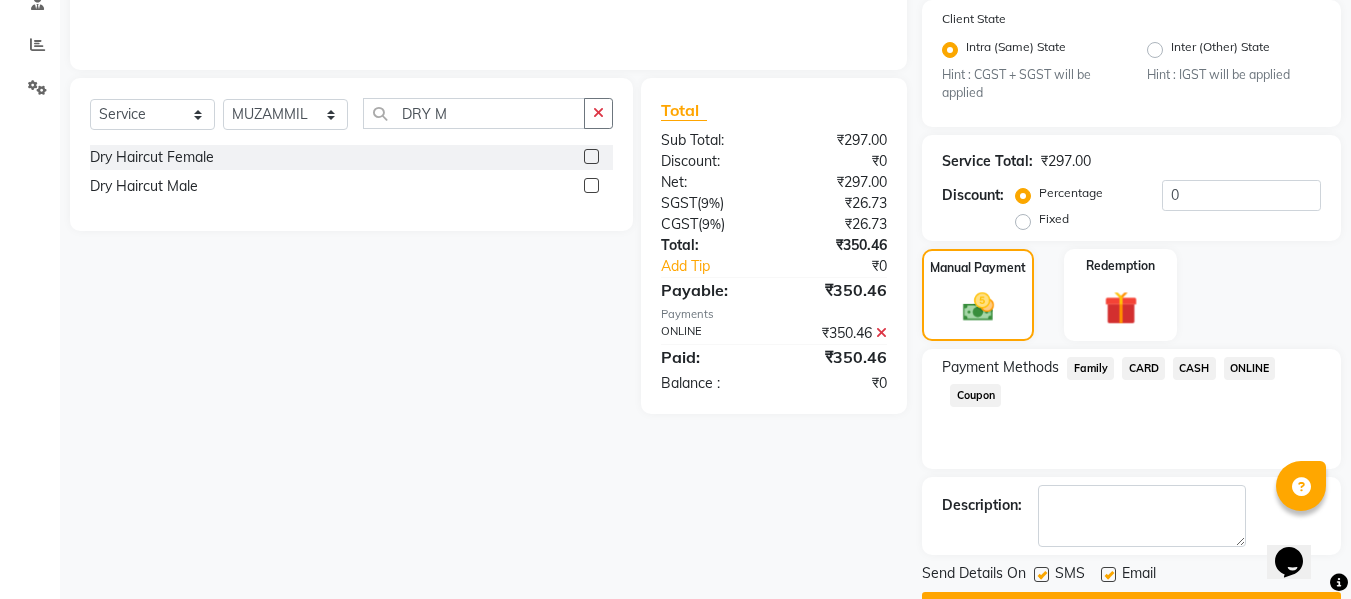 scroll, scrollTop: 452, scrollLeft: 0, axis: vertical 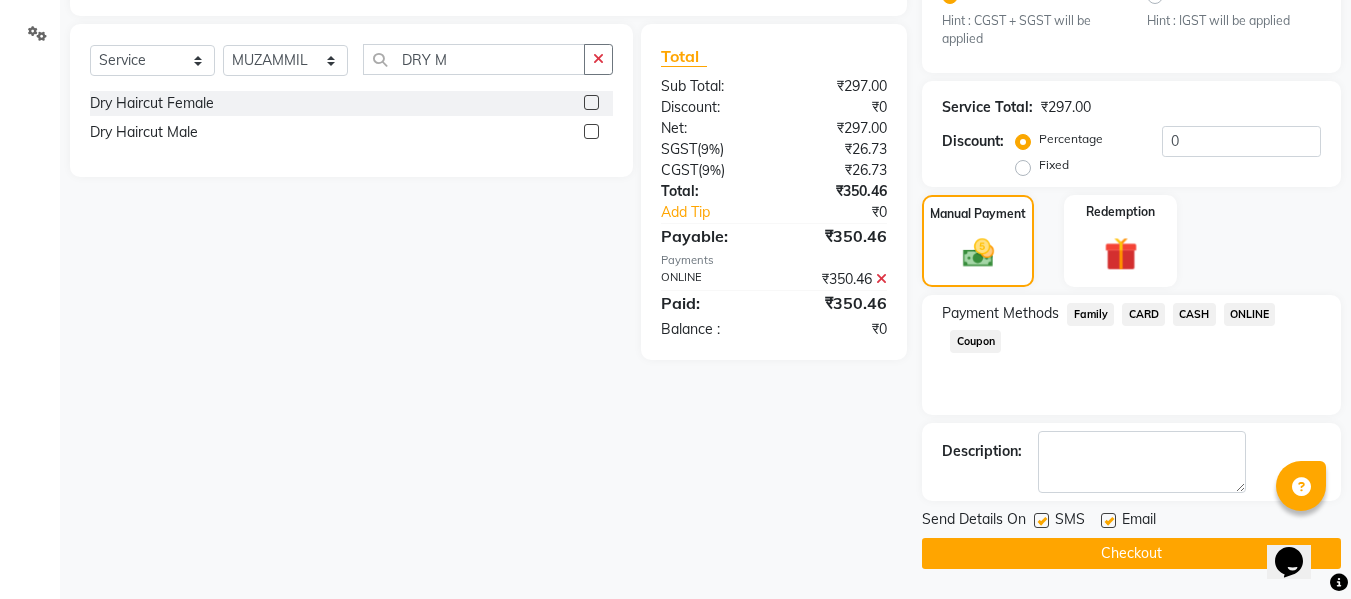 click on "Checkout" 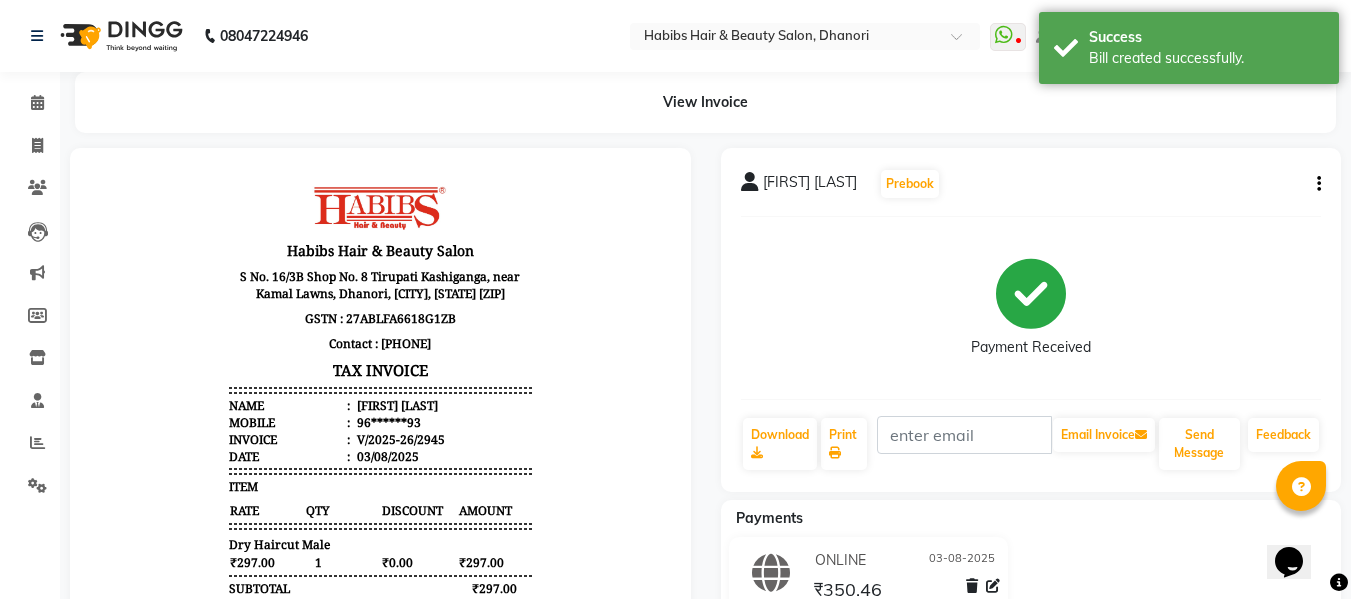 scroll, scrollTop: 0, scrollLeft: 0, axis: both 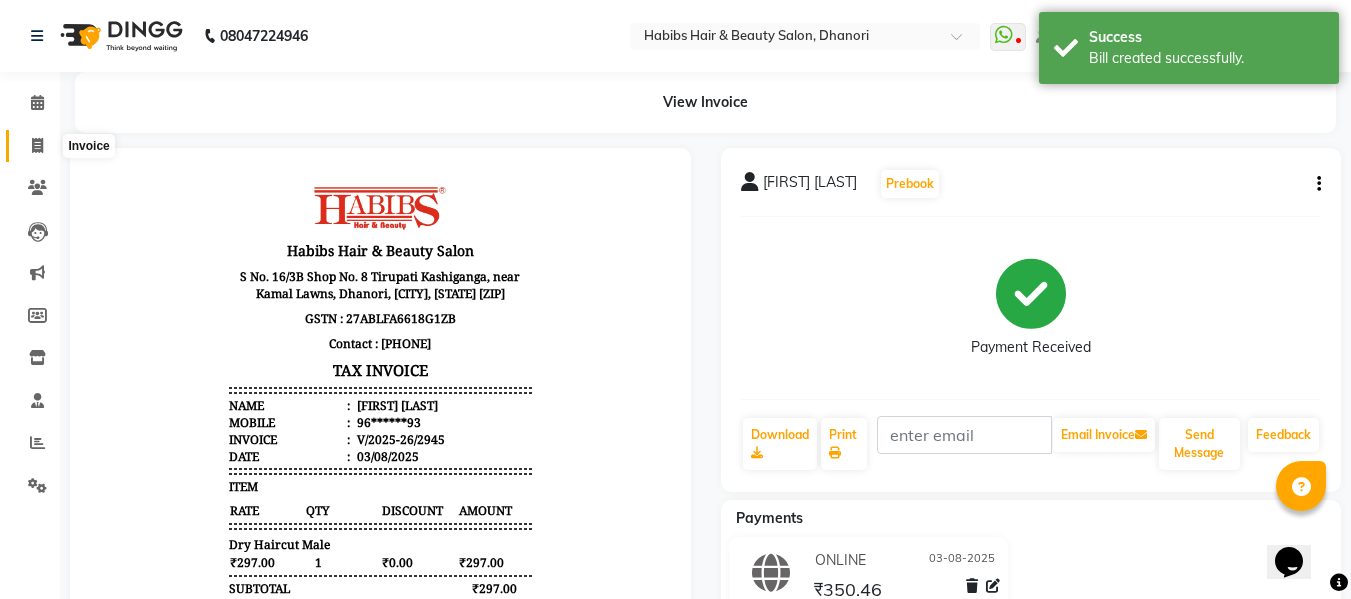 click 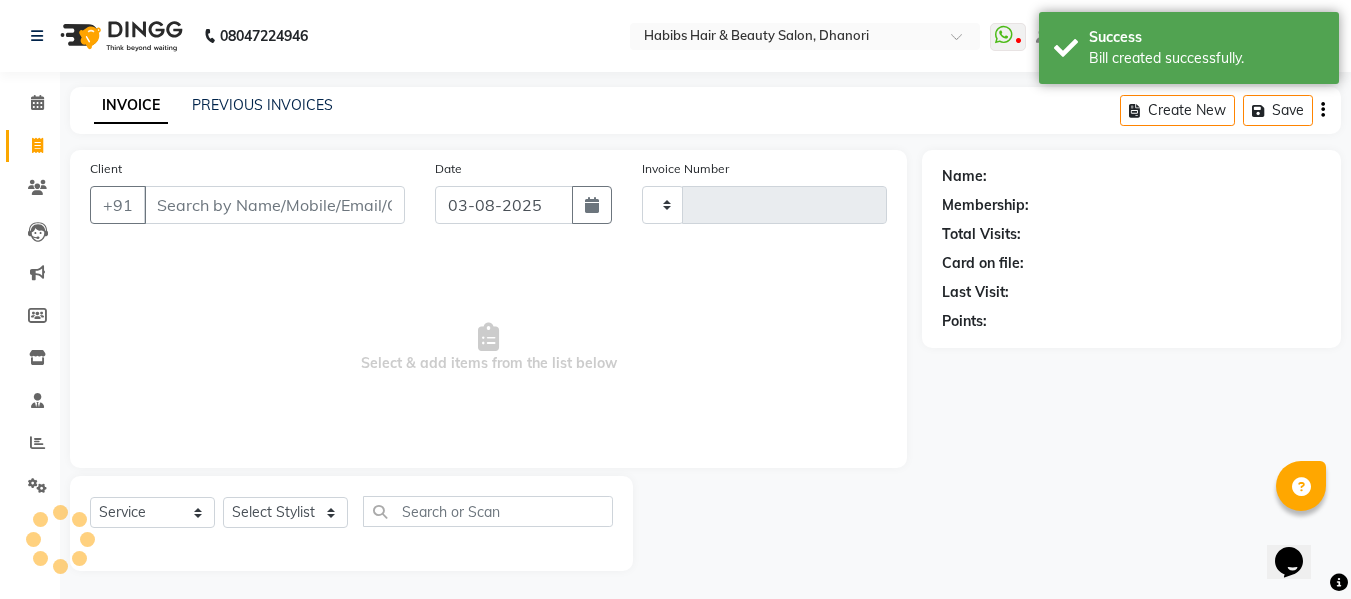 scroll, scrollTop: 2, scrollLeft: 0, axis: vertical 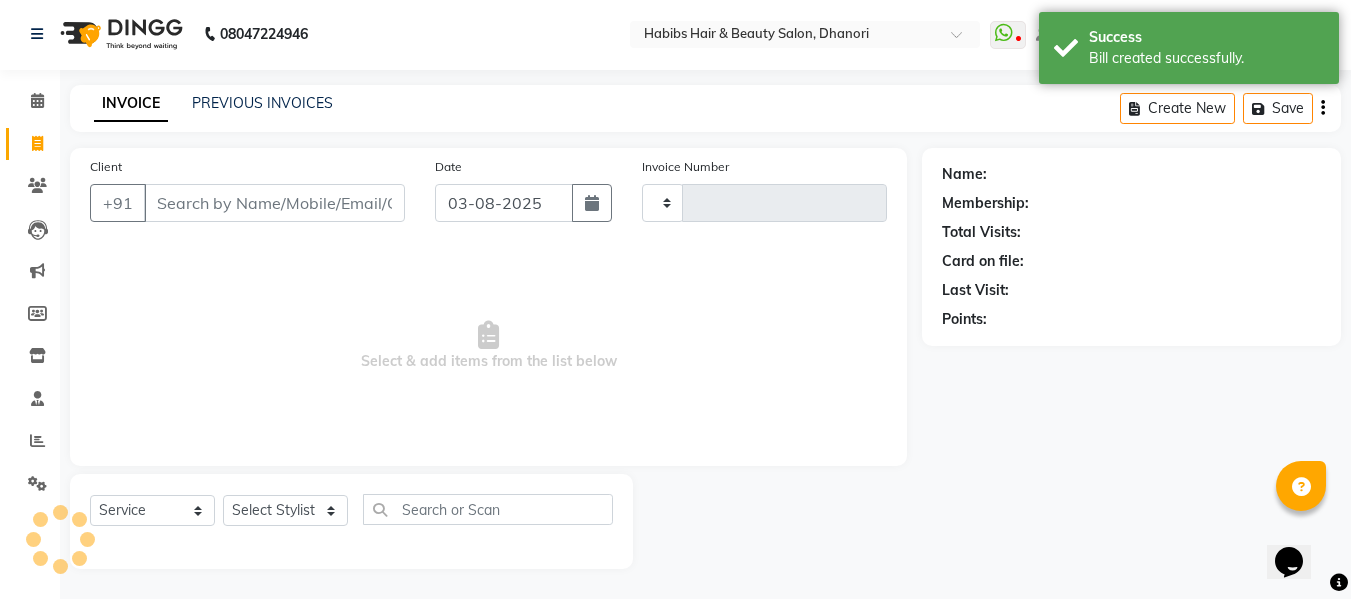 type on "2946" 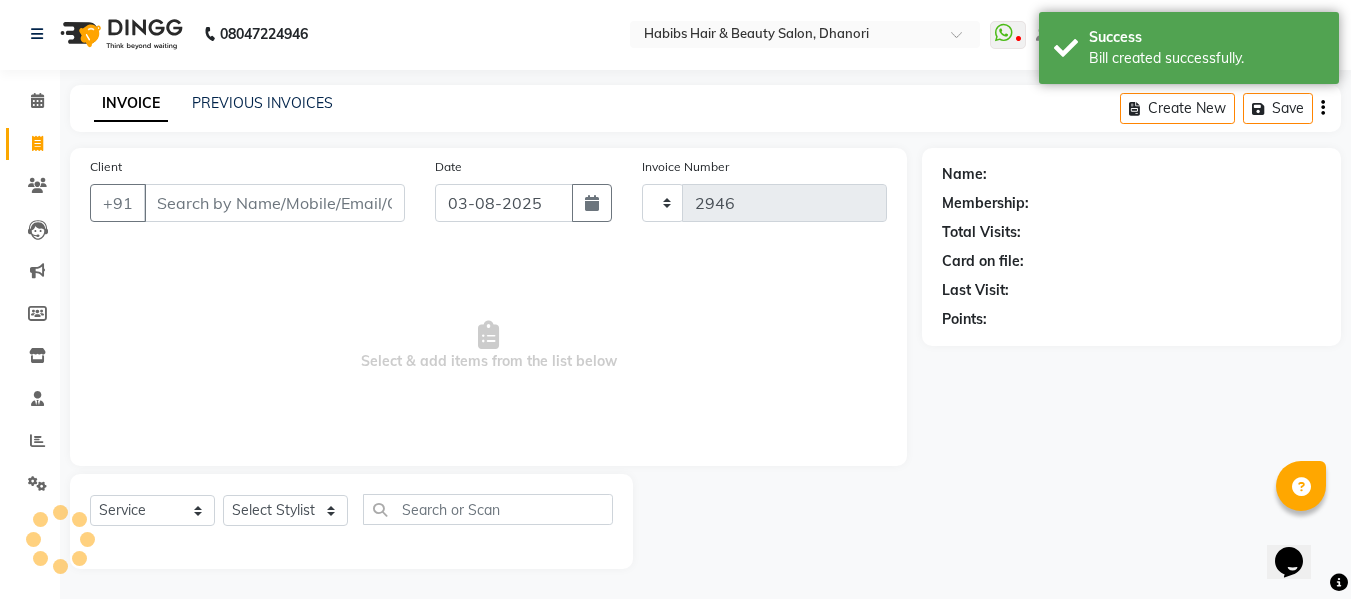 select on "4967" 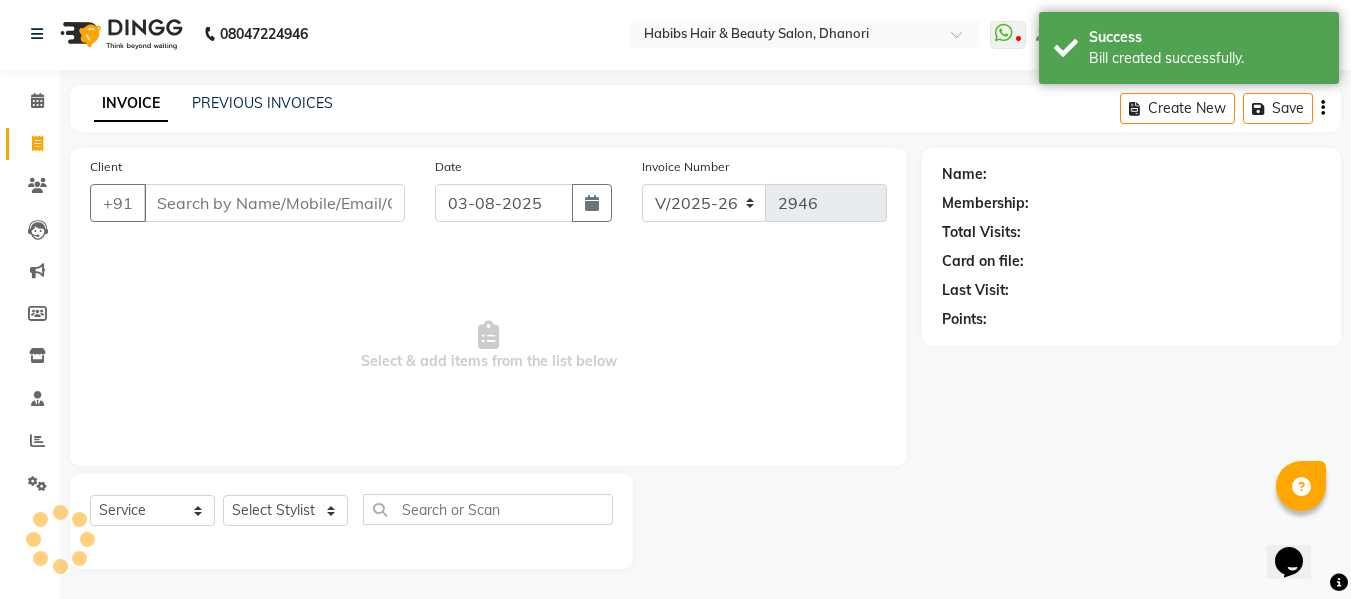 click on "Client" at bounding box center (274, 203) 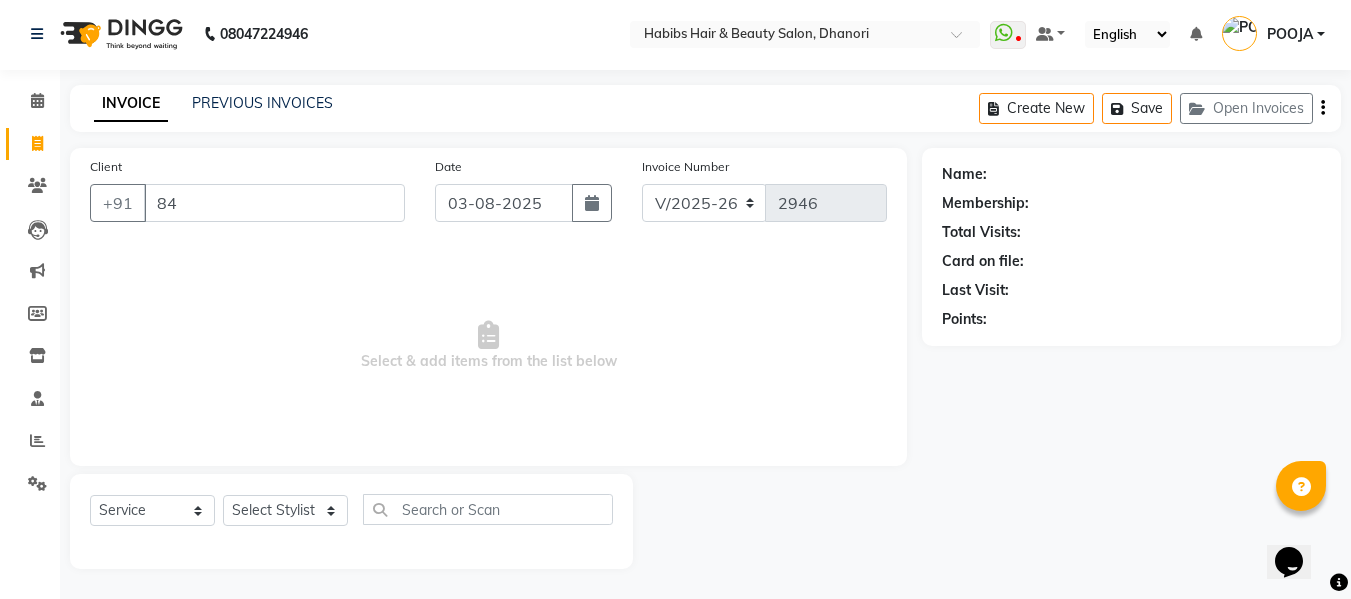 type on "8" 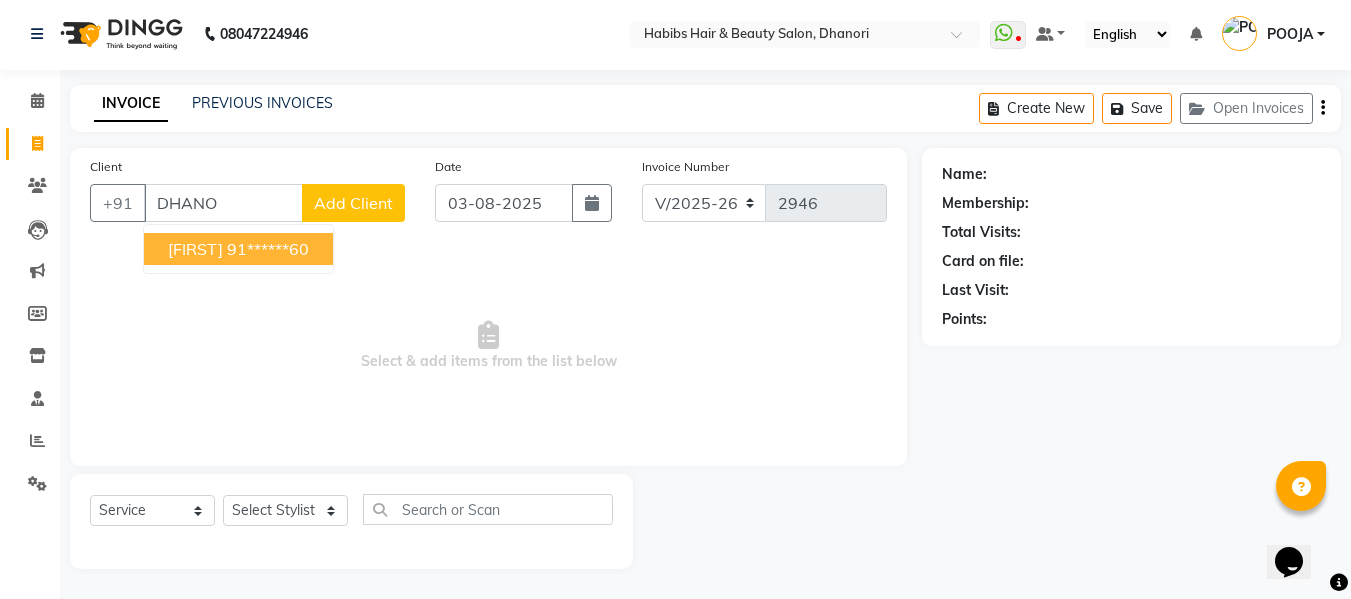 click on "[FIRST]" at bounding box center (195, 249) 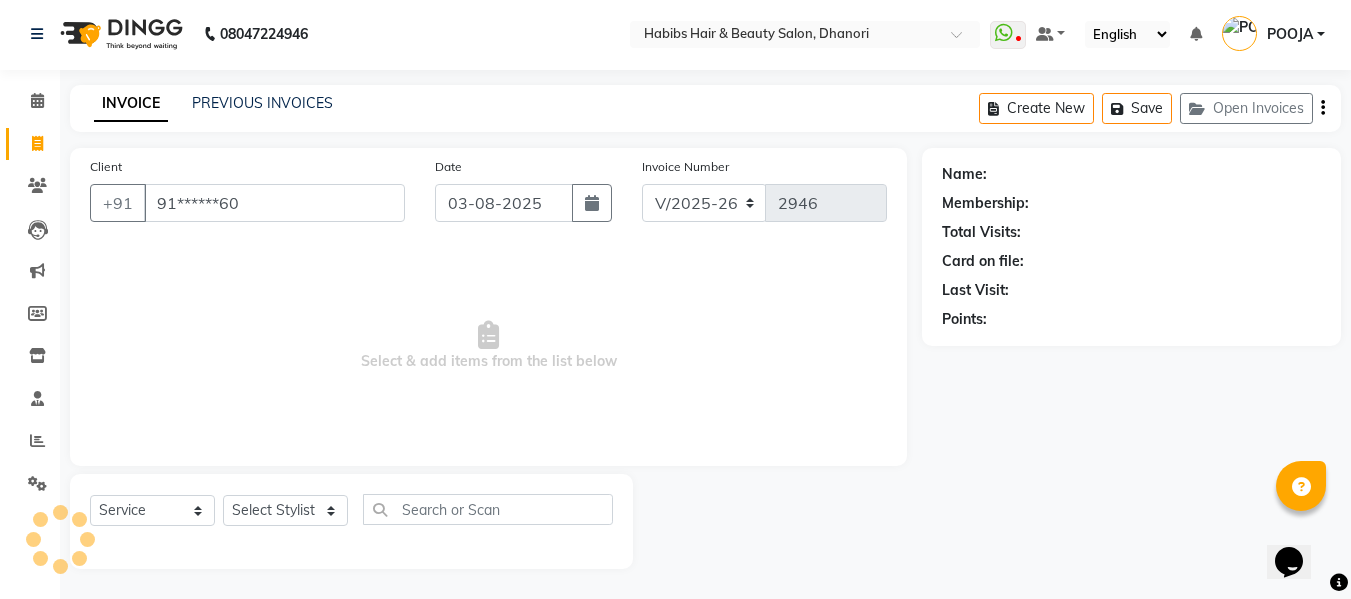 type on "91******60" 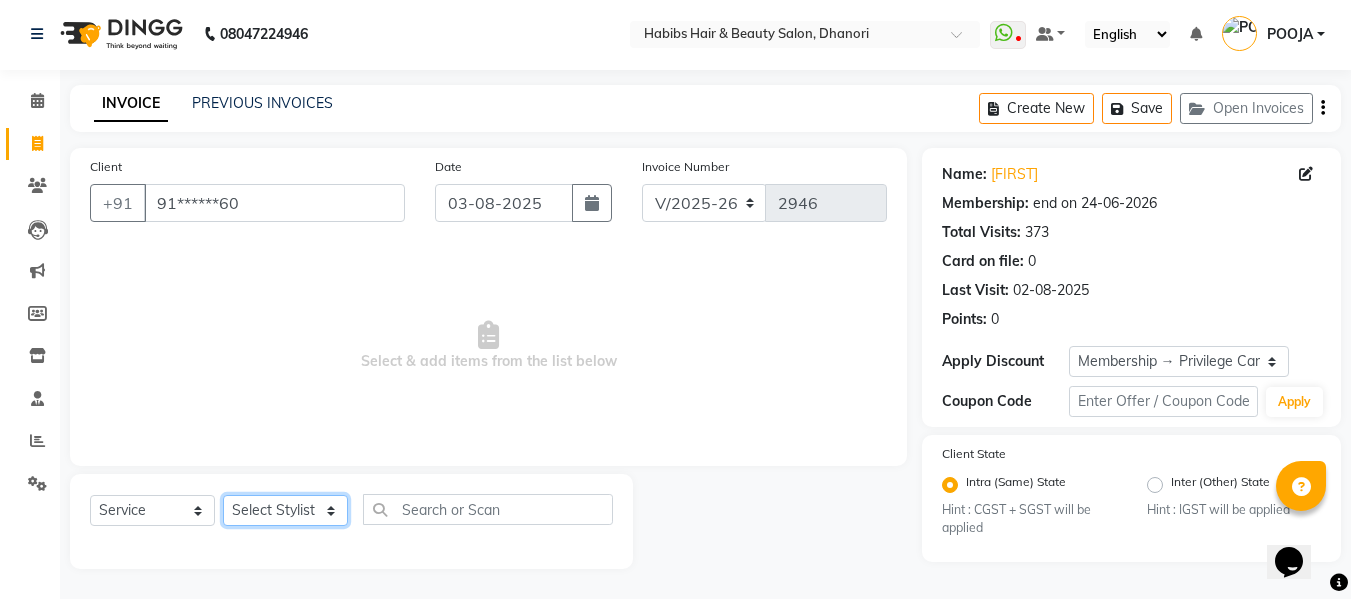 click on "Select Stylist Admin  [FIRST]  [LAST] [LAST] [LAST] [LAST] [LAST] [LAST] [LAST] [LAST] [LAST] [LAST] [LAST] [LAST] [LAST]" 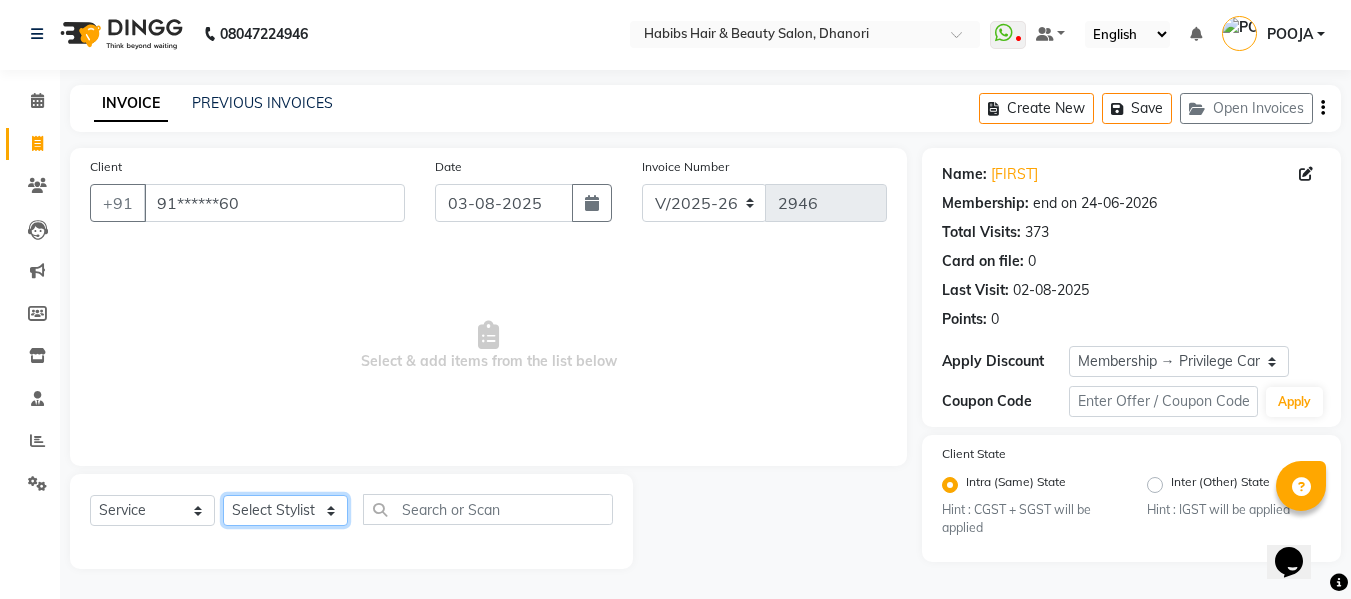 select on "31280" 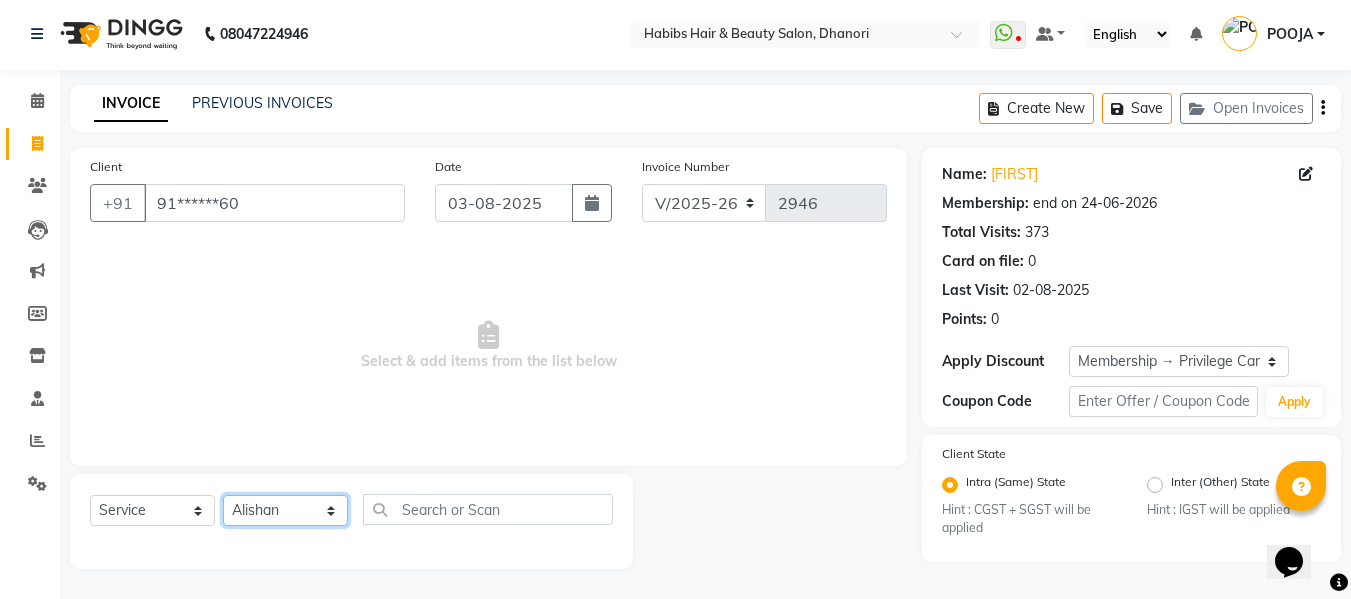click on "Select Stylist Admin  [FIRST]  [LAST] [LAST] [LAST] [LAST] [LAST] [LAST] [LAST] [LAST] [LAST] [LAST] [LAST] [LAST] [LAST]" 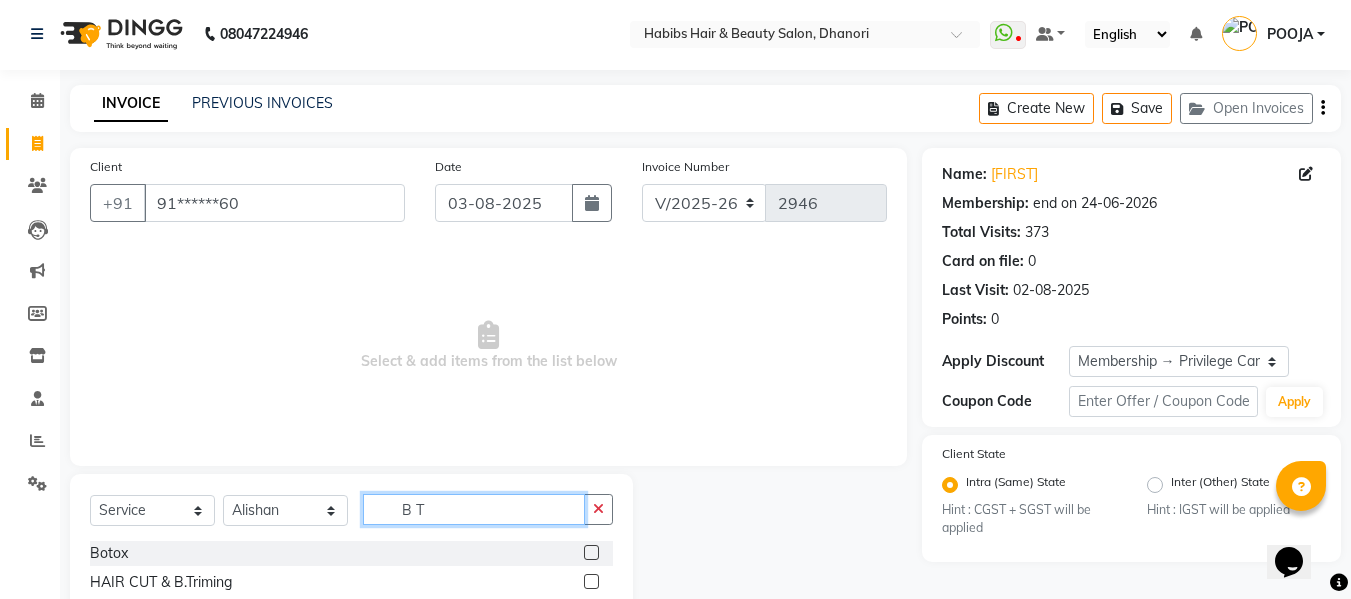 type on "B T" 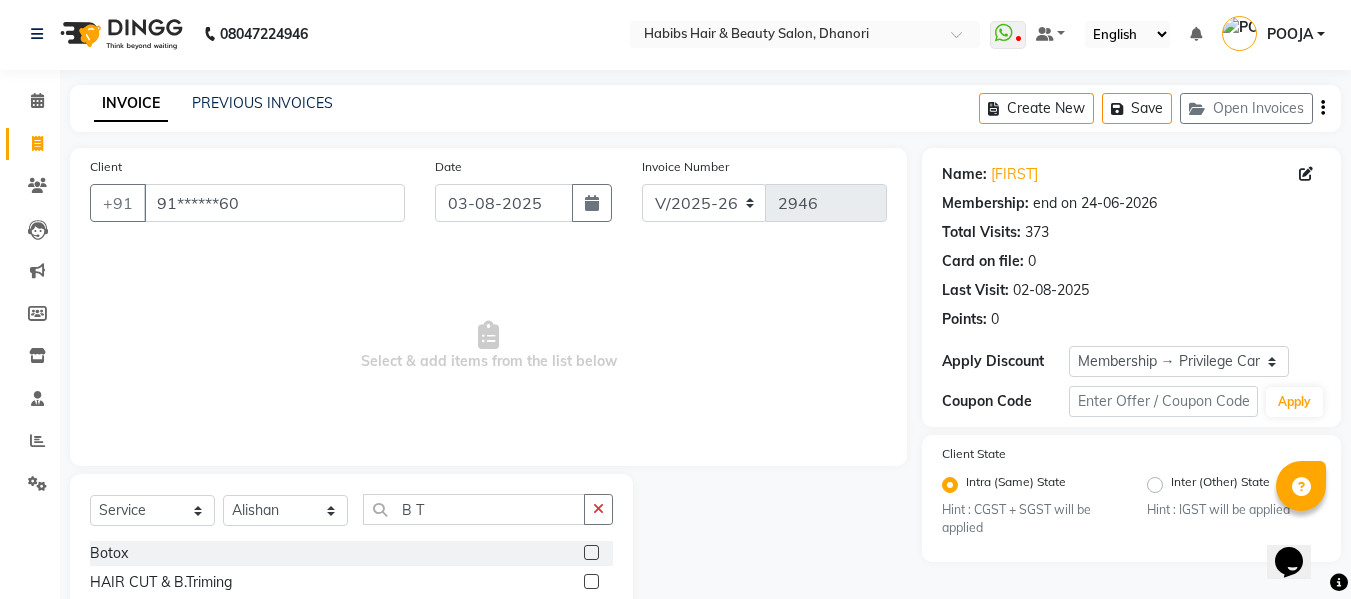 click 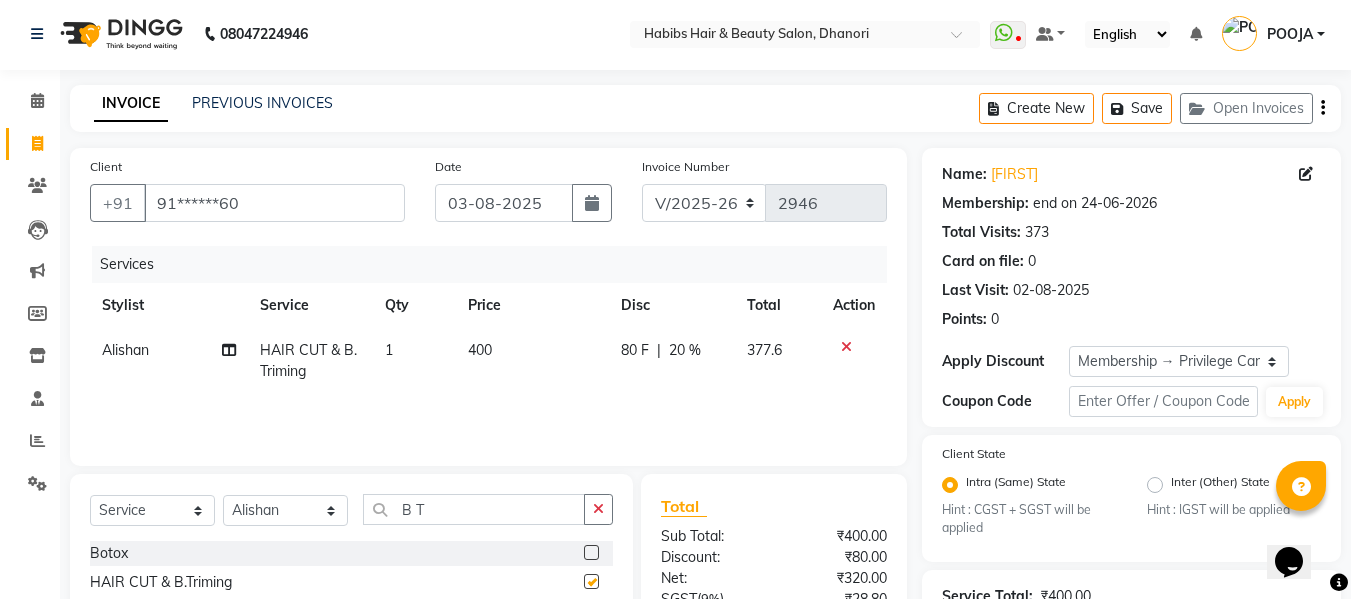 checkbox on "false" 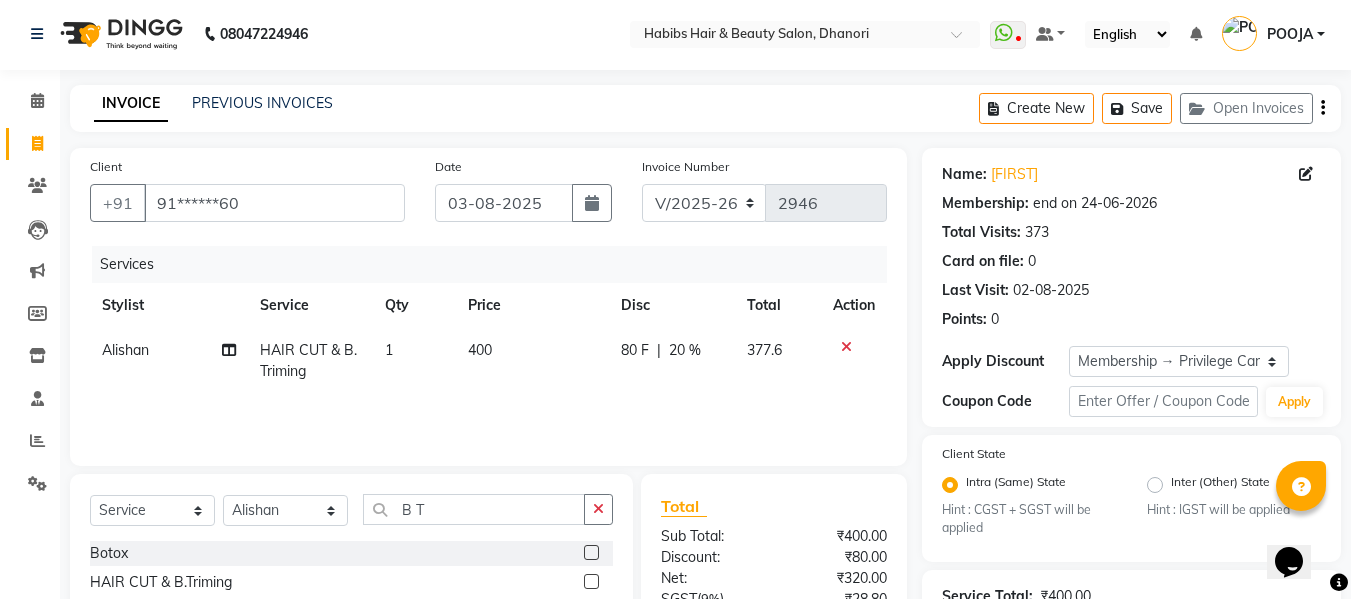 click on "400" 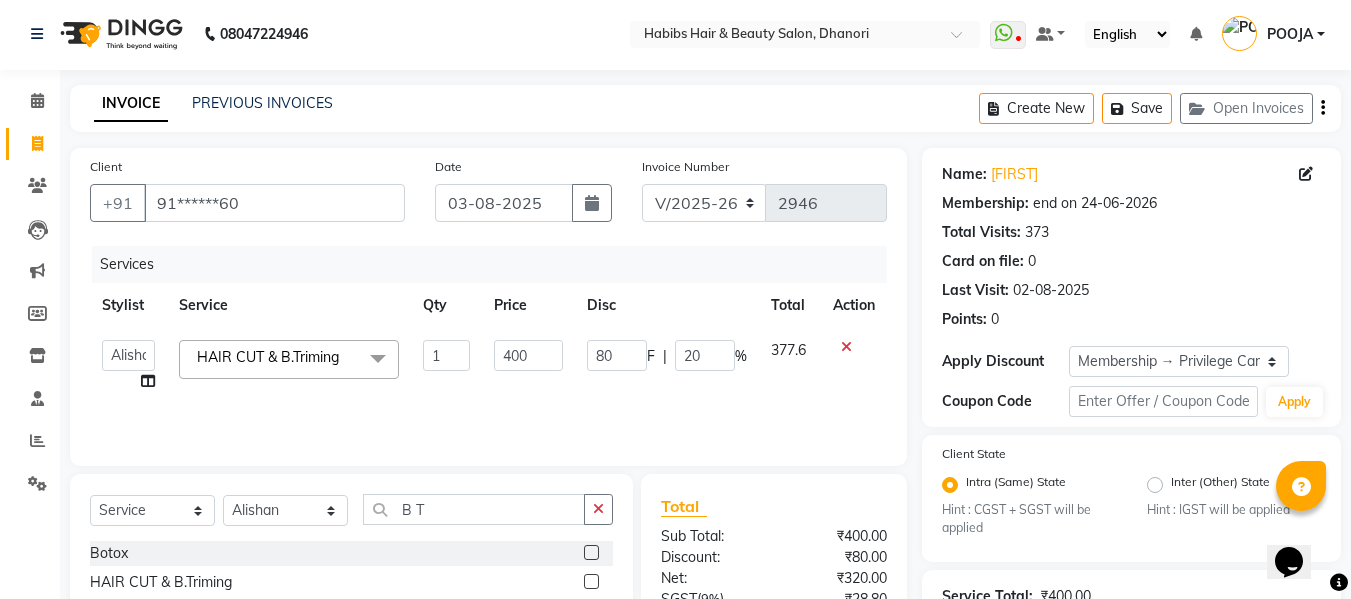 click on "400" 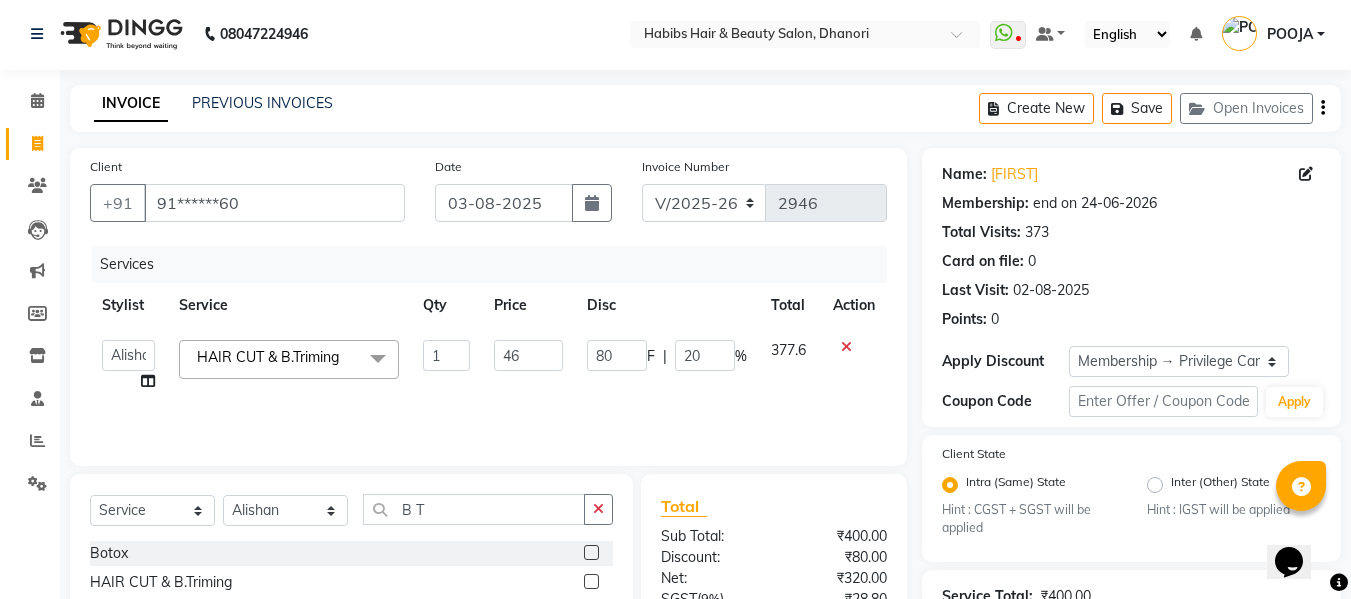 type on "466" 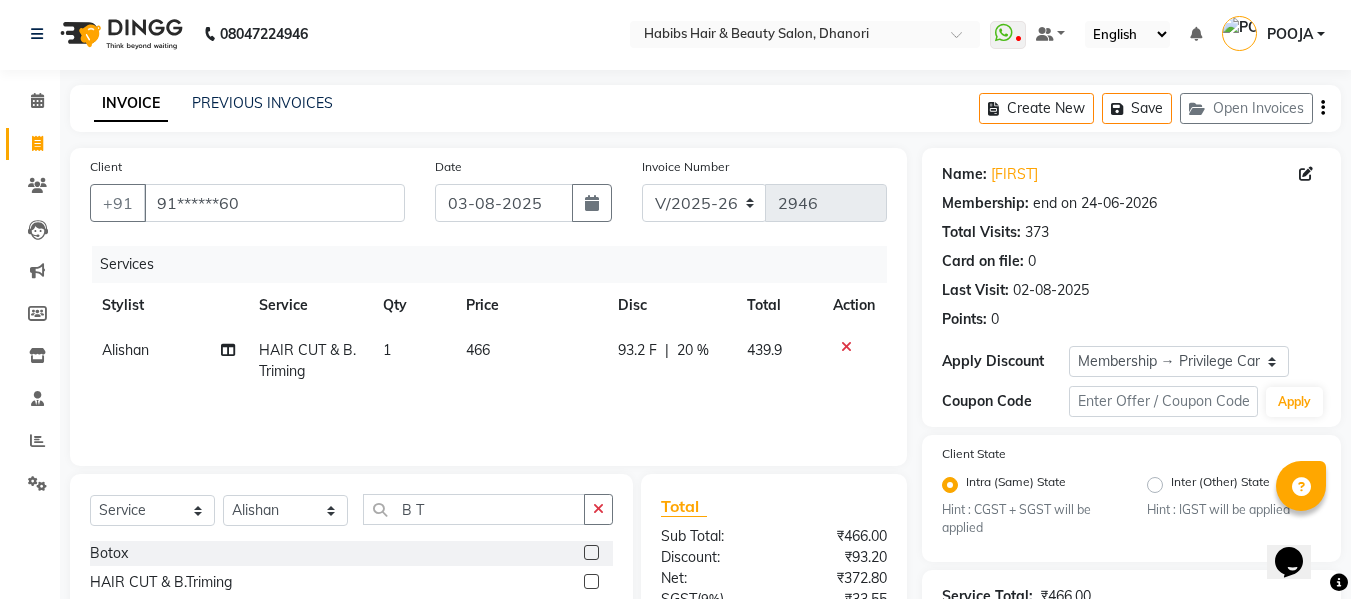 click on "20 %" 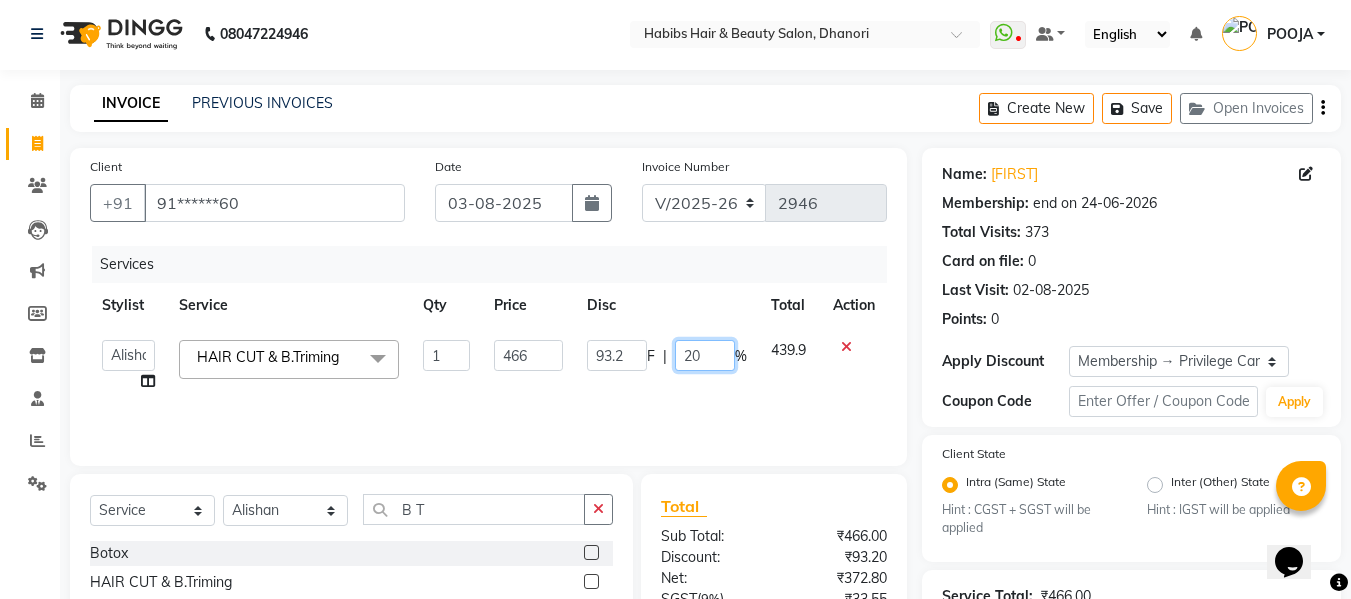 click on "20" 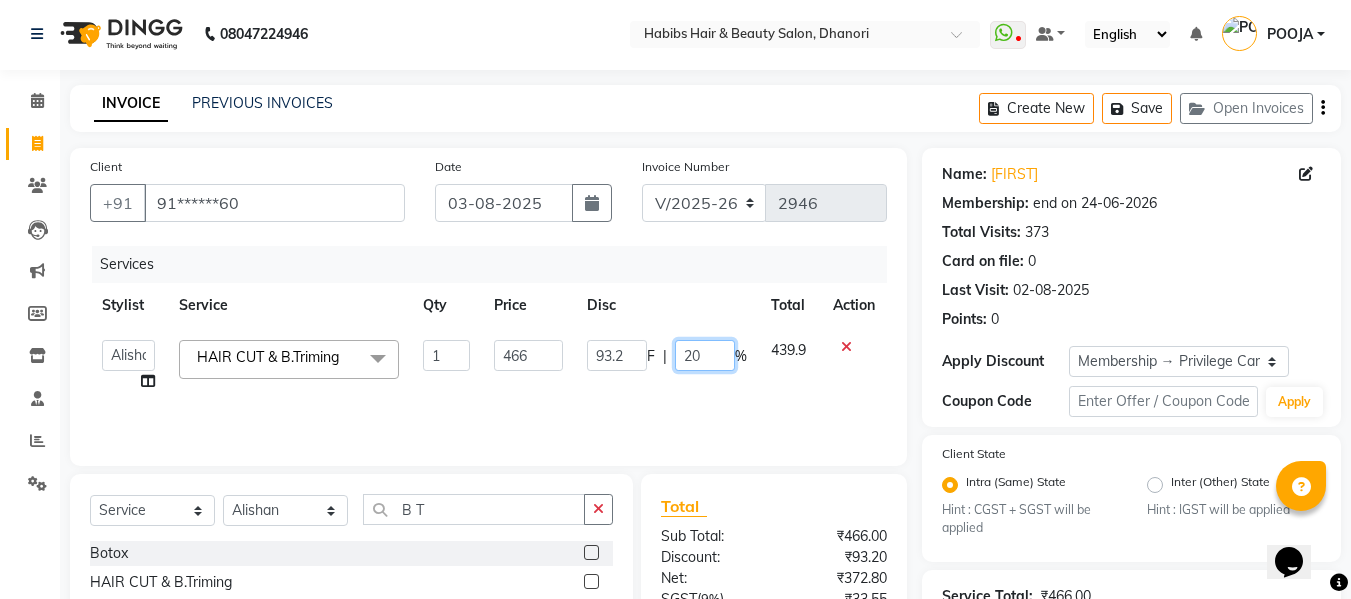 type 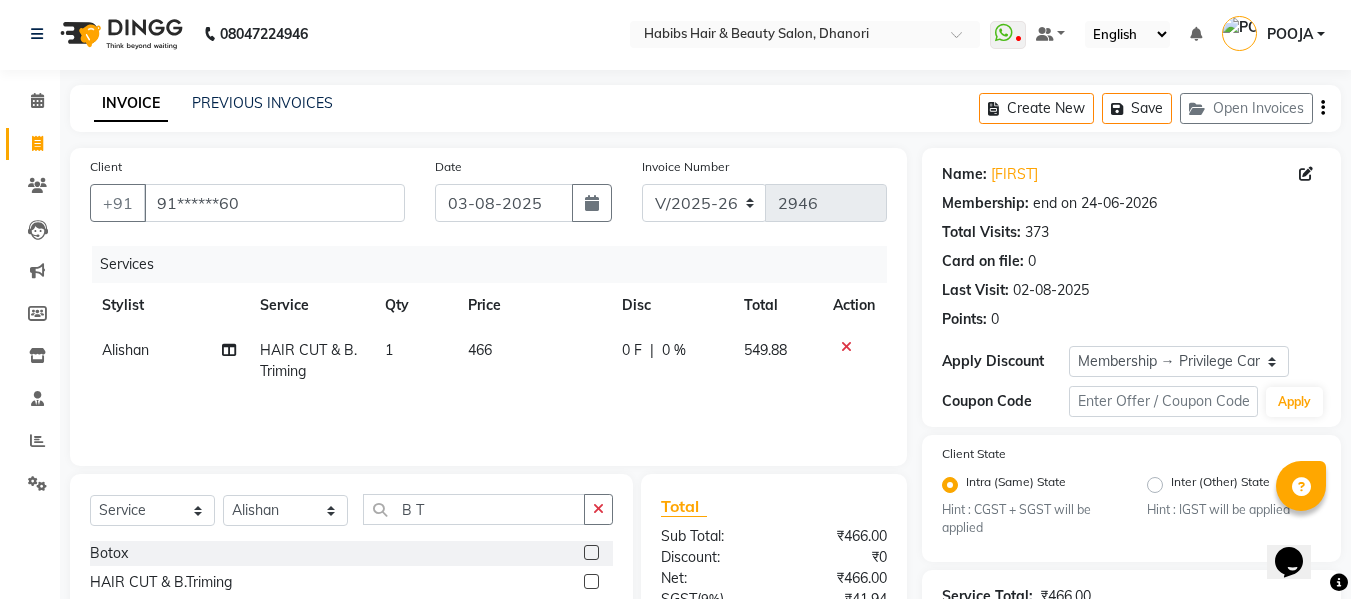 click on "0 F | 0 %" 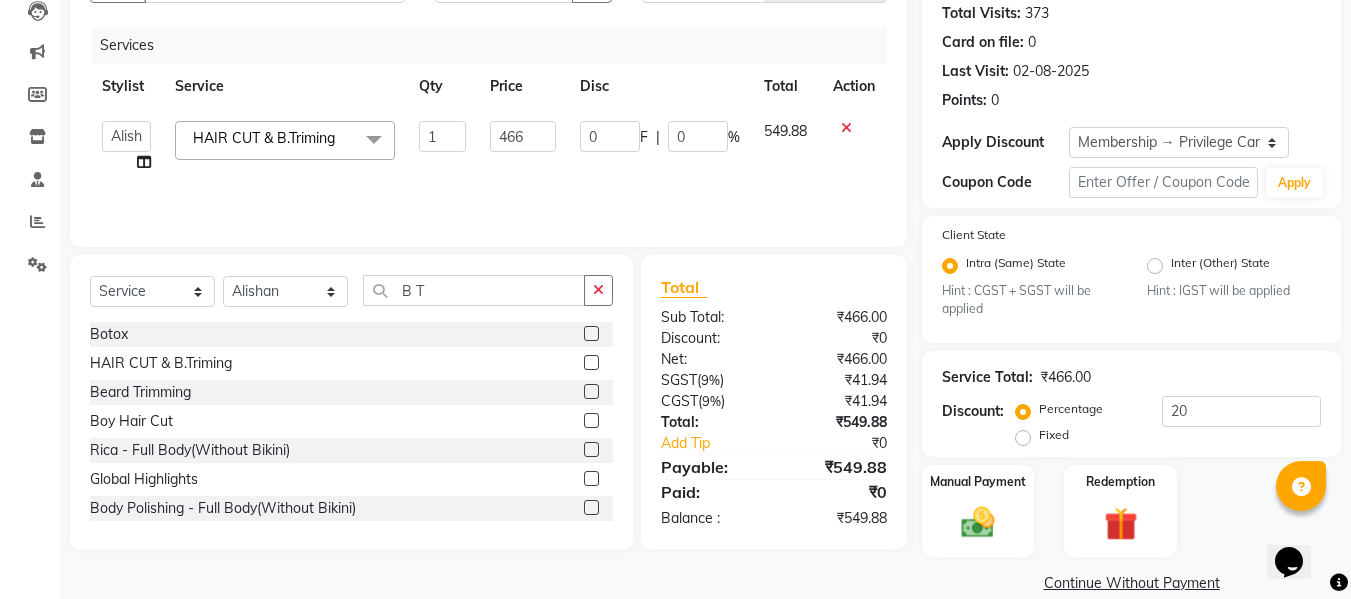 scroll, scrollTop: 250, scrollLeft: 0, axis: vertical 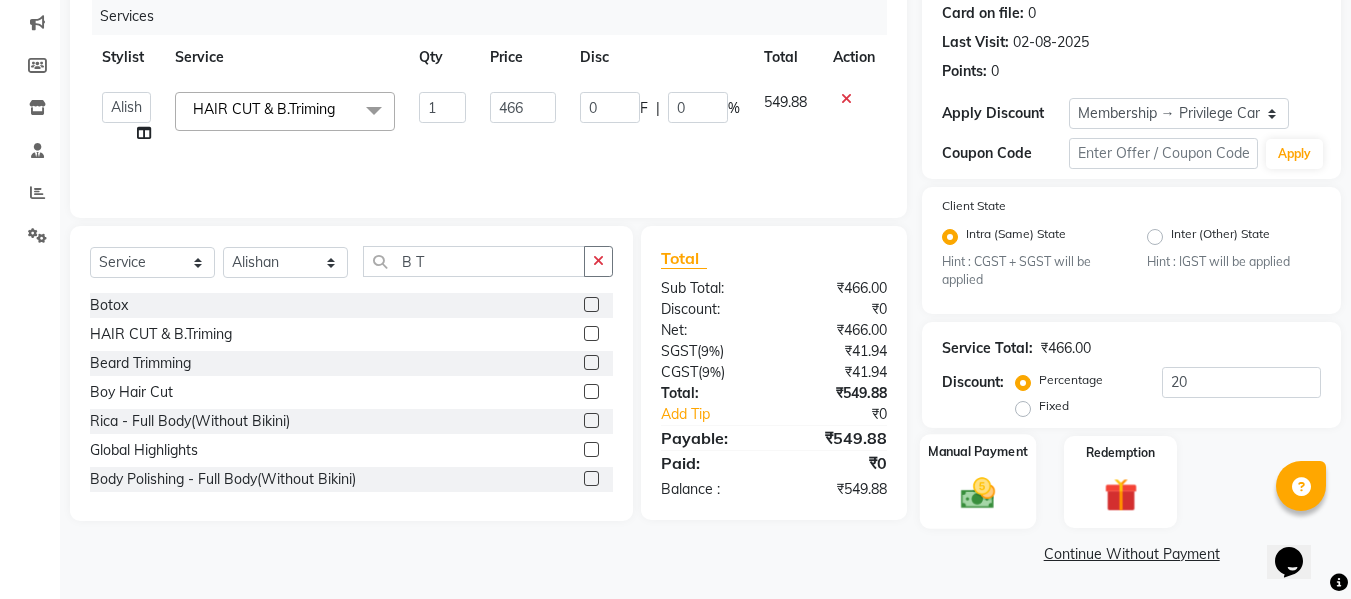 click 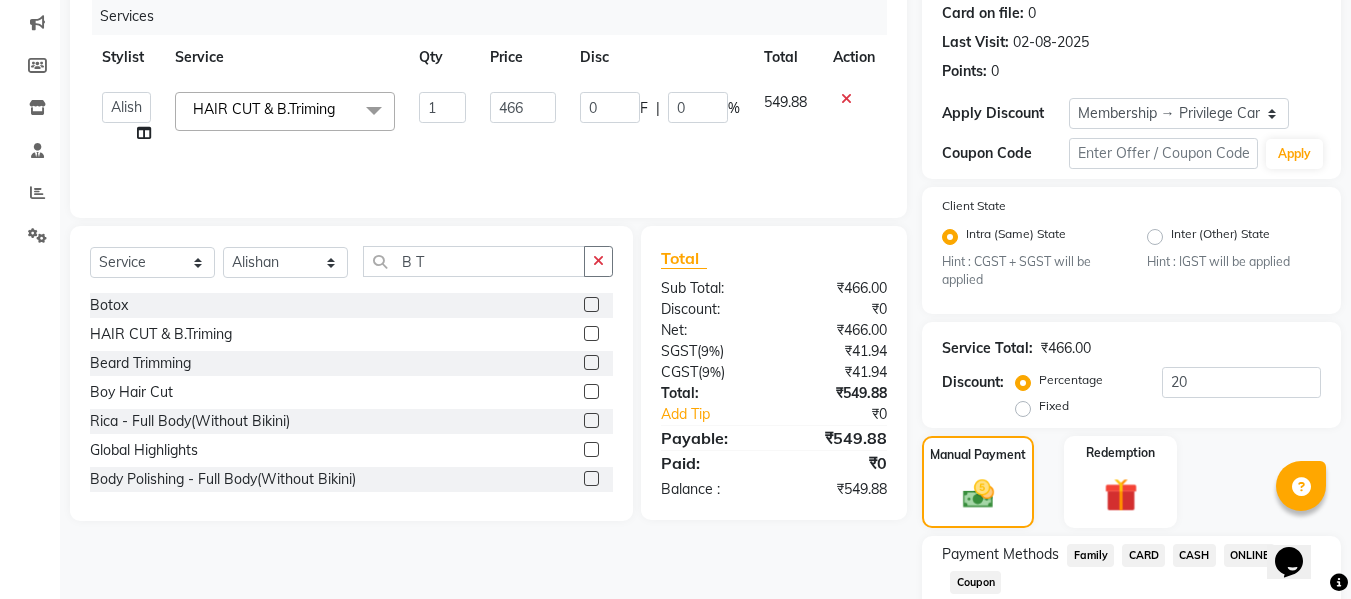 scroll, scrollTop: 378, scrollLeft: 0, axis: vertical 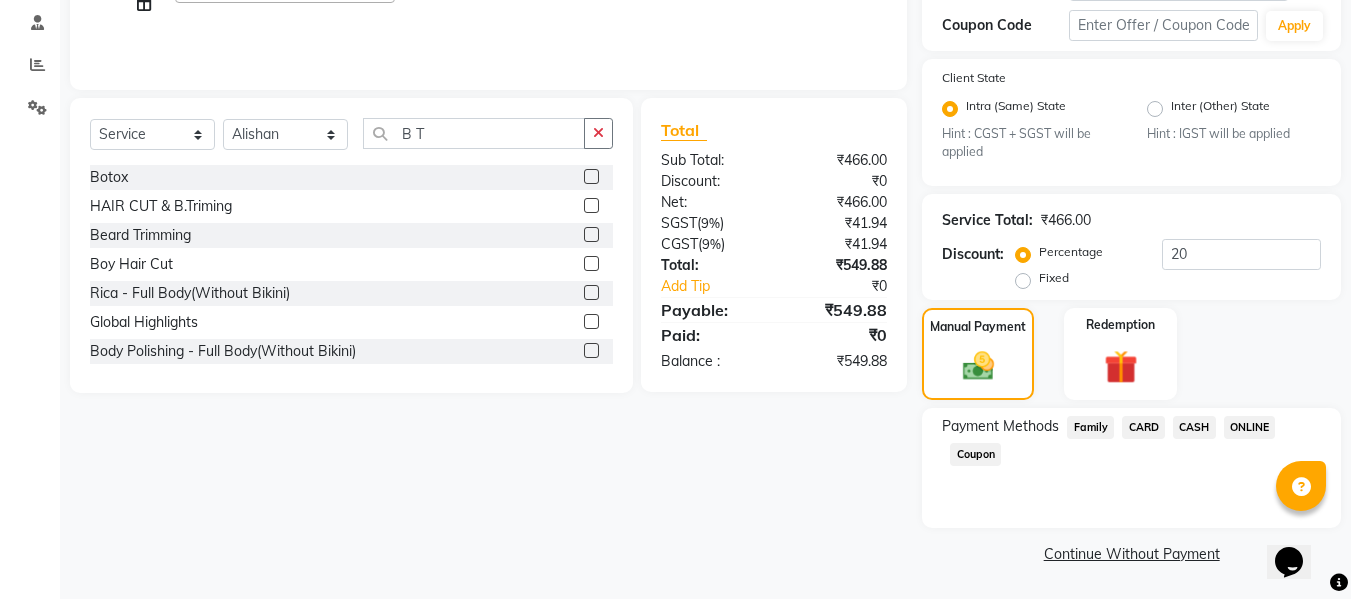 click on "ONLINE" 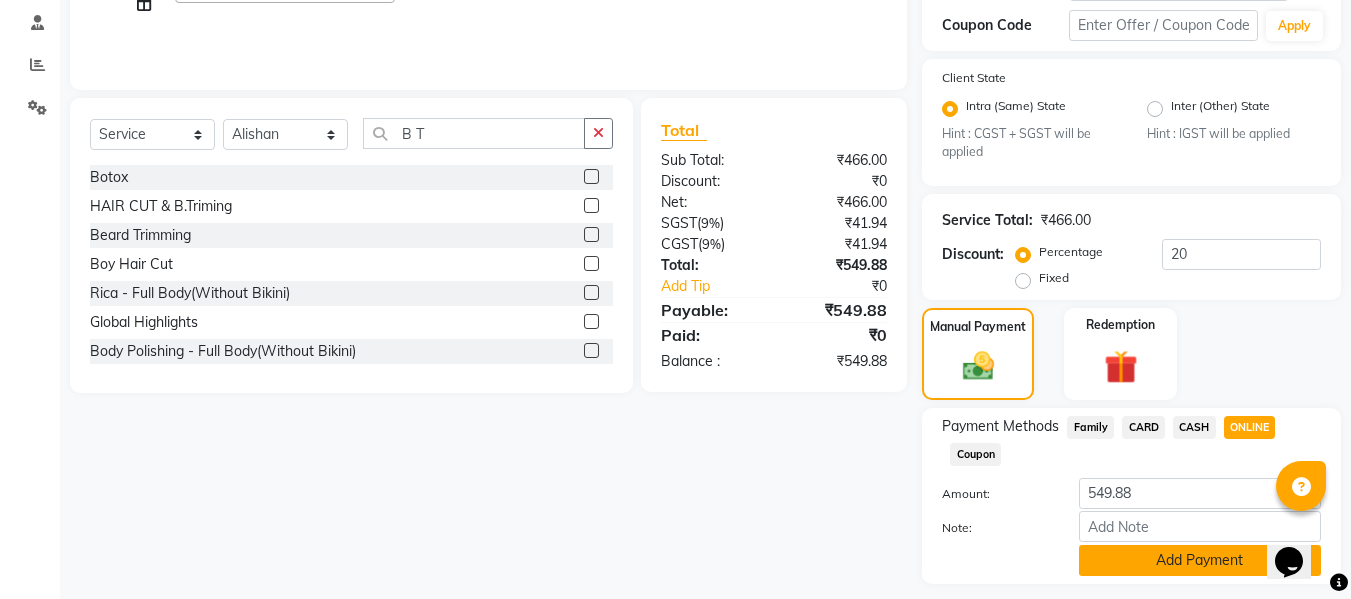 click on "Add Payment" 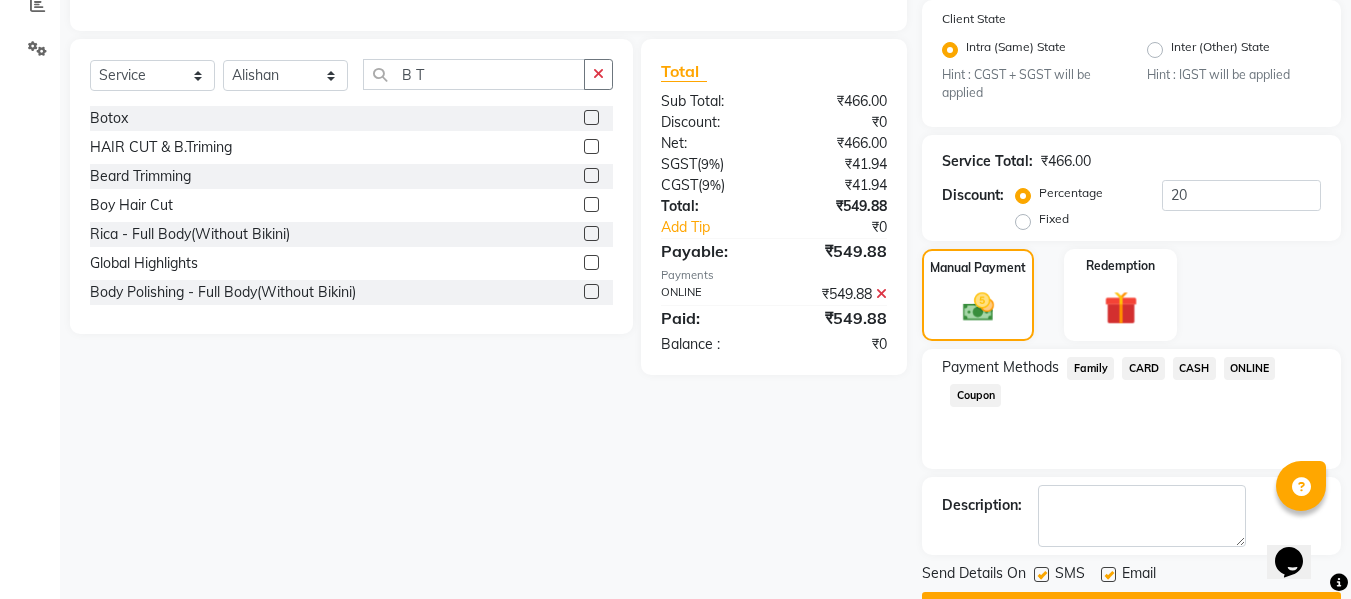 scroll, scrollTop: 491, scrollLeft: 0, axis: vertical 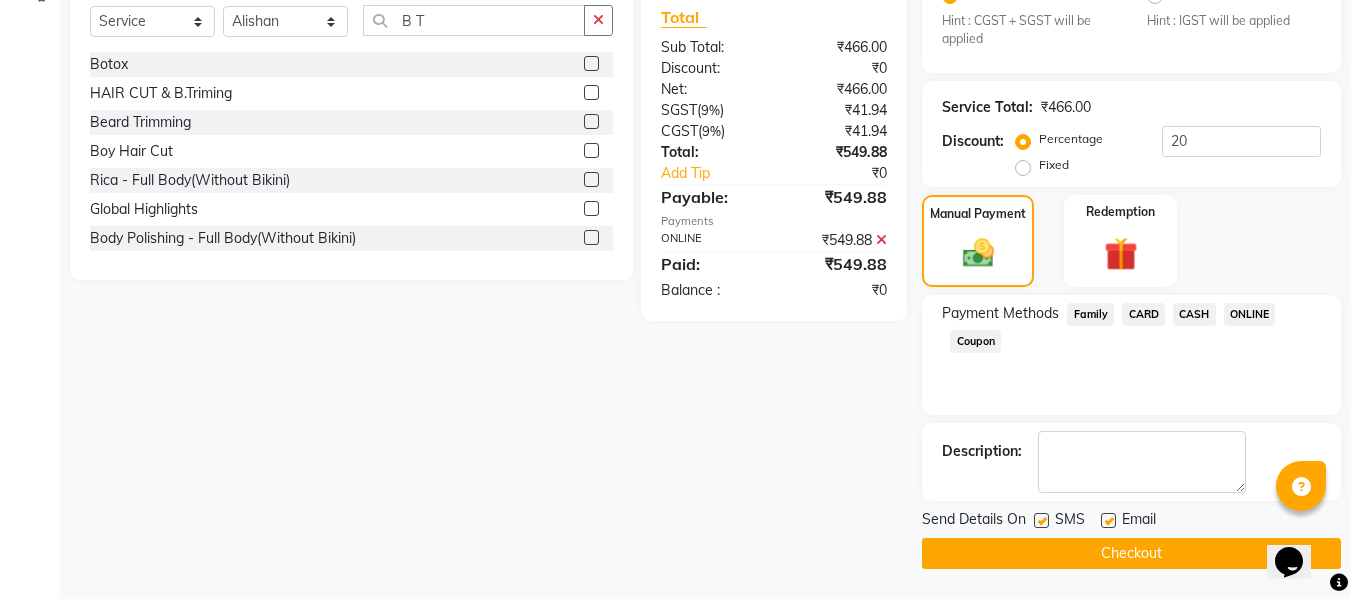 click on "INVOICE PREVIOUS INVOICES Create New Save Open Invoices Client +91 91******60 Date 03-08-2025 Invoice Number V/2025 V/2025-26 2946 Services Stylist Service Qty Price Disc Total Action Admin ALISHAN ARMAN DIVYA FAIZAN IRFAN MUZAMMIL POOJA POOJA J RAKESH SAHIL SHAKEEL SONAL HAIR CUT & B.Triming x B Wax Upperlips (Brazilian) Botox Pixi Hair Cut D-Tan o3 Clean UP Basic Clean Up NANO Treatment HAIR CUT & B.Triming NAIL POLISH APPLICATION EYEBROW UPPERLIPS EYEBROWS CHIN UPPERLIPS FOOT MASSAGE HYDRA FACIAL O3+ ADVANCE PEDICURE Back Massage Basic Manicure Basic Pedicure Spa Manicure Spa Pedicure Beard Colour Beard Colour(Ammonia Free) Beard Trimming Head Shave Blow Dry Boy Hair Cut Dry Haircut Female Dry Haircut Male Girl Hair Cut Hair-Set Shaving Wash Haircut Female Wash Haircut Male Hair Wash & Blow Dry F HAIR CUT WASH BLOW DRY M HAIR CUT WASH BEARD BEARD BLOWDRY F HAIRCUT & BLOW DRY Bridal Makeup Engagement Makeup Party Makeup(Sider Makeup) Reception Makeup Bwax Rica - Full Legs" 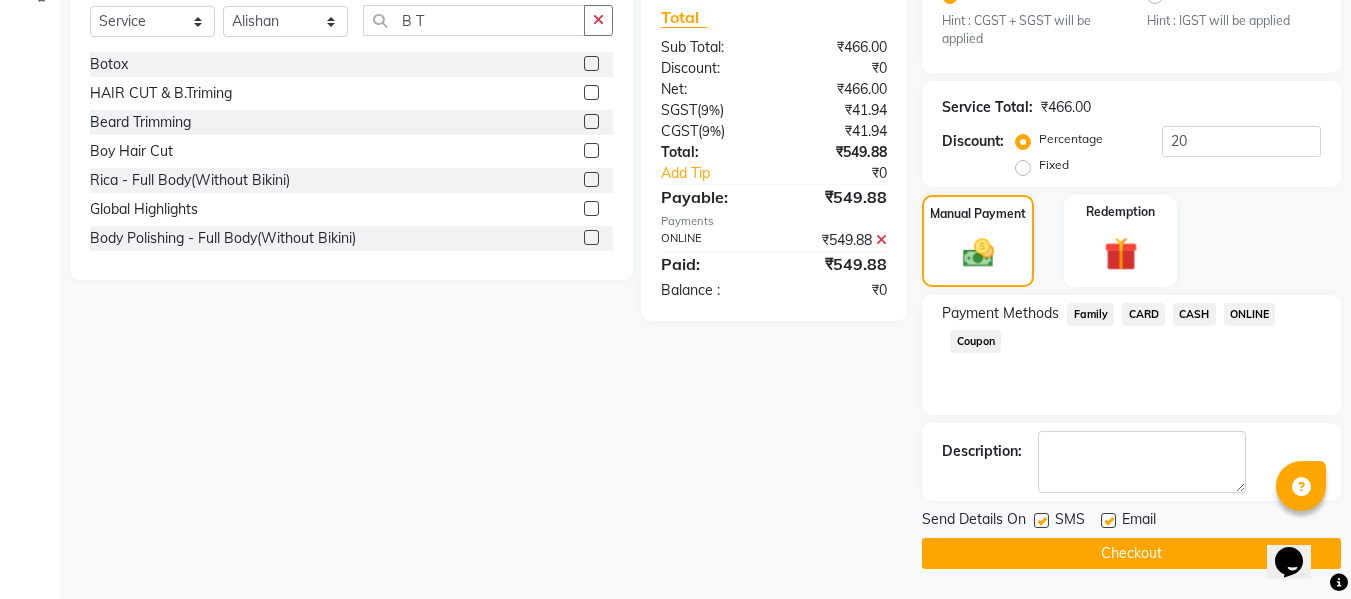 click on "Checkout" 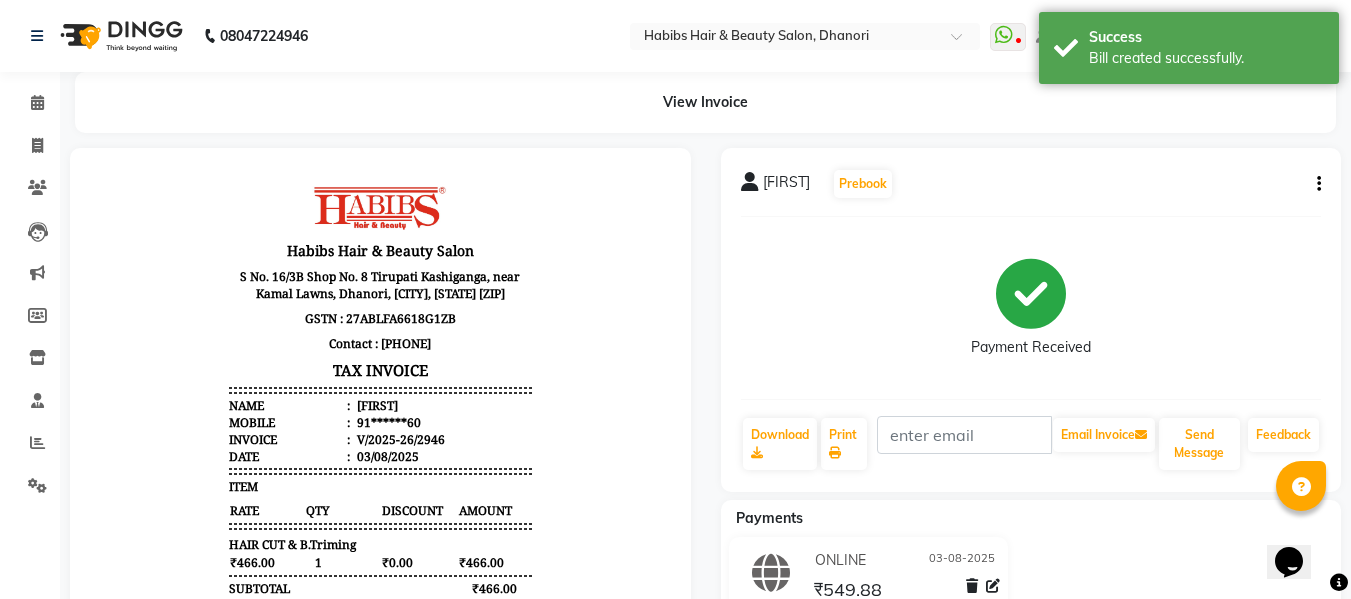 scroll, scrollTop: 0, scrollLeft: 0, axis: both 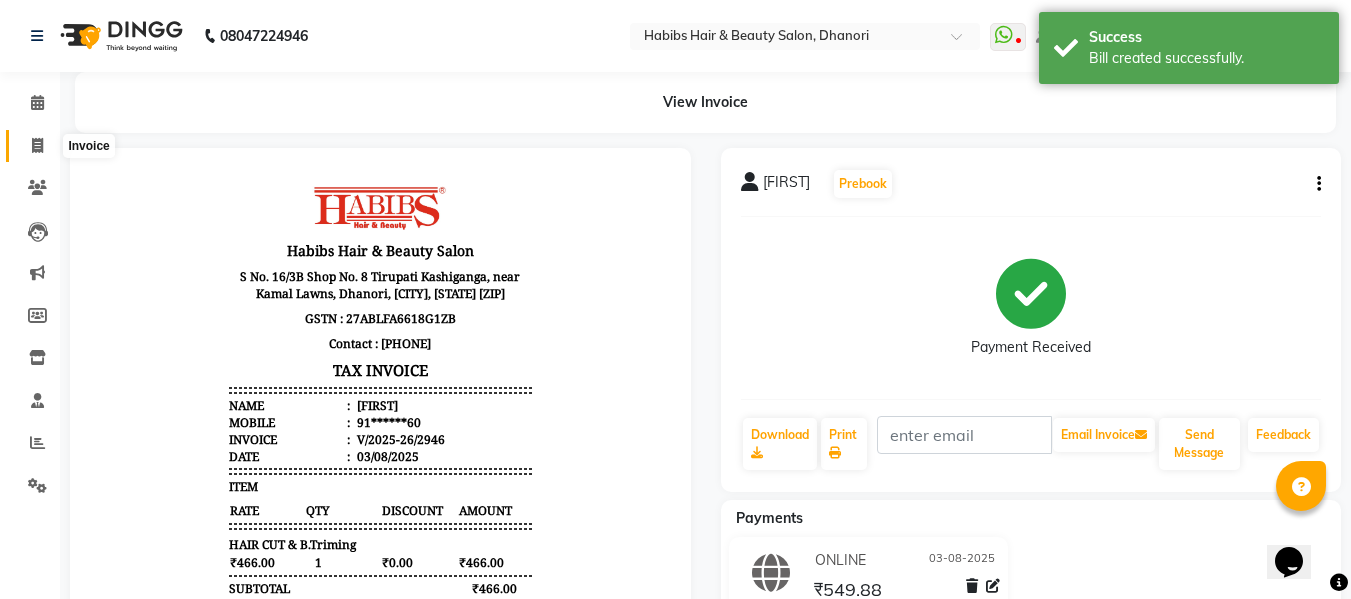click 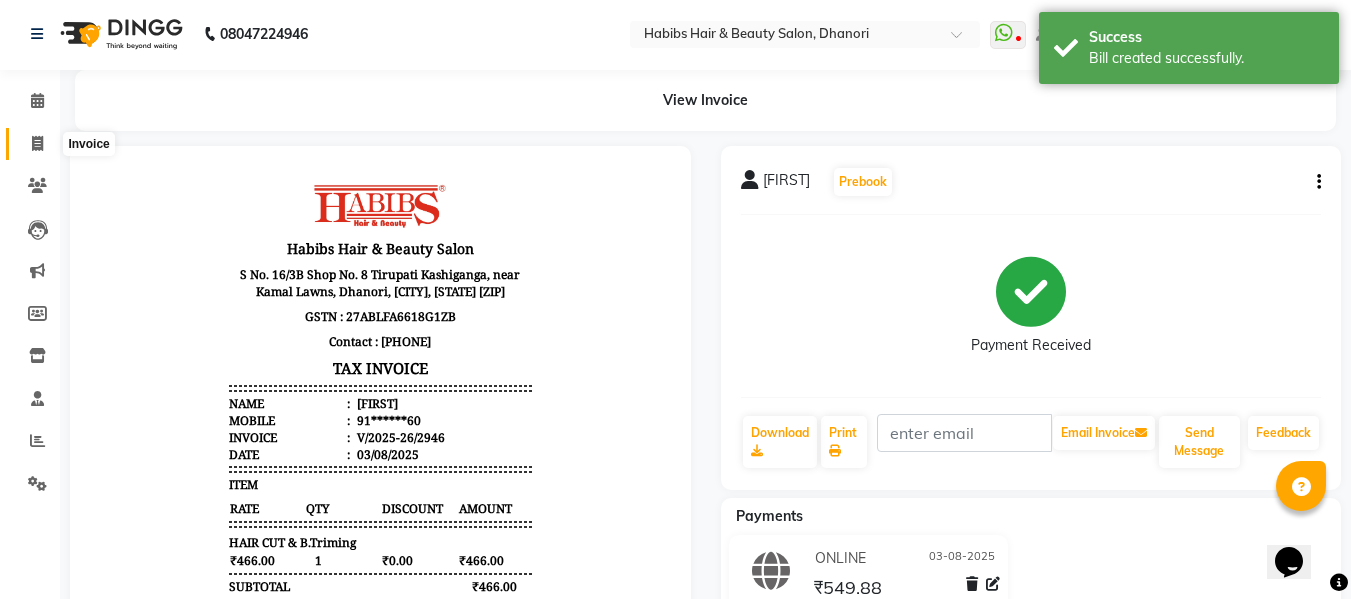 select on "4967" 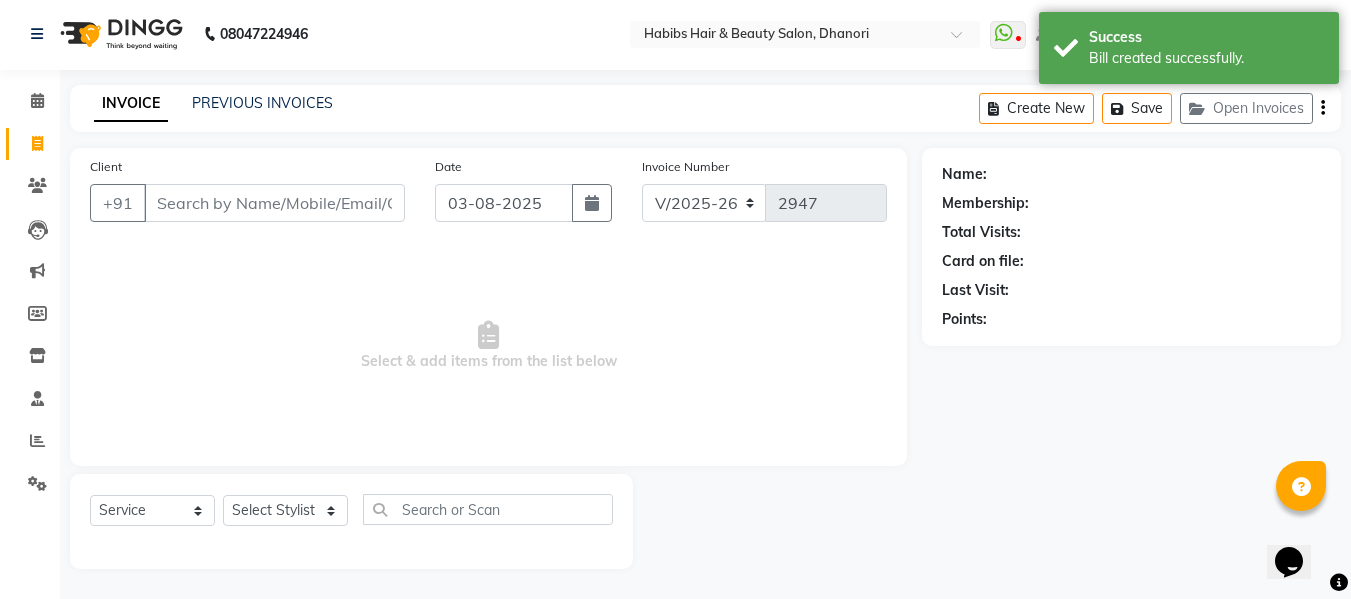 click on "Client" at bounding box center (274, 203) 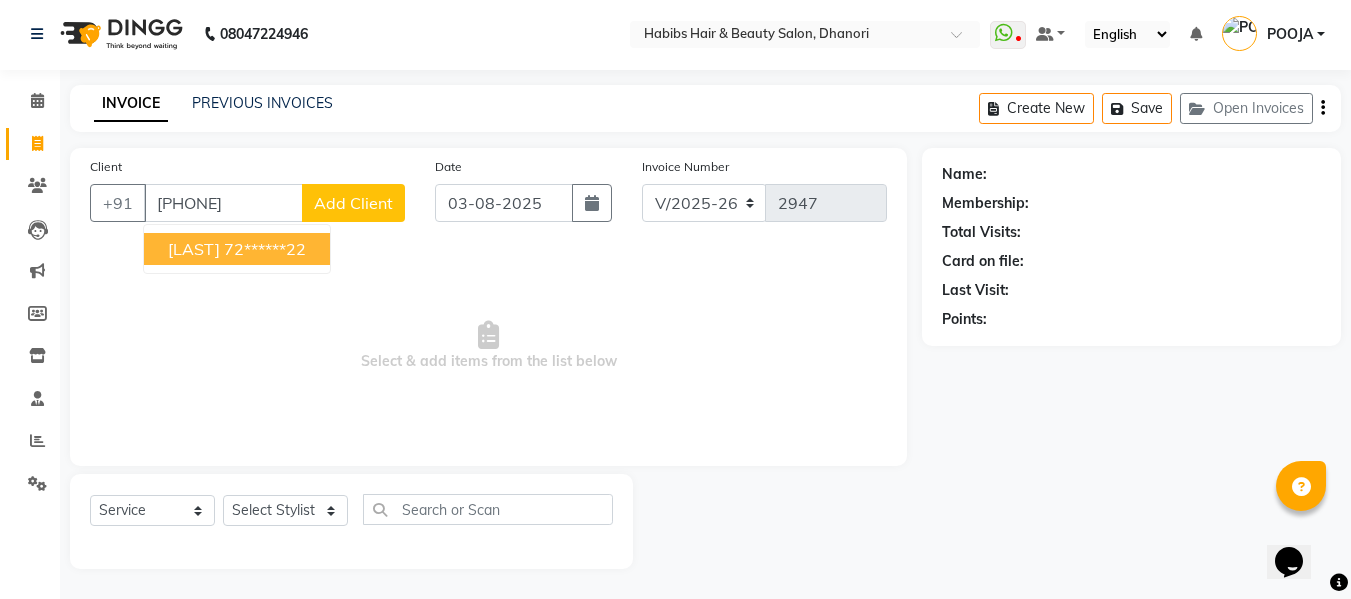 click on "[LAST]" at bounding box center (194, 249) 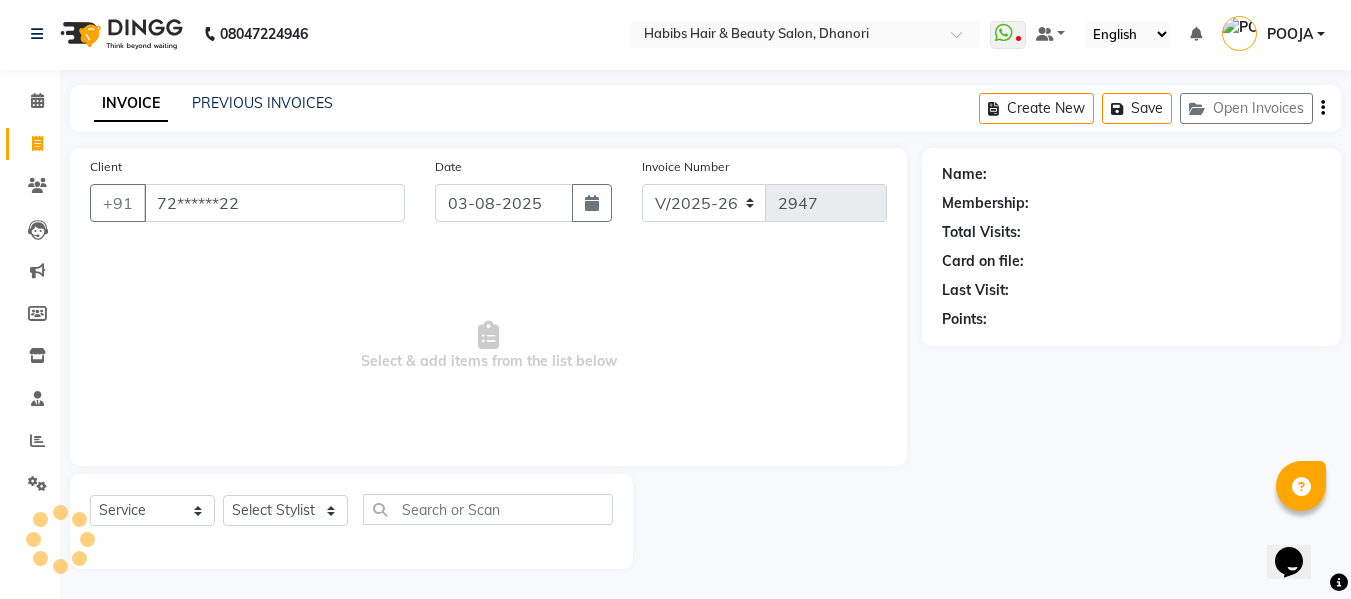 type on "72******22" 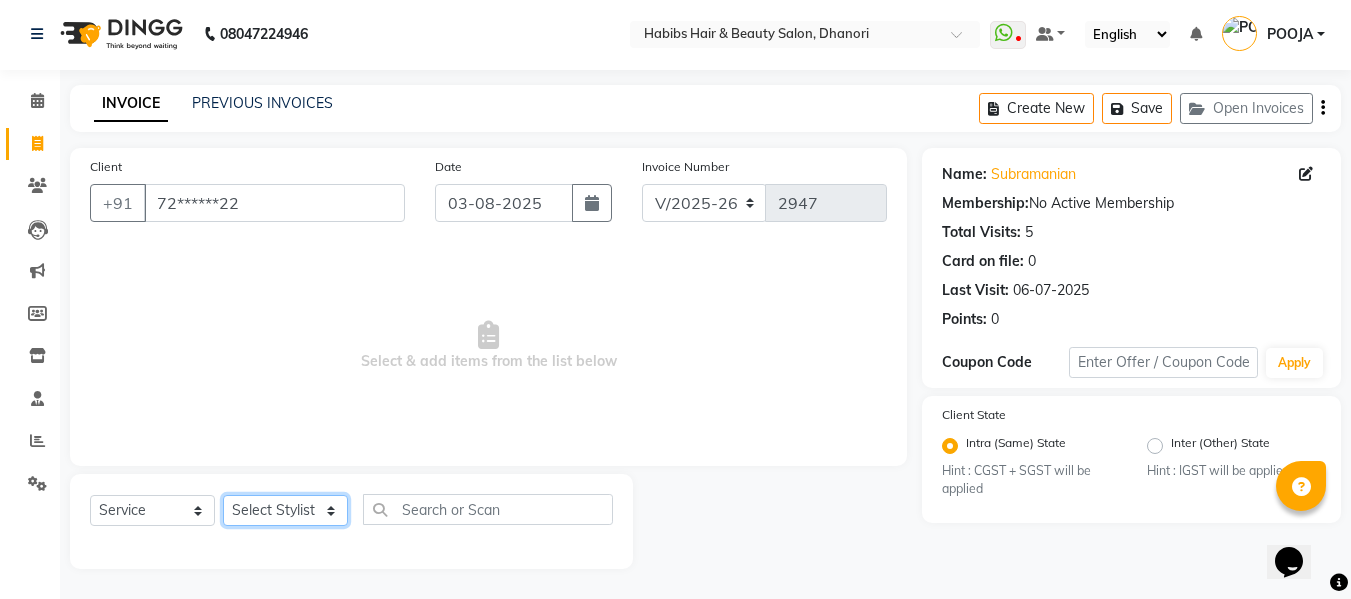 click on "Select Stylist Admin  [FIRST]  [LAST] [LAST] [LAST] [LAST] [LAST] [LAST] [LAST] [LAST] [LAST] [LAST] [LAST] [LAST] [LAST]" 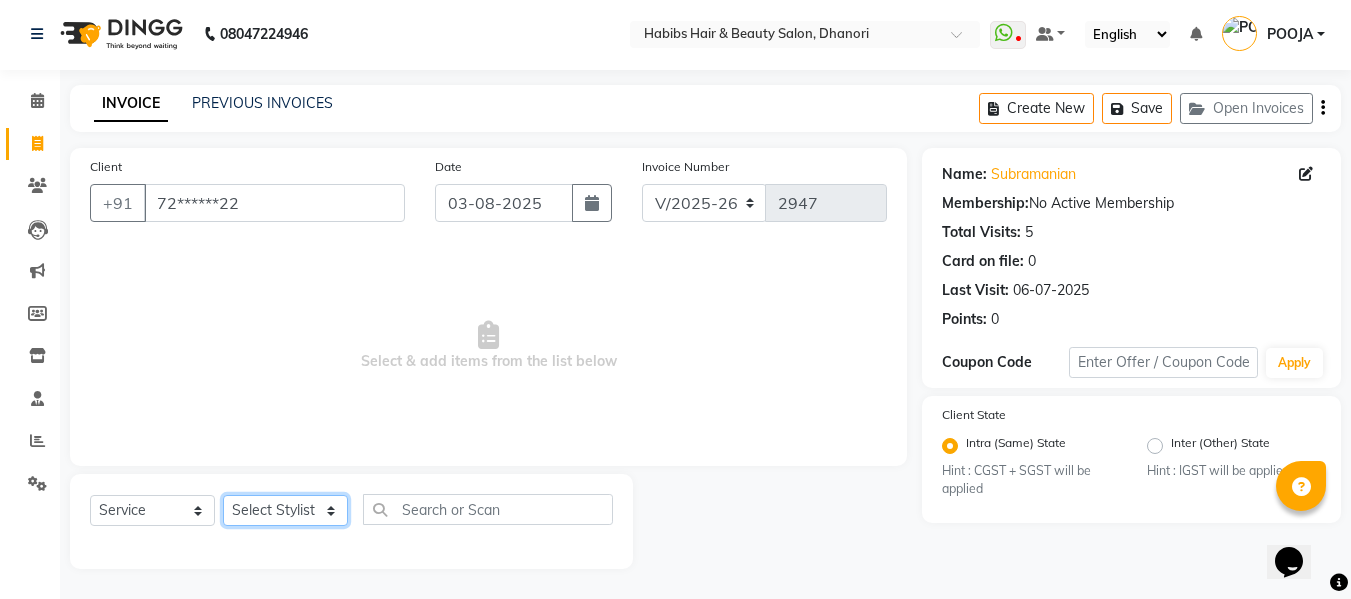 select on "35846" 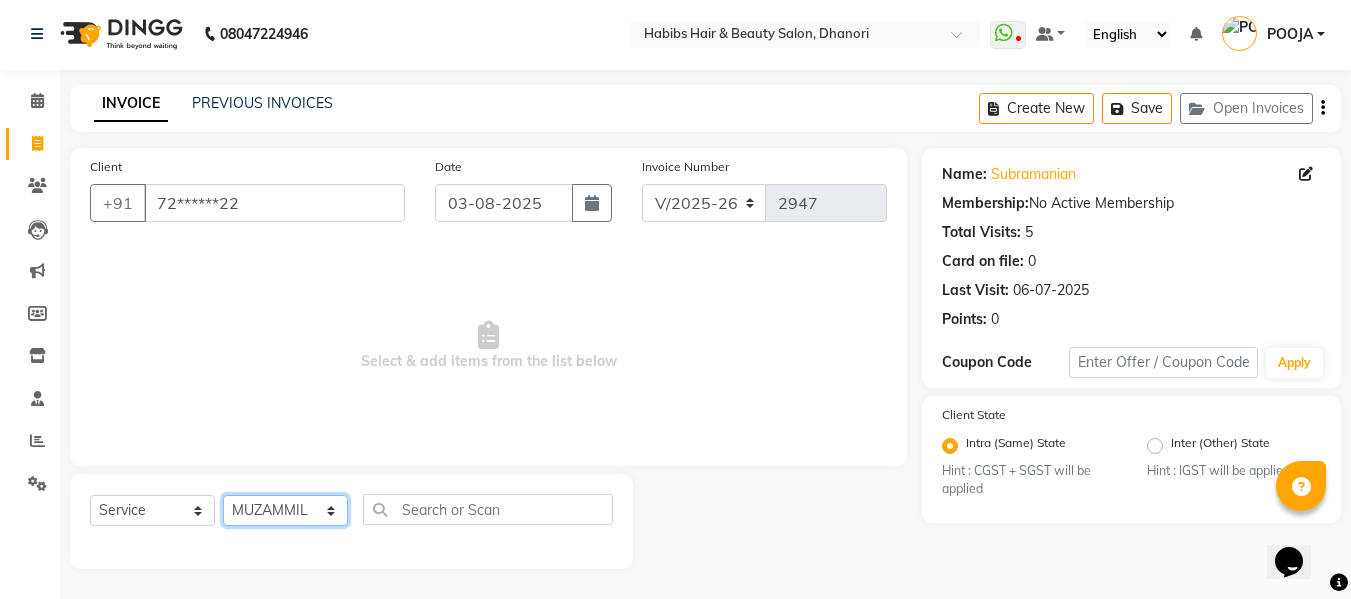 click on "Select Stylist Admin  [FIRST]  [LAST] [LAST] [LAST] [LAST] [LAST] [LAST] [LAST] [LAST] [LAST] [LAST] [LAST] [LAST] [LAST]" 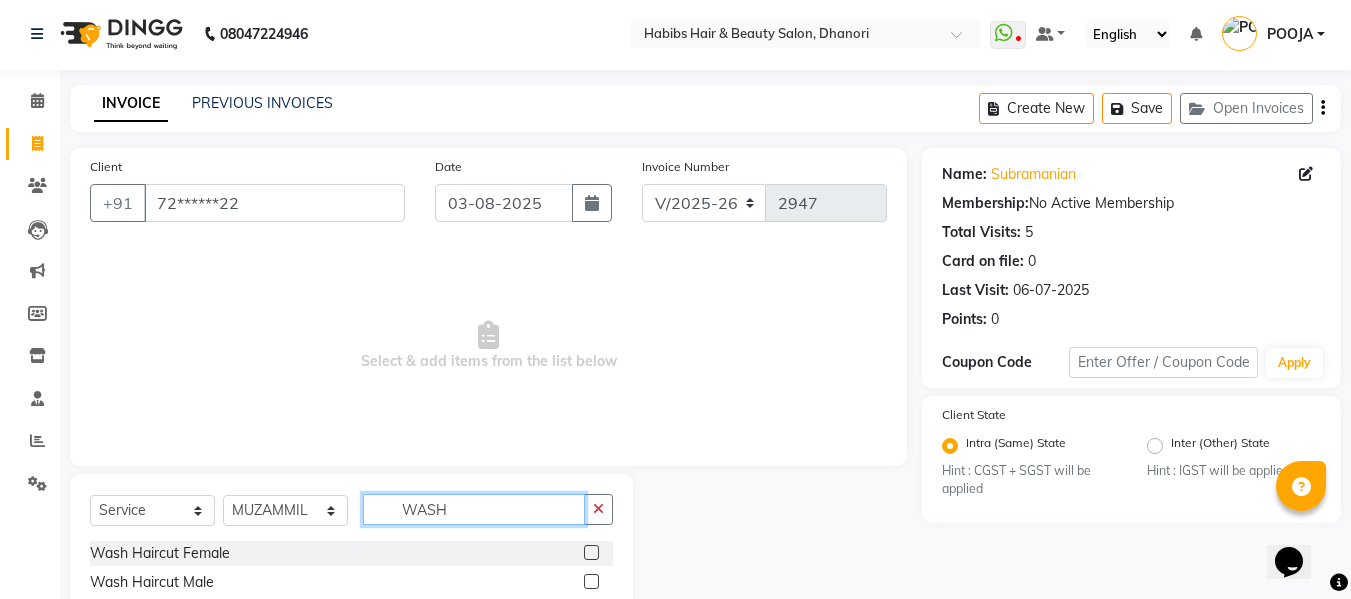 scroll, scrollTop: 202, scrollLeft: 0, axis: vertical 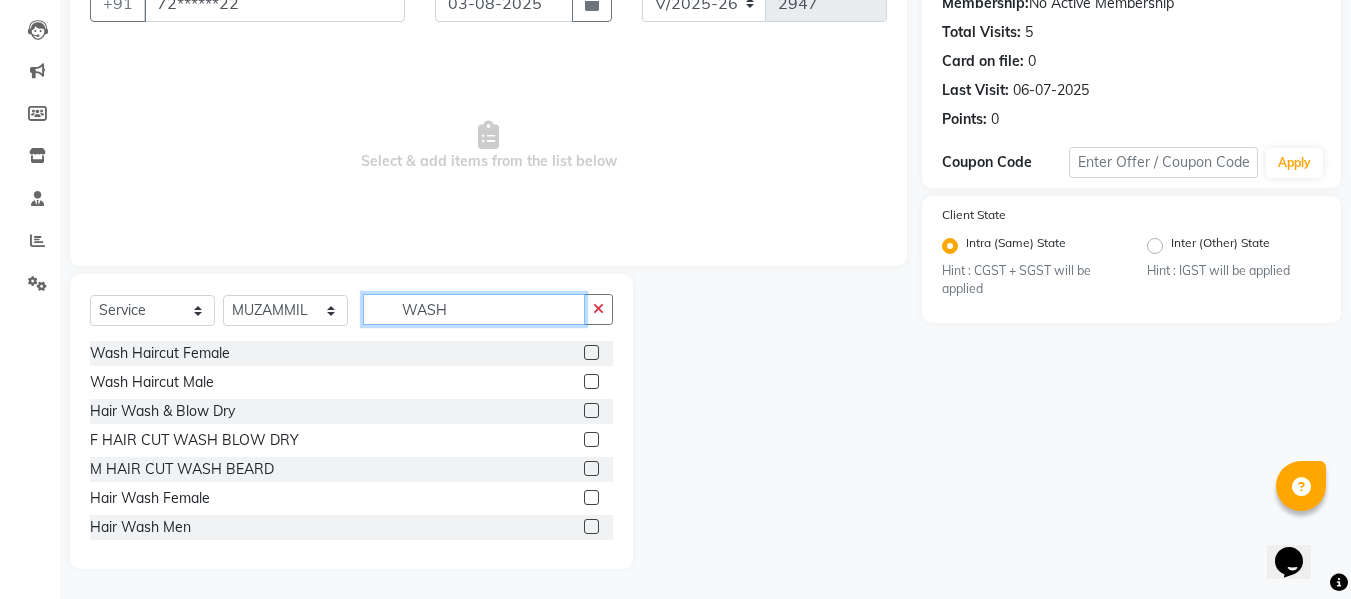 type on "WASH" 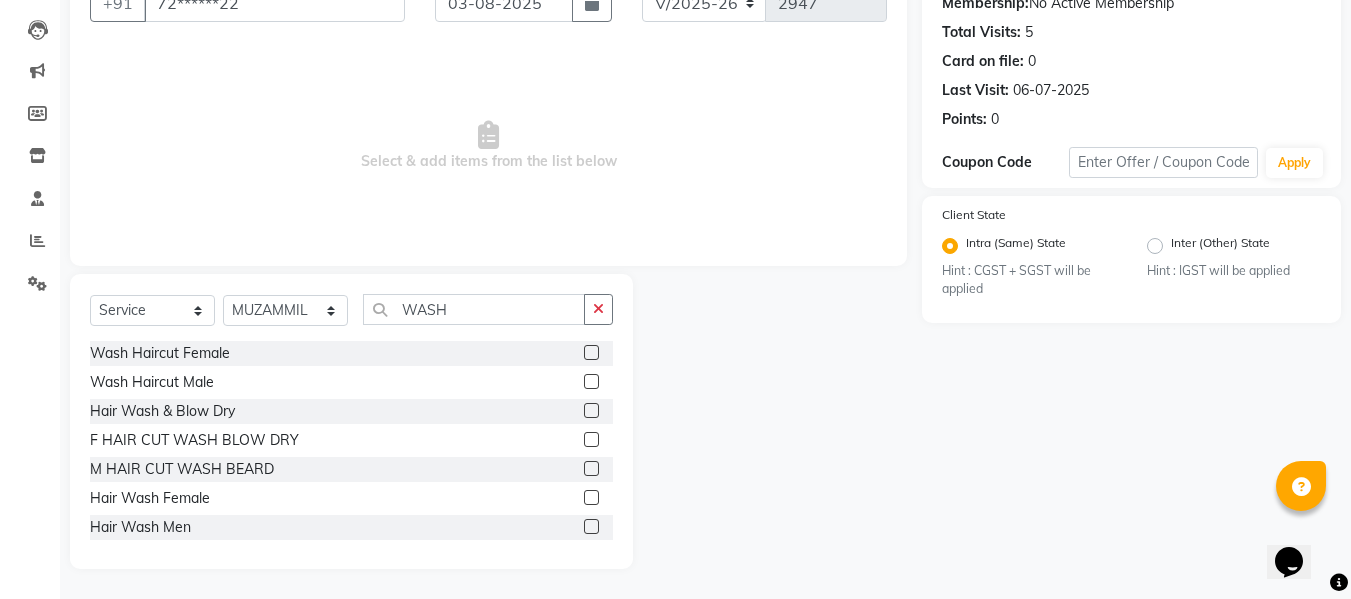 click 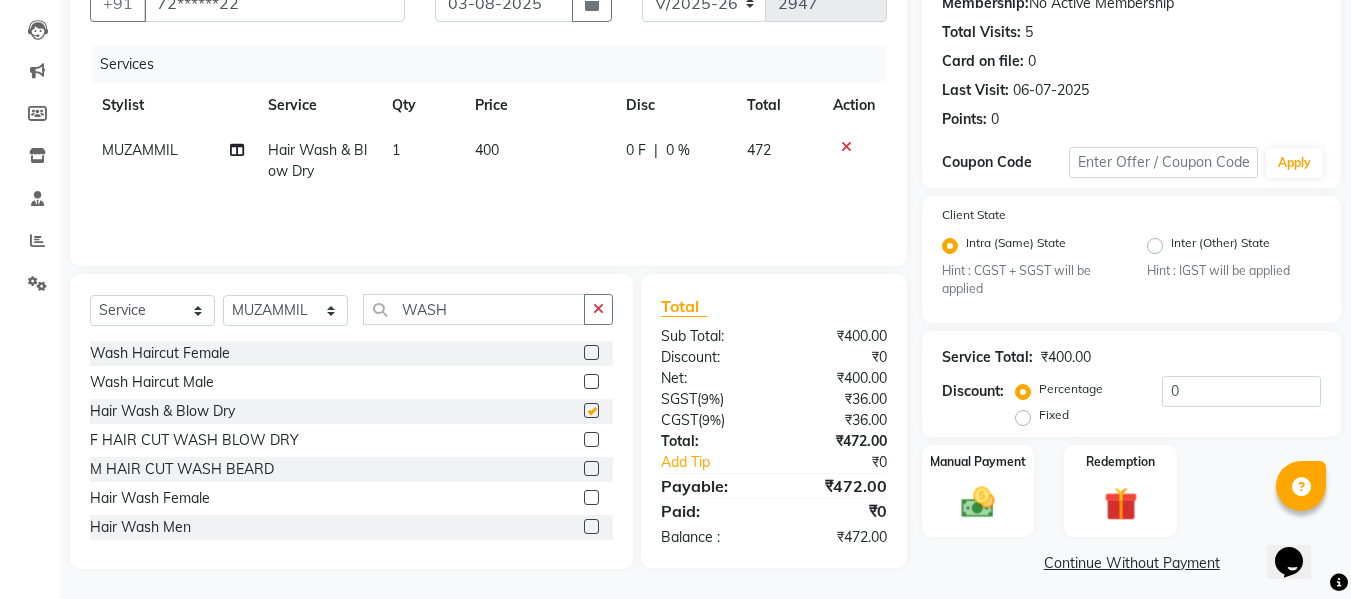 checkbox on "false" 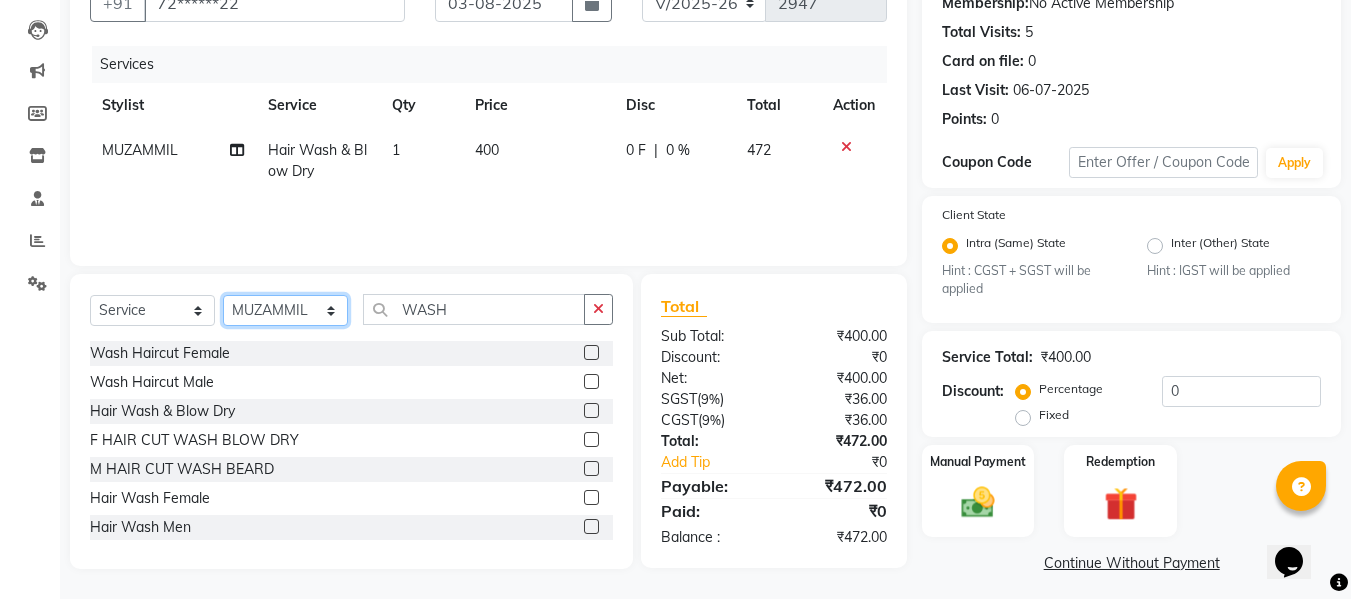 click on "Select Stylist Admin  [FIRST]  [LAST] [LAST] [LAST] [LAST] [LAST] [LAST] [LAST] [LAST] [LAST] [LAST] [LAST] [LAST] [LAST]" 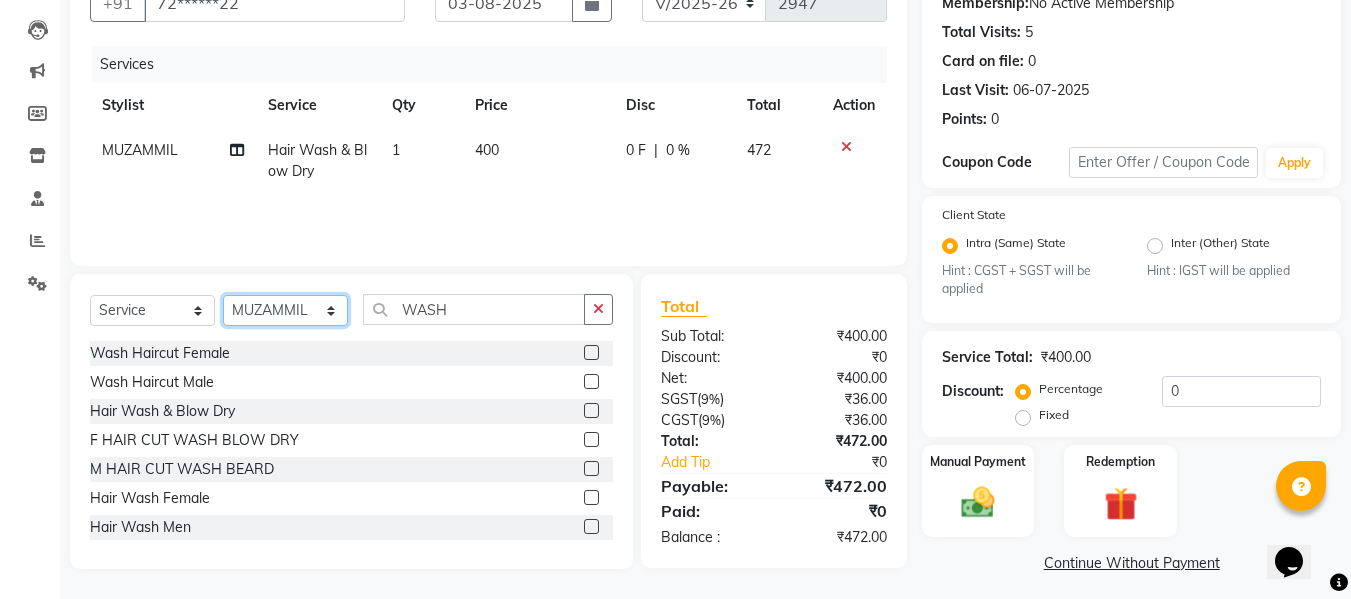 select on "31280" 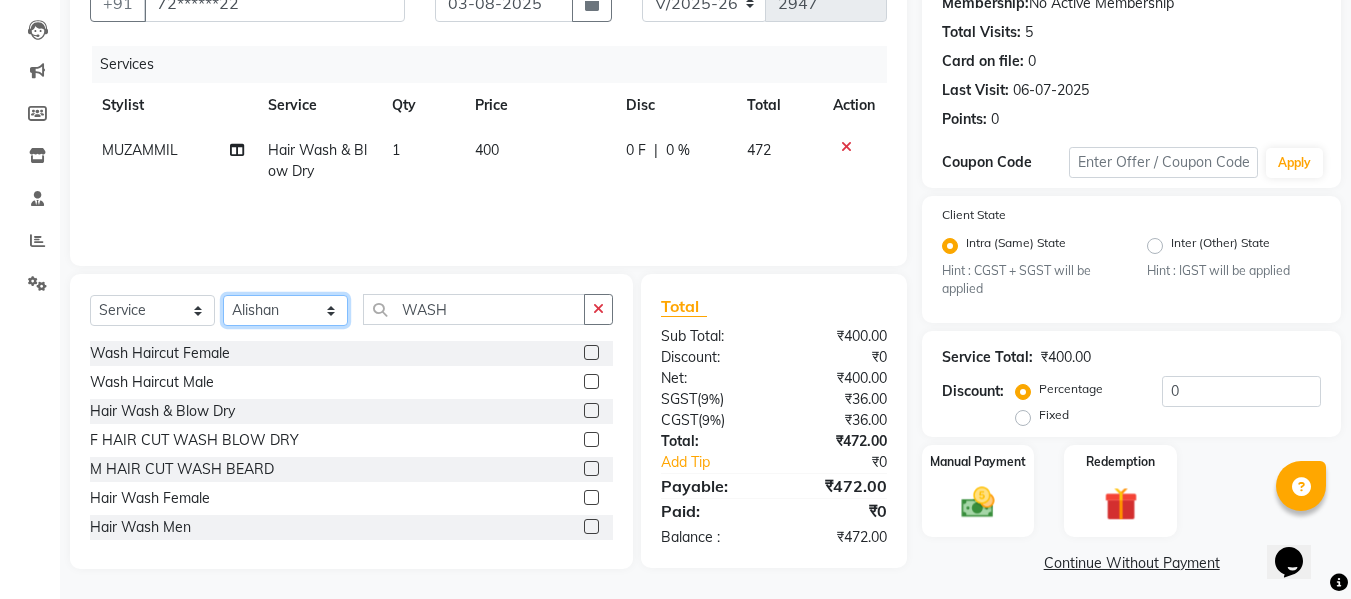 click on "Select Stylist Admin  [FIRST]  [LAST] [LAST] [LAST] [LAST] [LAST] [LAST] [LAST] [LAST] [LAST] [LAST] [LAST] [LAST] [LAST]" 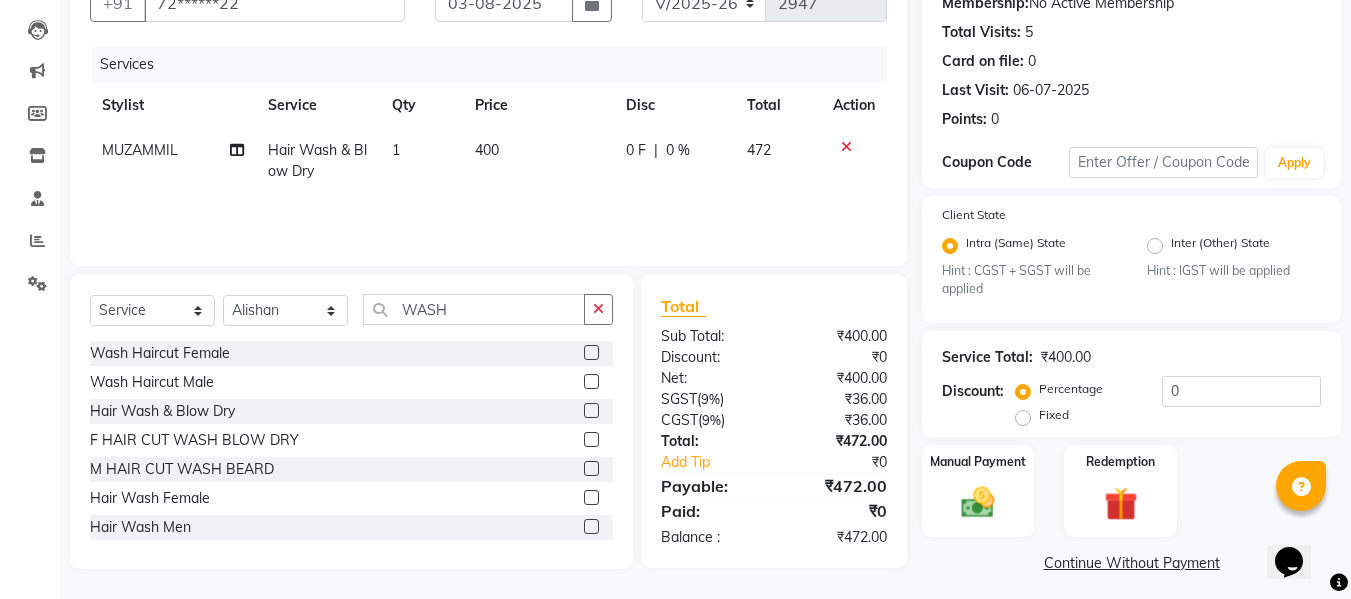 click 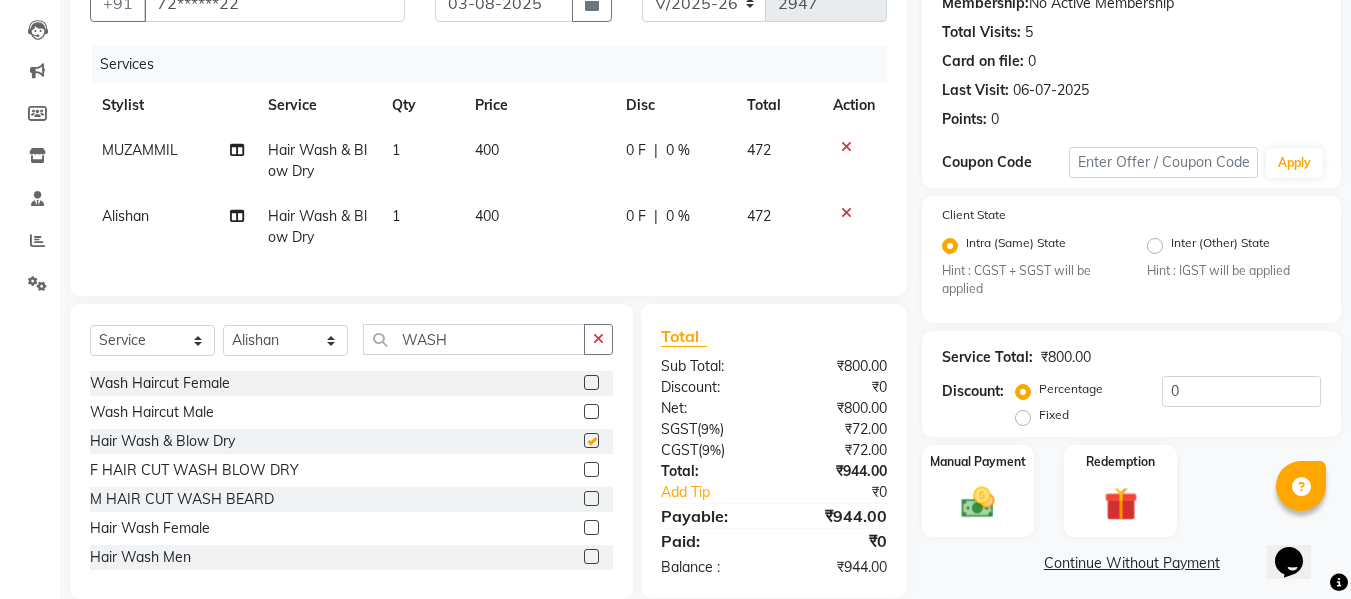 checkbox on "false" 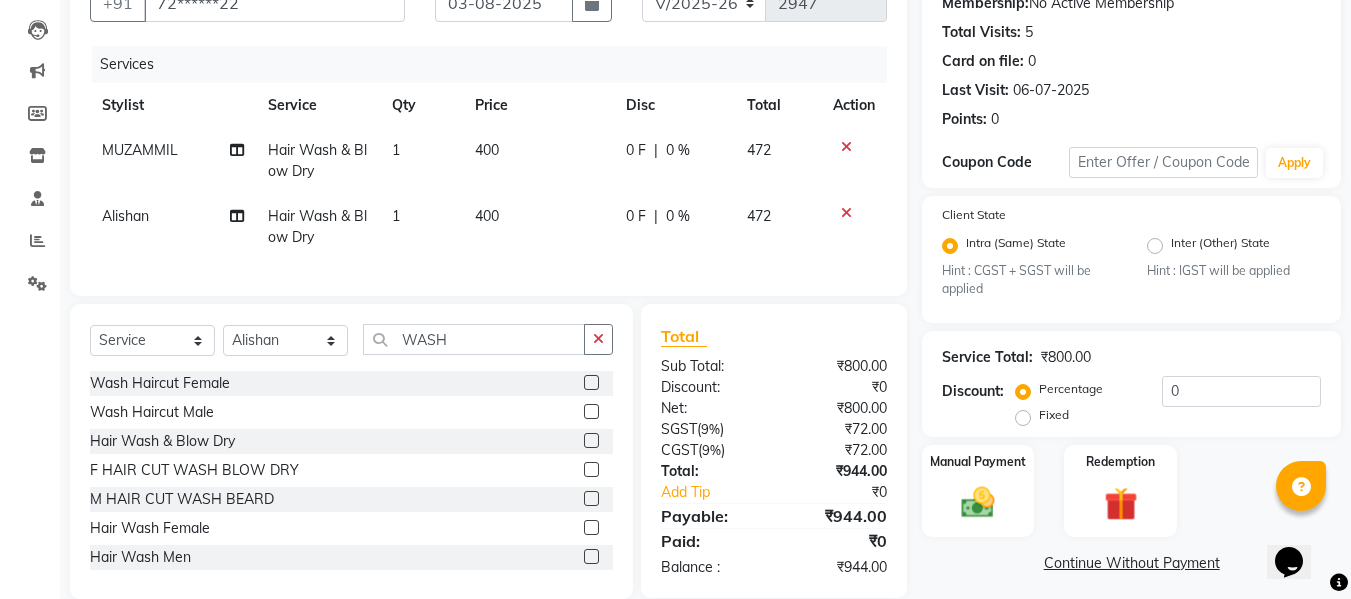 click on "400" 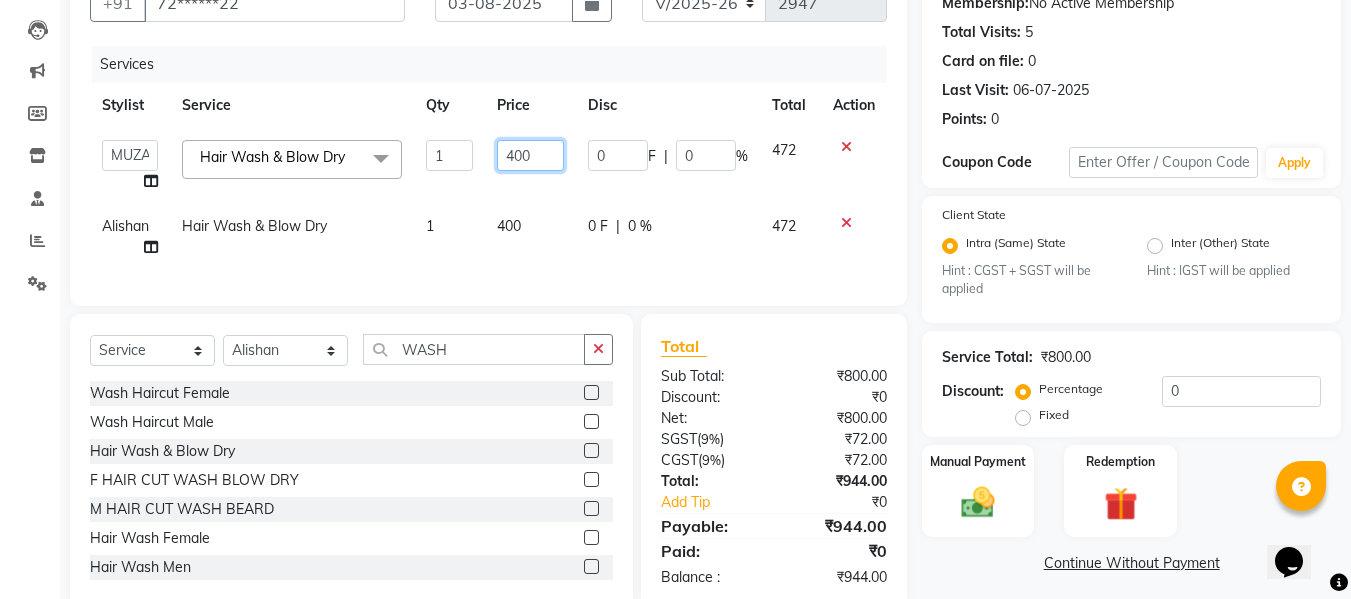 click on "400" 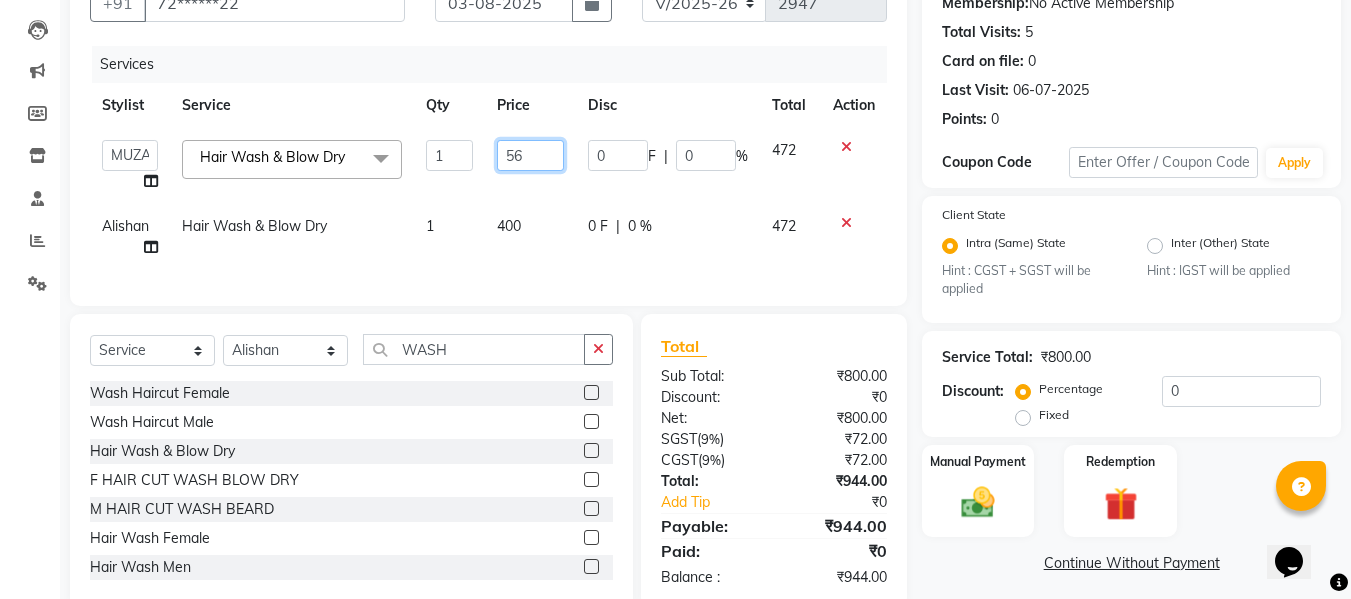 type on "5" 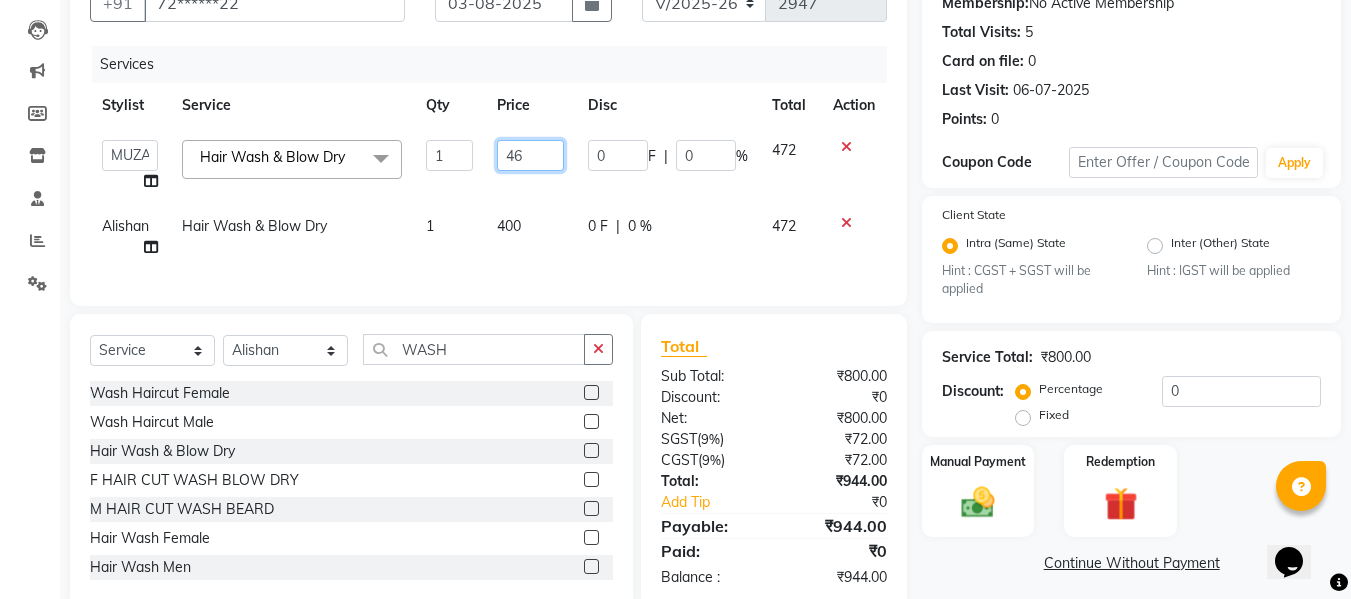 type on "466" 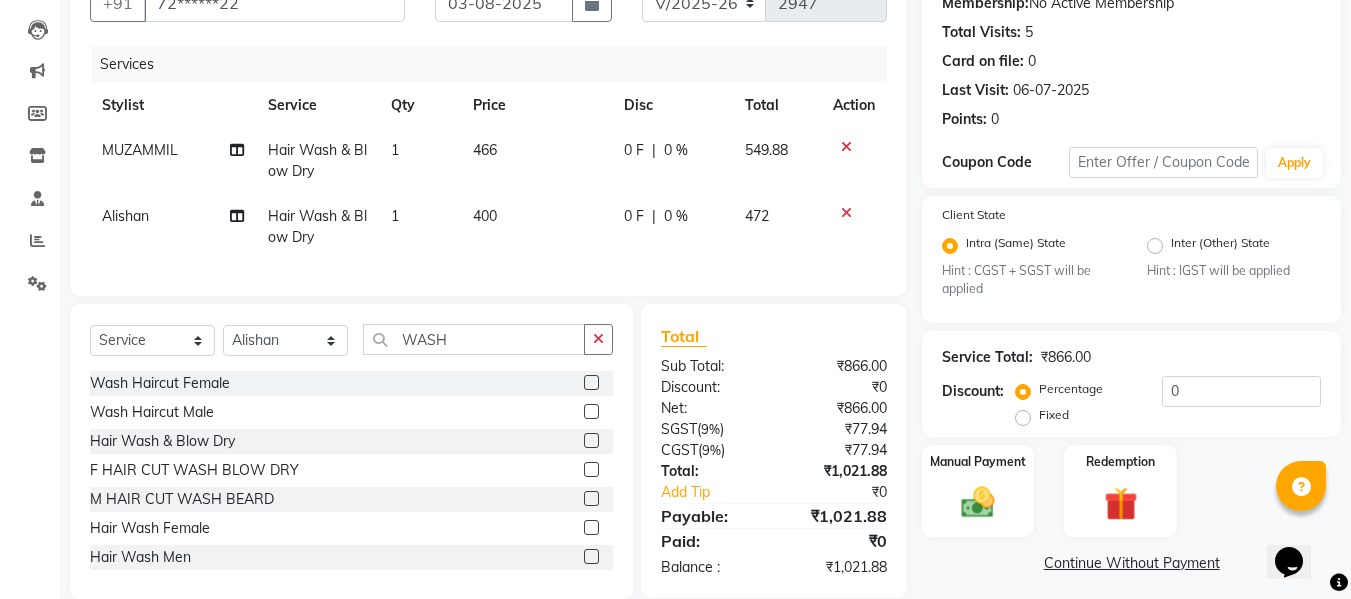 click on "400" 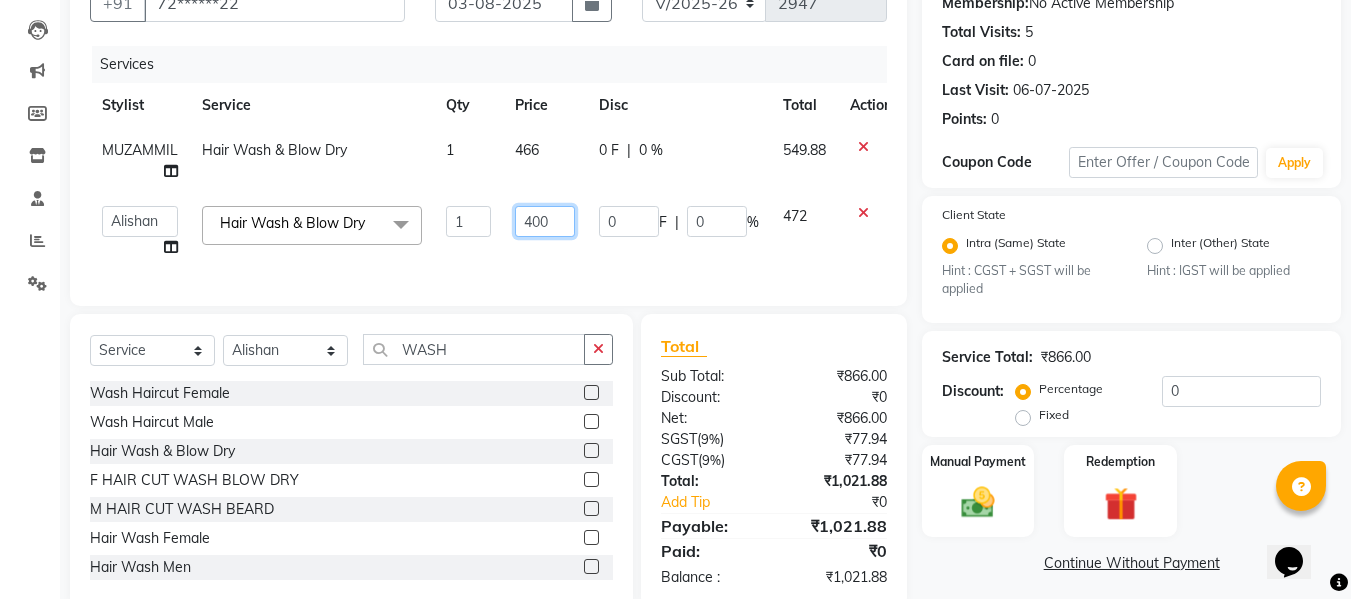 click on "400" 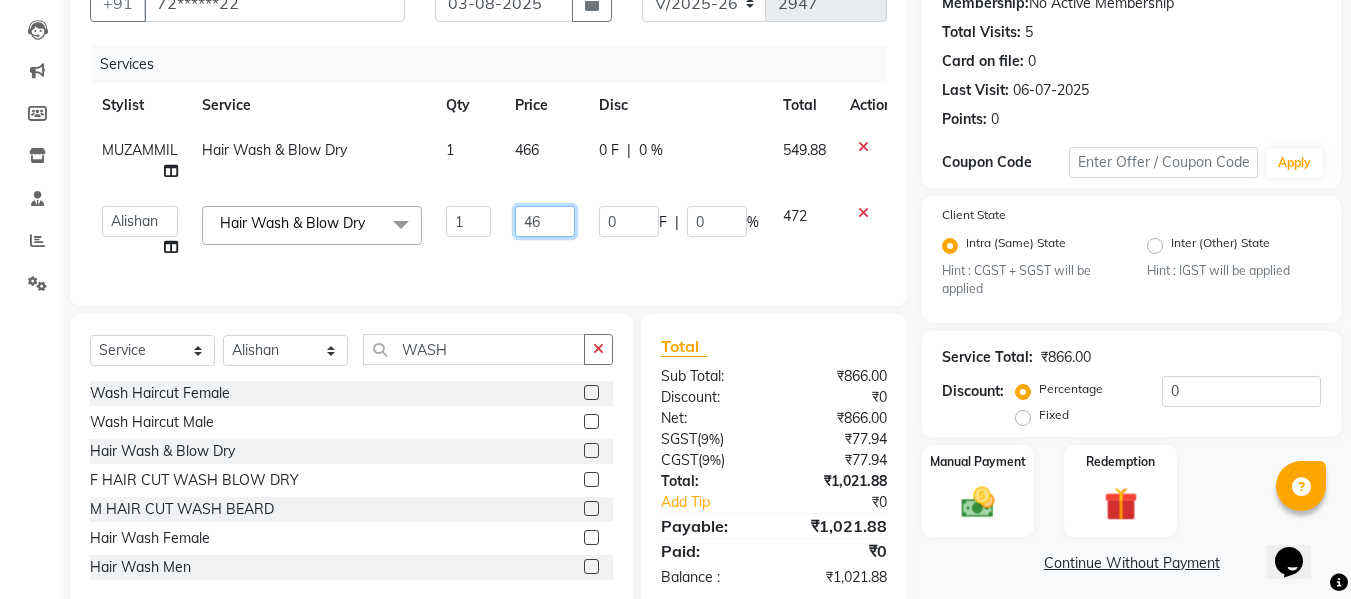 type on "466" 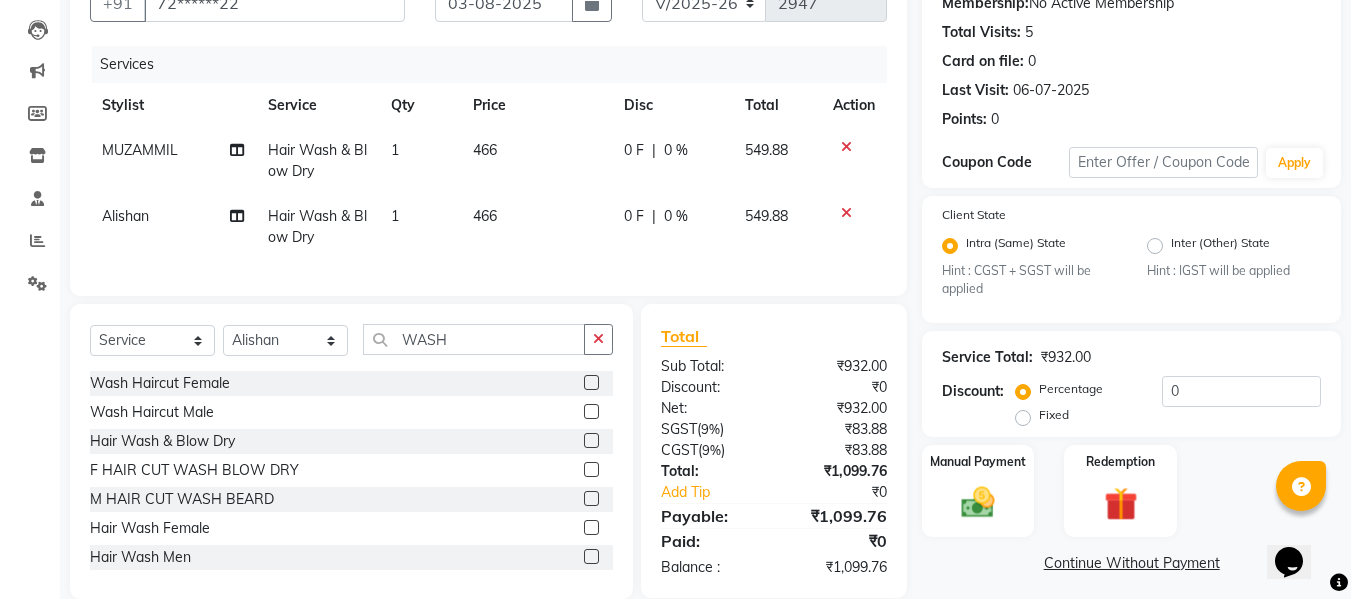 click on "466" 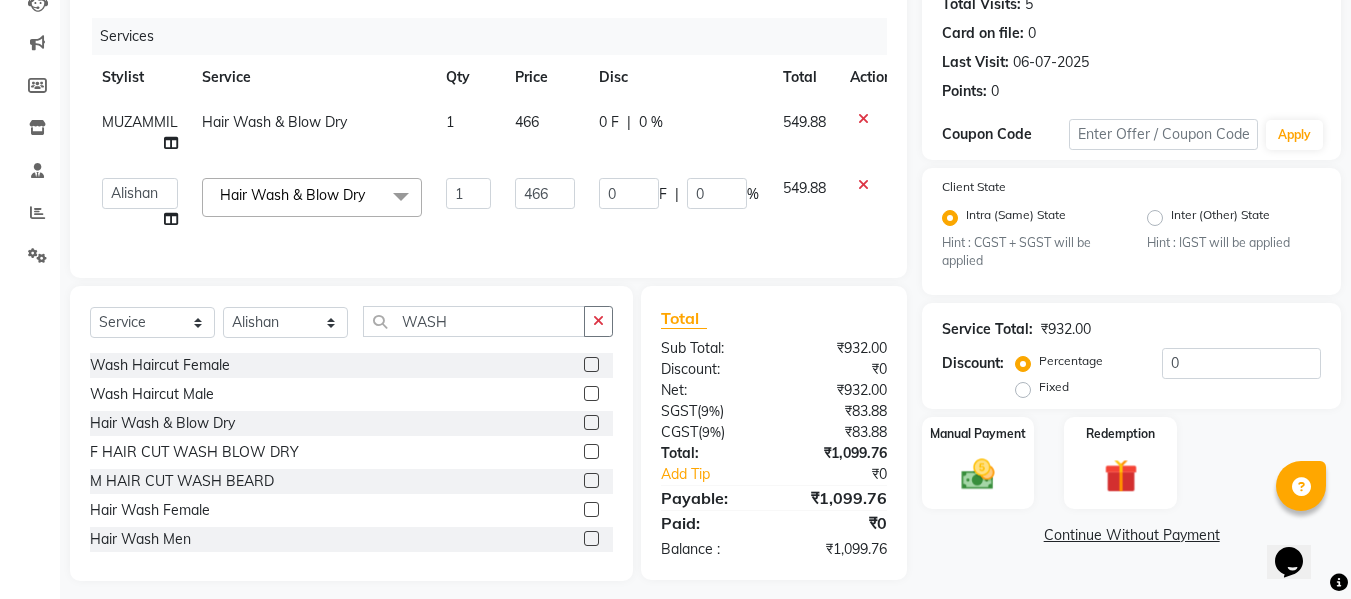 scroll, scrollTop: 257, scrollLeft: 0, axis: vertical 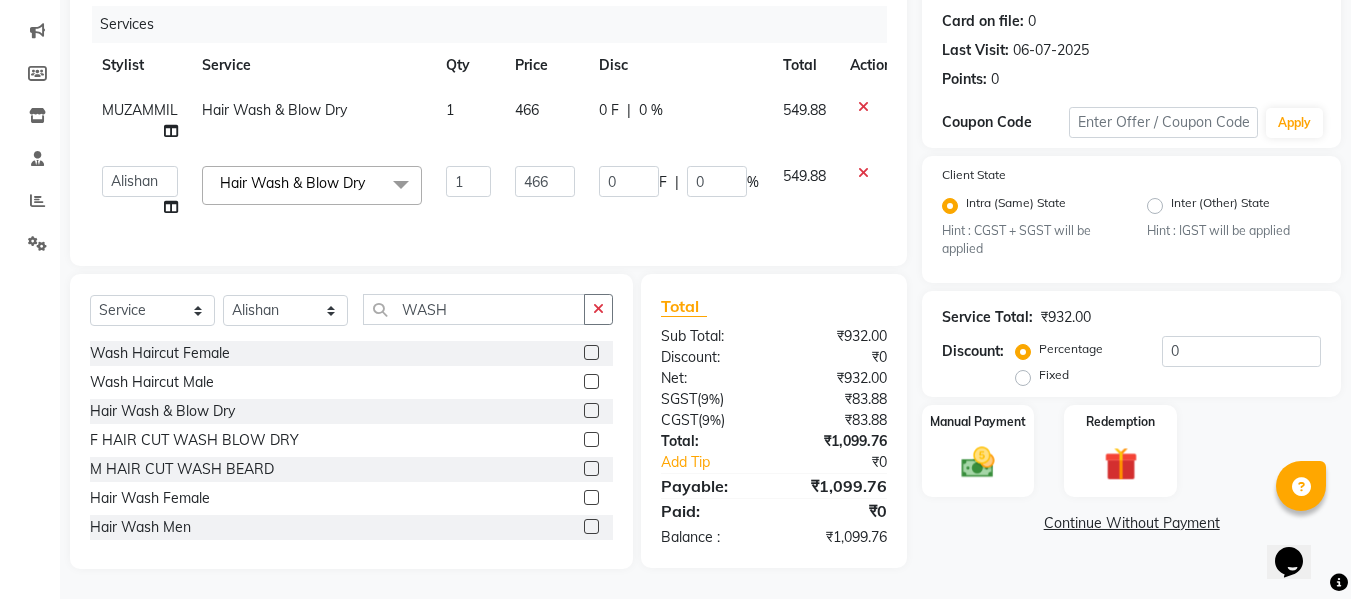 click on "466" 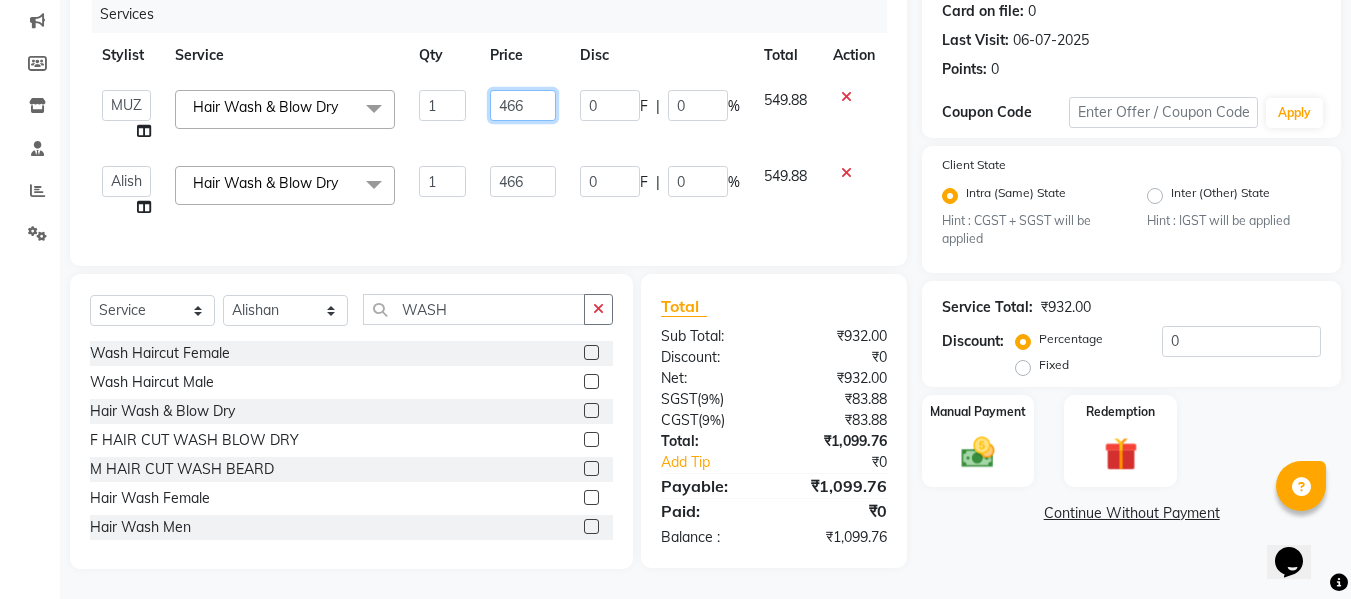 click on "466" 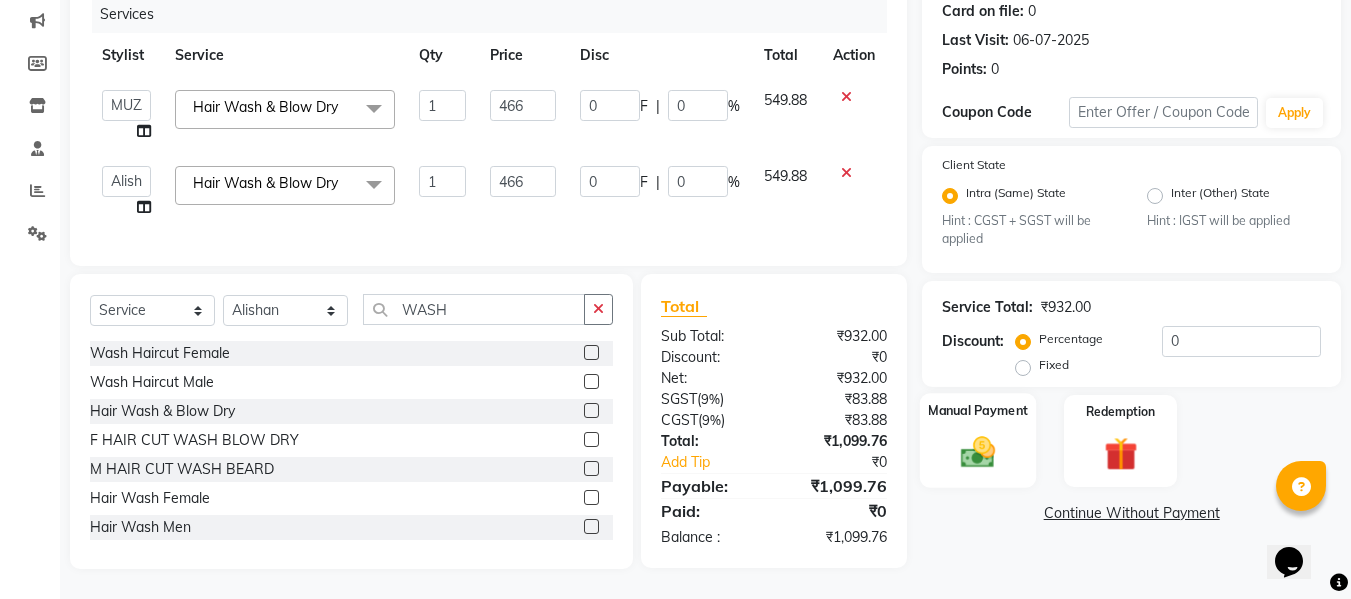 click 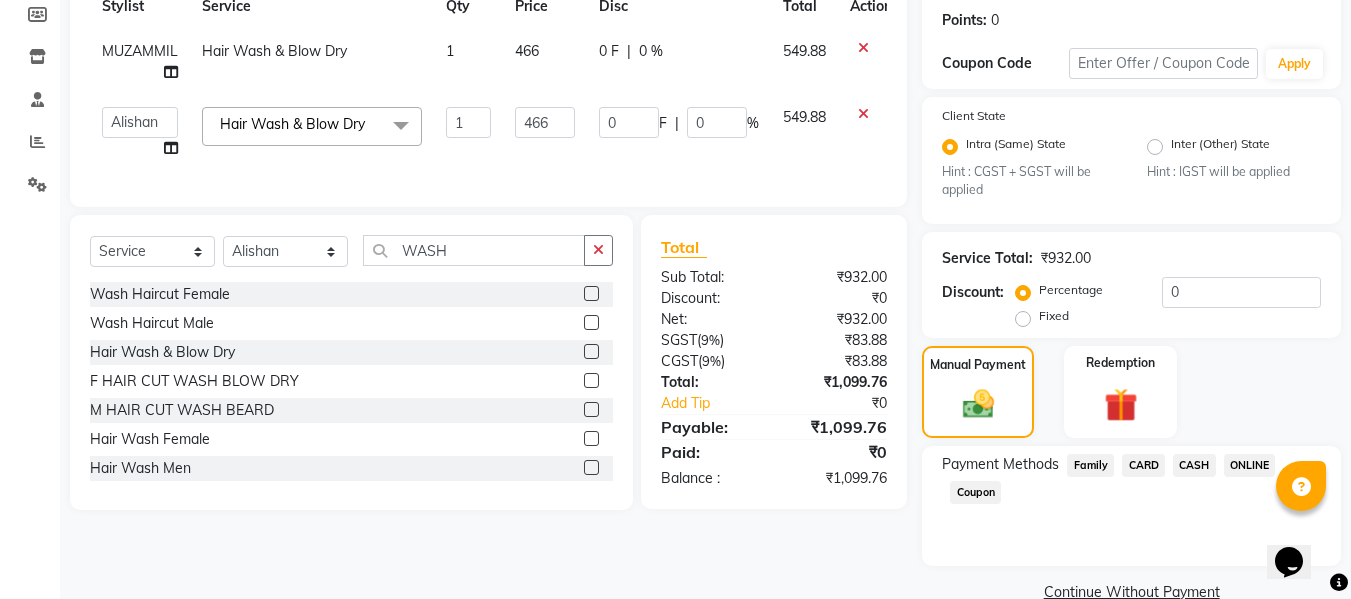 scroll, scrollTop: 339, scrollLeft: 0, axis: vertical 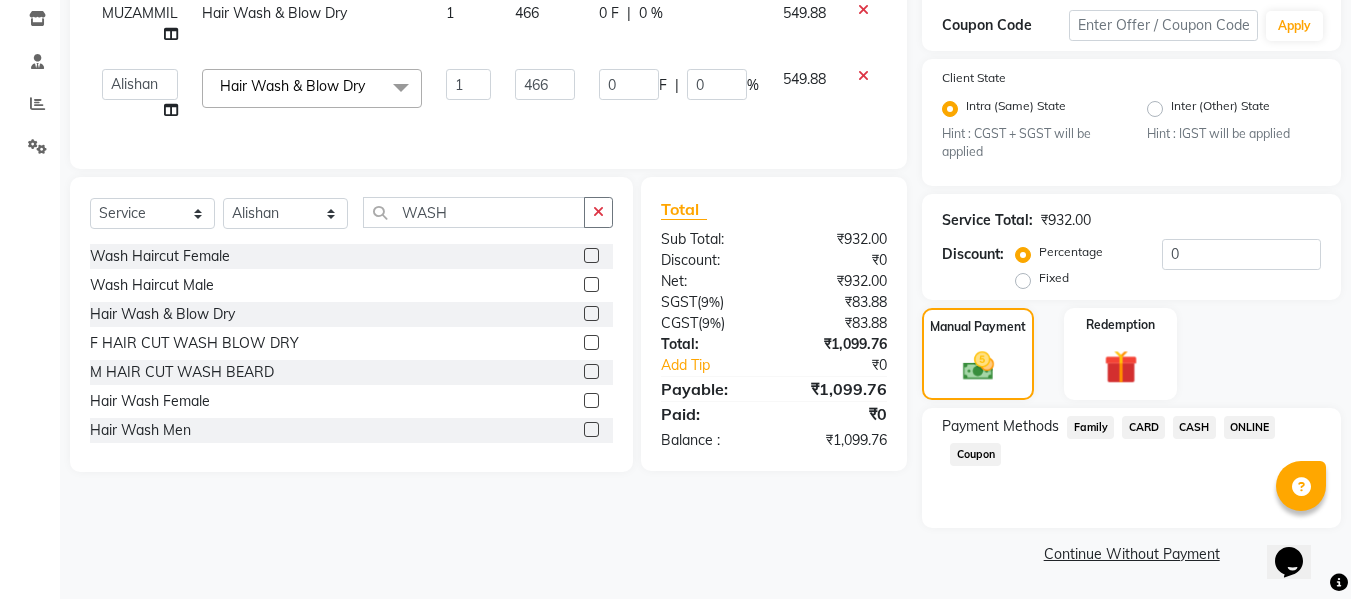 click on "ONLINE" 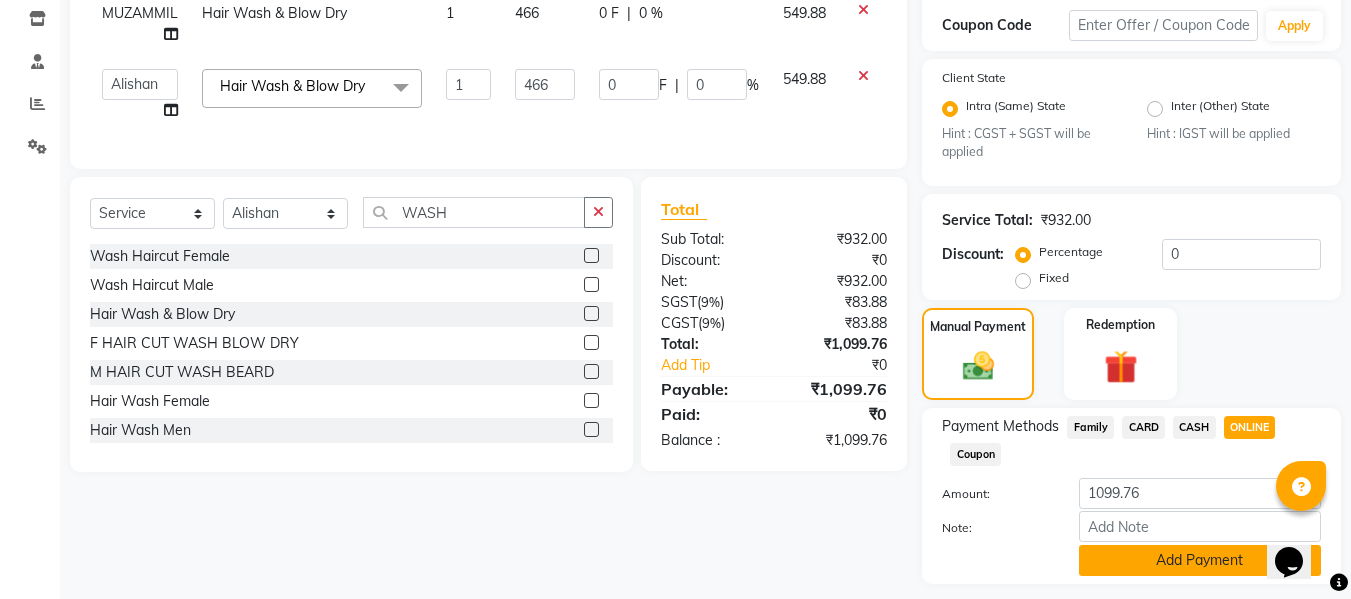click on "Add Payment" 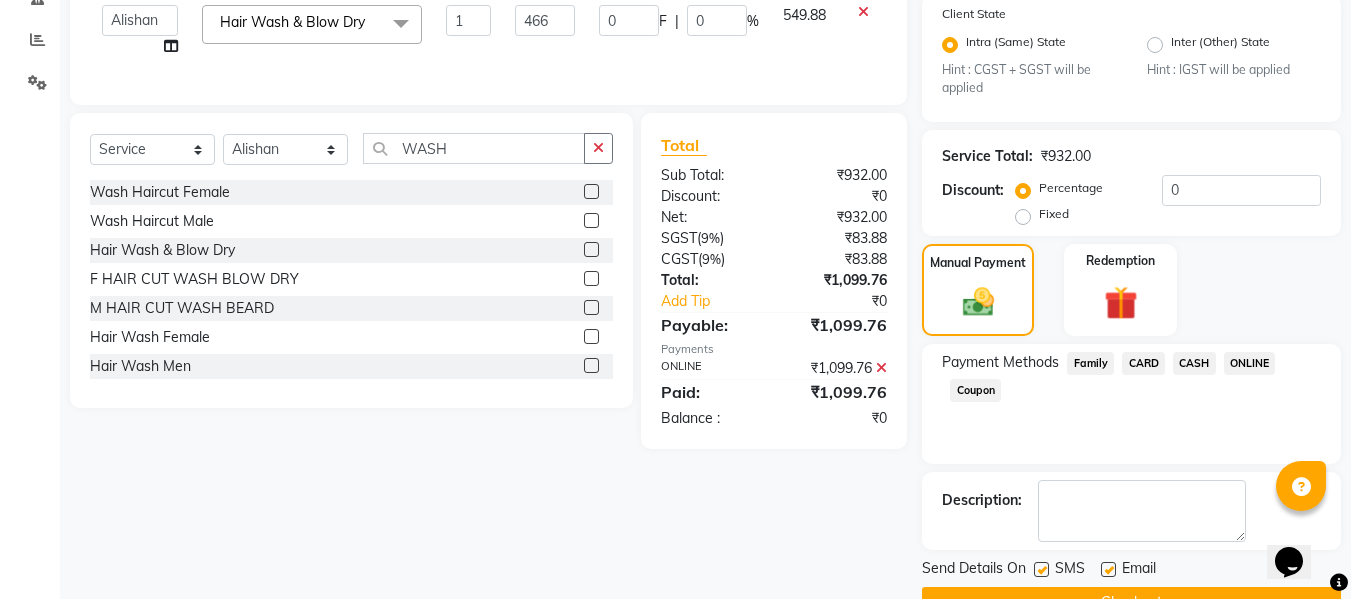 scroll, scrollTop: 452, scrollLeft: 0, axis: vertical 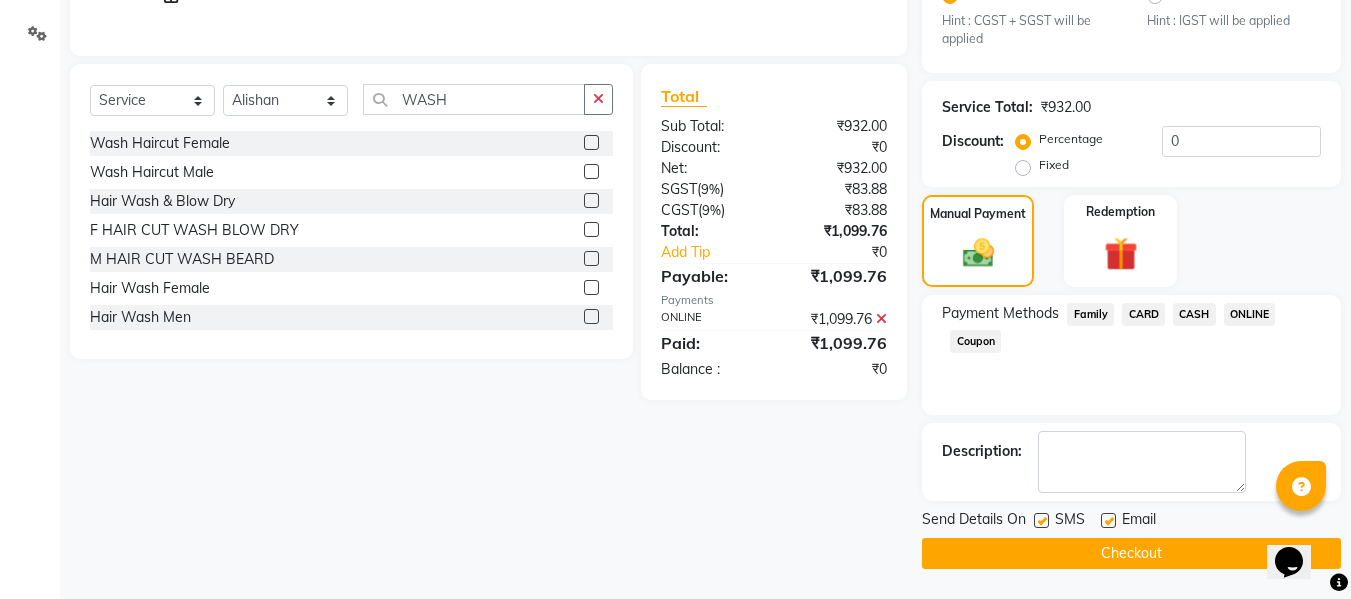 click on "Checkout" 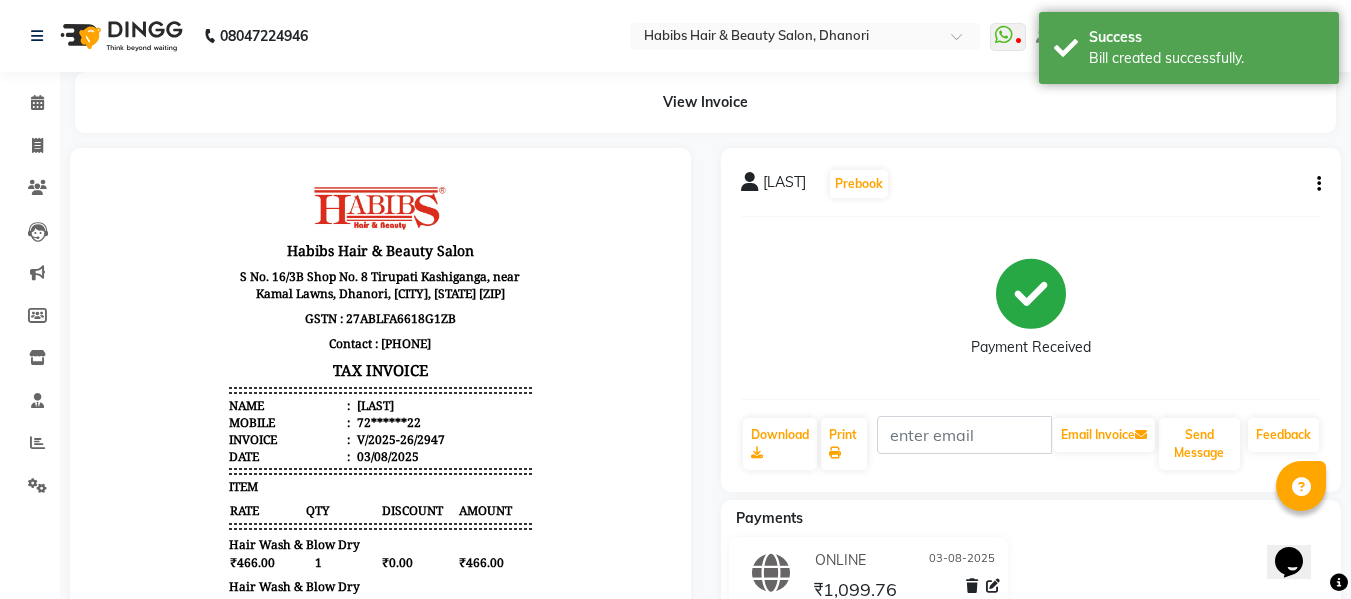 scroll, scrollTop: 0, scrollLeft: 0, axis: both 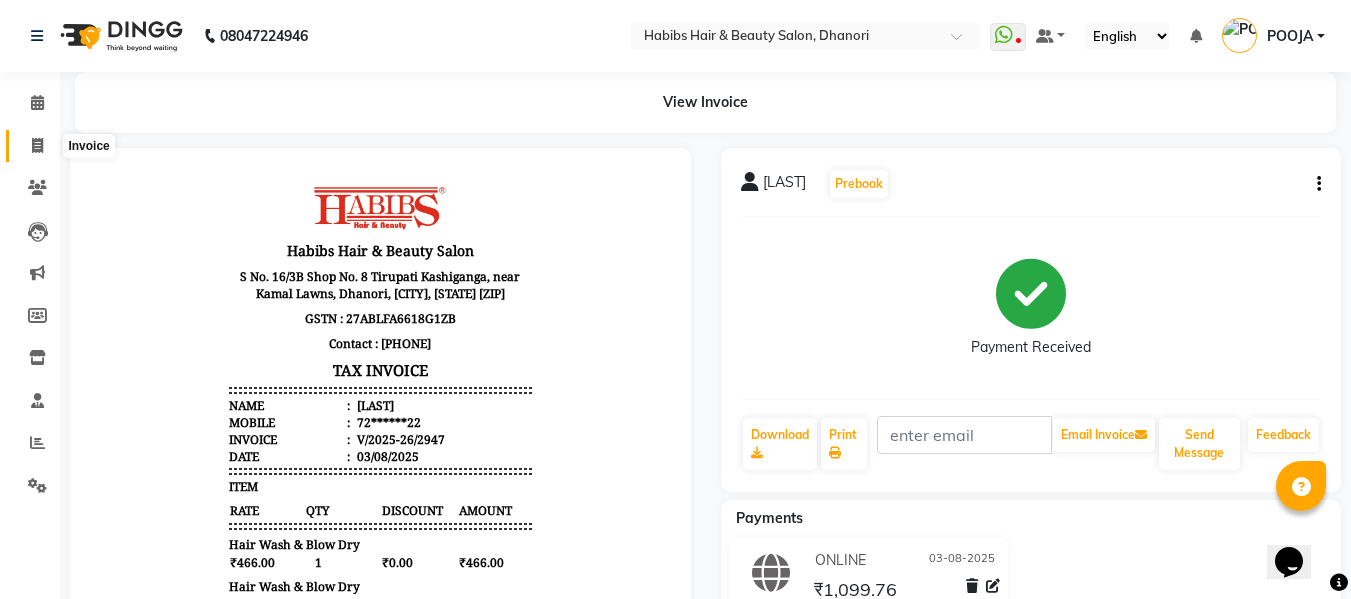 click 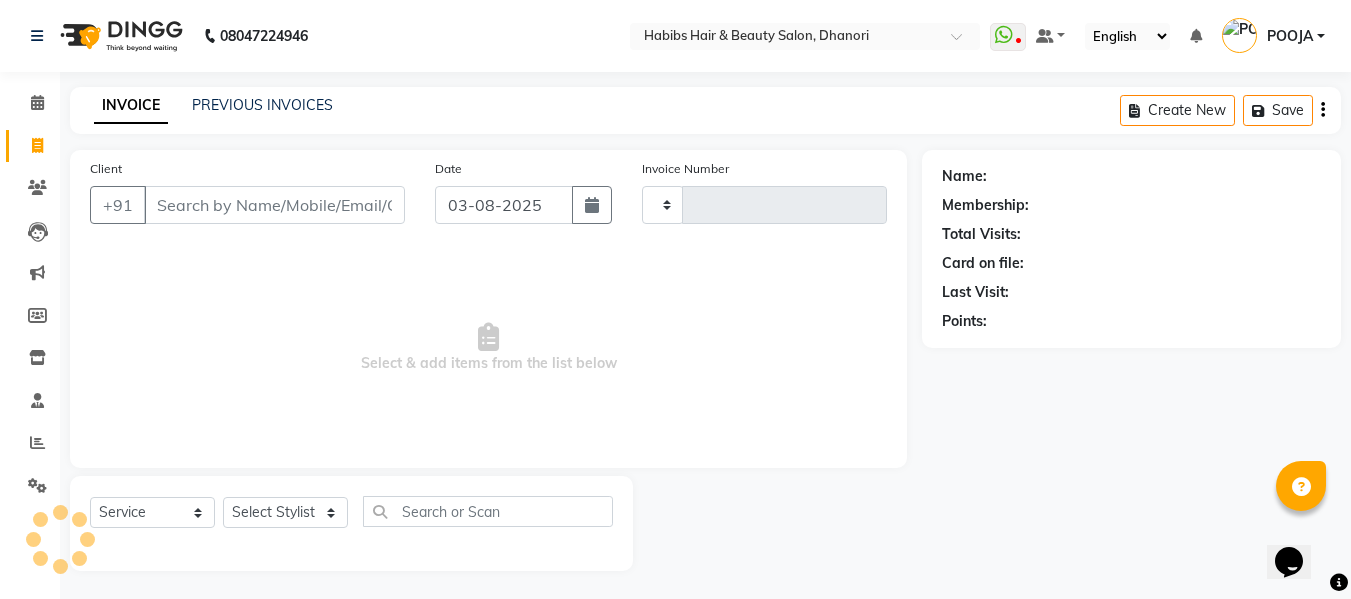 type on "2948" 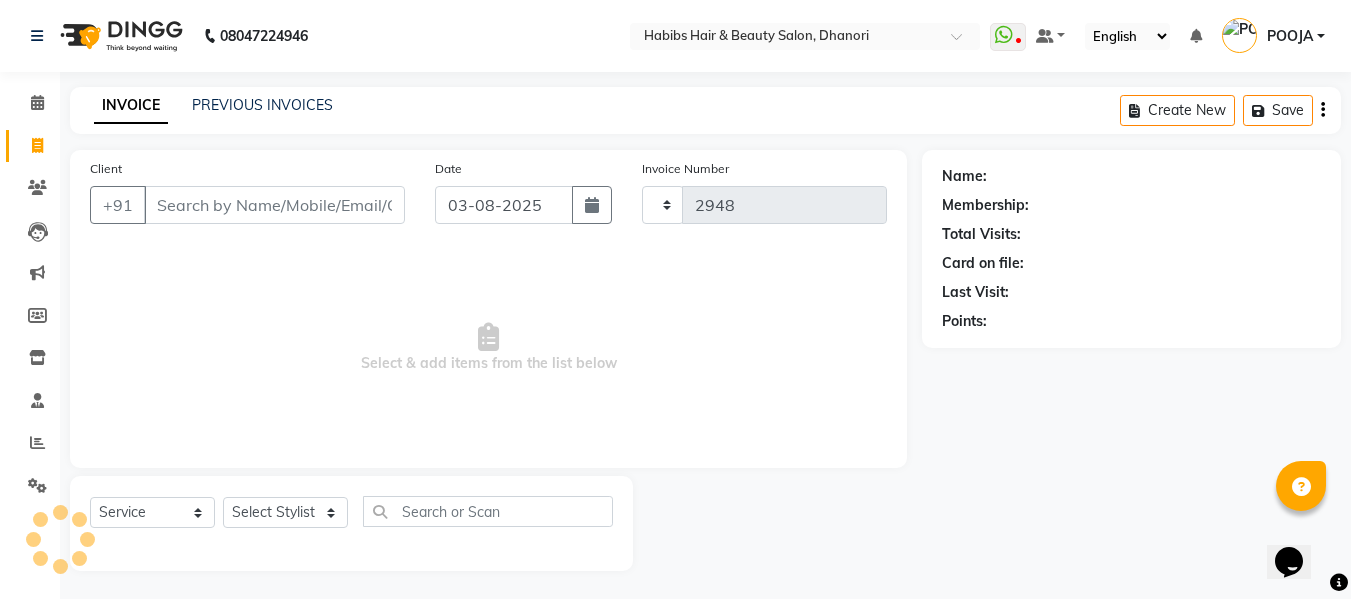 scroll, scrollTop: 2, scrollLeft: 0, axis: vertical 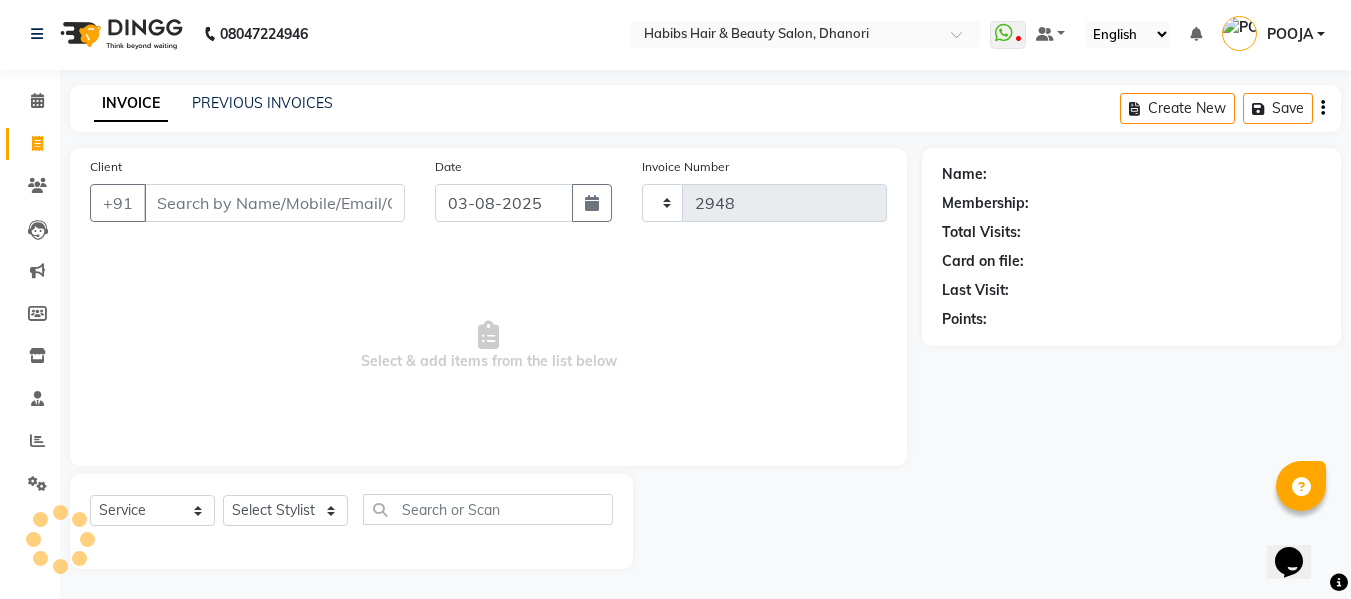 select on "4967" 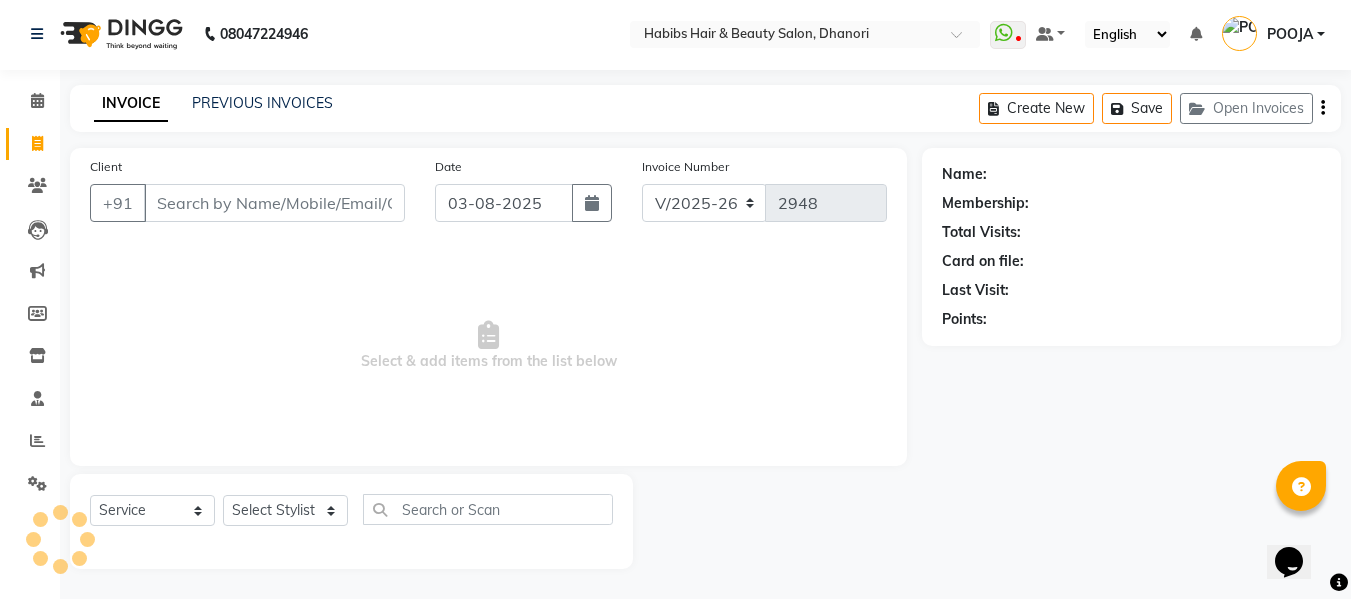 click on "Client" at bounding box center (274, 203) 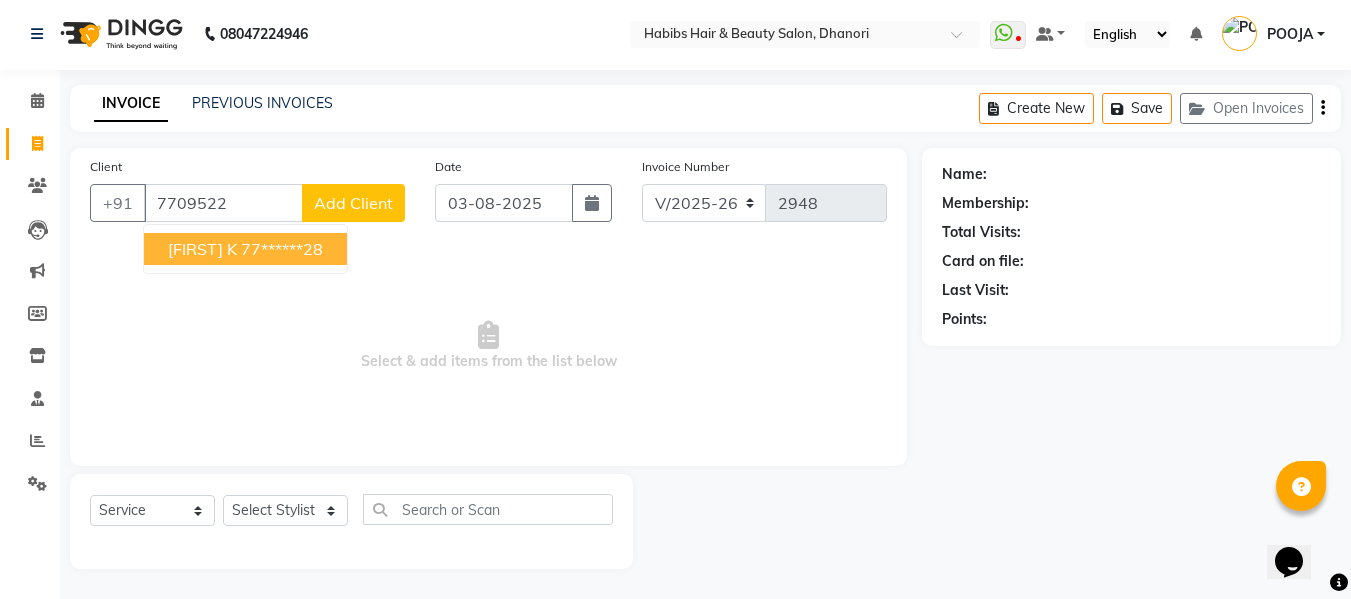 click on "77******28" at bounding box center (282, 249) 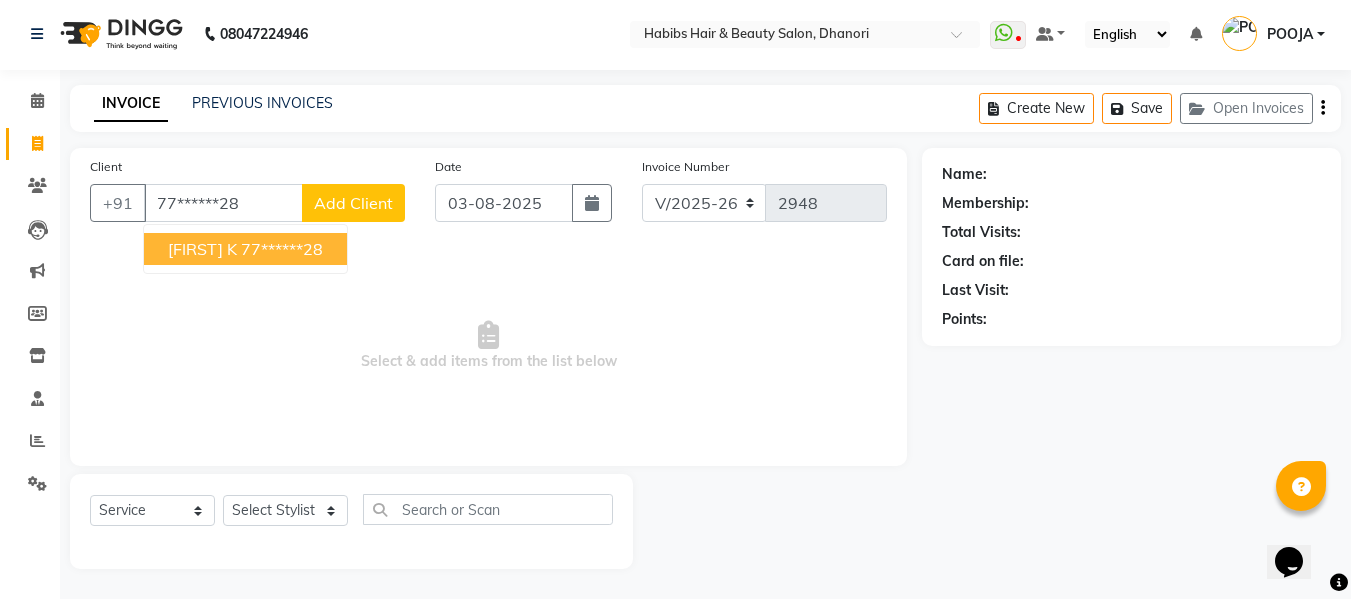 type on "77******28" 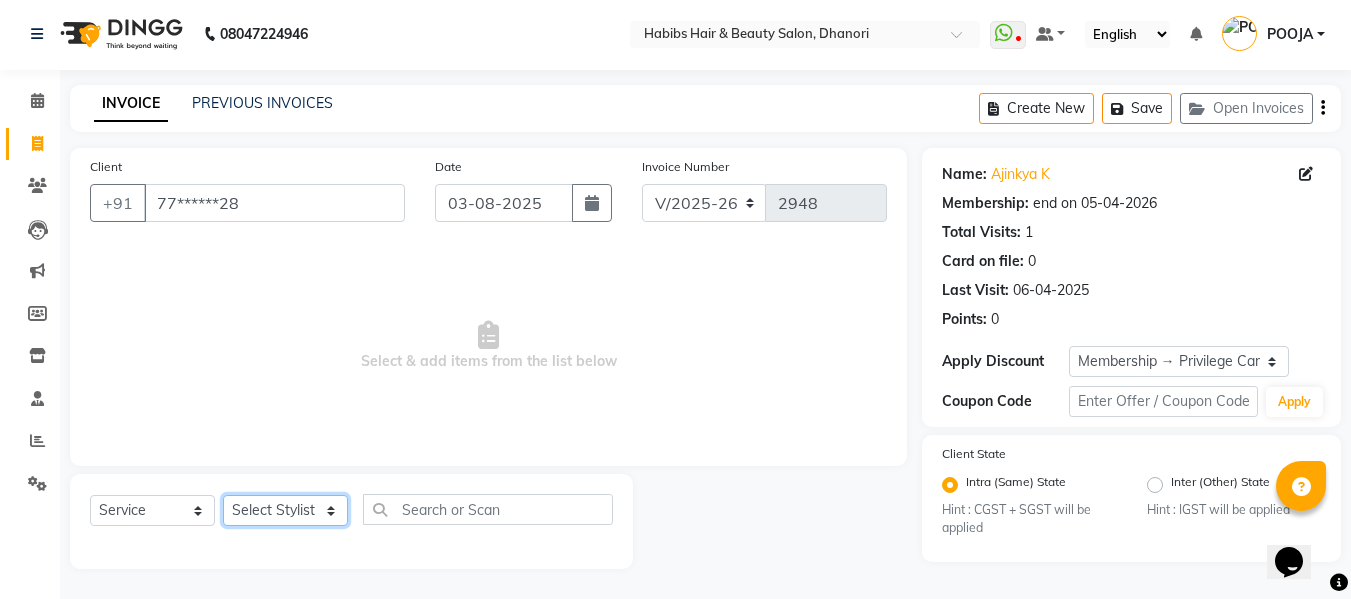 click on "Select Stylist Admin  [FIRST]  [LAST] [LAST] [LAST] [LAST] [LAST] [LAST] [LAST] [LAST] [LAST] [LAST] [LAST] [LAST] [LAST]" 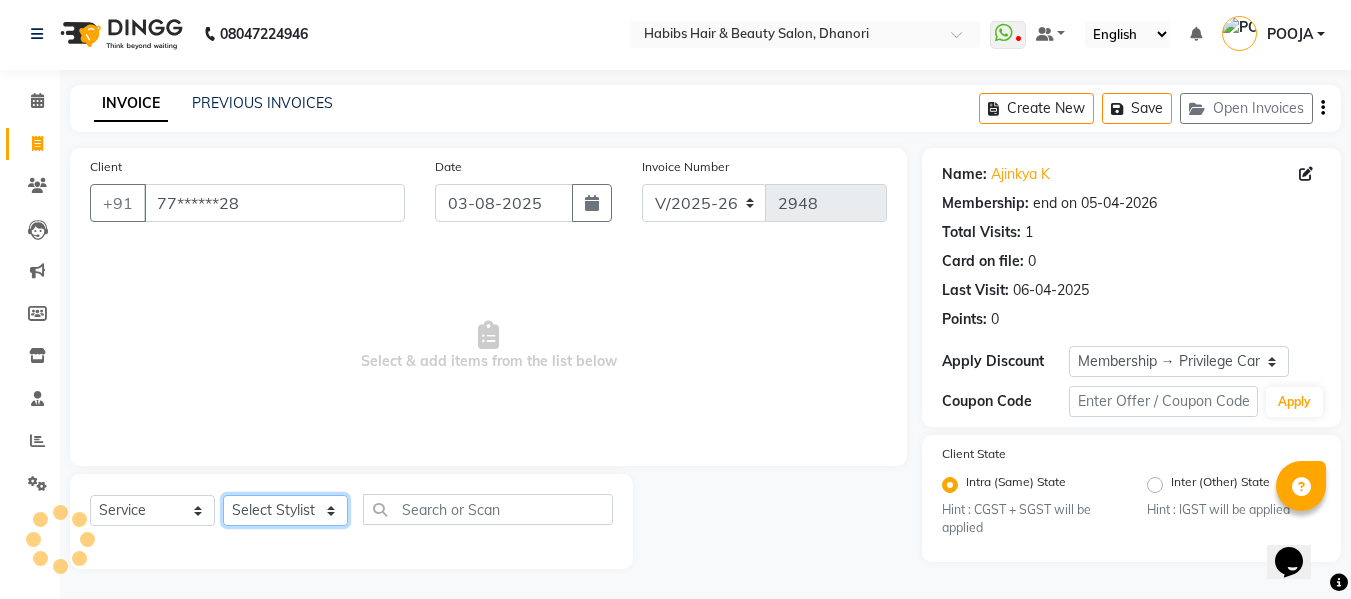 select on "31280" 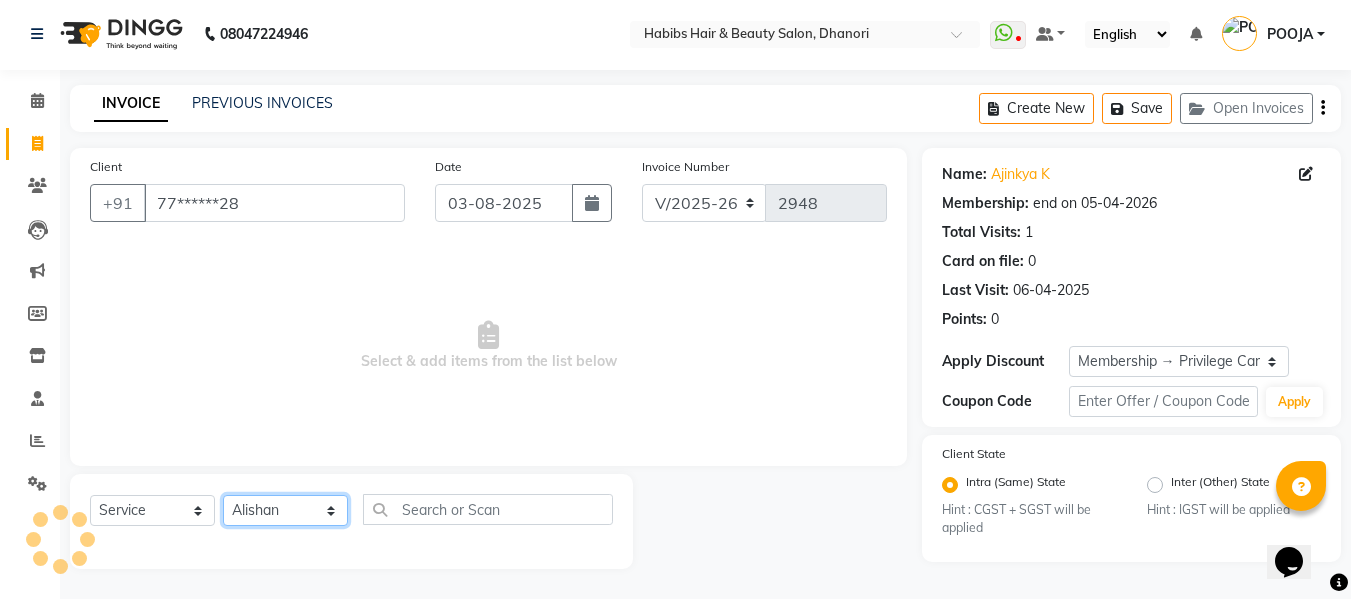 click on "Select Stylist Admin  [FIRST]  [LAST] [LAST] [LAST] [LAST] [LAST] [LAST] [LAST] [LAST] [LAST] [LAST] [LAST] [LAST] [LAST]" 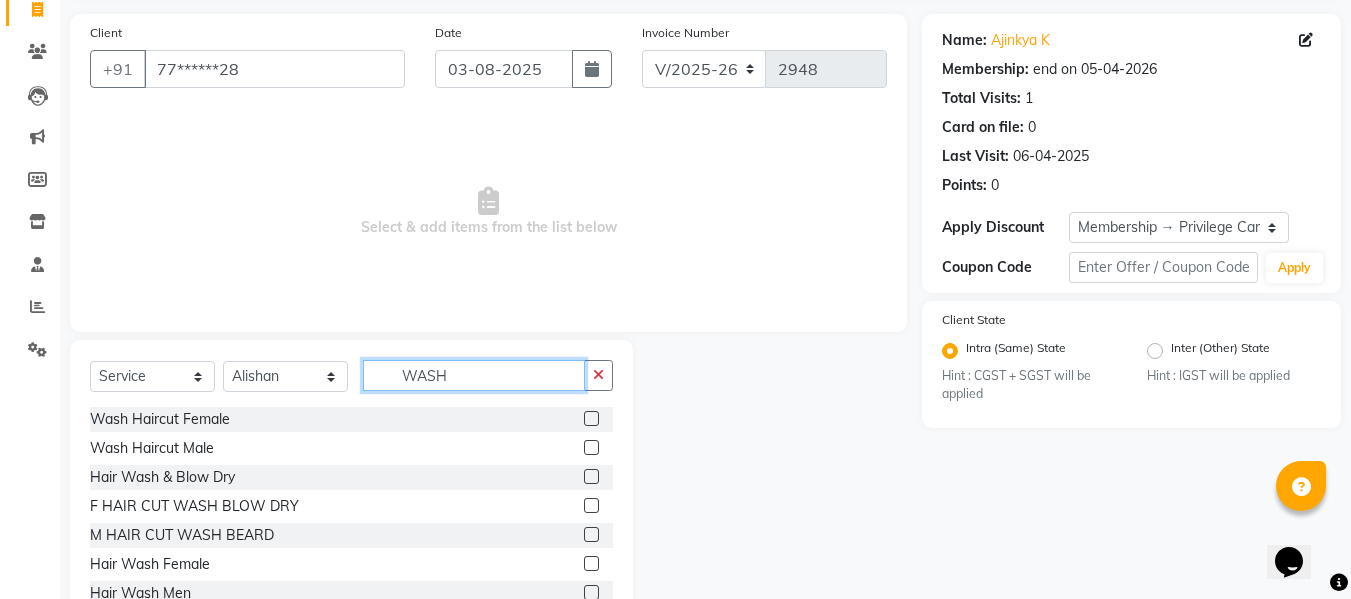 scroll, scrollTop: 202, scrollLeft: 0, axis: vertical 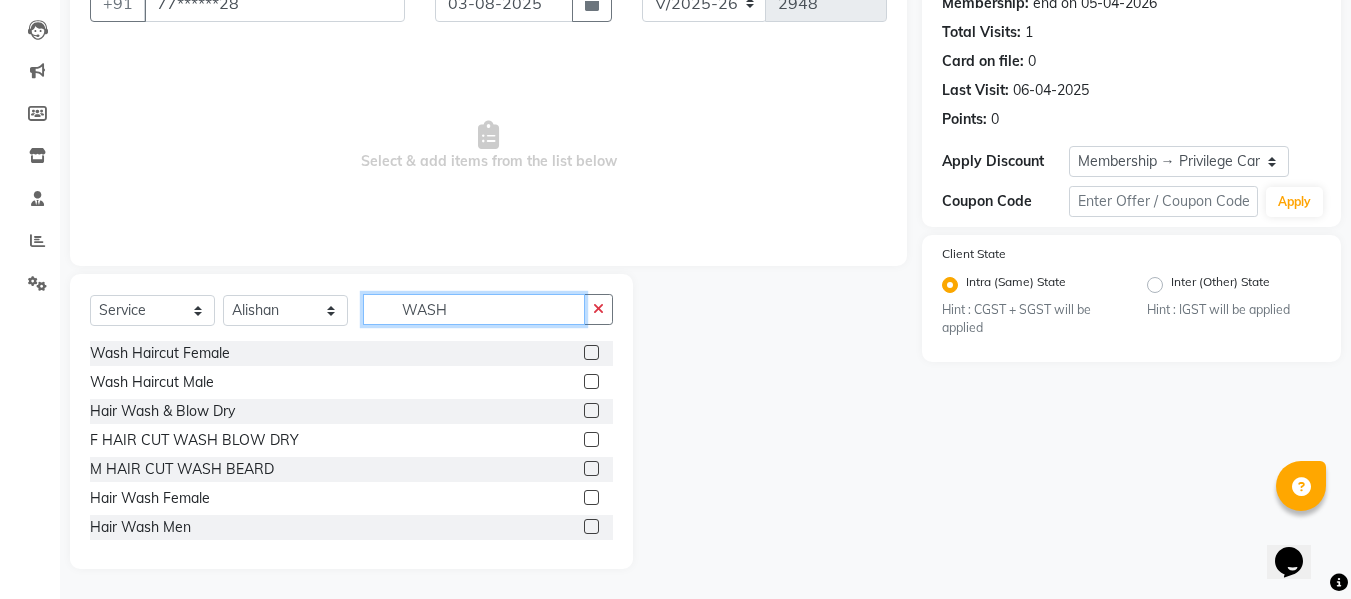 type on "WASH" 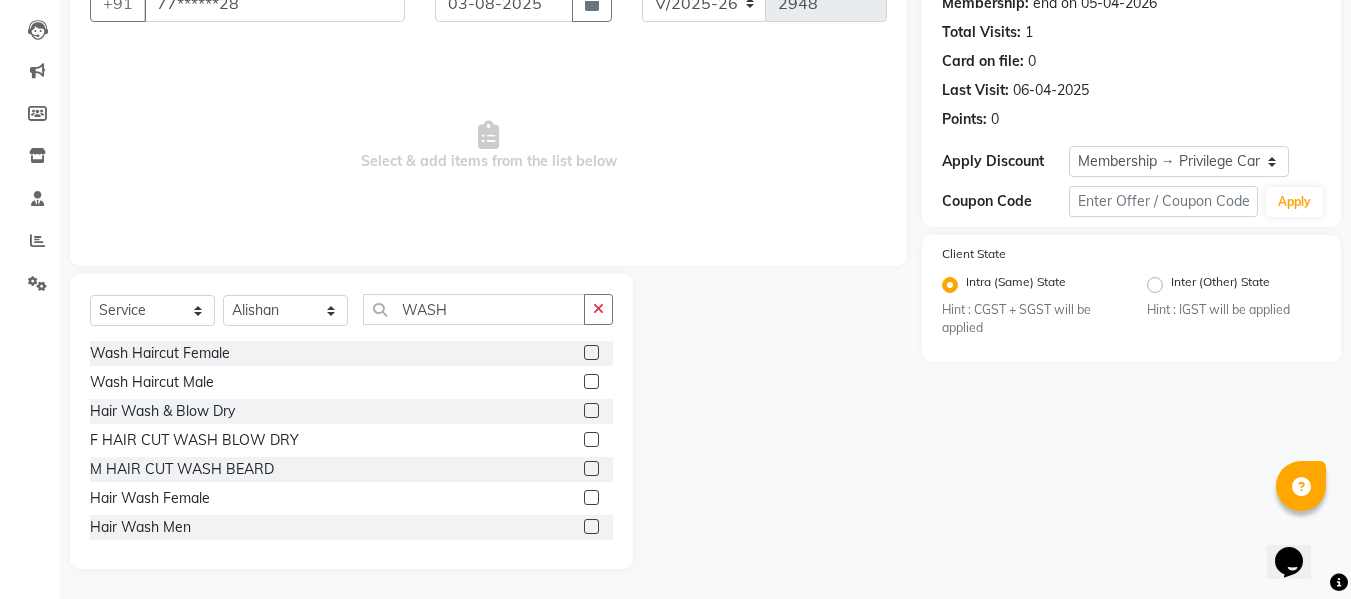 click 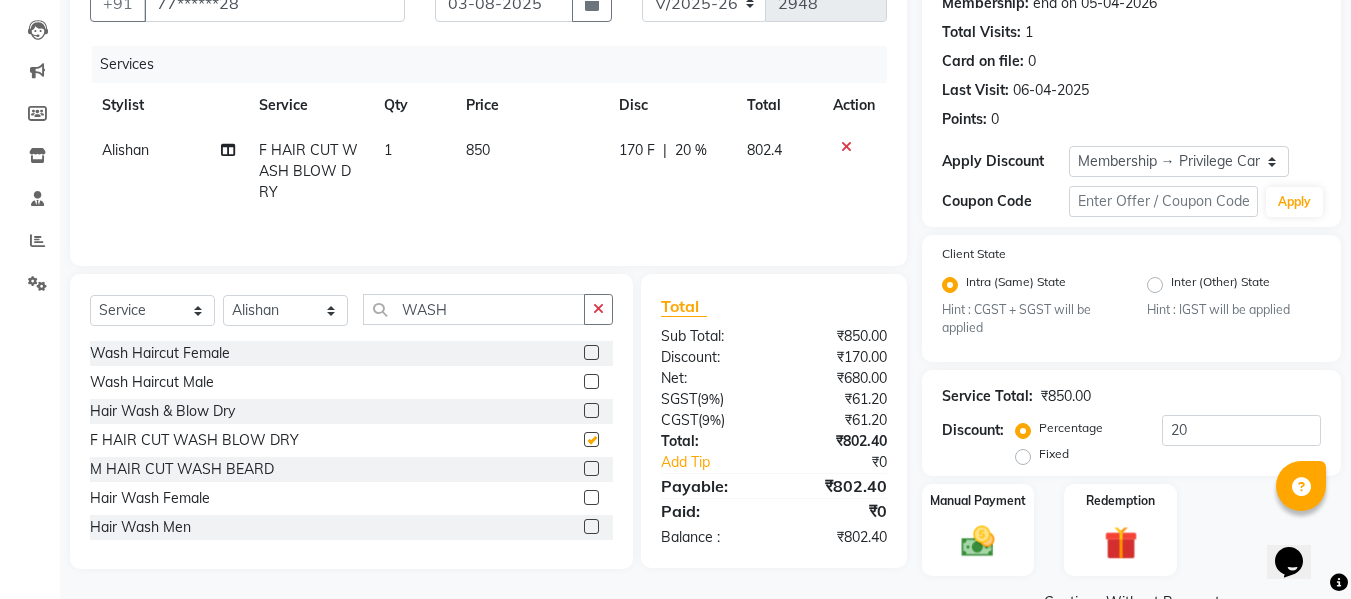checkbox on "false" 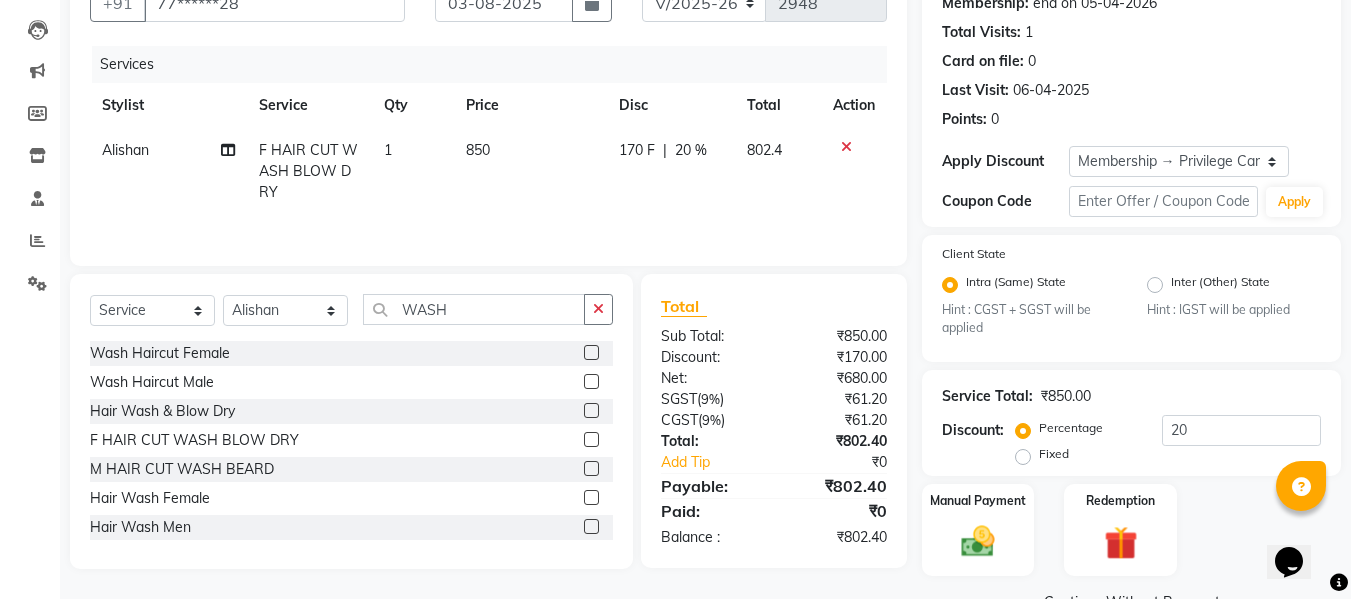 click on "850" 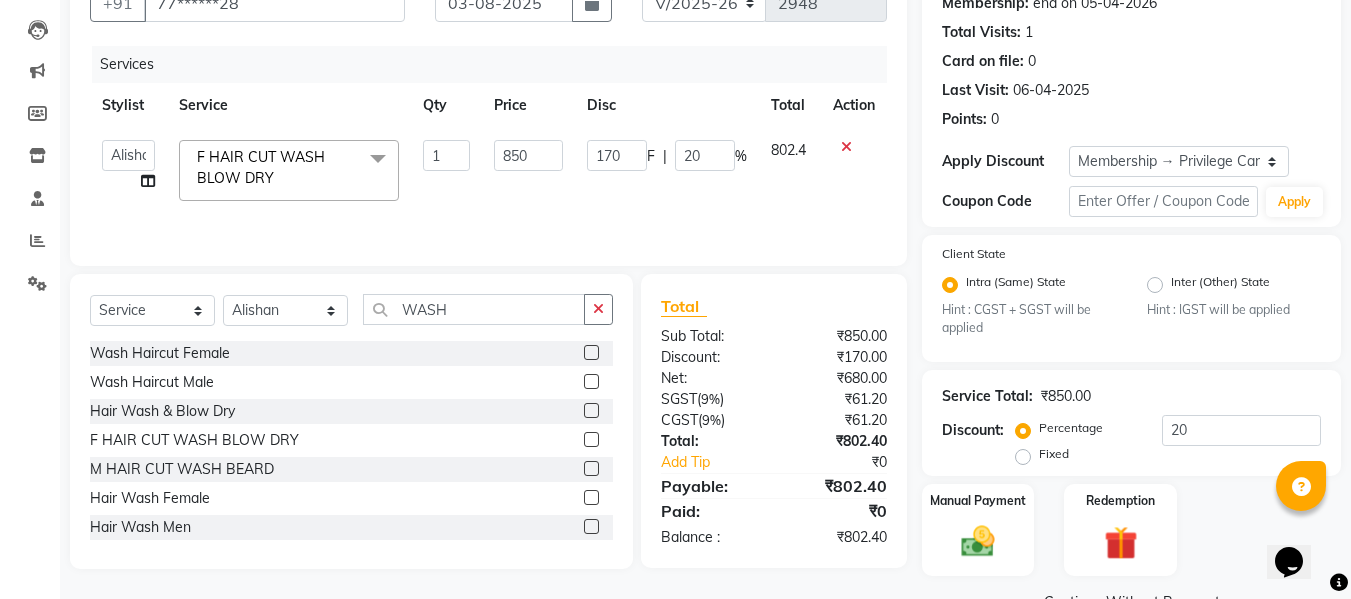 click on "850" 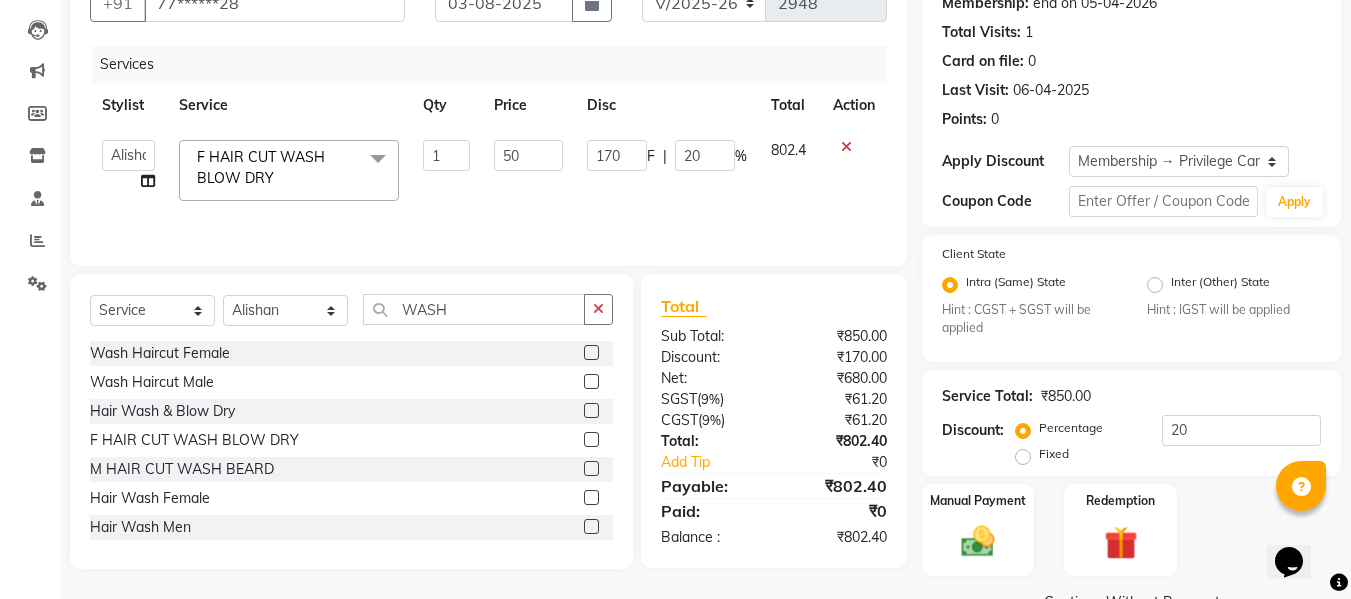 type on "509" 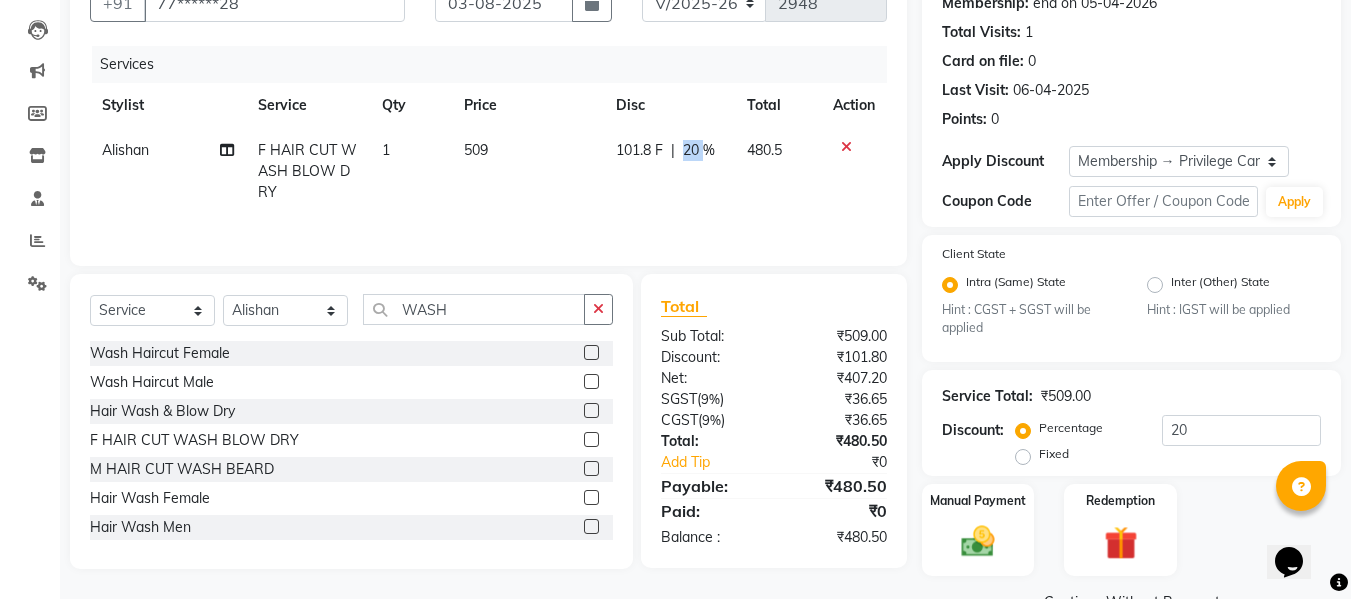 click on "20 %" 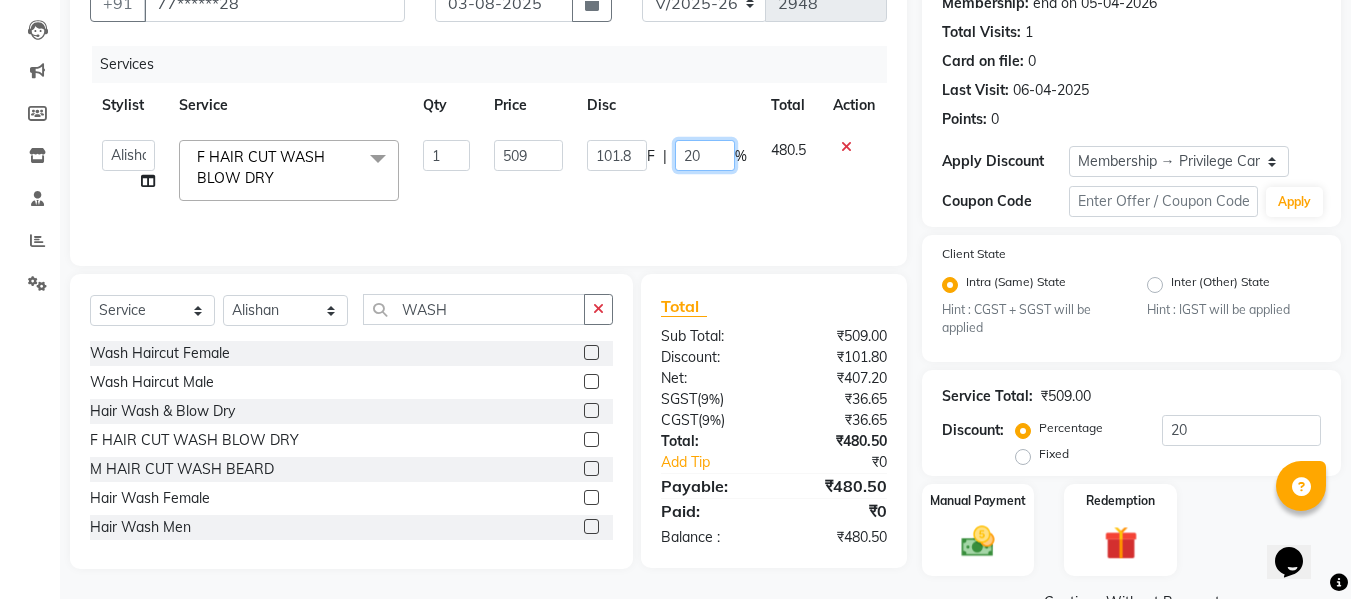 click on "20" 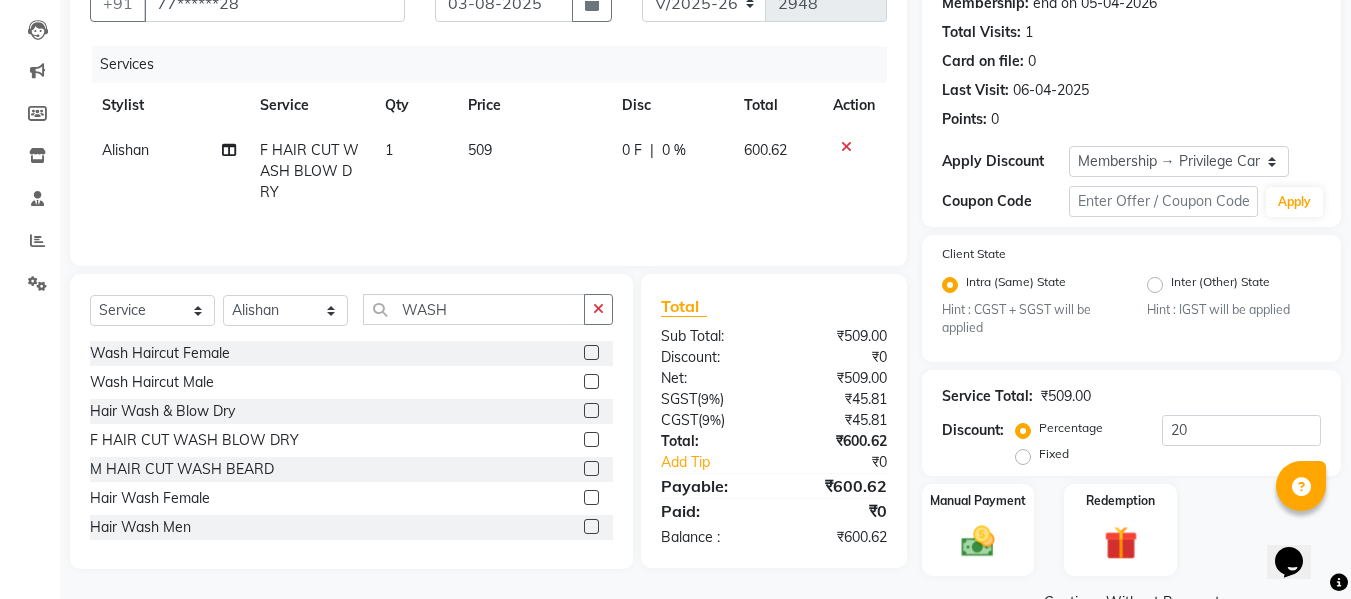 click on "0 F | 0 %" 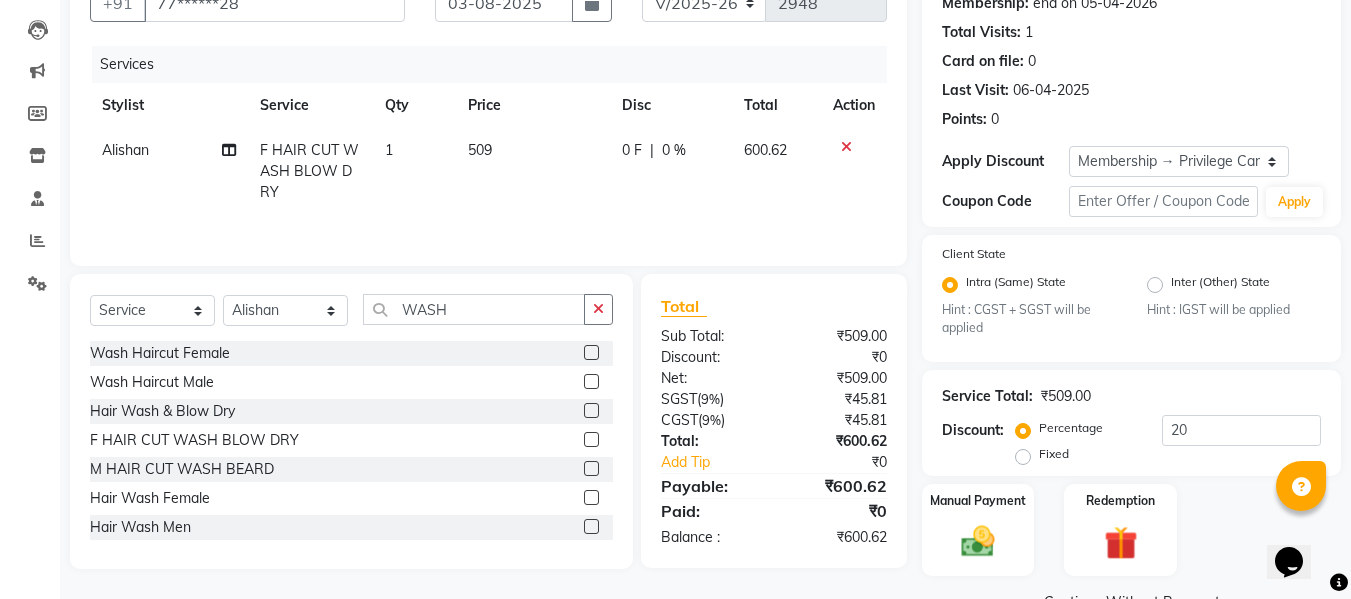 select on "31280" 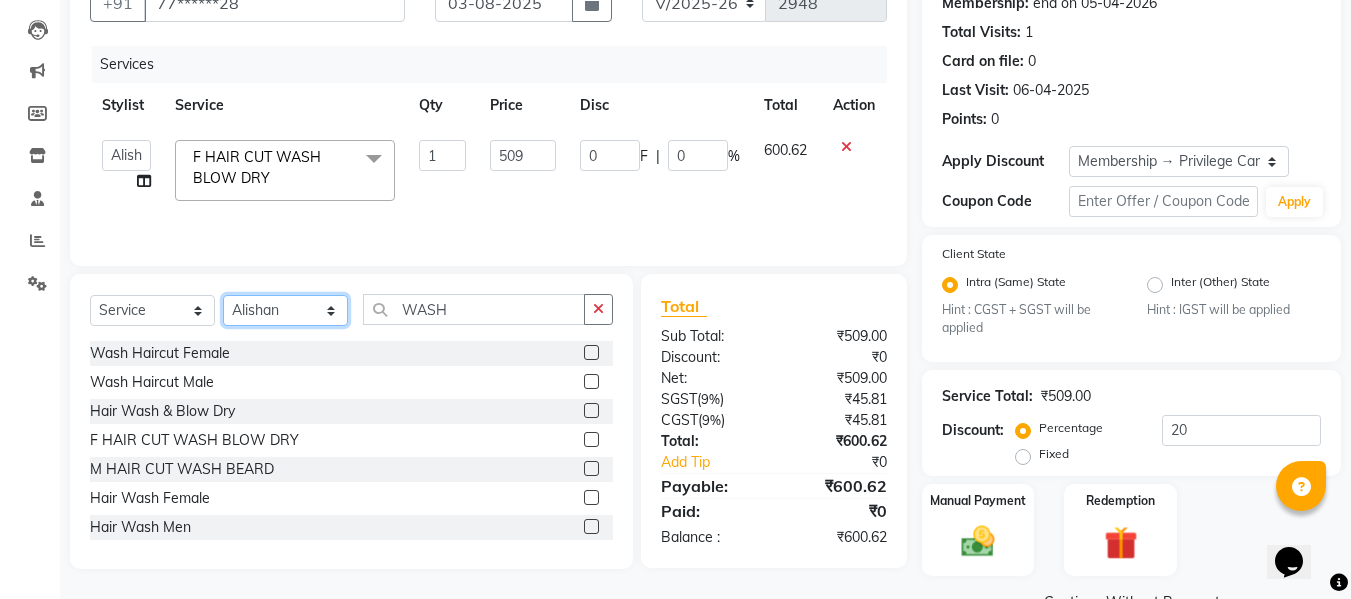 click on "Select Stylist Admin  [FIRST]  [LAST] [LAST] [LAST] [LAST] [LAST] [LAST] [LAST] [LAST] [LAST] [LAST] [LAST] [LAST] [LAST]" 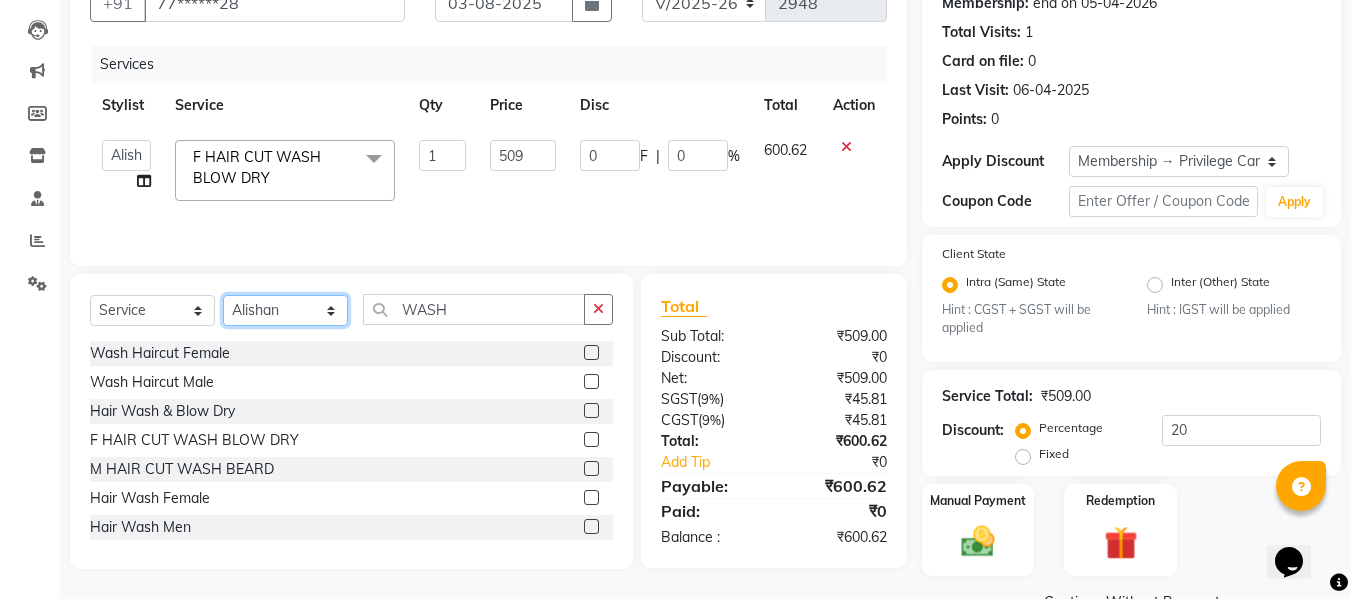 select on "[PHONE]" 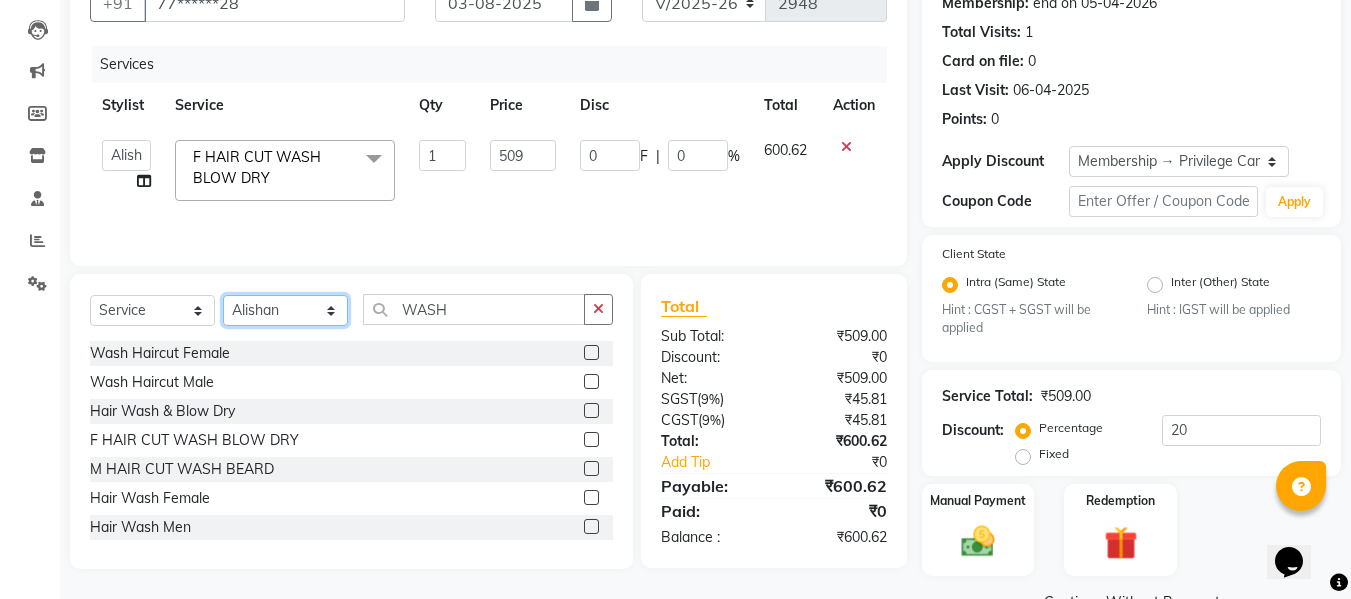 click on "Select Stylist Admin  [FIRST]  [LAST] [LAST] [LAST] [LAST] [LAST] [LAST] [LAST] [LAST] [LAST] [LAST] [LAST] [LAST] [LAST]" 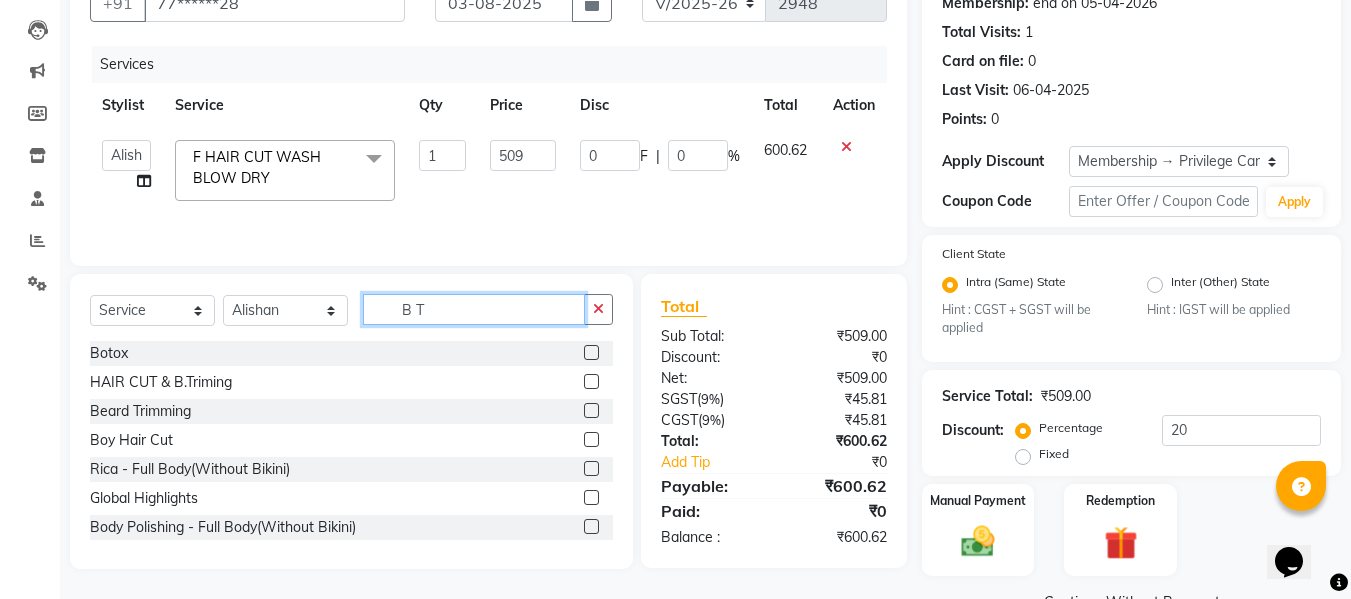 type on "B T" 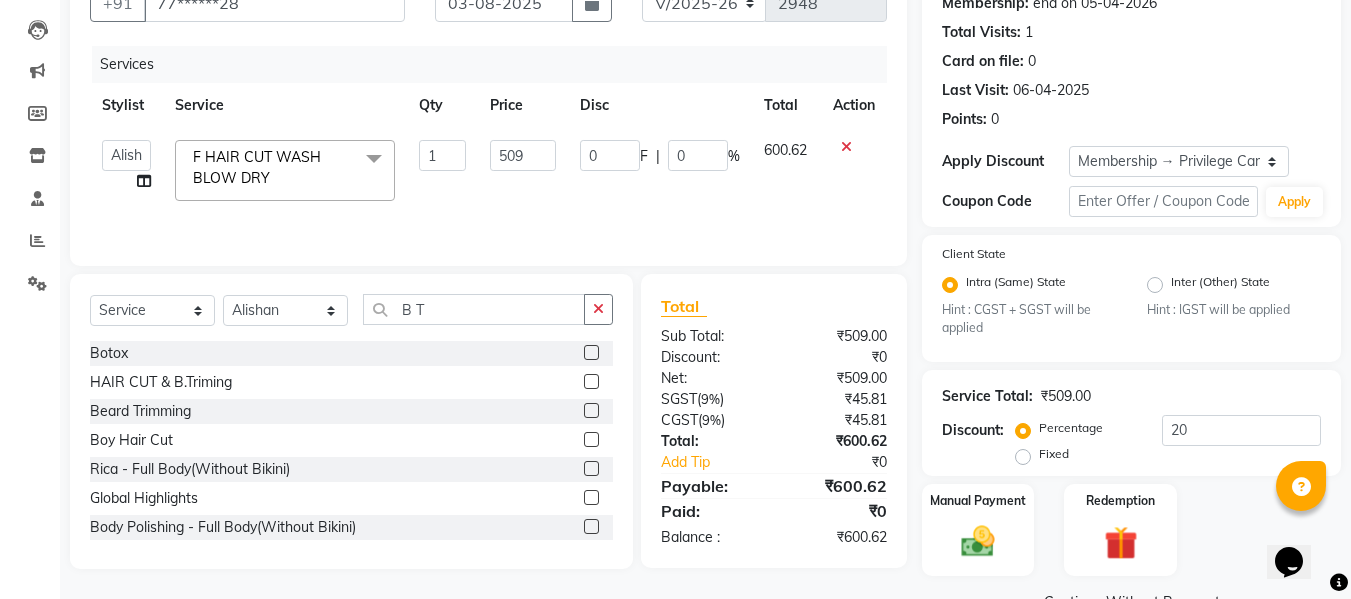 click 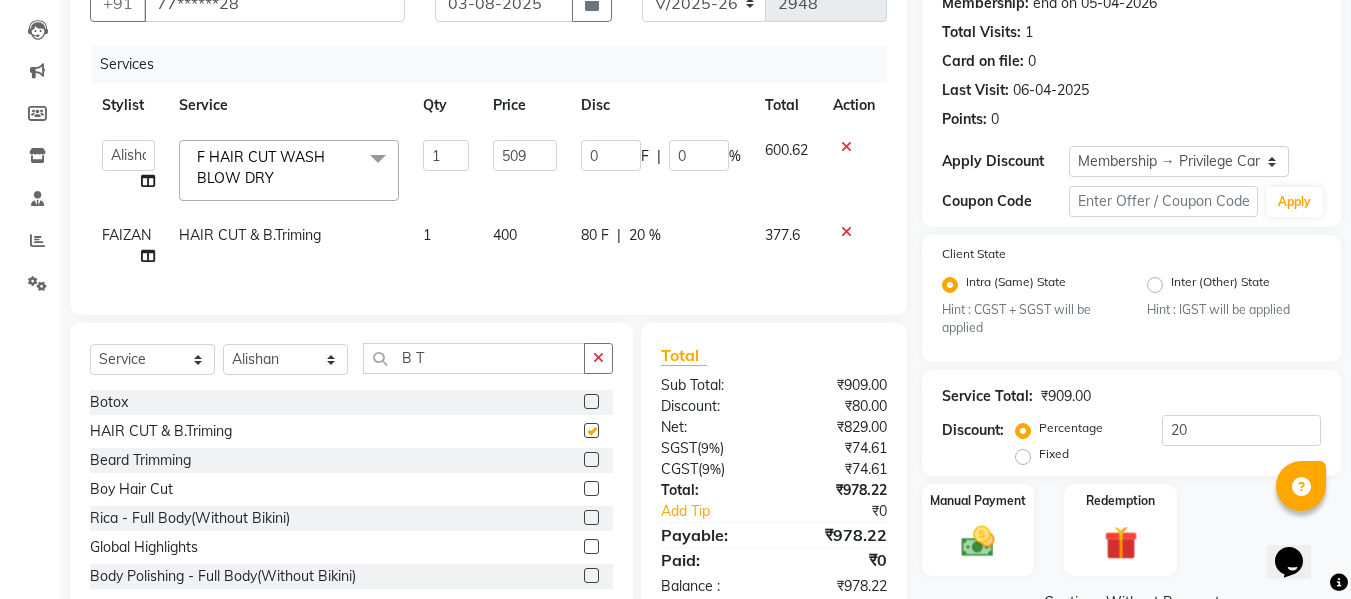 checkbox on "false" 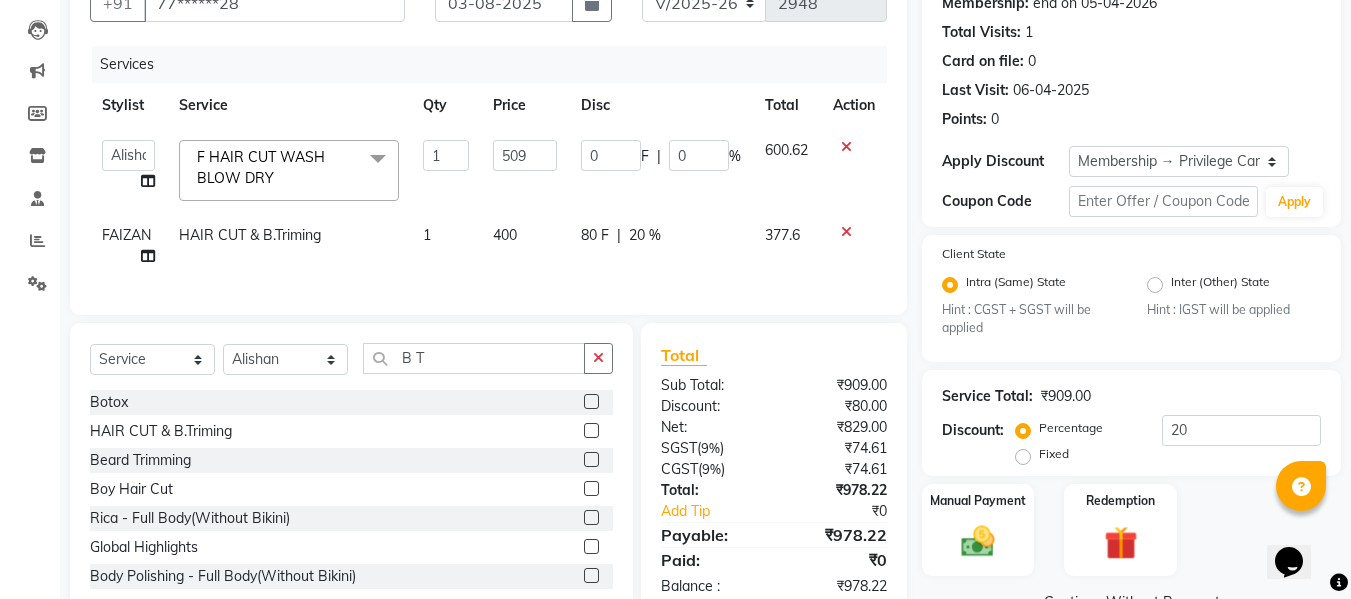 click on "400" 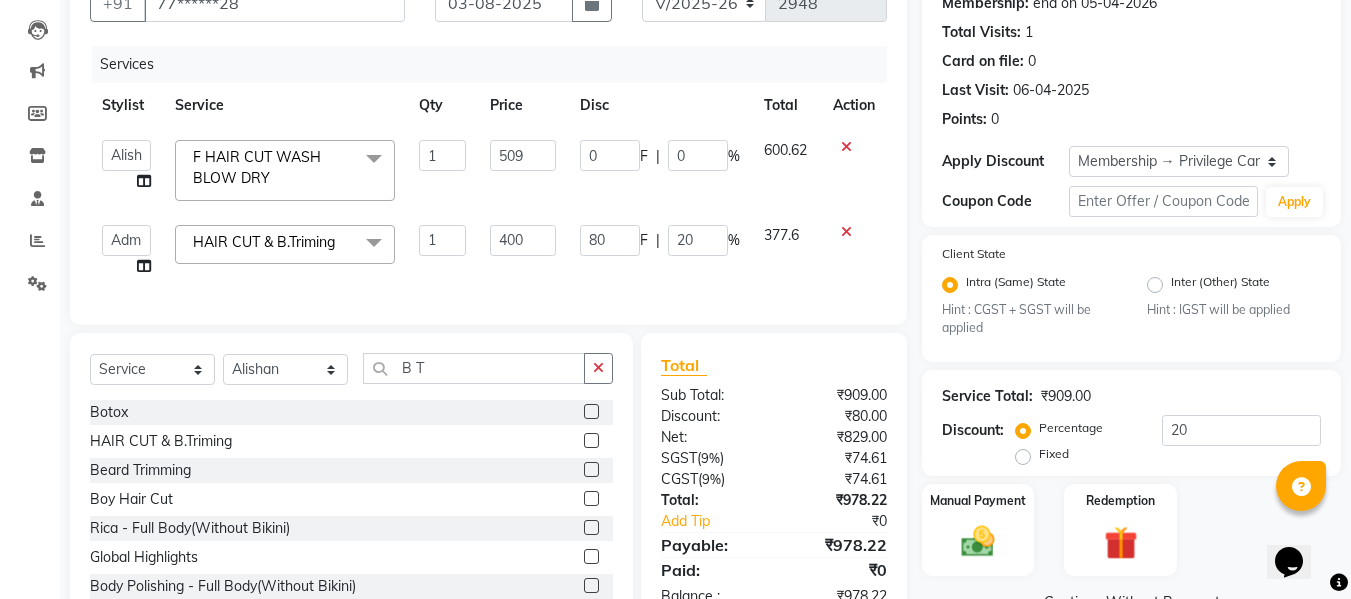 click on "400" 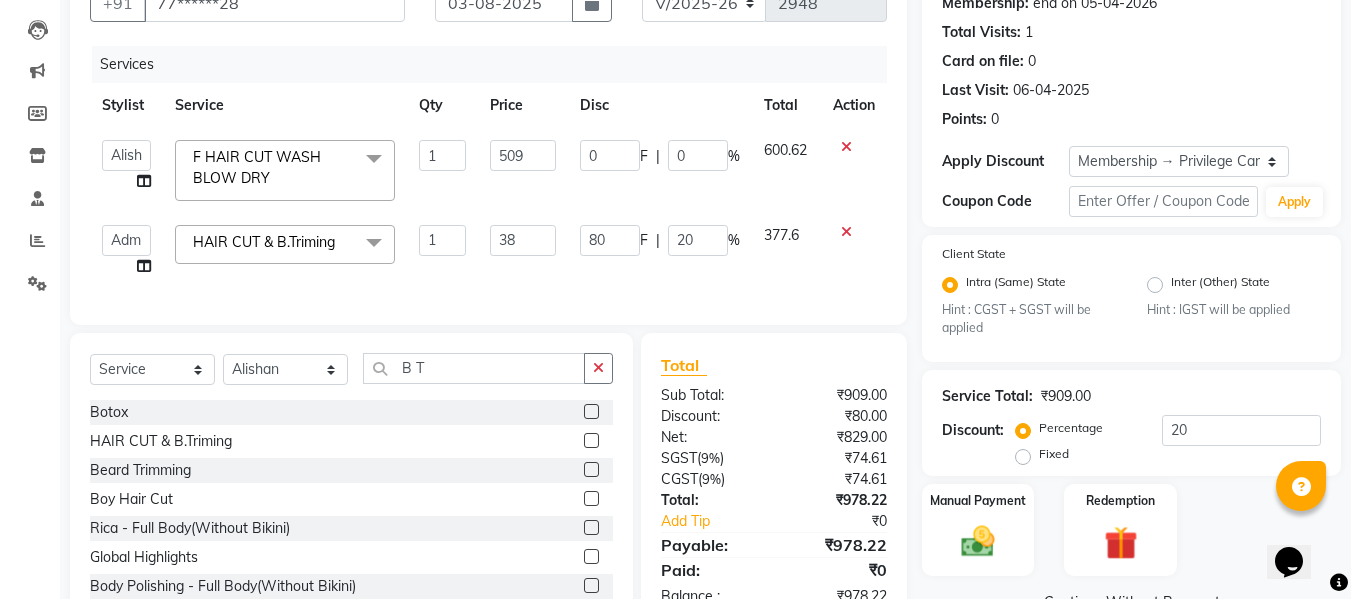 type on "382" 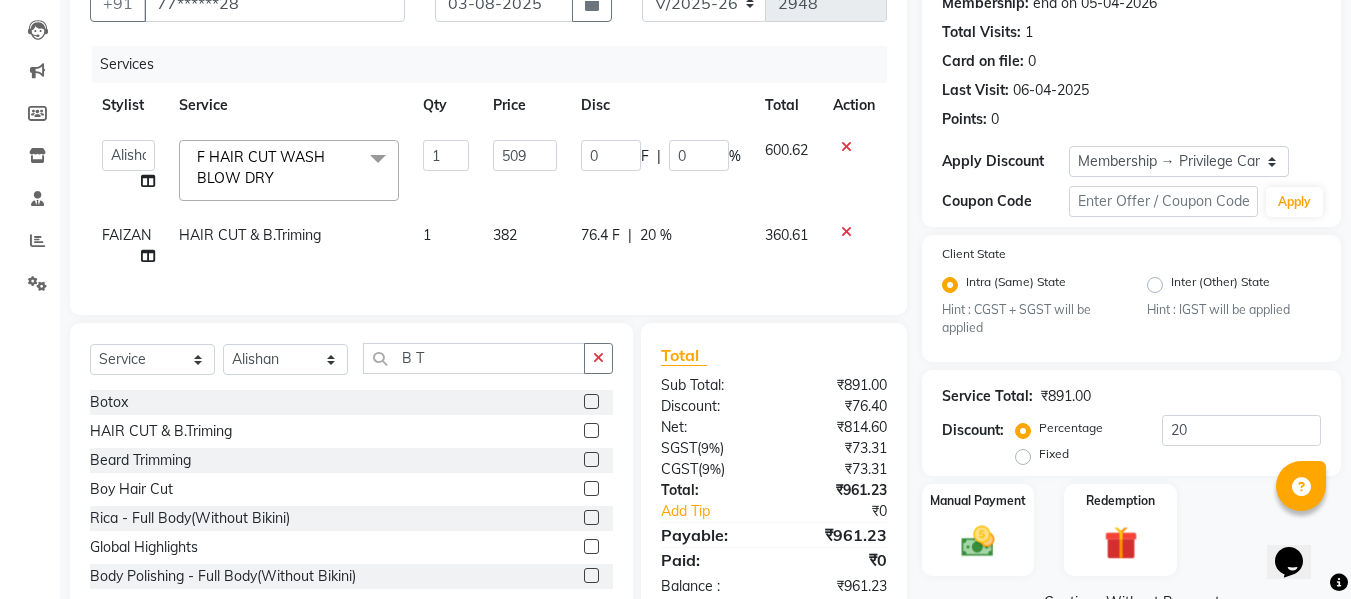 click on "76.4 F | 20 %" 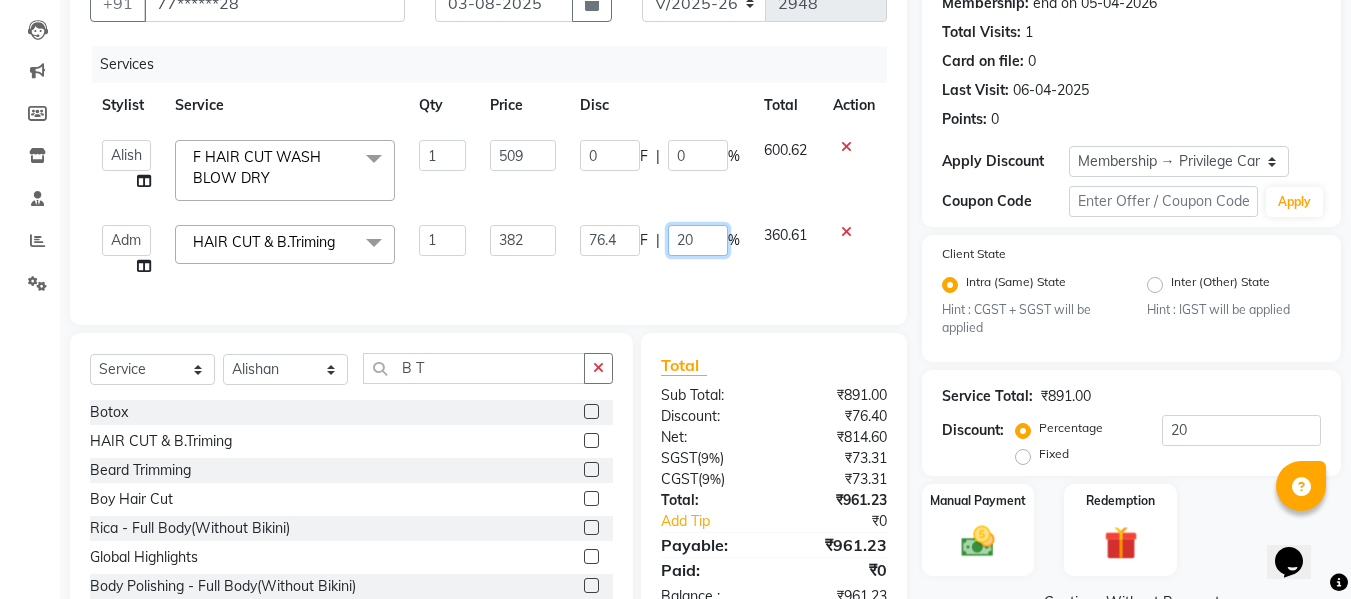 click on "20" 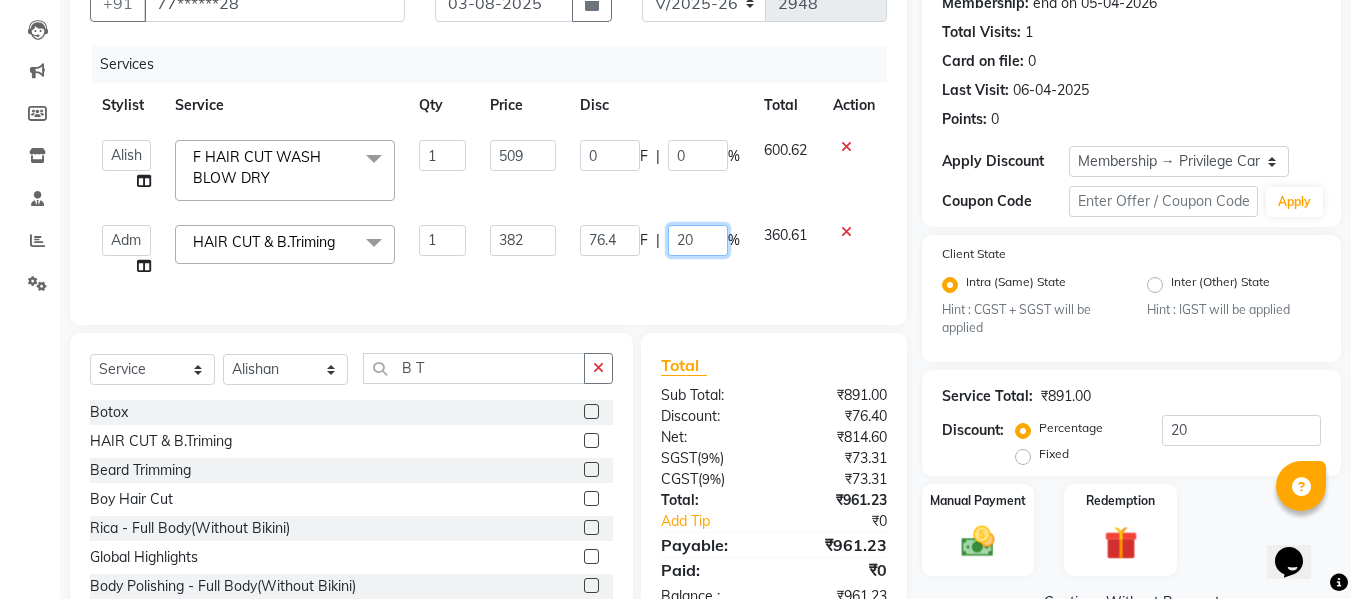 click on "20" 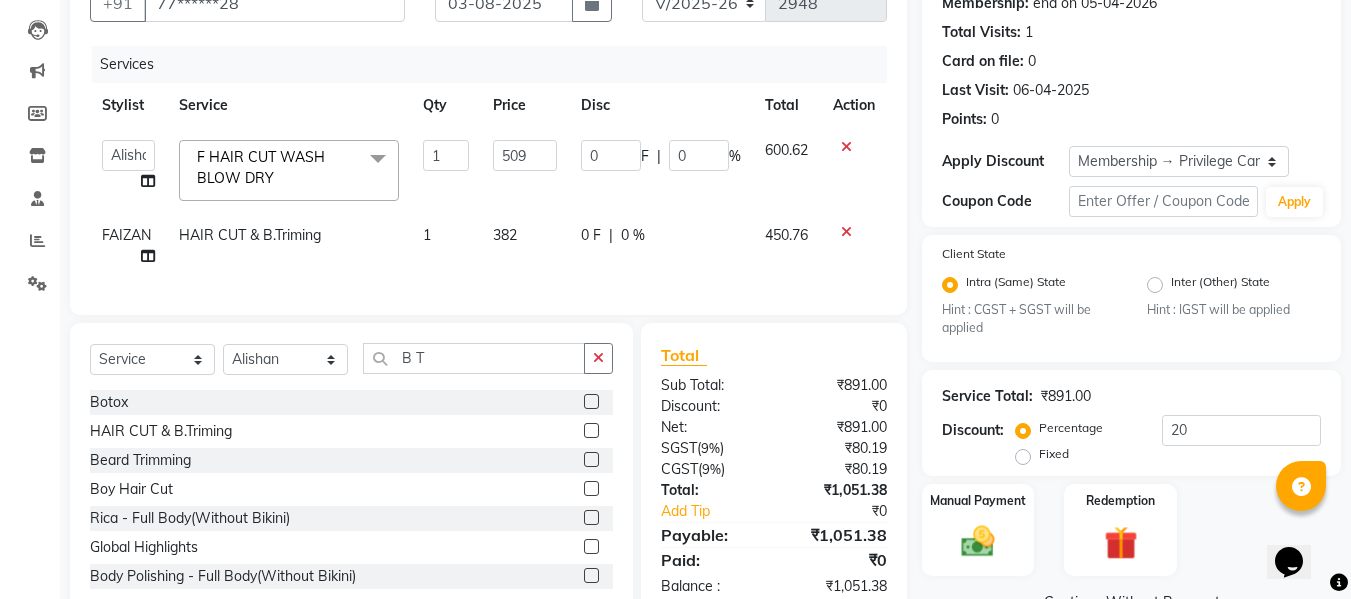 click on "0 F | 0 %" 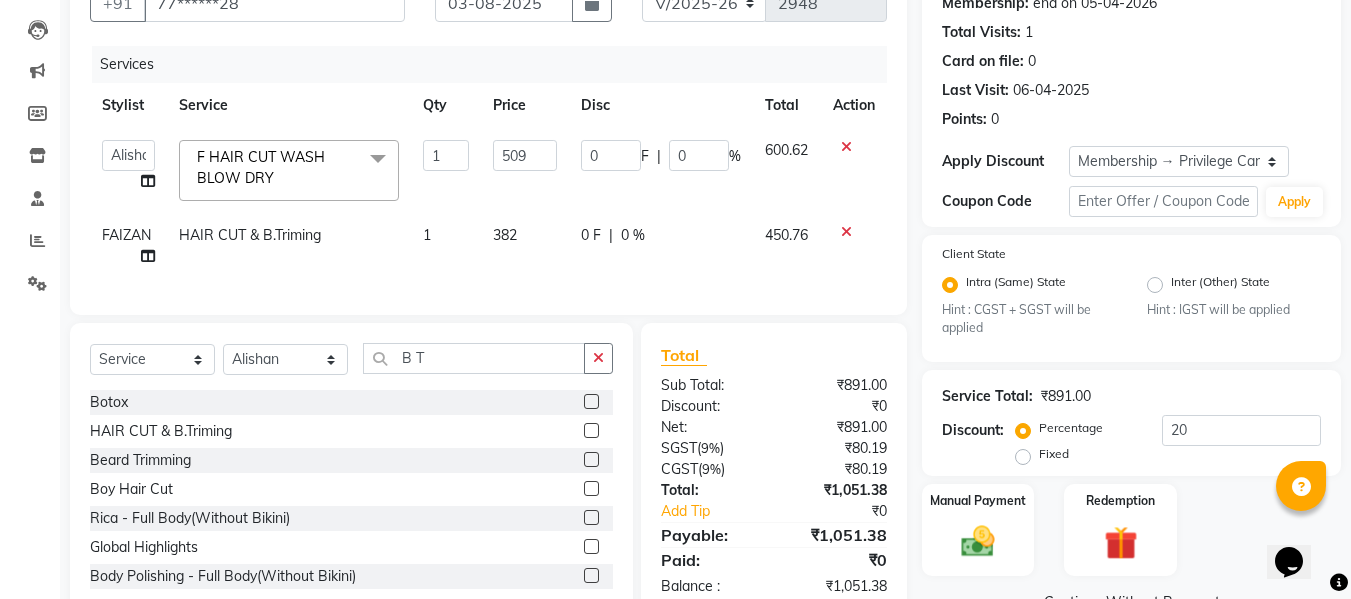 select on "[PHONE]" 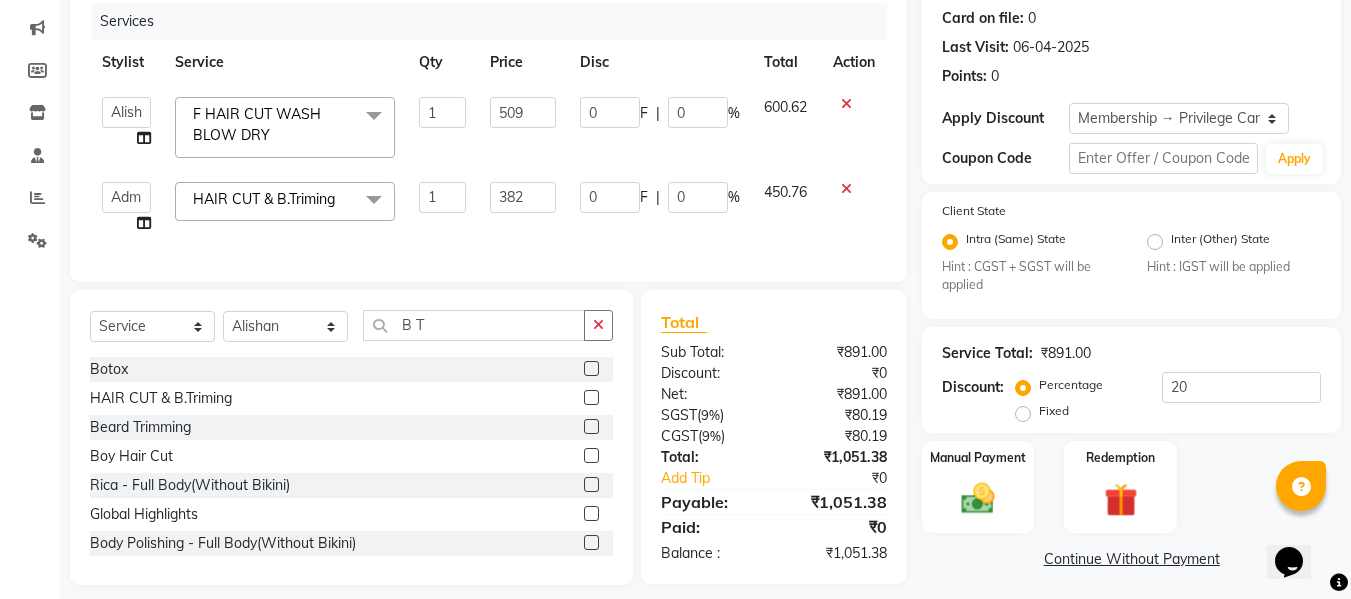 scroll, scrollTop: 276, scrollLeft: 0, axis: vertical 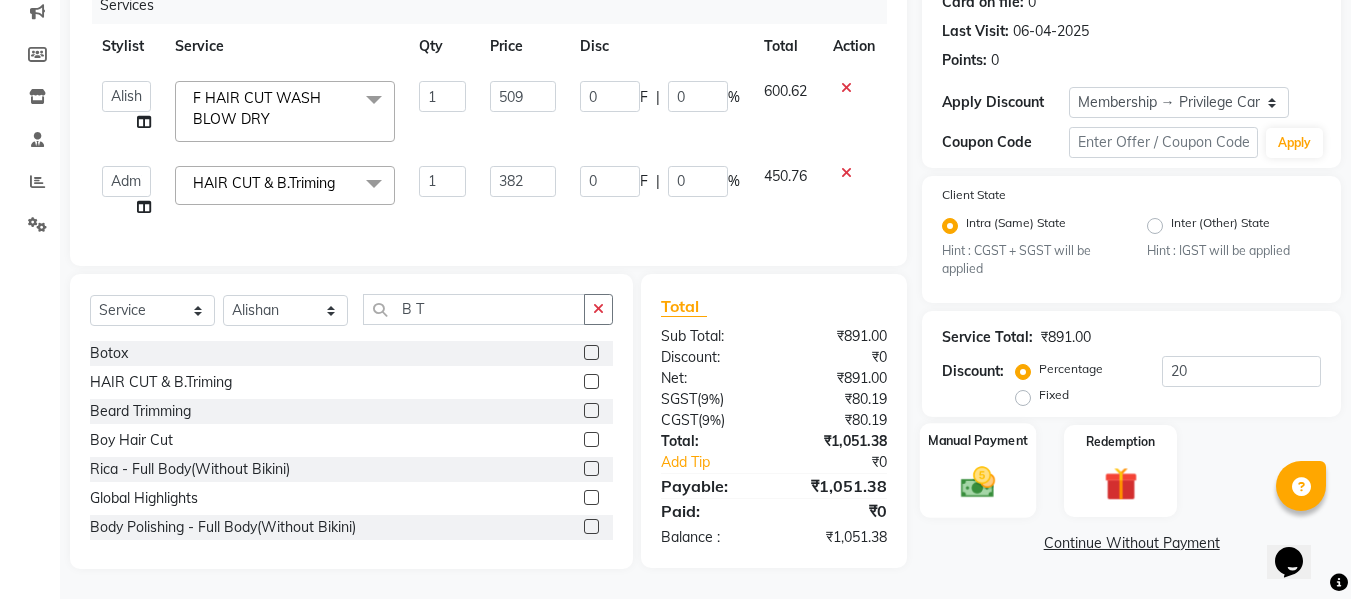 click 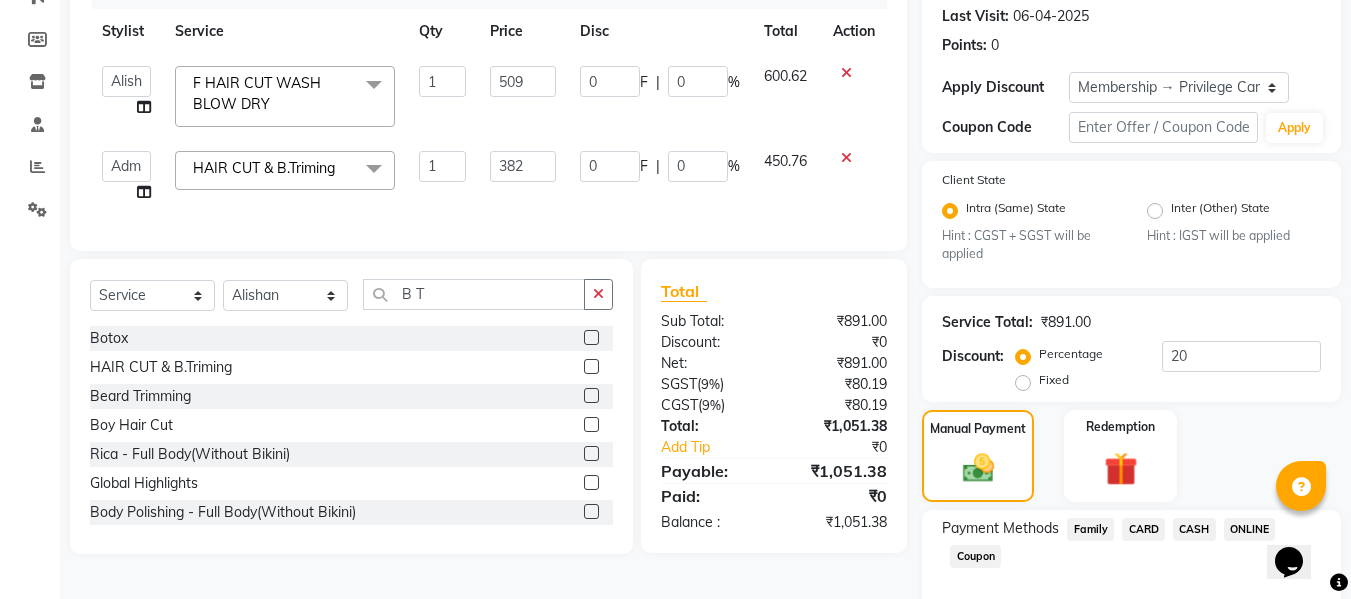 click on "ONLINE" 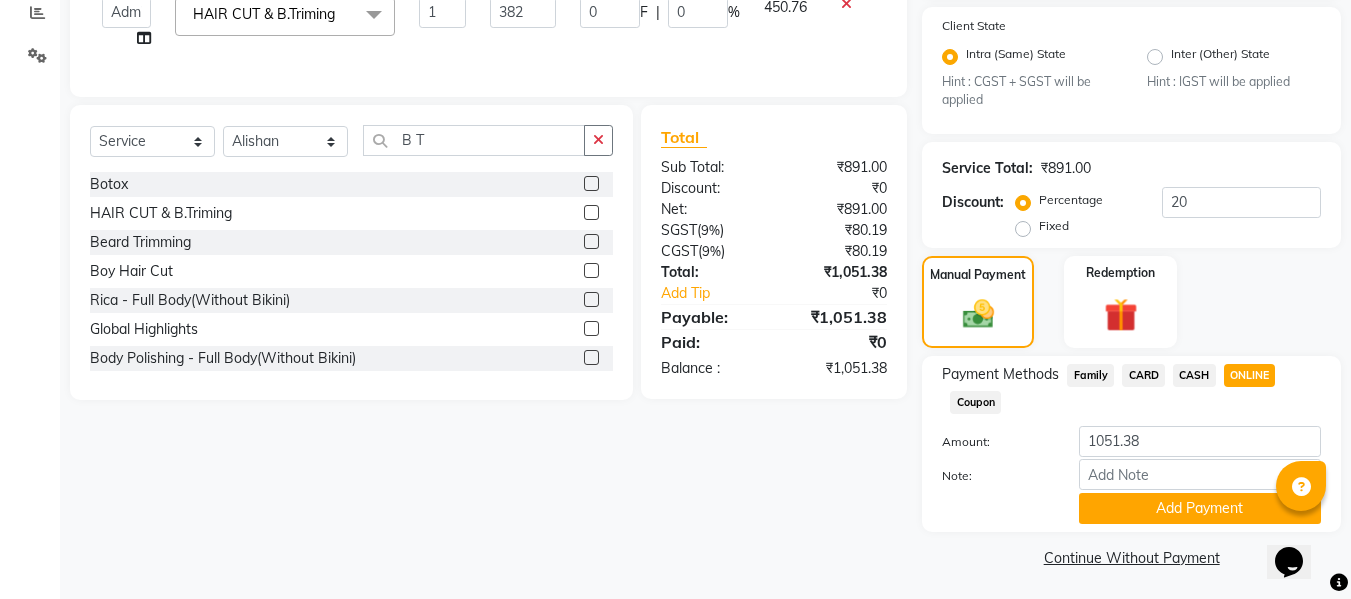 scroll, scrollTop: 434, scrollLeft: 0, axis: vertical 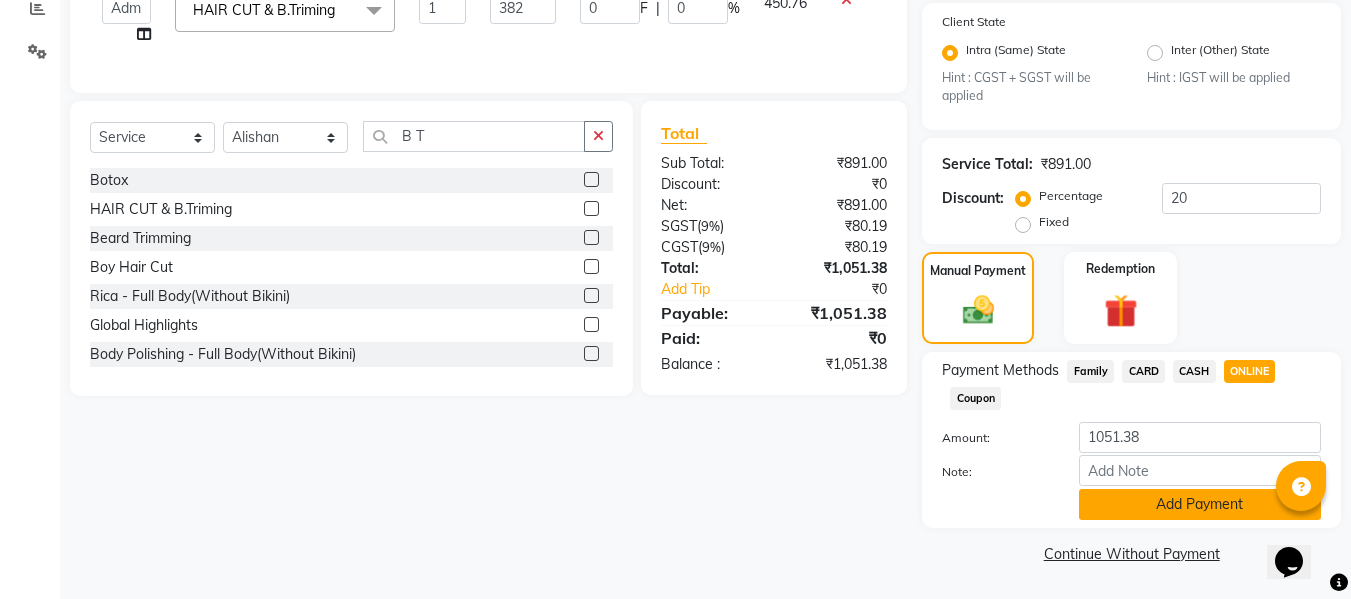 click on "Add Payment" 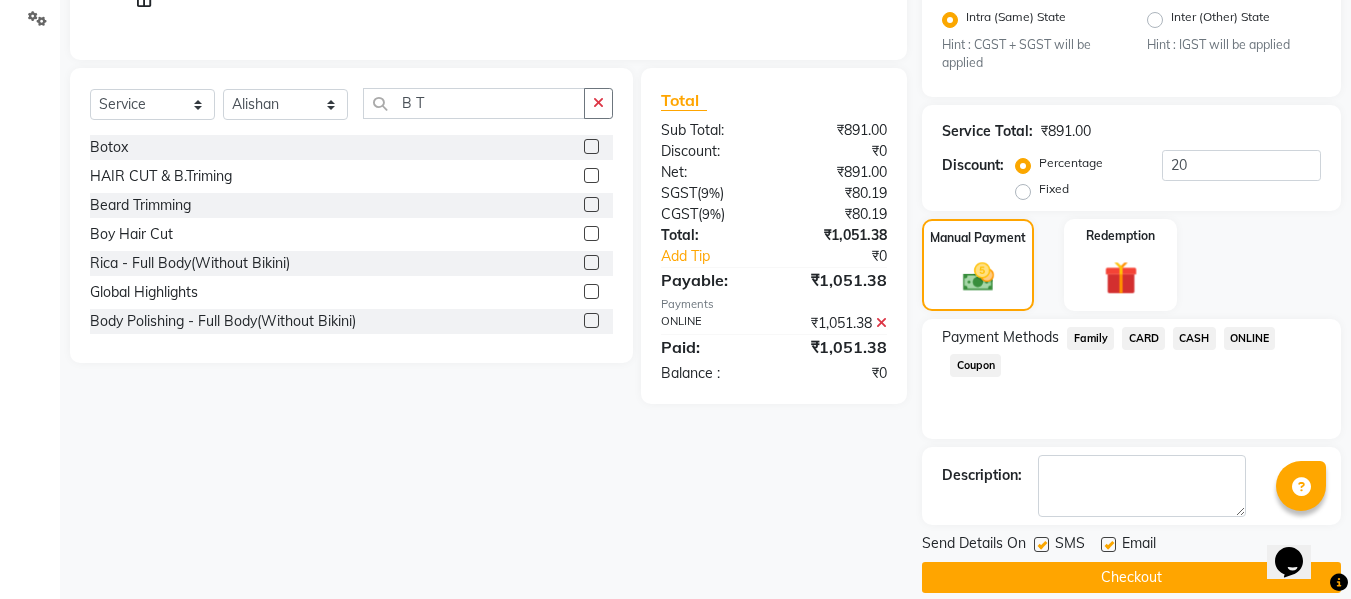 scroll, scrollTop: 491, scrollLeft: 0, axis: vertical 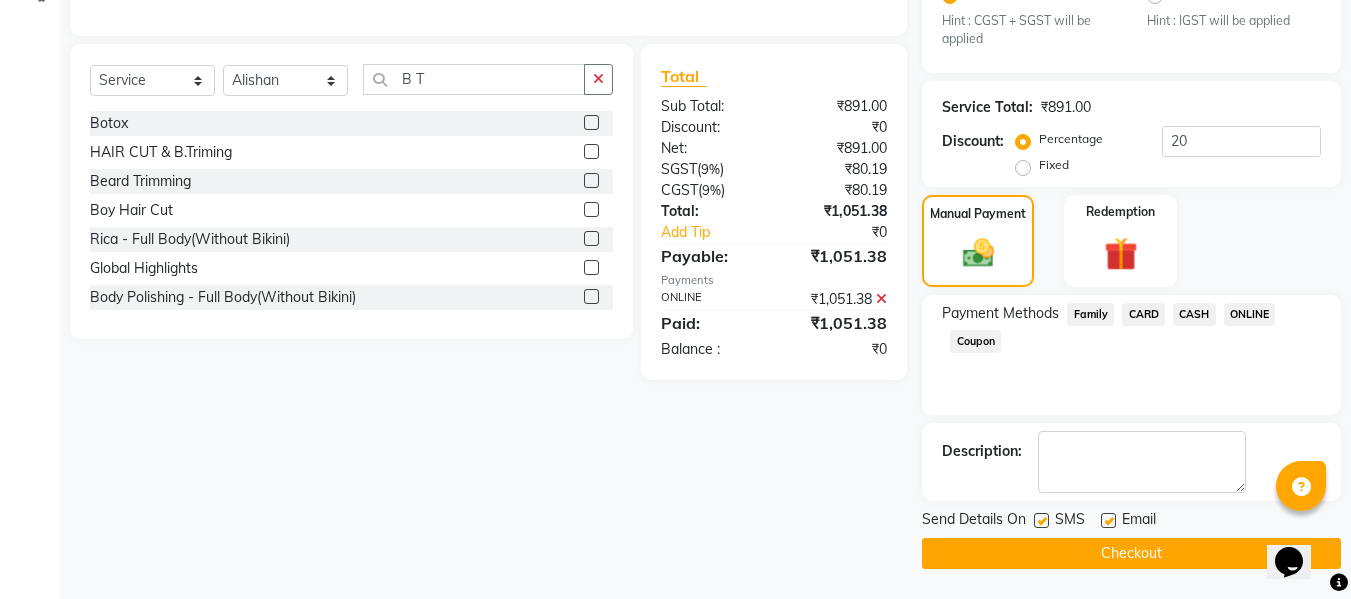click on "Checkout" 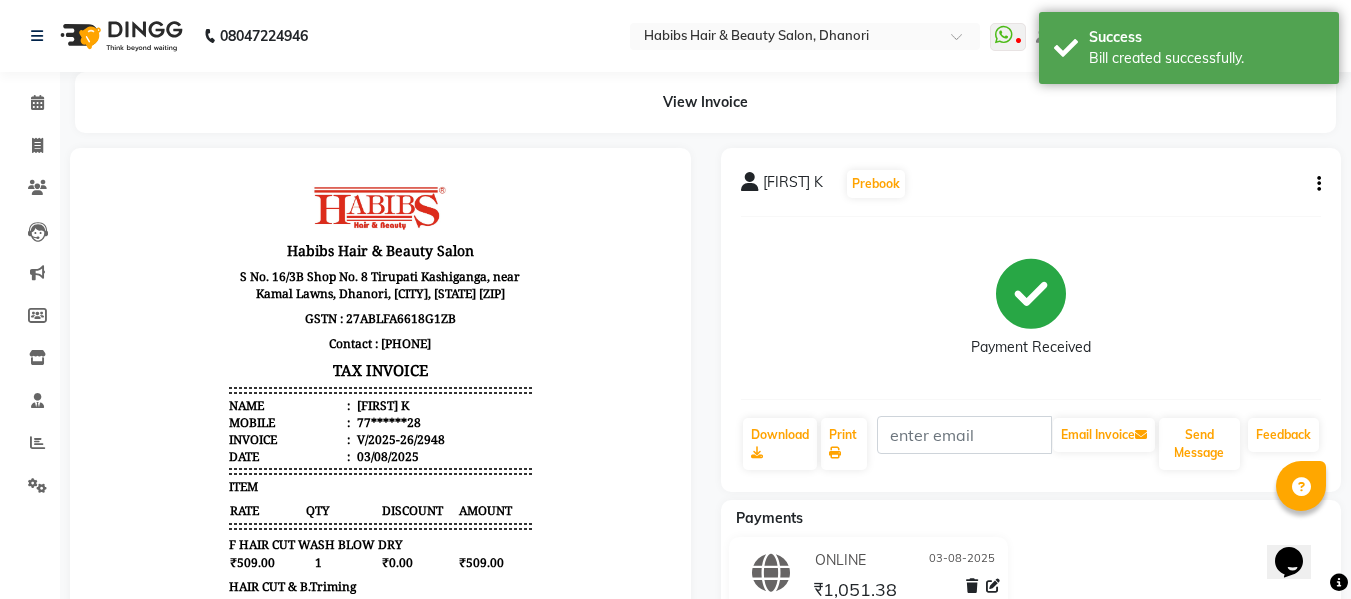scroll, scrollTop: 0, scrollLeft: 0, axis: both 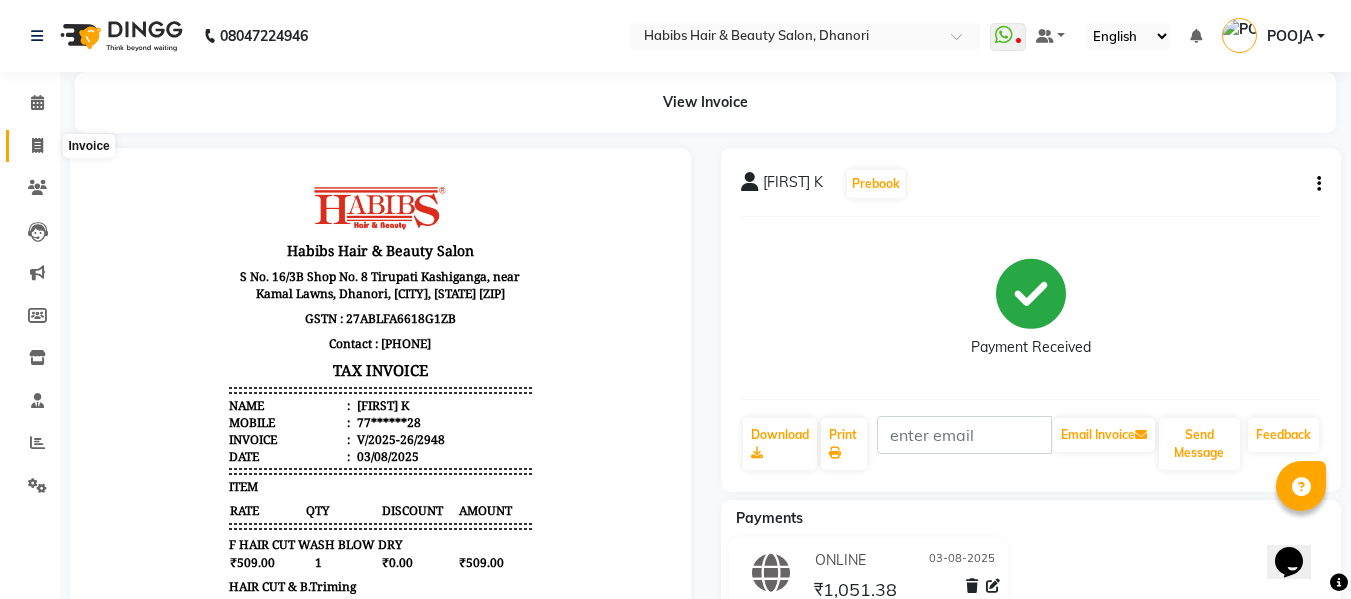 click 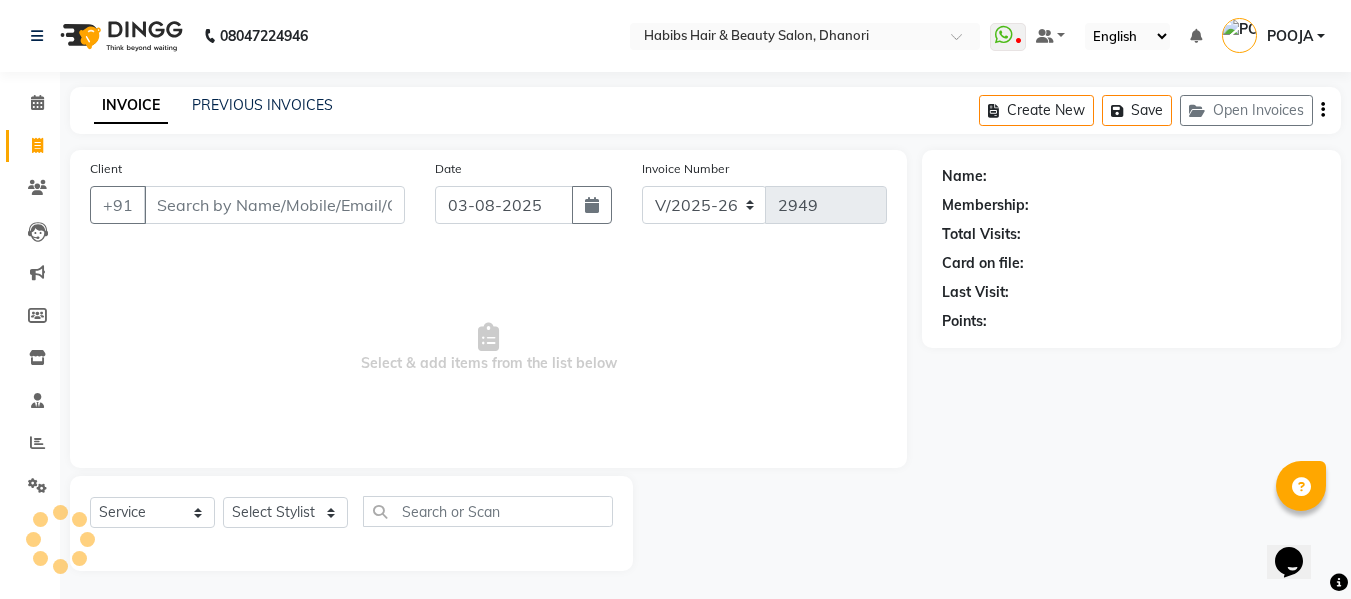 scroll, scrollTop: 2, scrollLeft: 0, axis: vertical 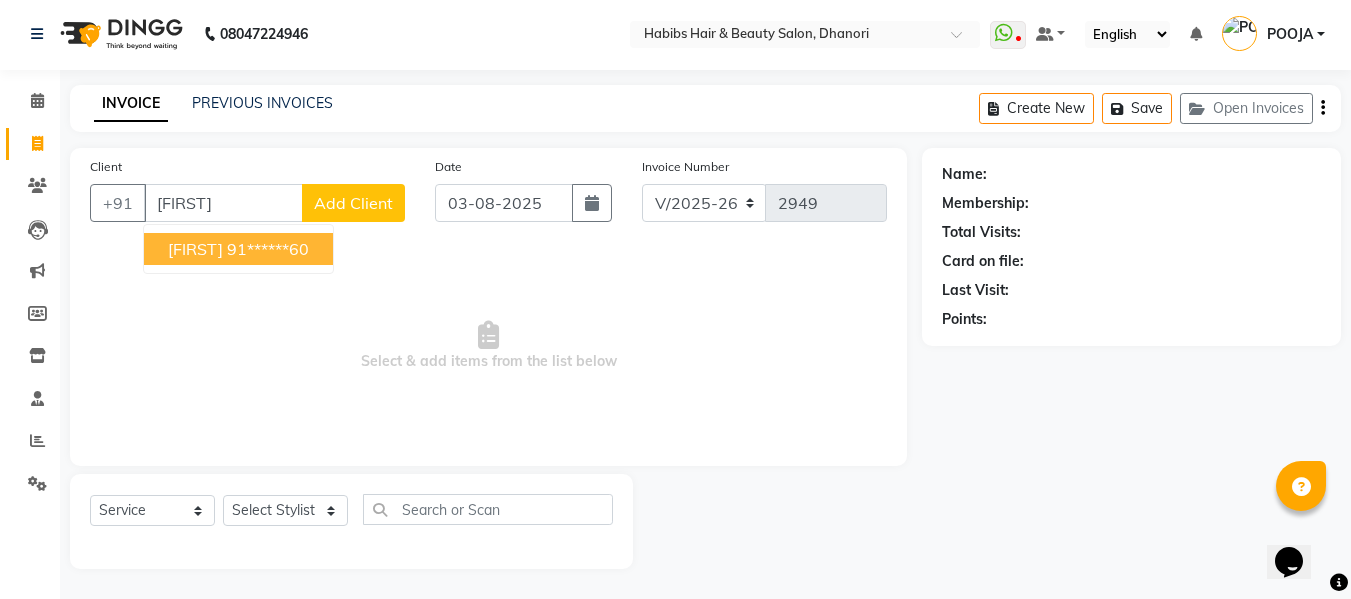 click on "[FIRST]" at bounding box center (195, 249) 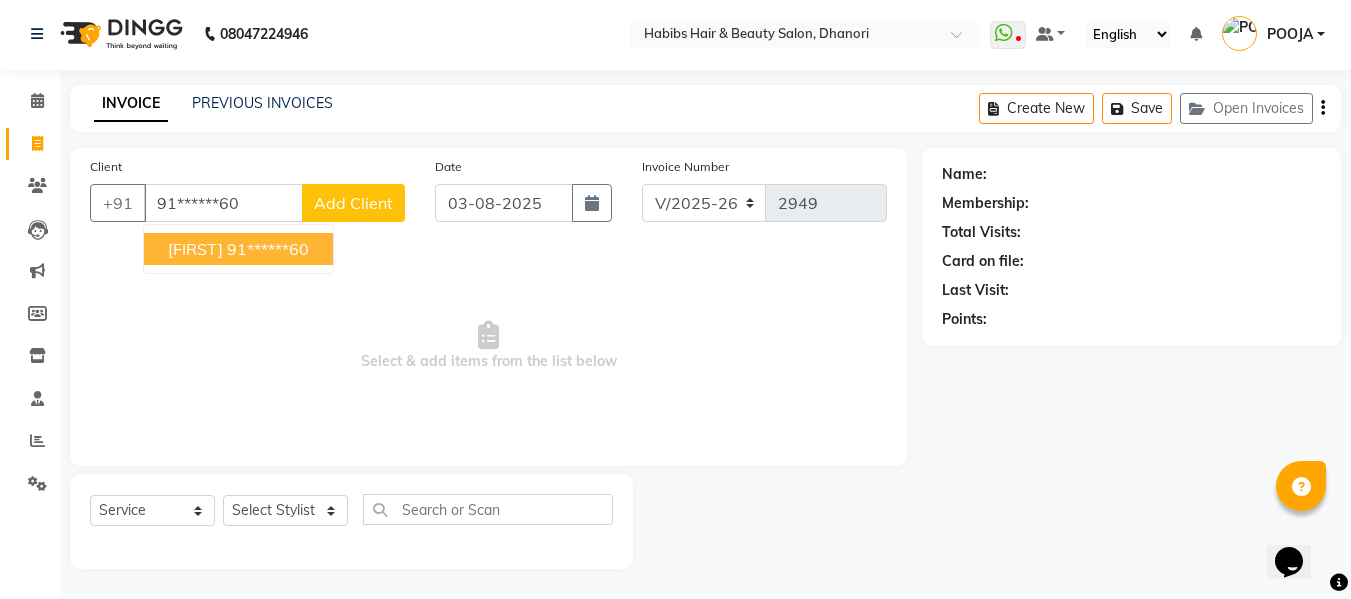 type on "91******60" 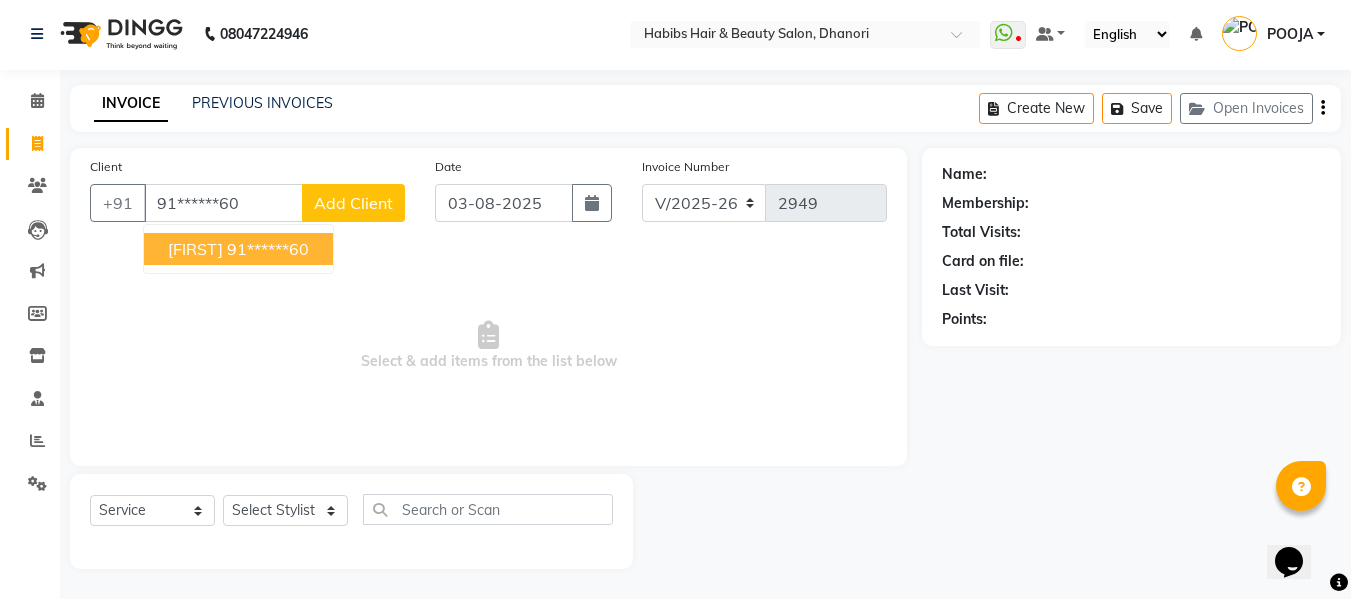 select on "1: Object" 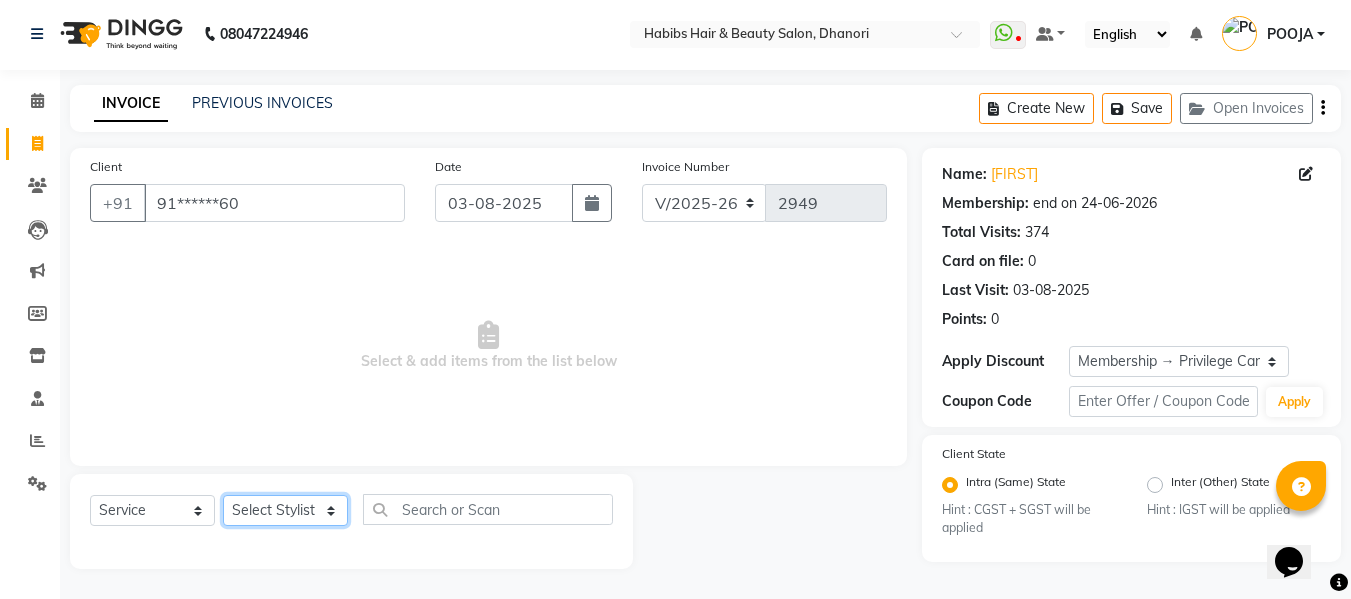 click on "Select Stylist Admin  [FIRST]  [LAST] [LAST] [LAST] [LAST] [LAST] [LAST] [LAST] [LAST] [LAST] [LAST] [LAST] [LAST] [LAST]" 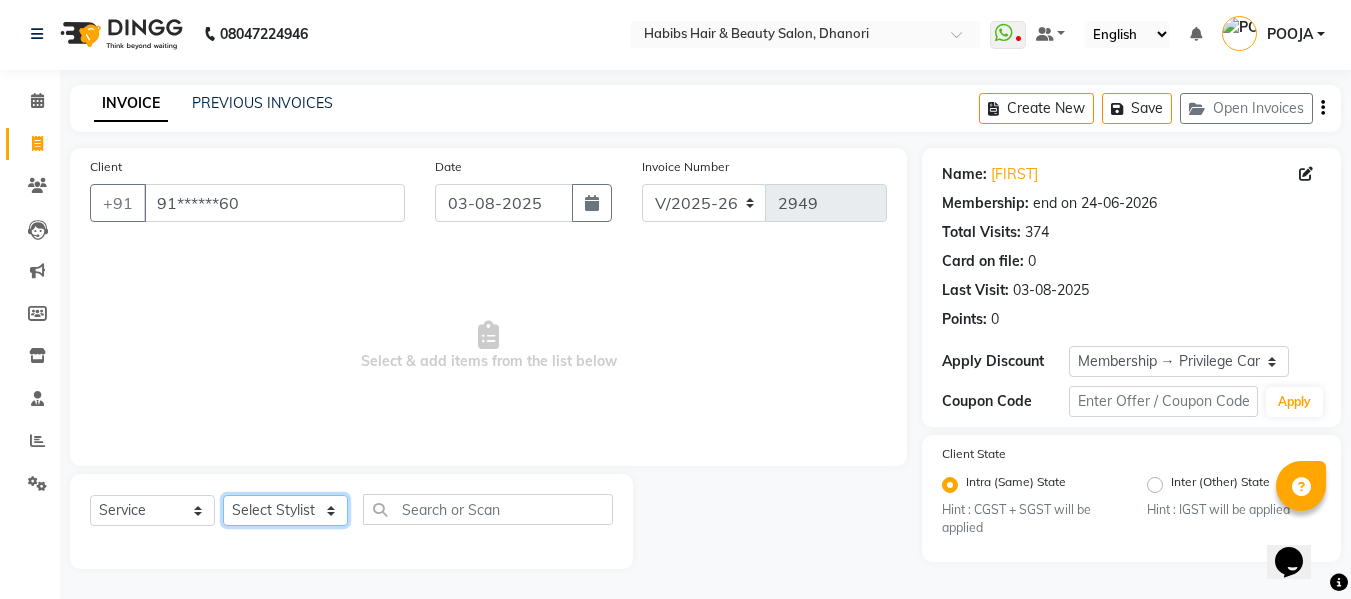 select on "35846" 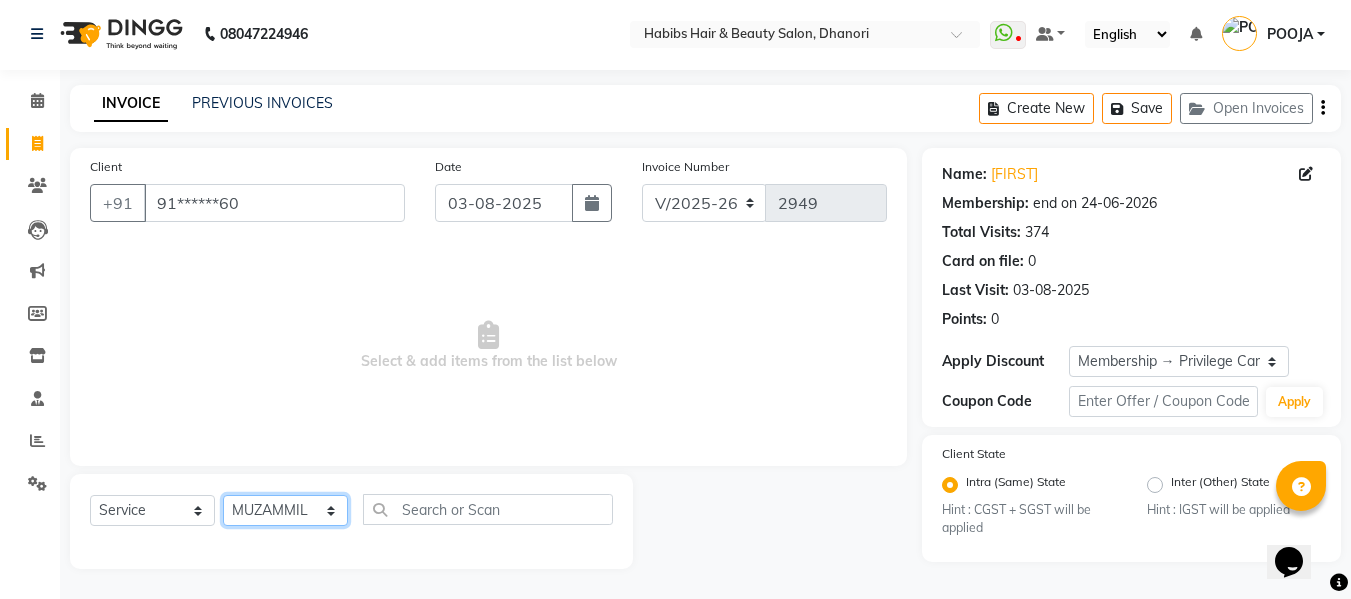 click on "Select Stylist Admin  [FIRST]  [LAST] [LAST] [LAST] [LAST] [LAST] [LAST] [LAST] [LAST] [LAST] [LAST] [LAST] [LAST] [LAST]" 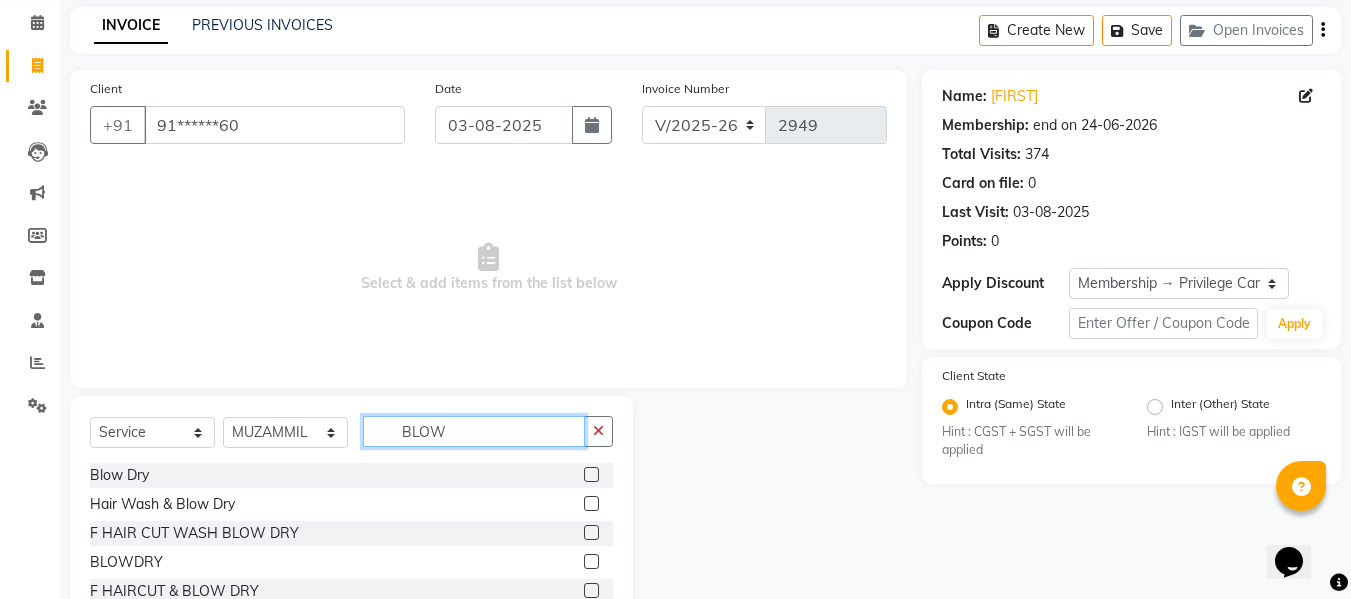 scroll, scrollTop: 147, scrollLeft: 0, axis: vertical 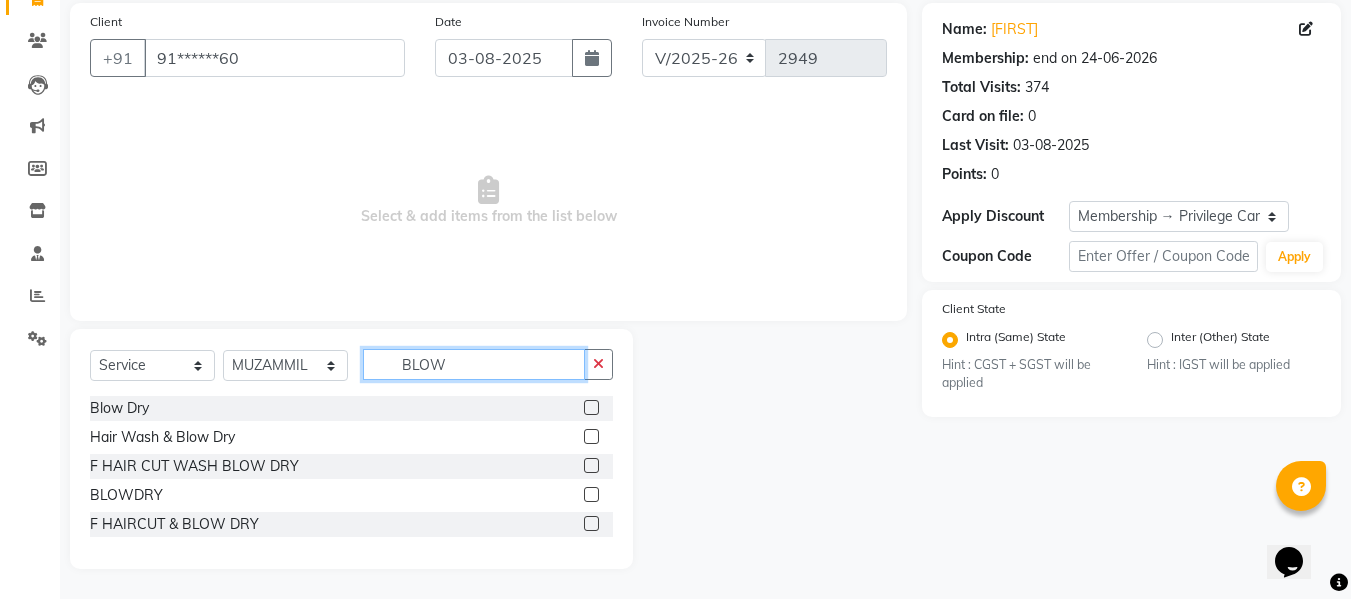 type on "BLOW" 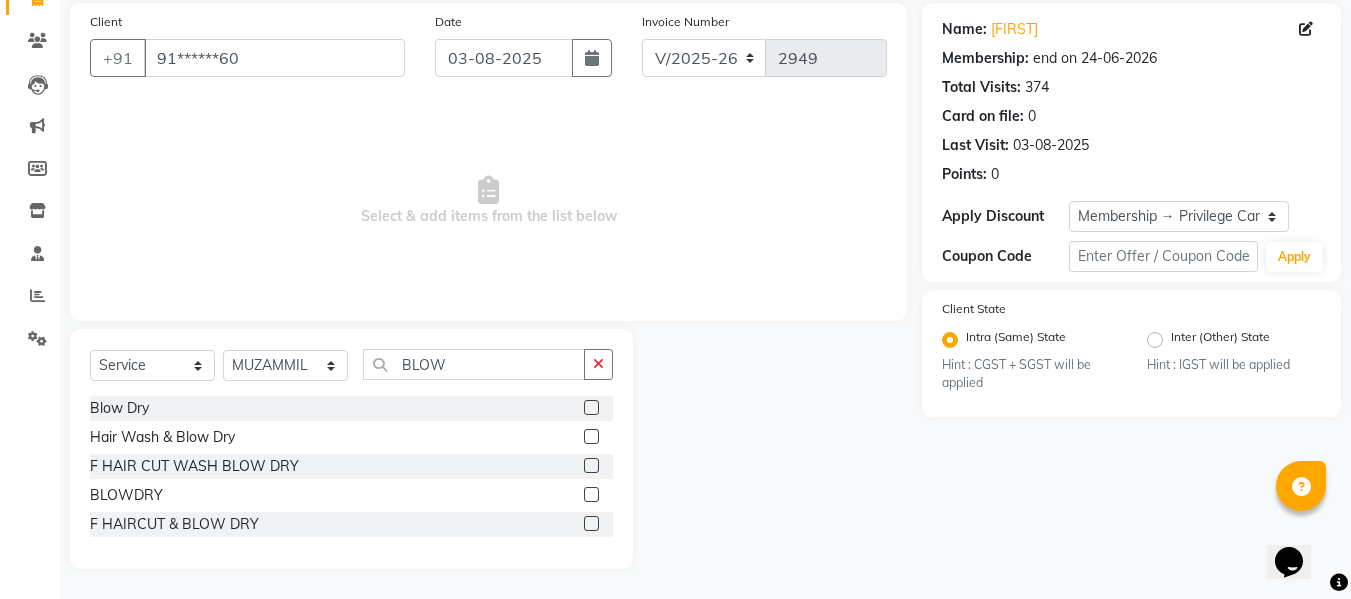 click 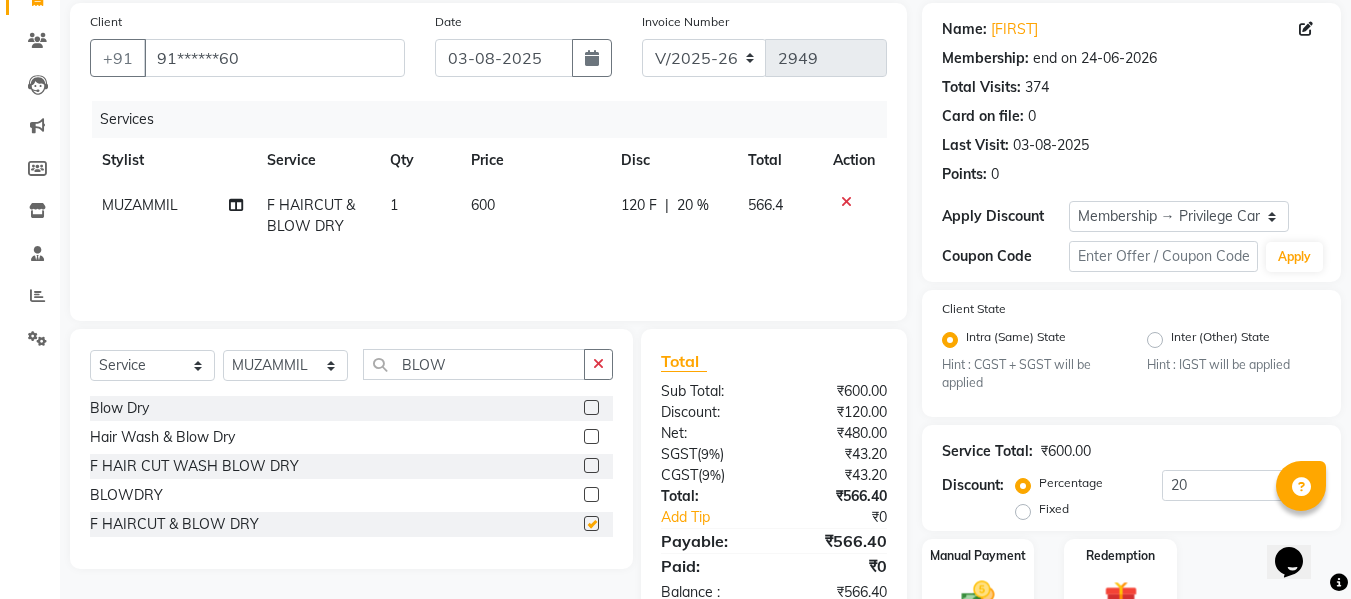 checkbox on "false" 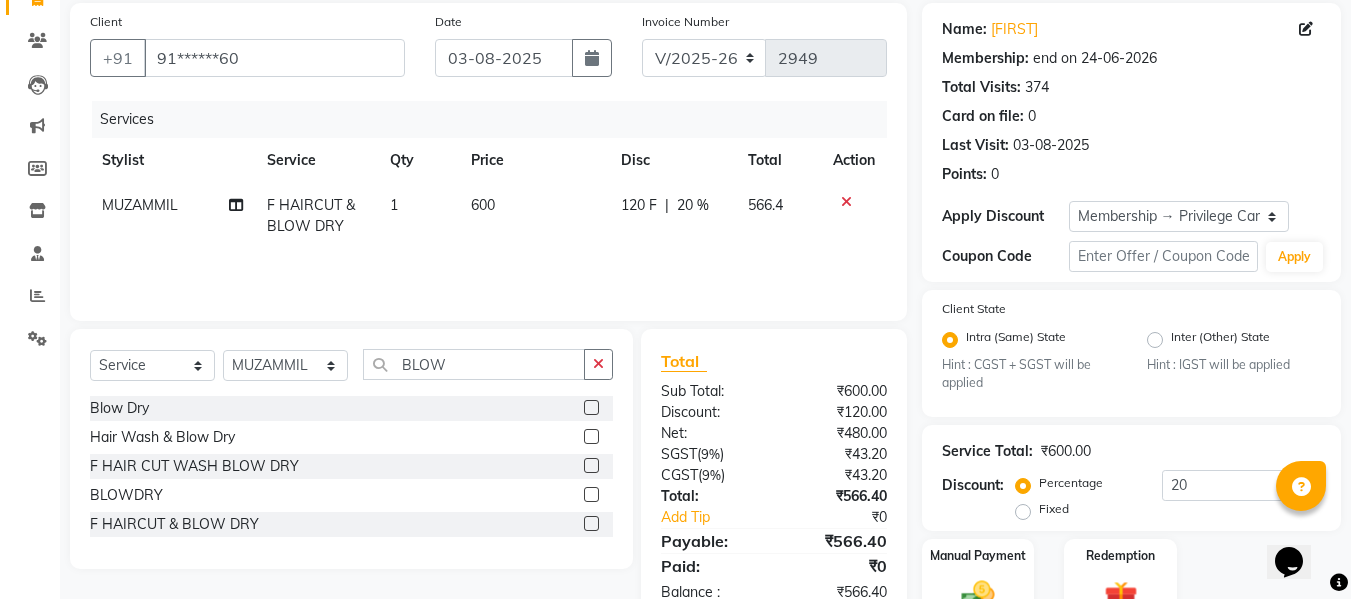click on "600" 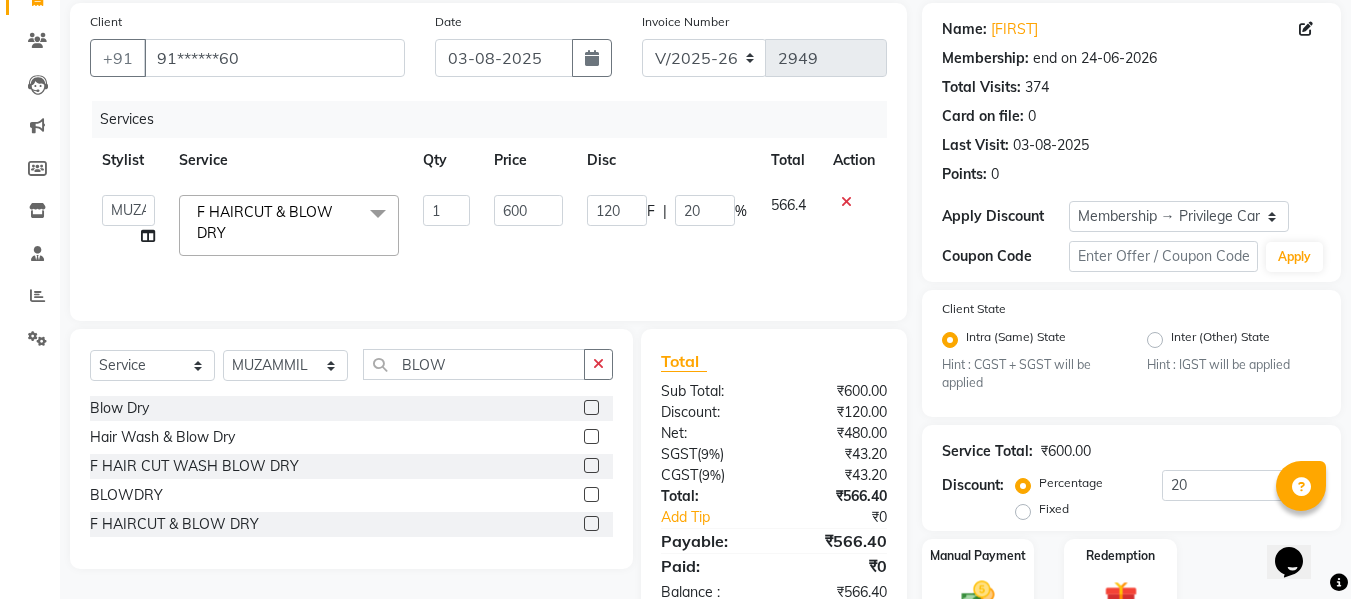 click on "600" 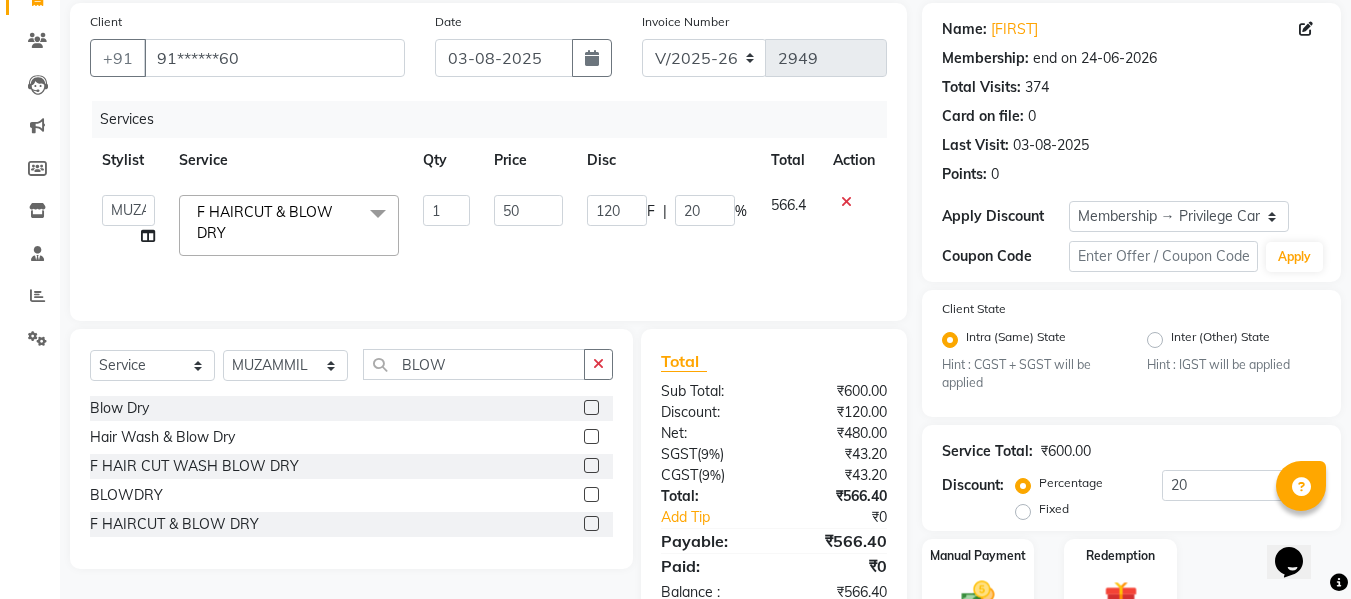 type on "509" 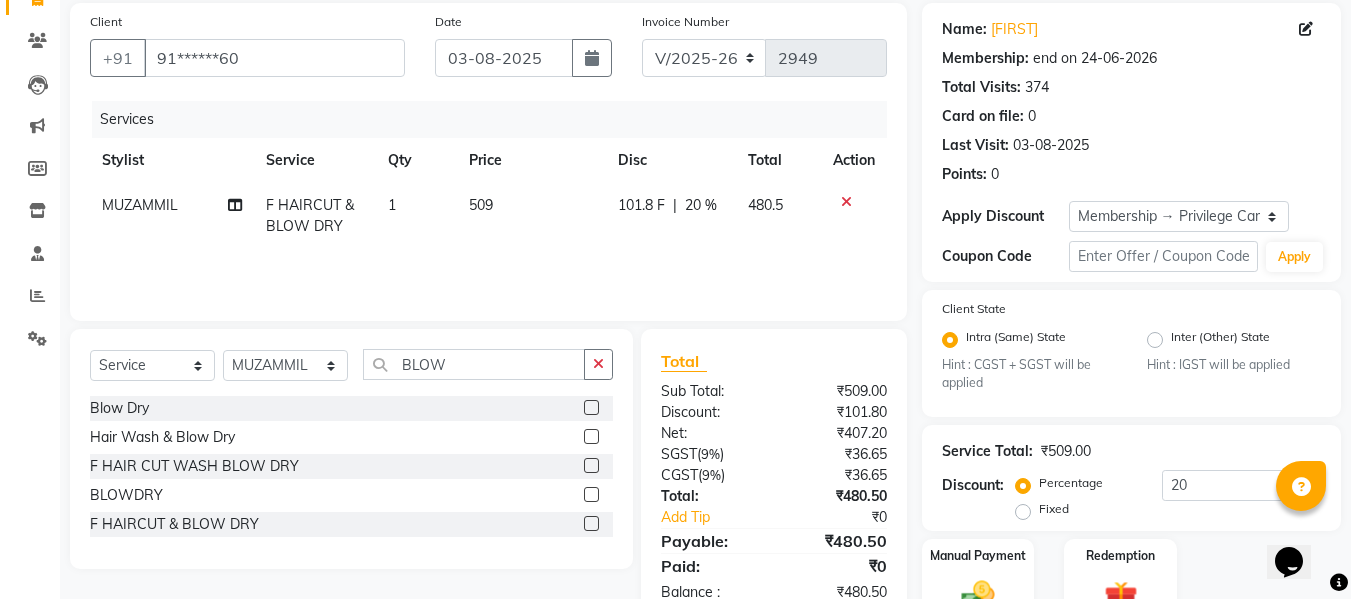 click on "20 %" 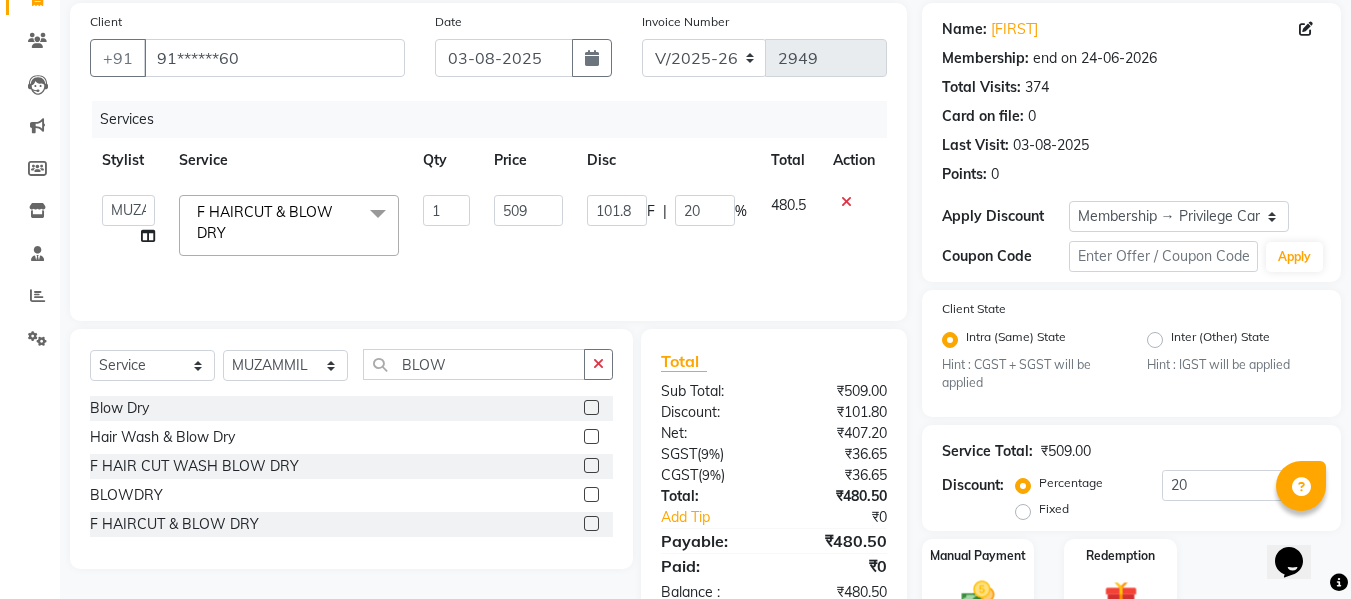 click on "20" 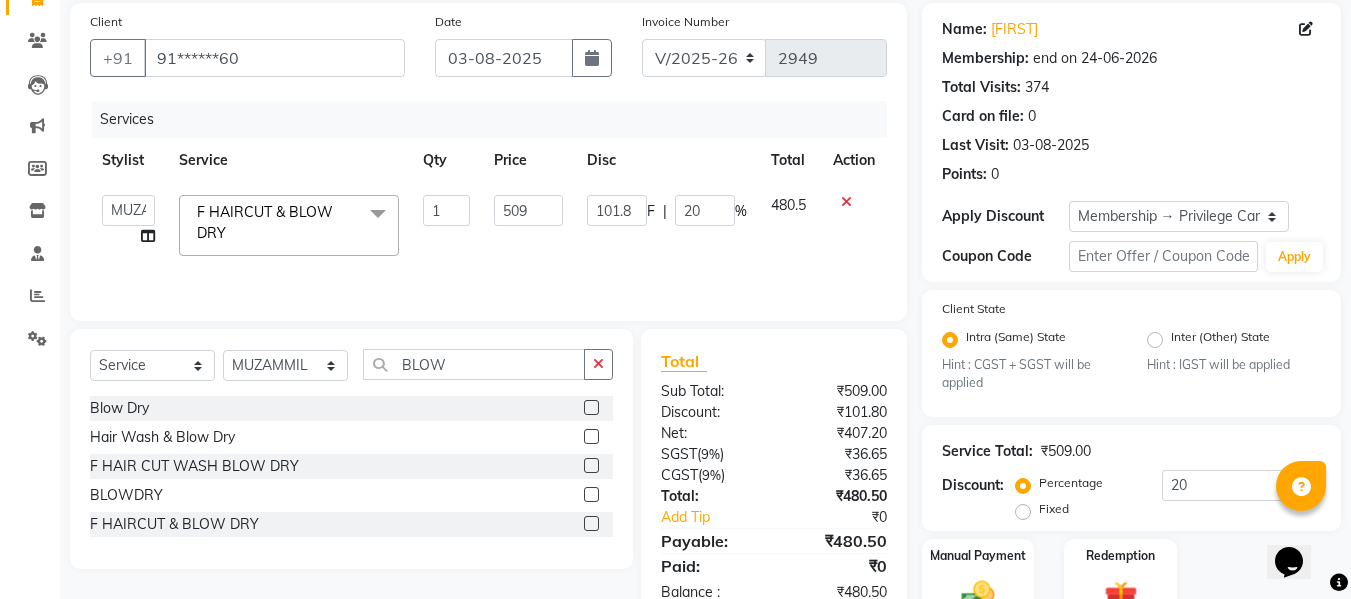 type 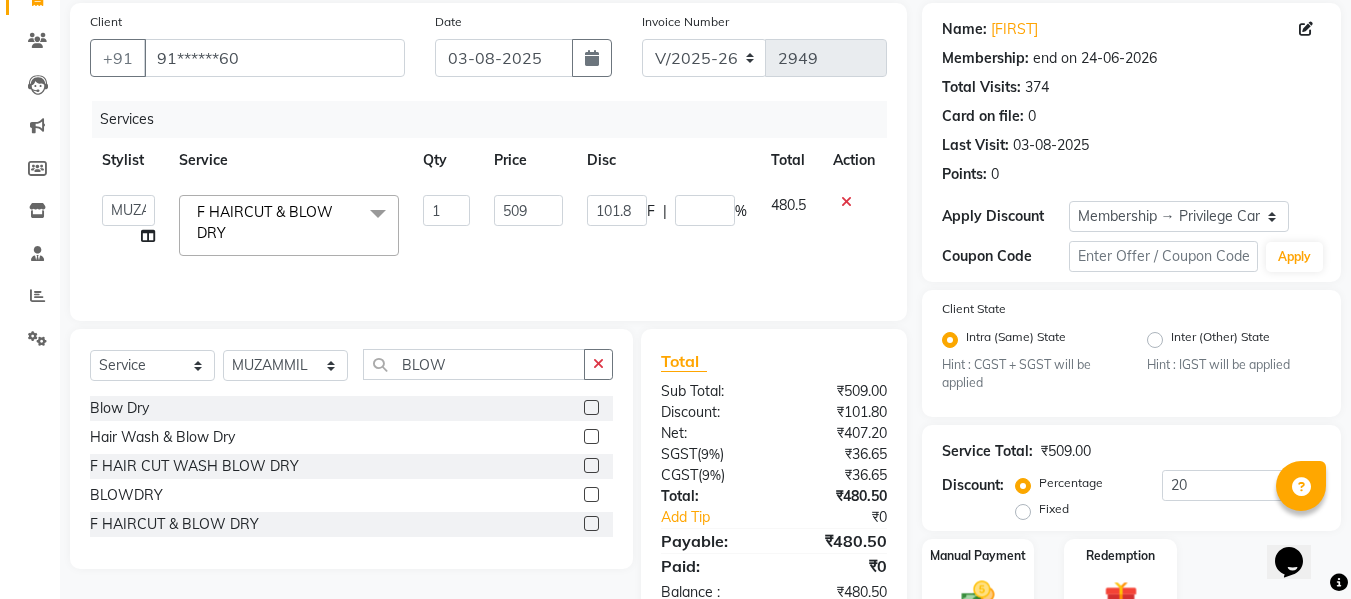 click on "101.8 F | %" 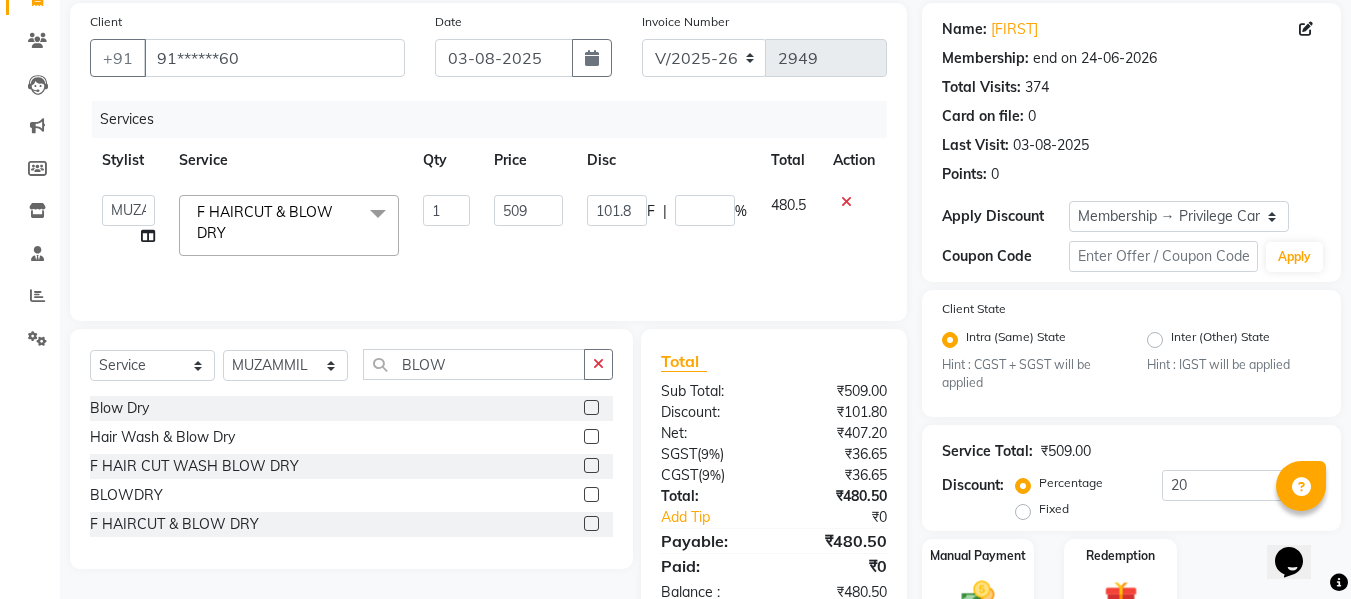 select on "35846" 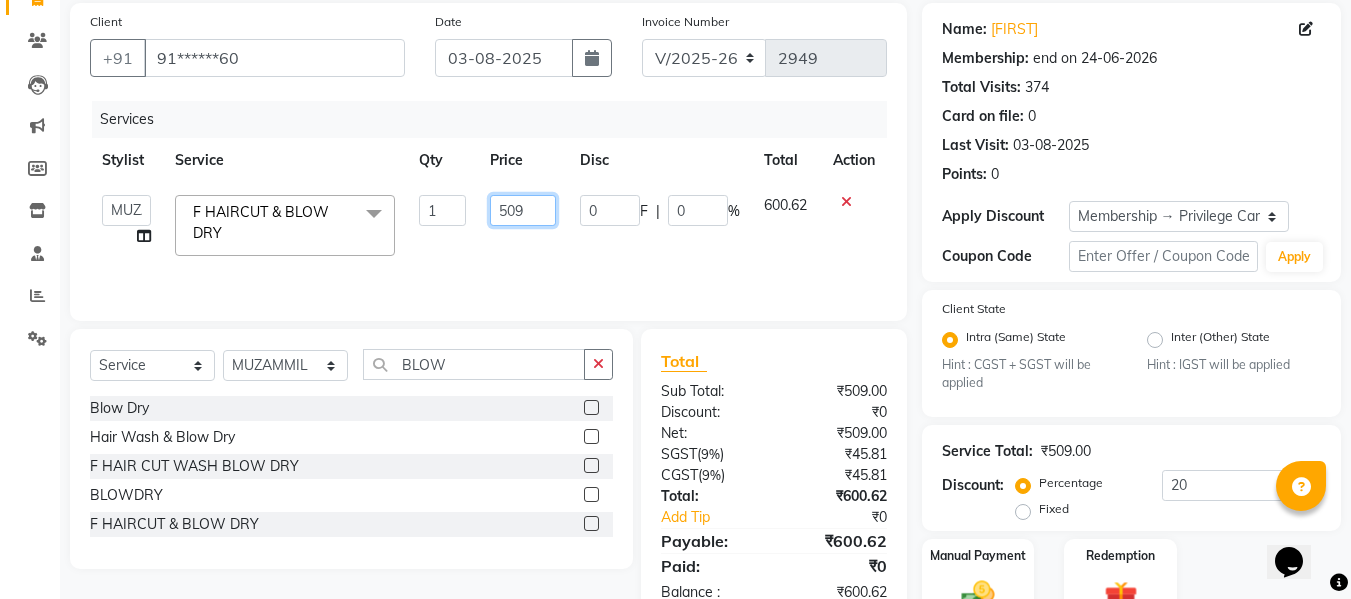 click on "509" 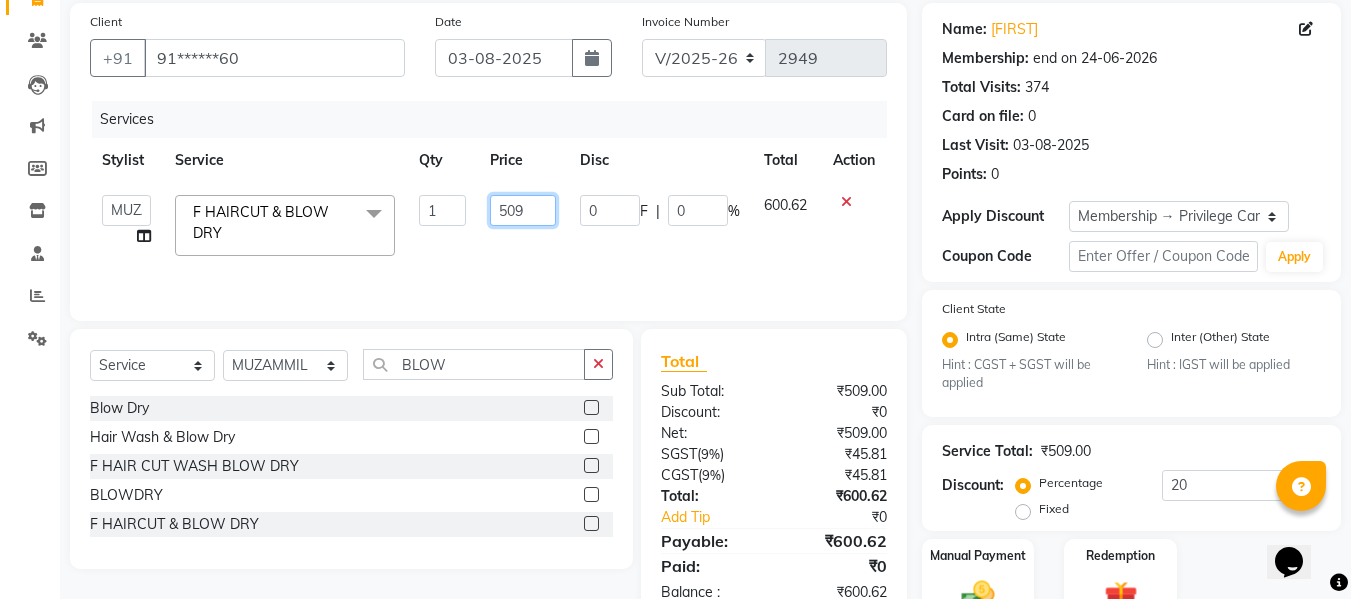 click on "509" 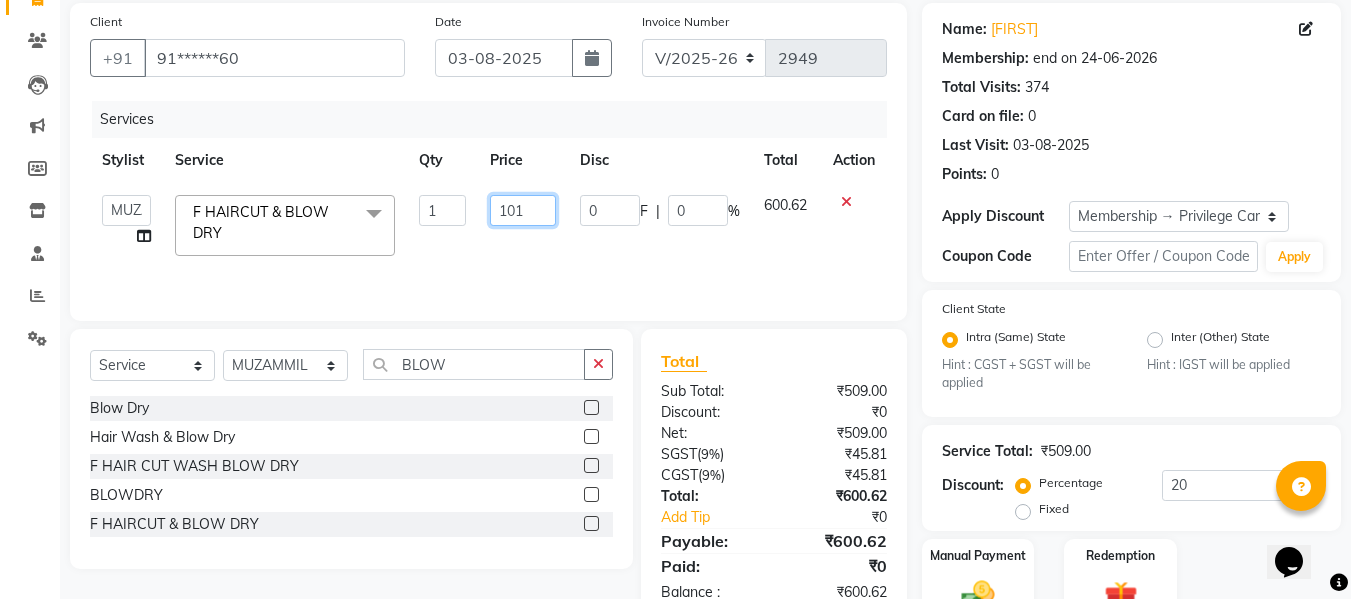 type on "1017" 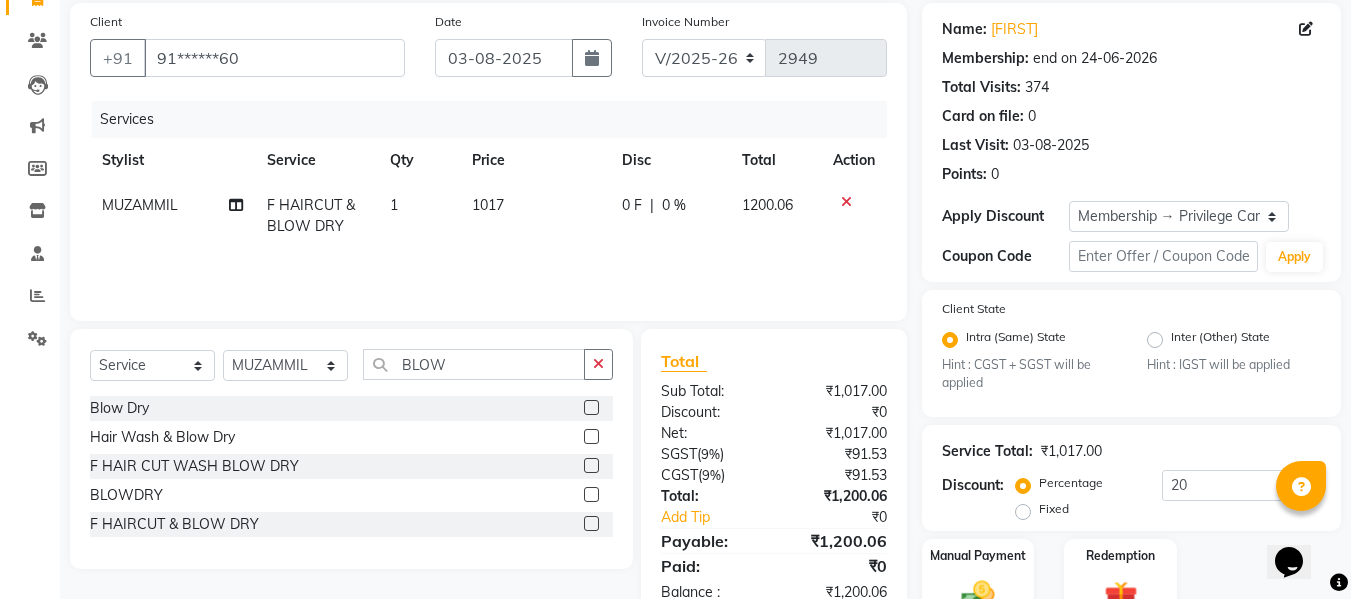 click on "Services Stylist Service Qty Price Disc Total Action MUZAMMIL F HAIRCUT & BLOW DRY 1 1017 0 F | 0 % 1200.06" 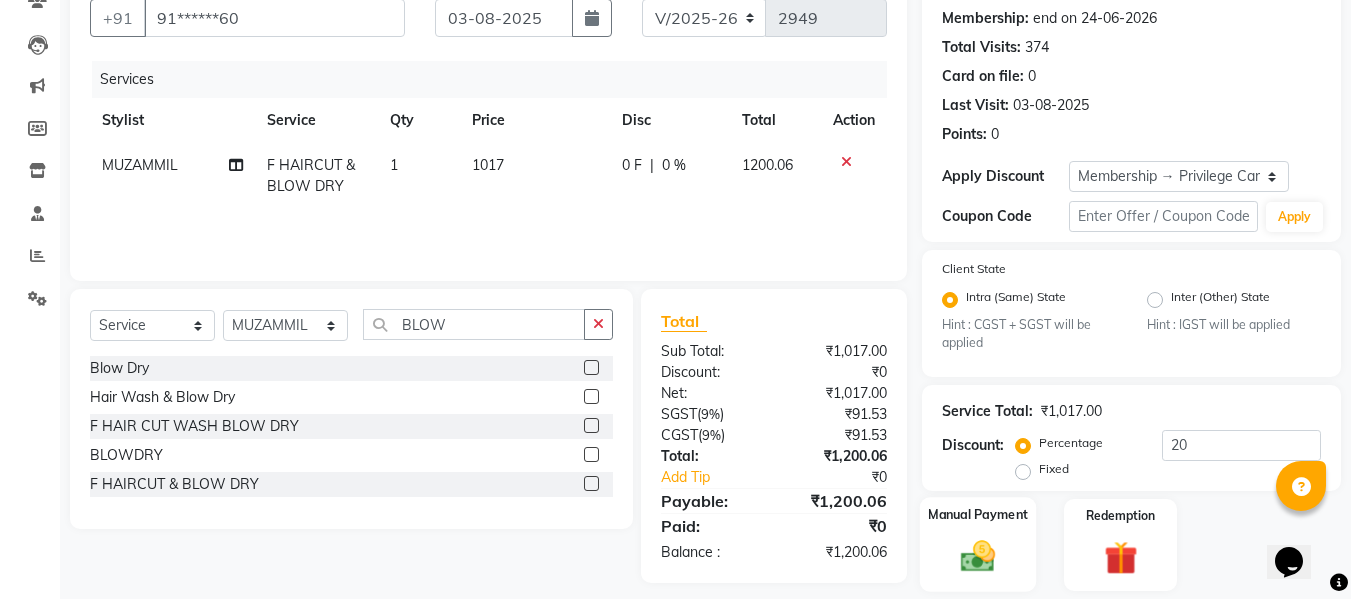 click 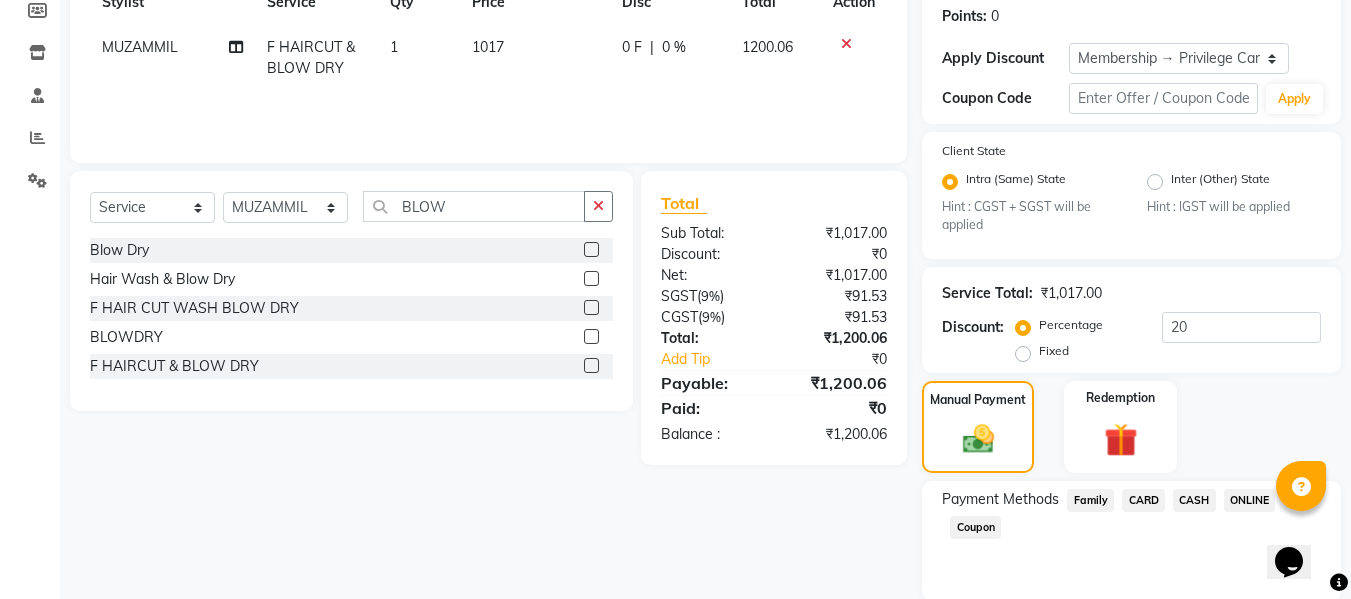 scroll, scrollTop: 378, scrollLeft: 0, axis: vertical 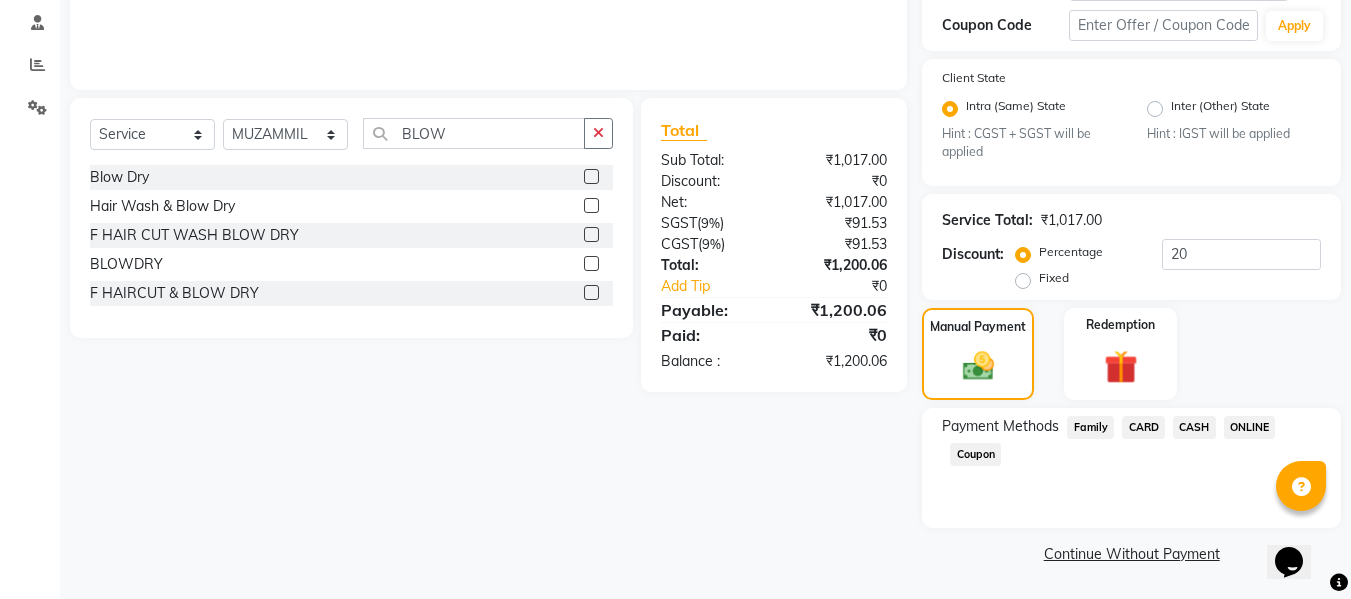 click on "ONLINE" 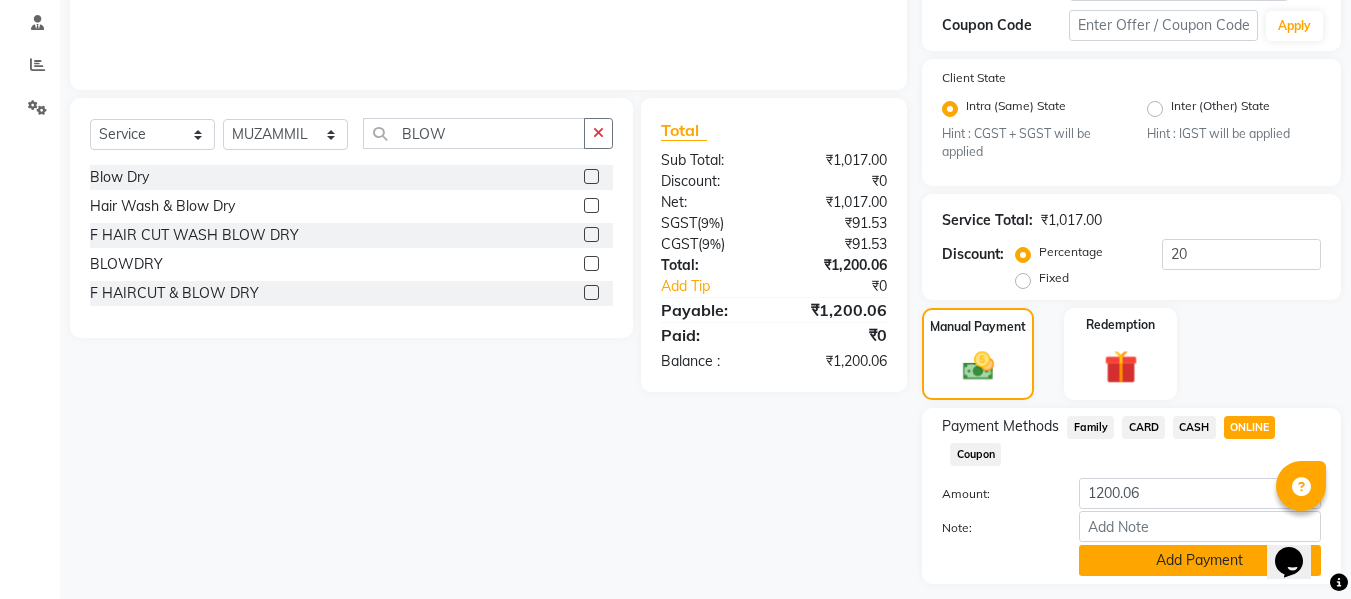 click on "Add Payment" 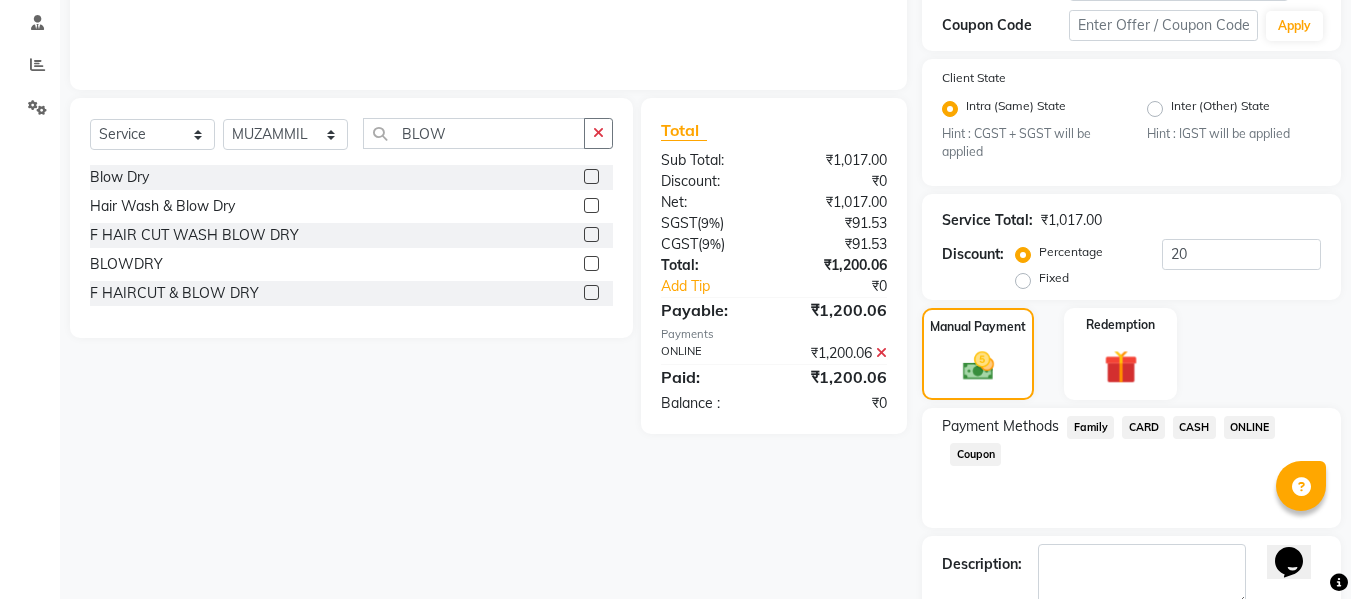 scroll, scrollTop: 491, scrollLeft: 0, axis: vertical 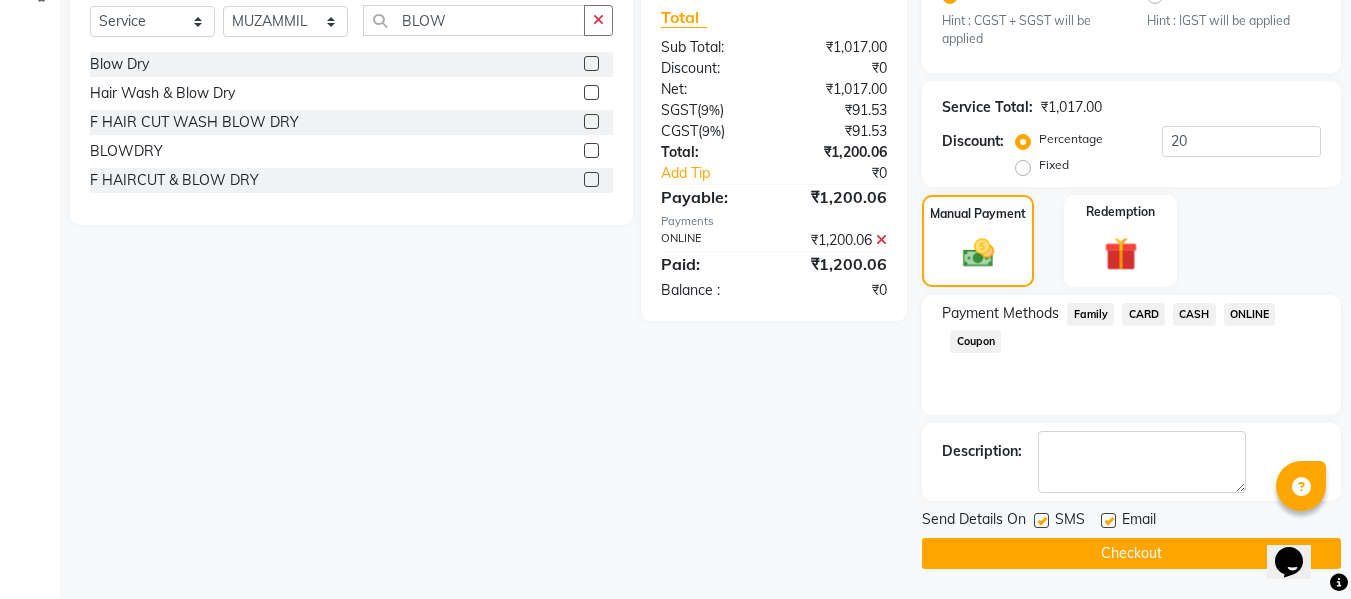 click on "Checkout" 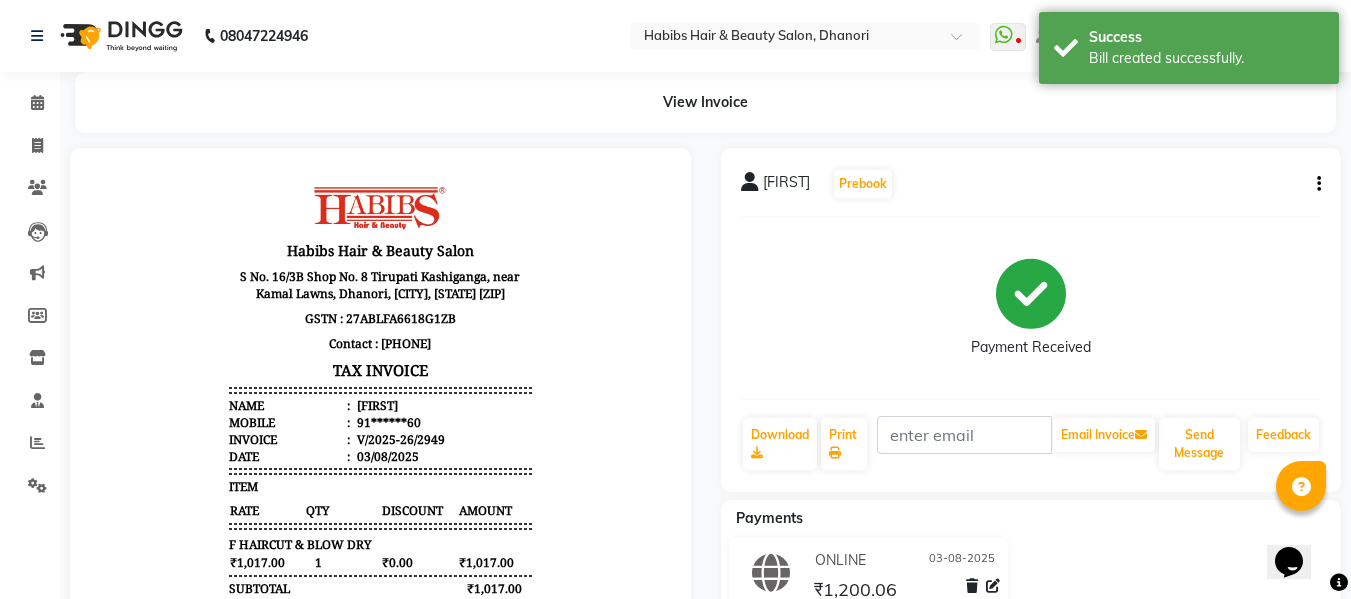 scroll, scrollTop: 0, scrollLeft: 0, axis: both 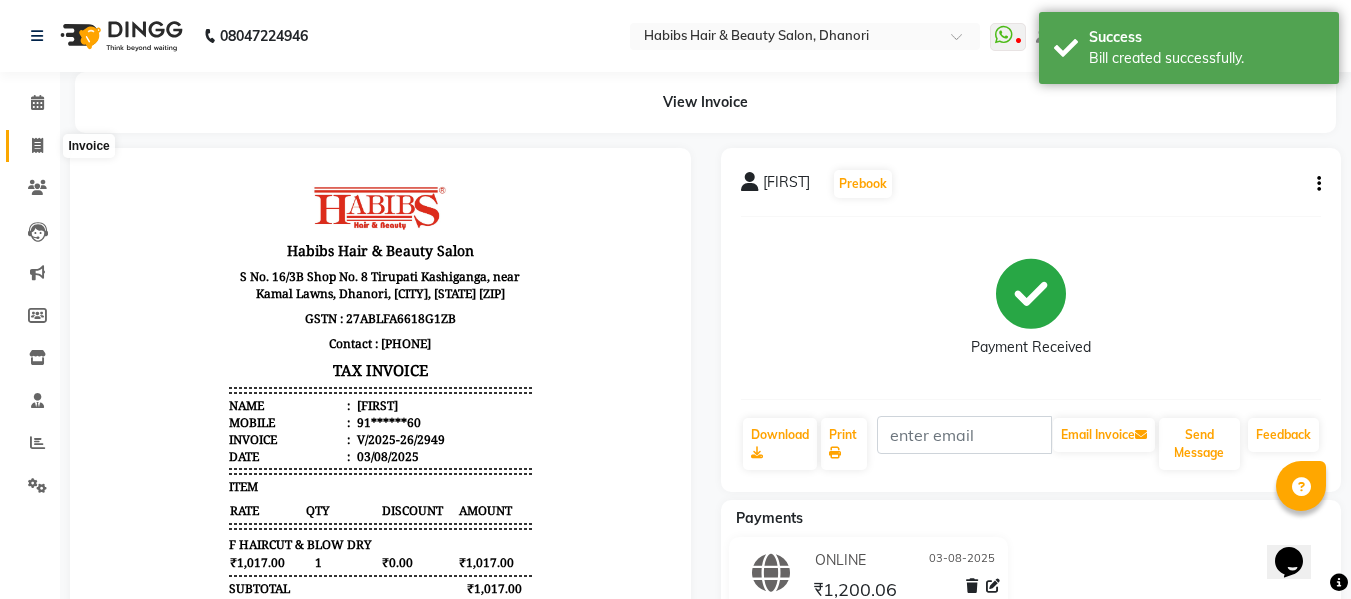 click 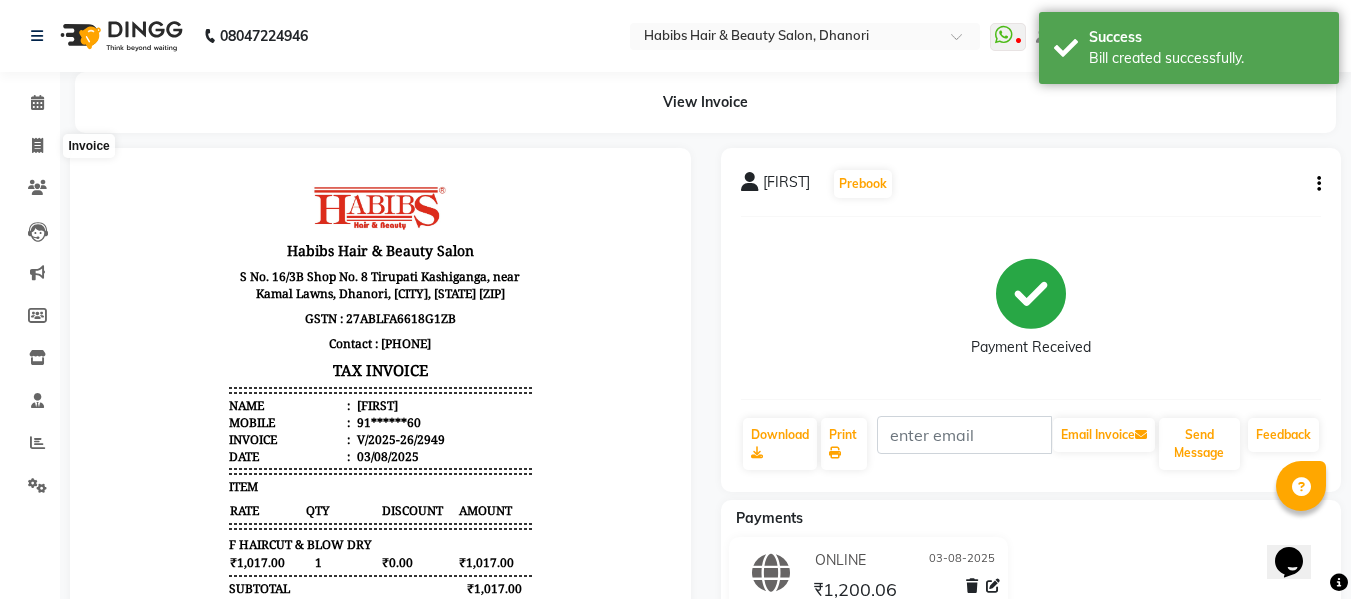 select on "4967" 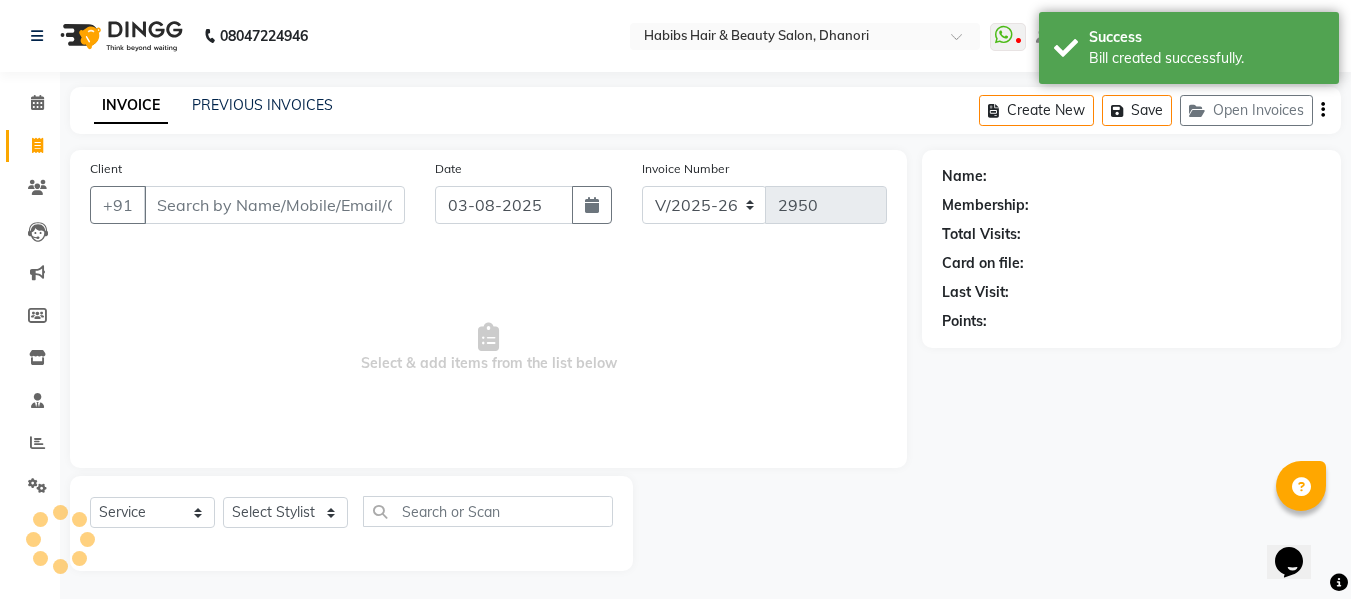 scroll, scrollTop: 2, scrollLeft: 0, axis: vertical 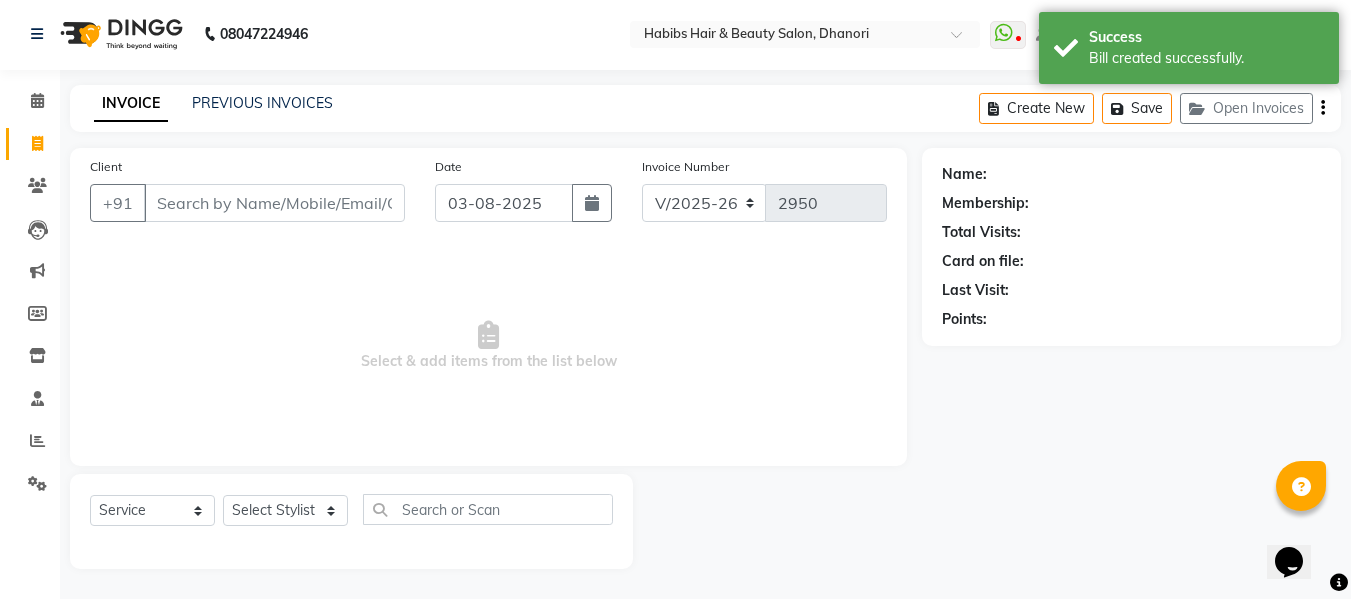 click on "Client" at bounding box center (274, 203) 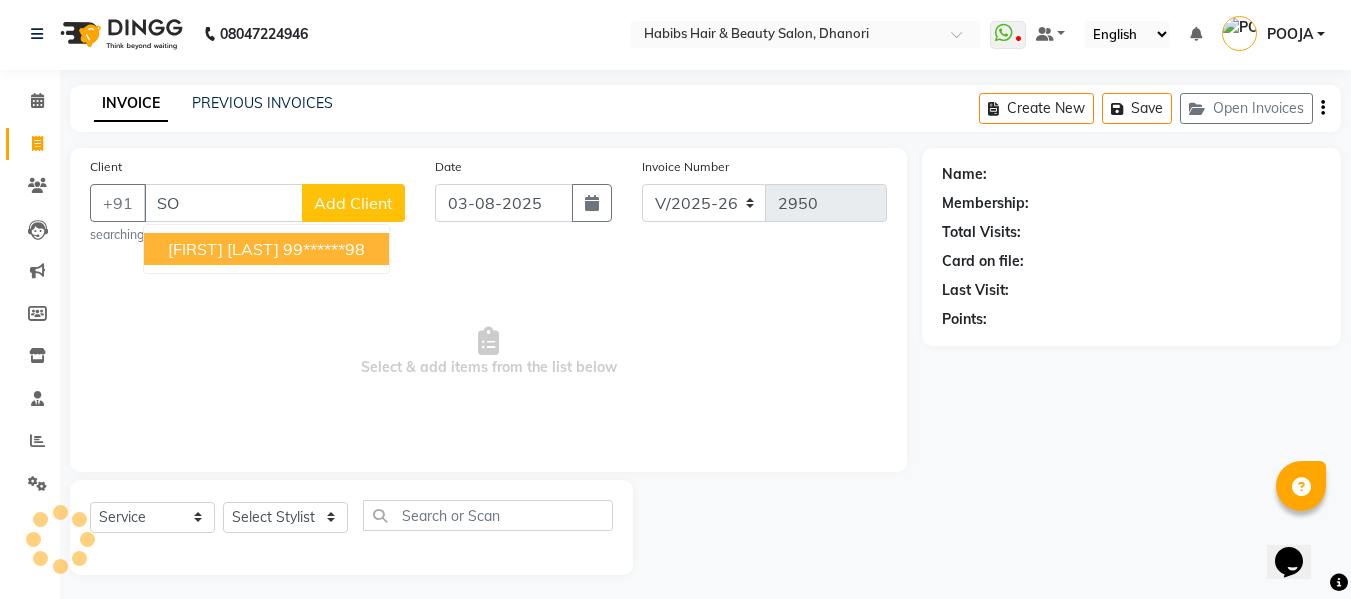 type on "S" 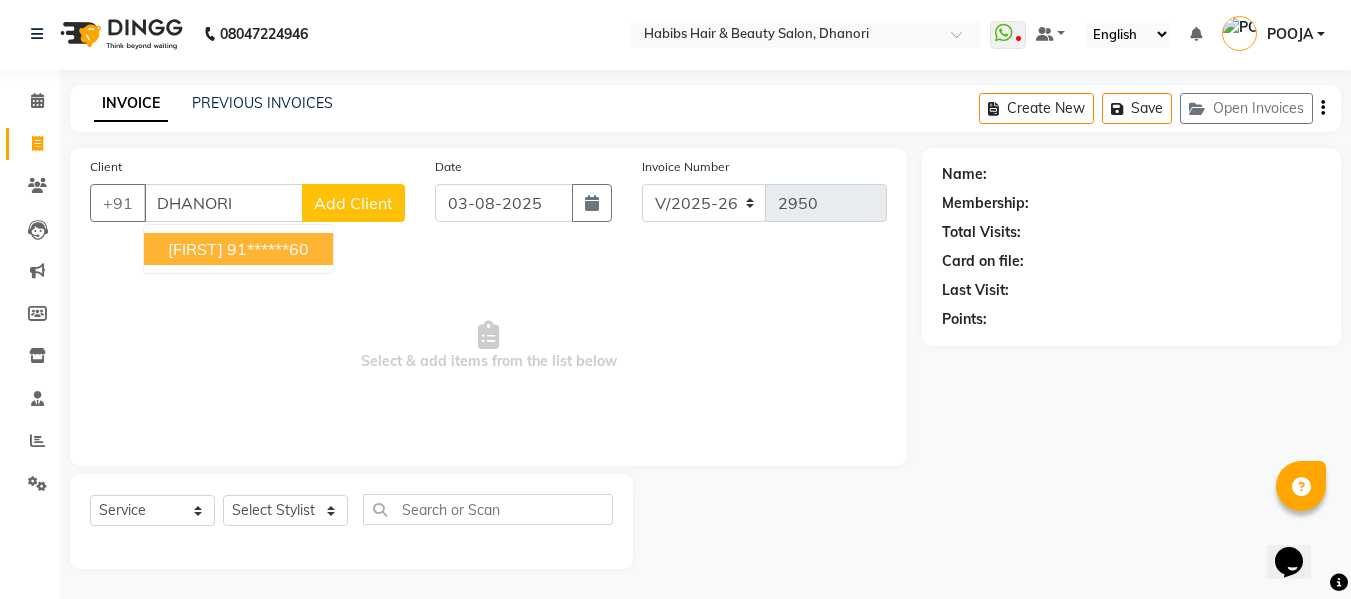 click on "[FIRST]" at bounding box center [195, 249] 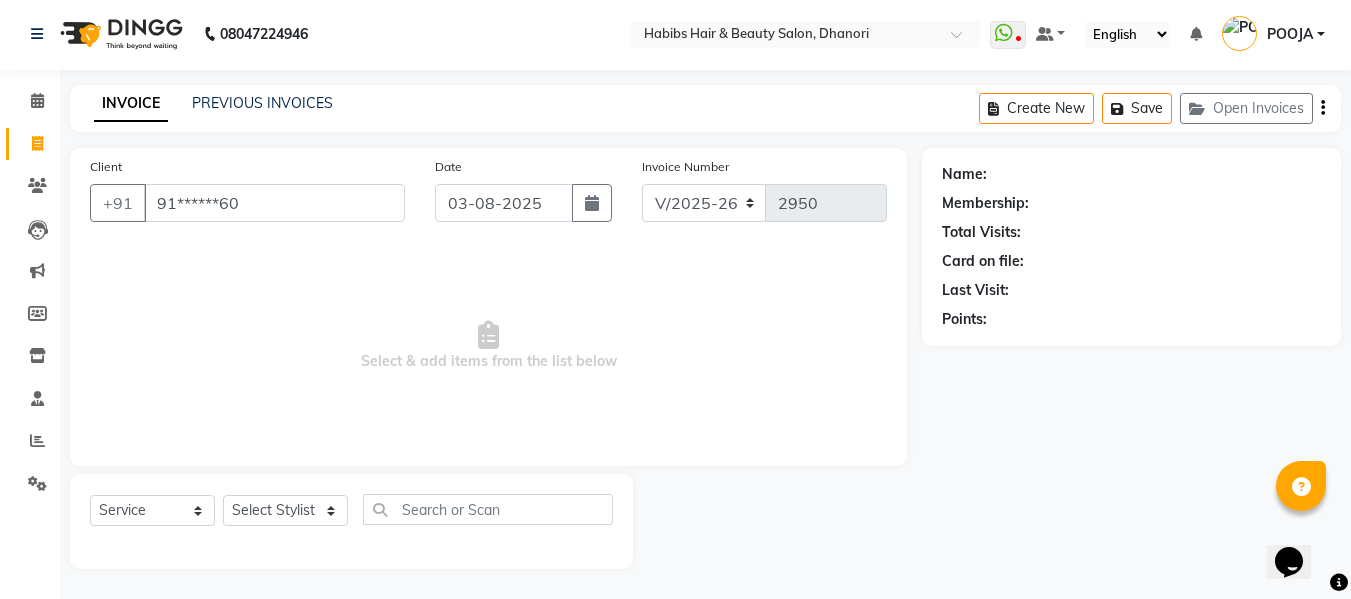 type on "91******60" 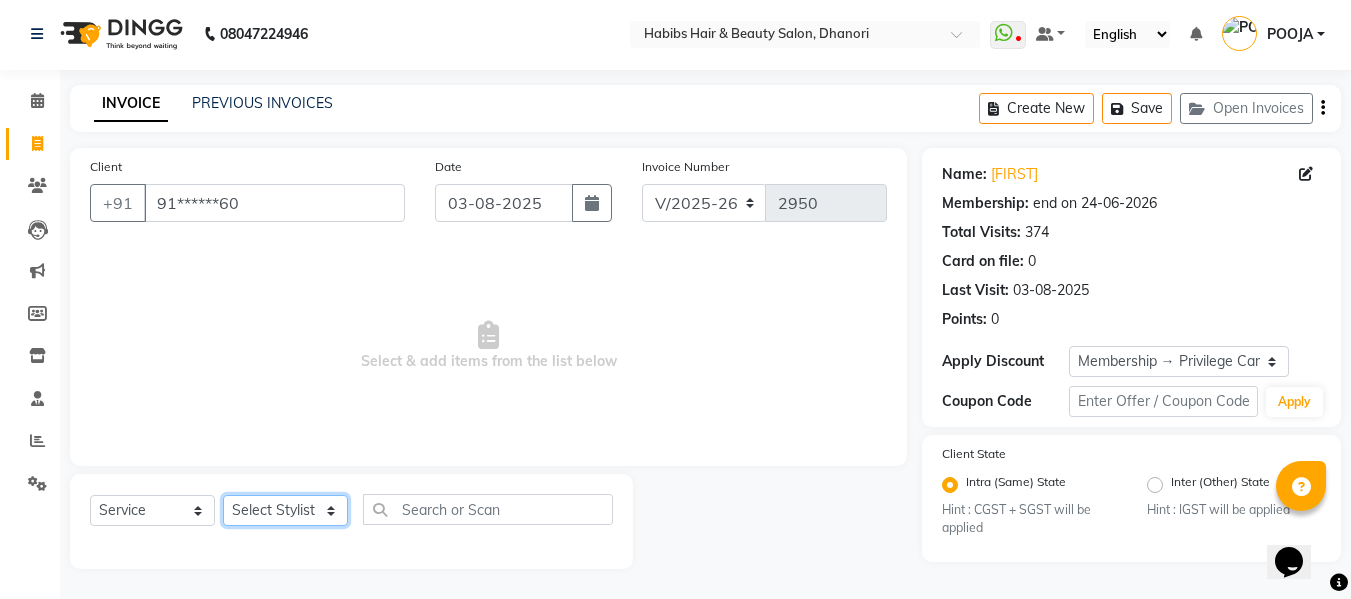 click on "Select Stylist Admin  [FIRST]  [LAST] [LAST] [LAST] [LAST] [LAST] [LAST] [LAST] [LAST] [LAST] [LAST] [LAST] [LAST] [LAST]" 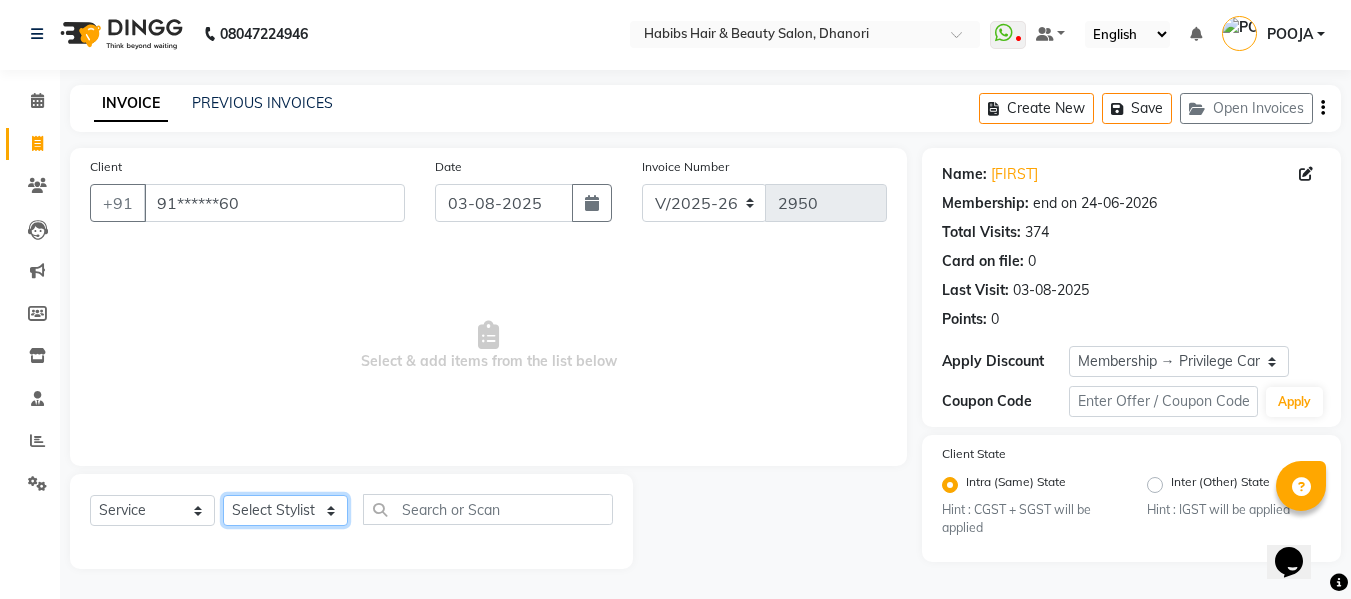 select on "39984" 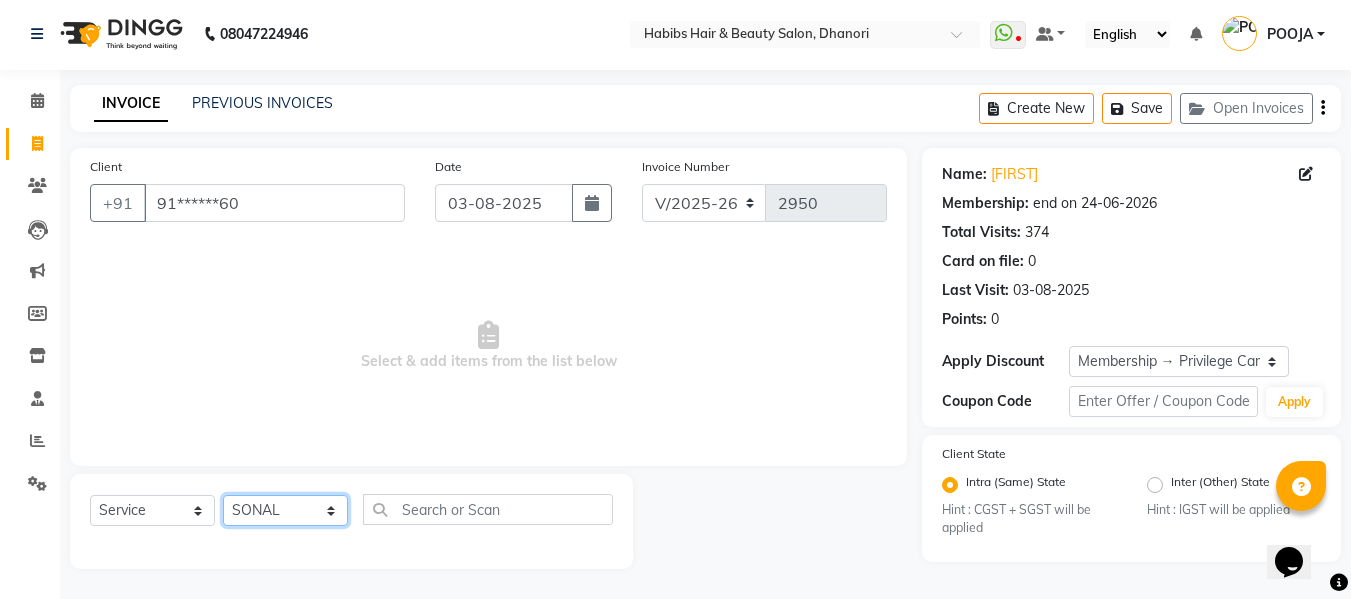 click on "Select Stylist Admin  [FIRST]  [LAST] [LAST] [LAST] [LAST] [LAST] [LAST] [LAST] [LAST] [LAST] [LAST] [LAST] [LAST] [LAST]" 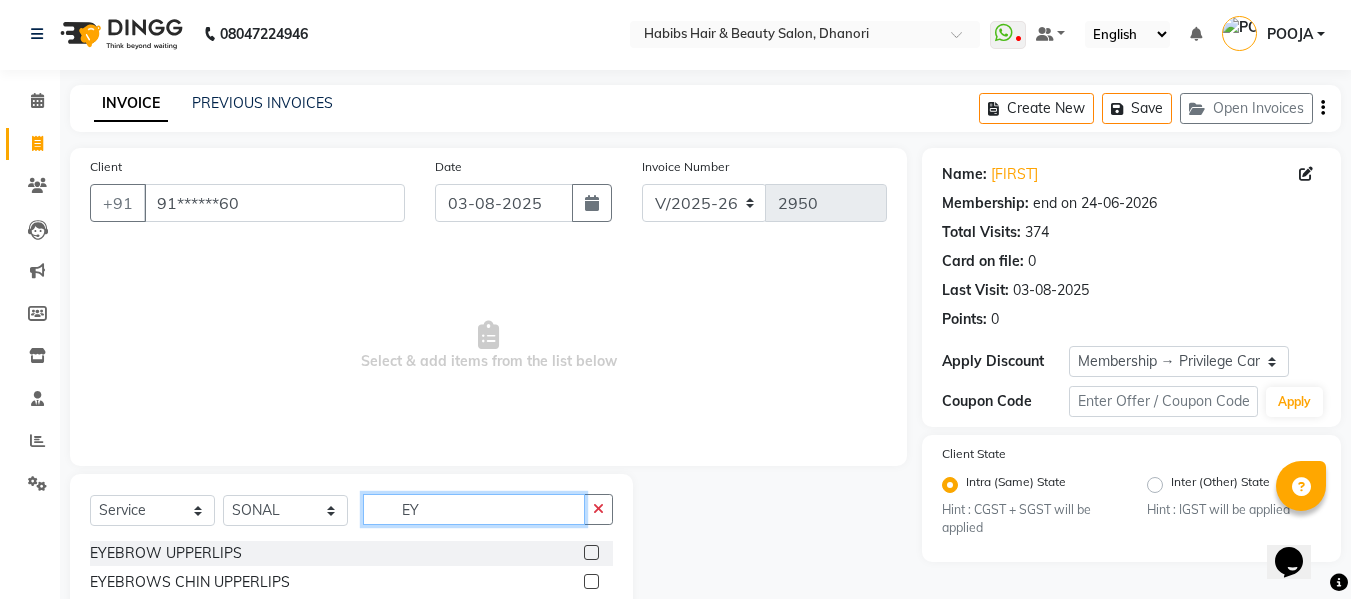 type on "EY" 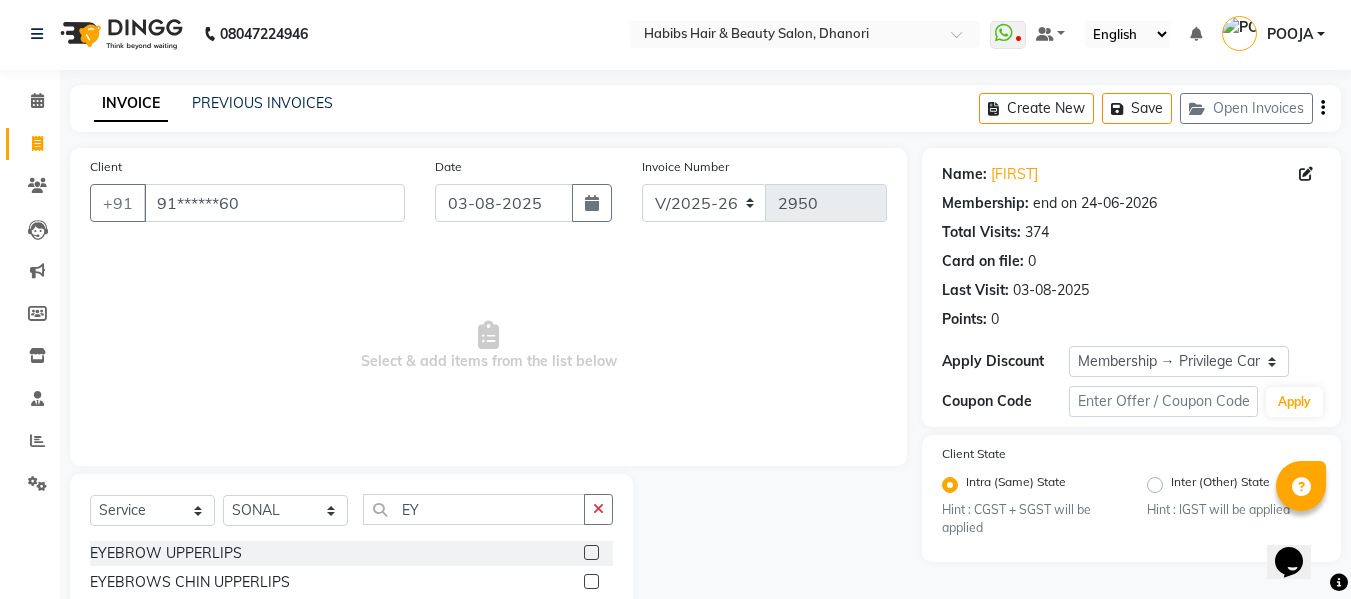 click 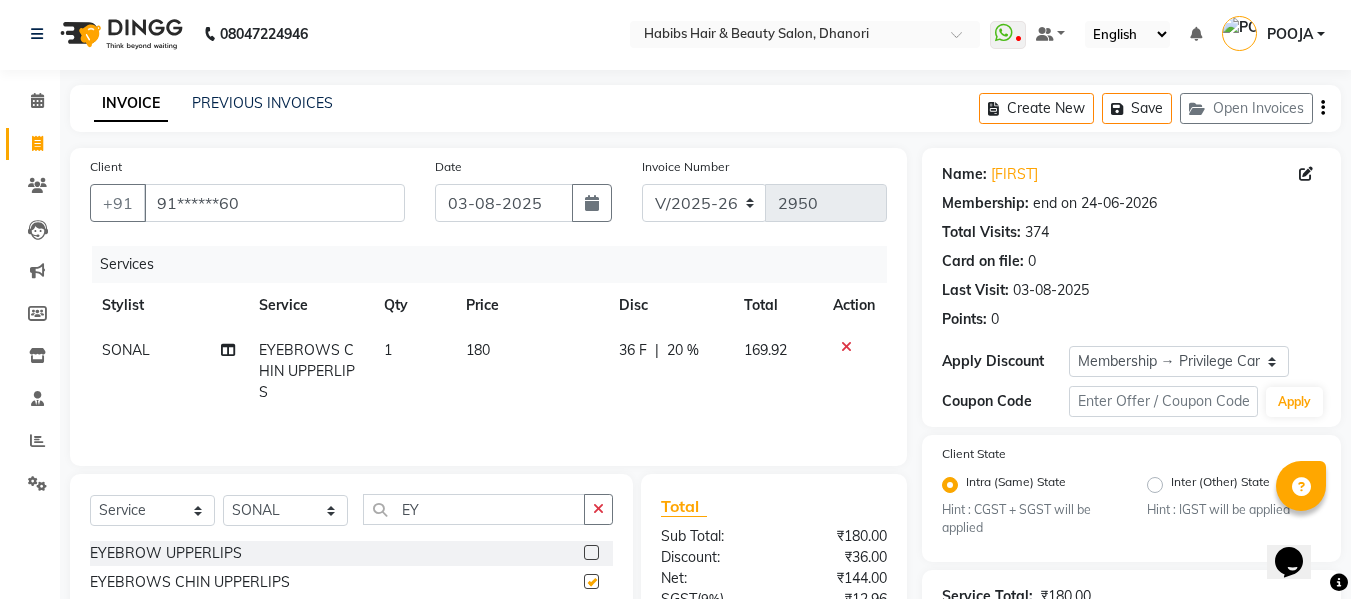 checkbox on "false" 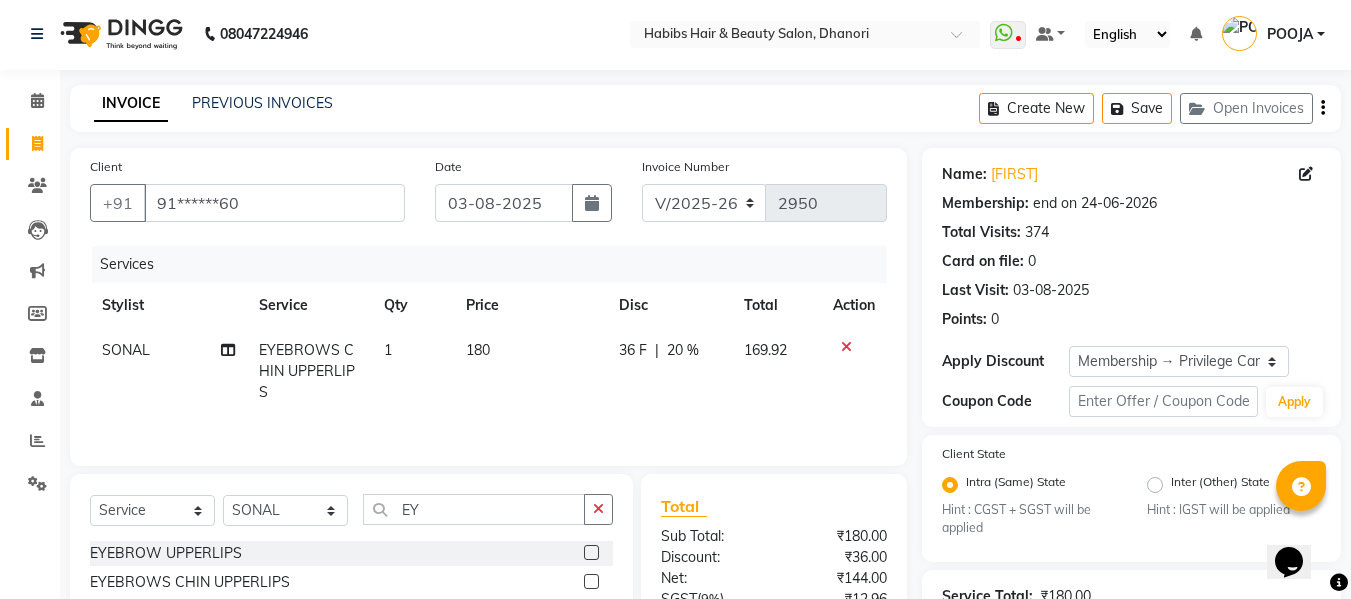 click on "180" 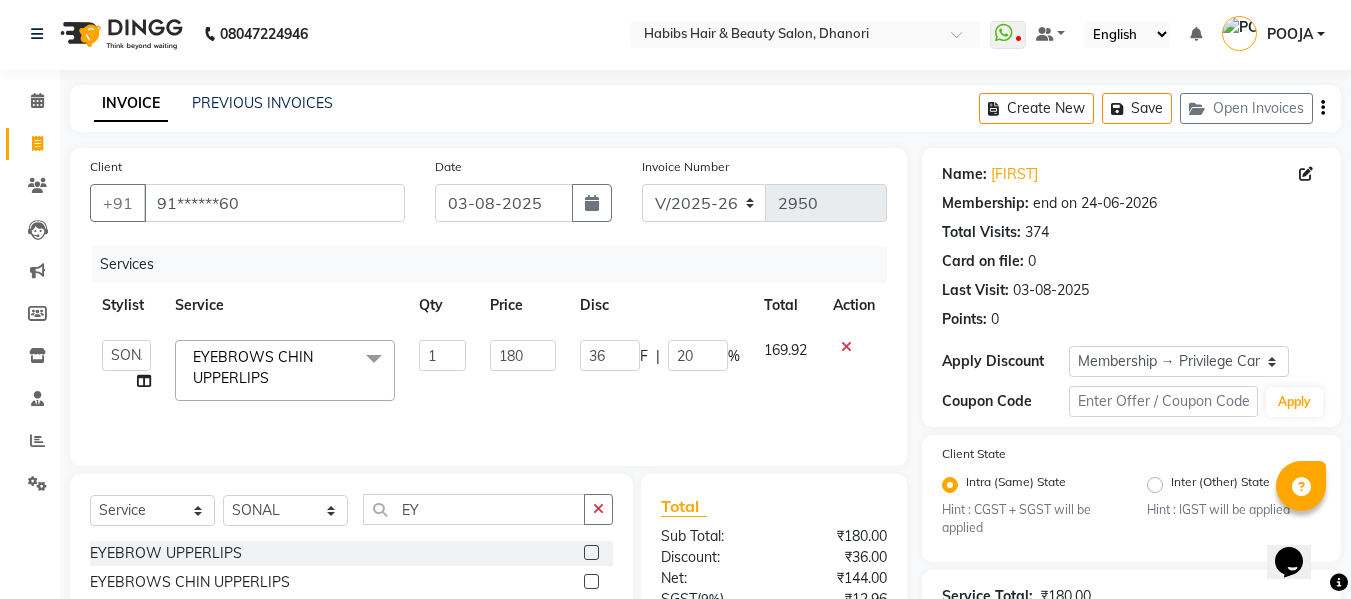 click on "180" 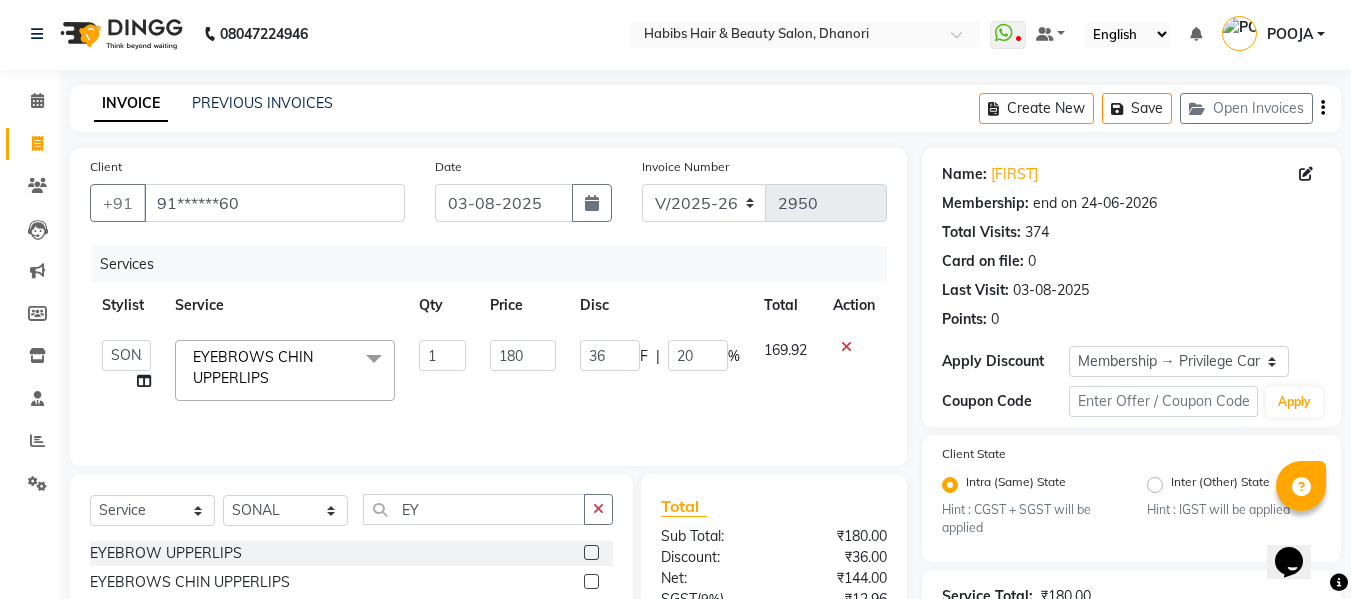 click on "180" 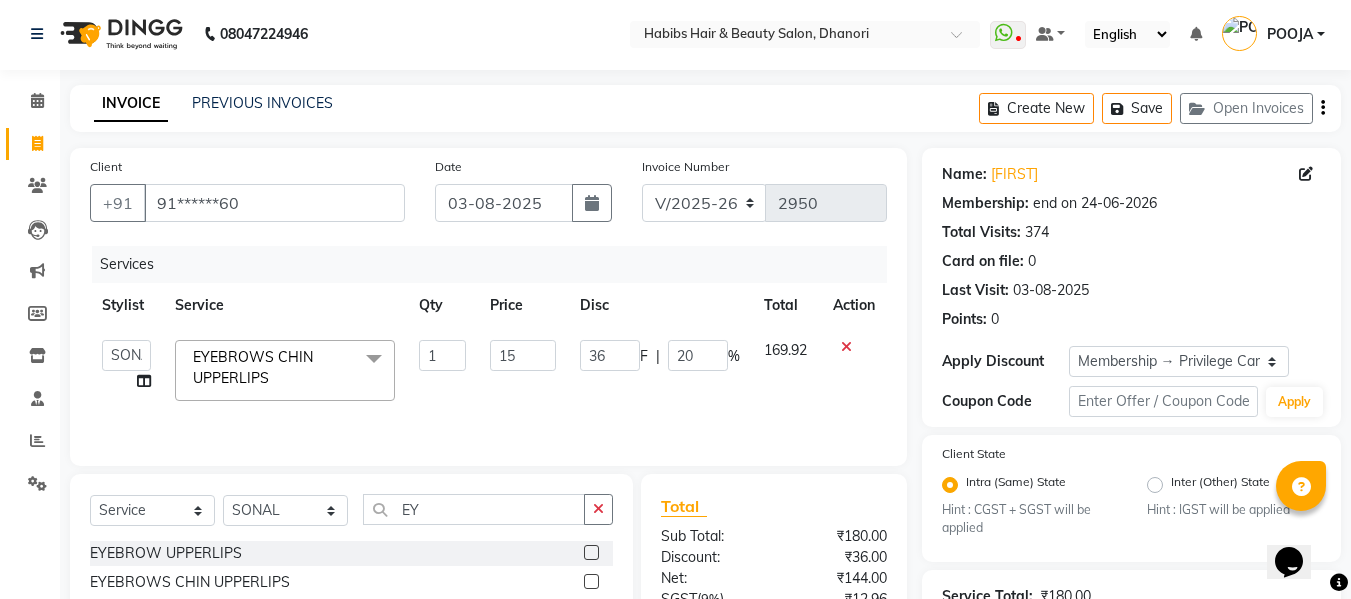 type on "152" 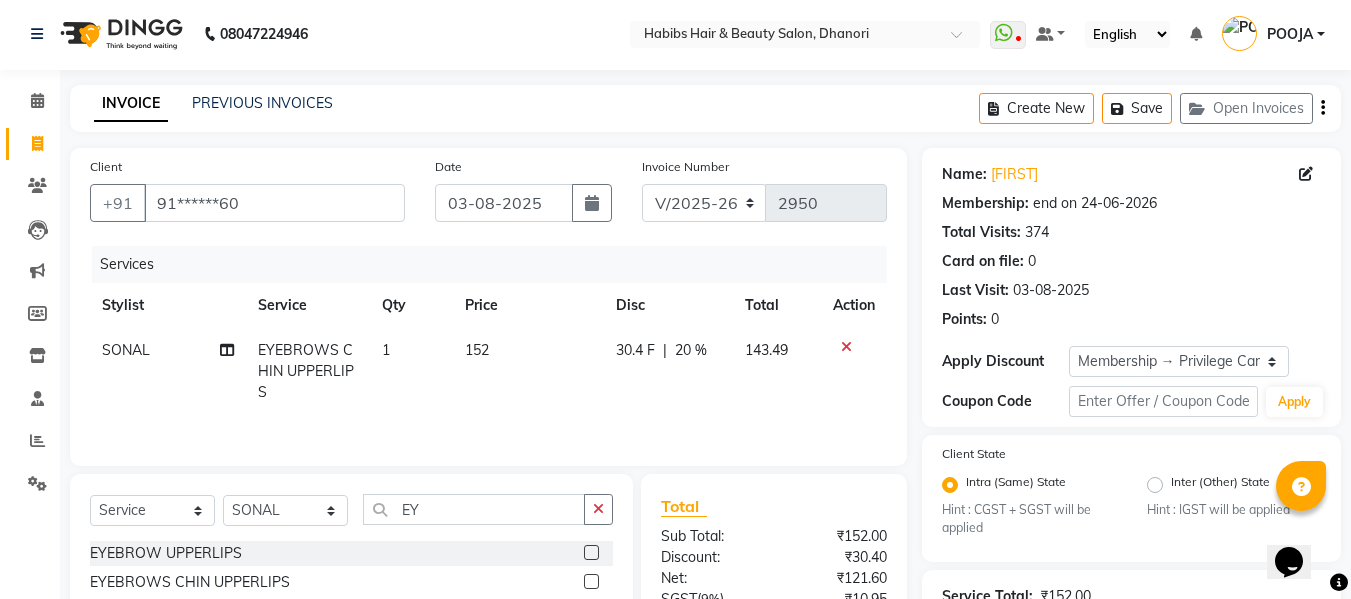 click on "20 %" 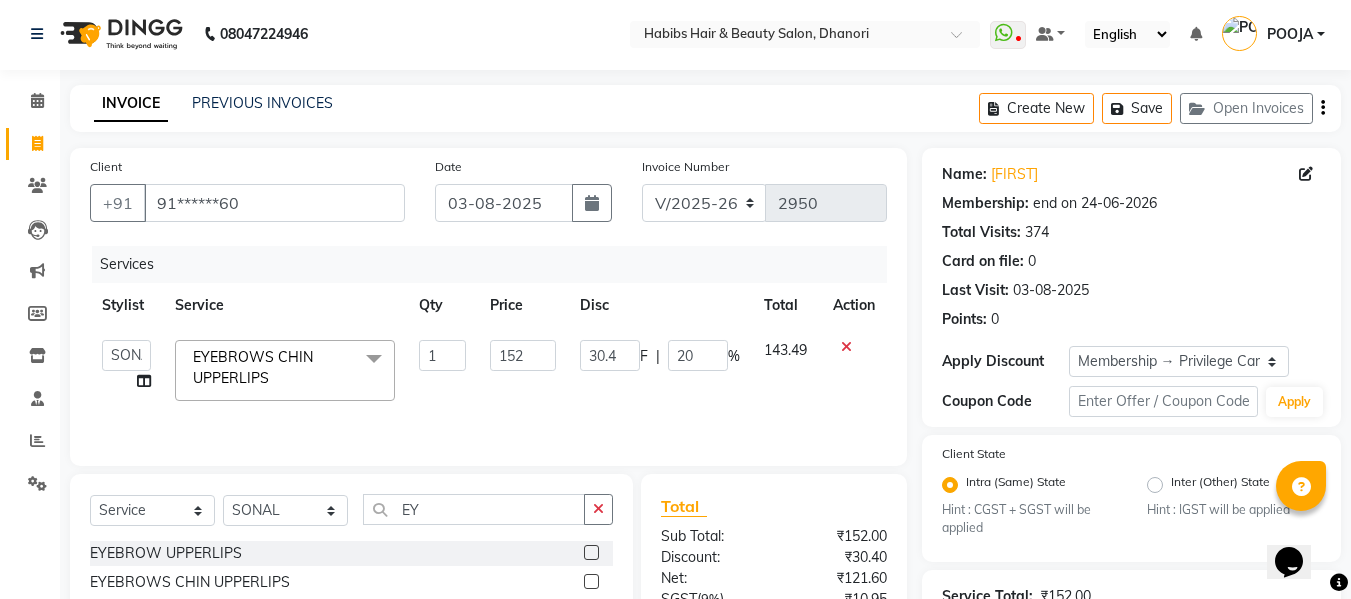 click on "20" 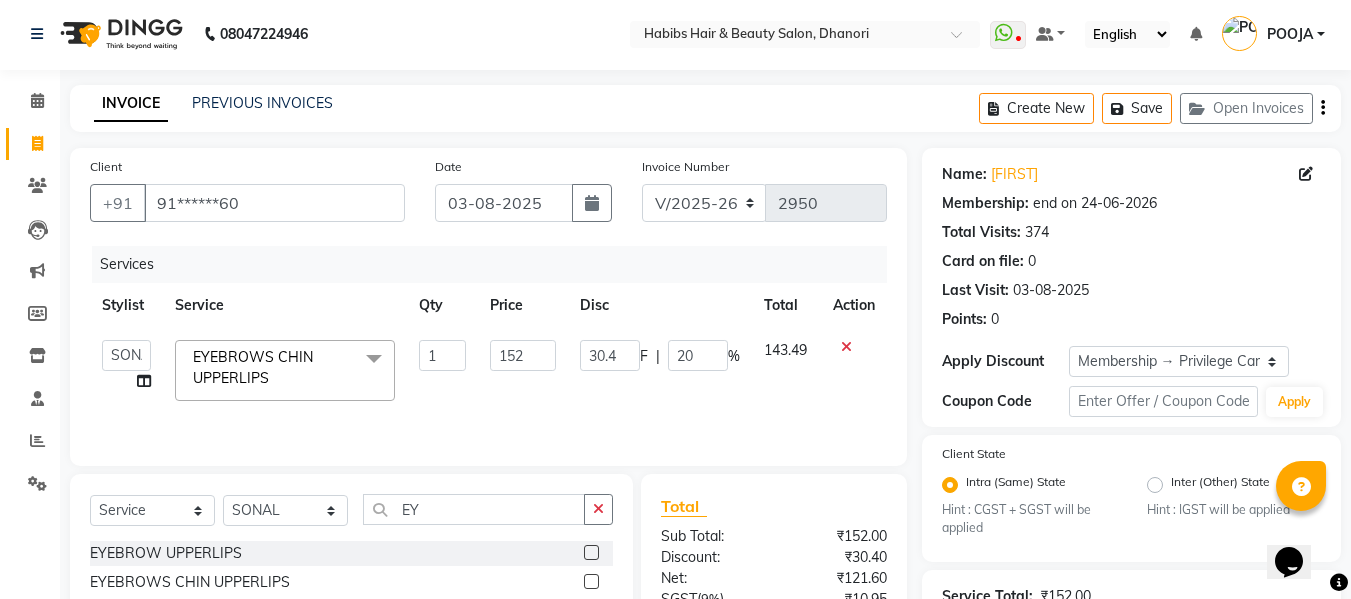 type 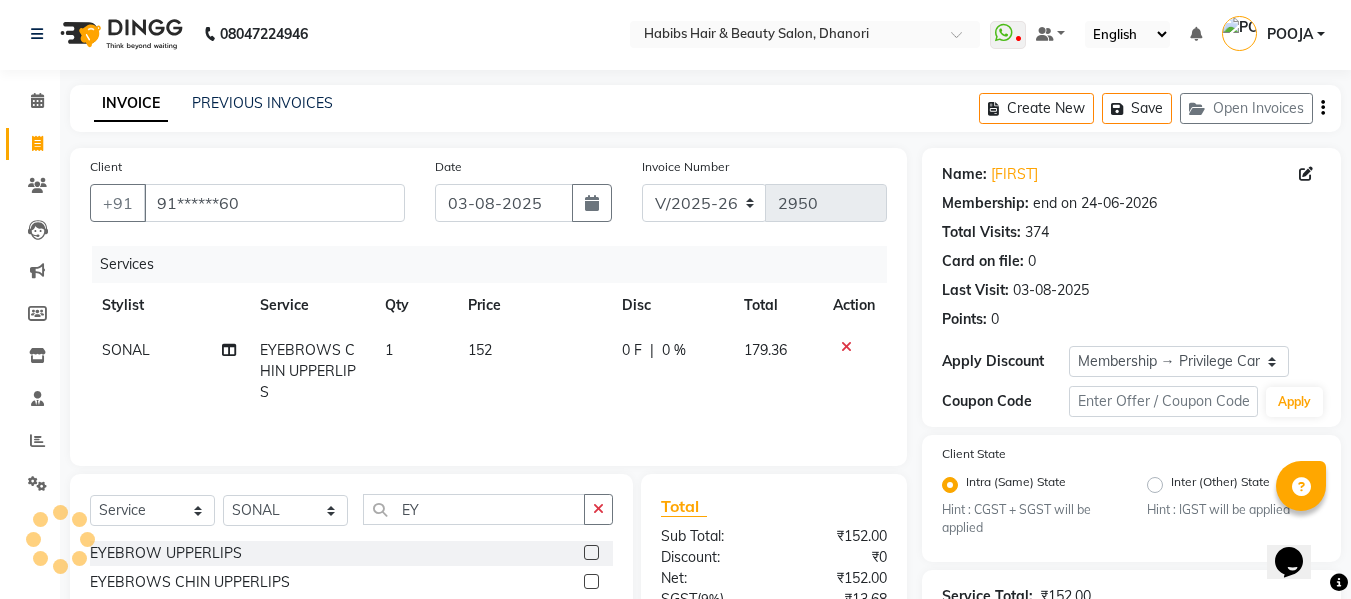click on "0 F | 0 %" 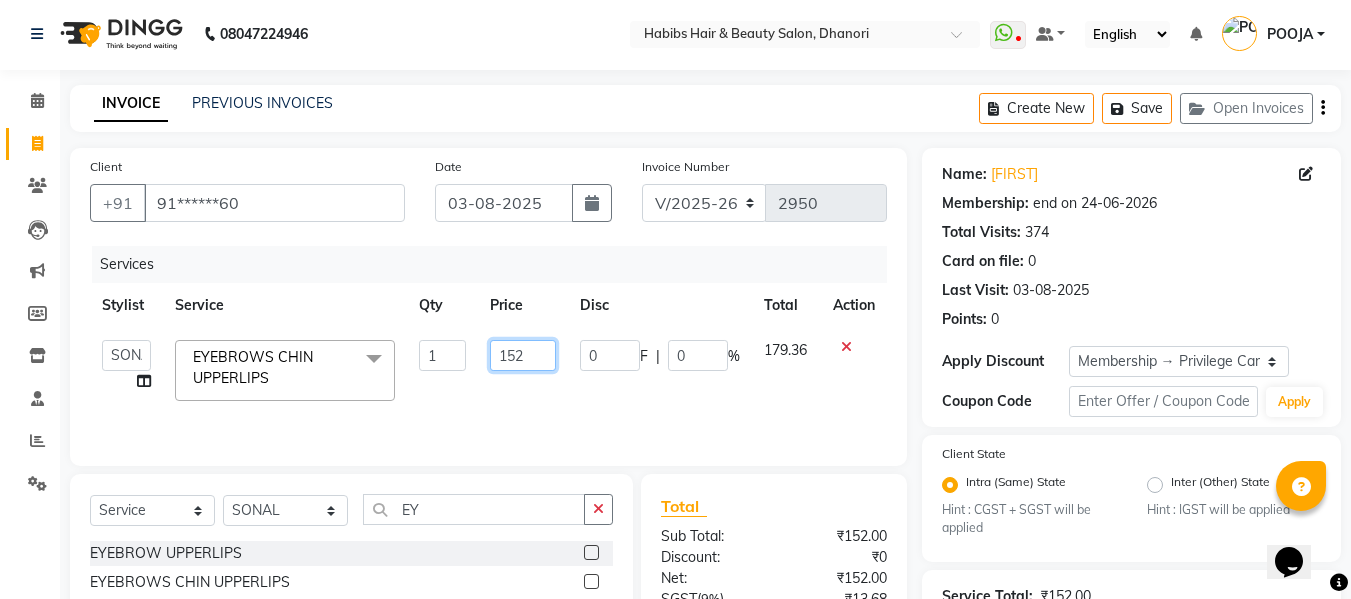 click on "152" 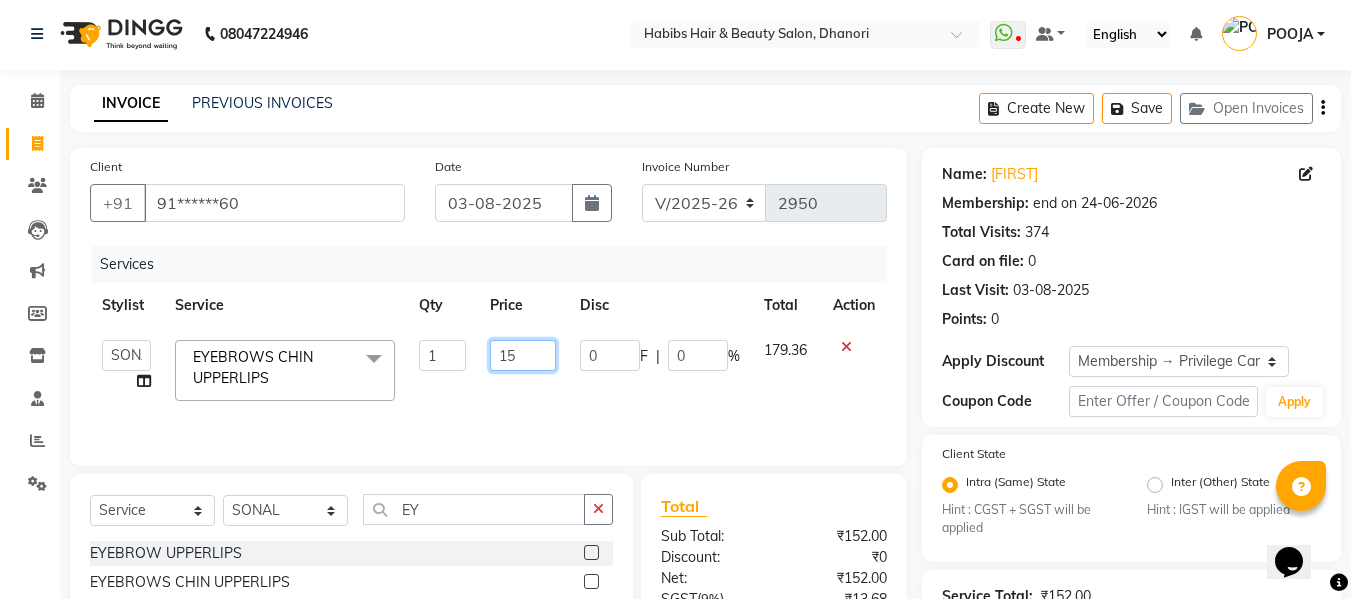 type on "153" 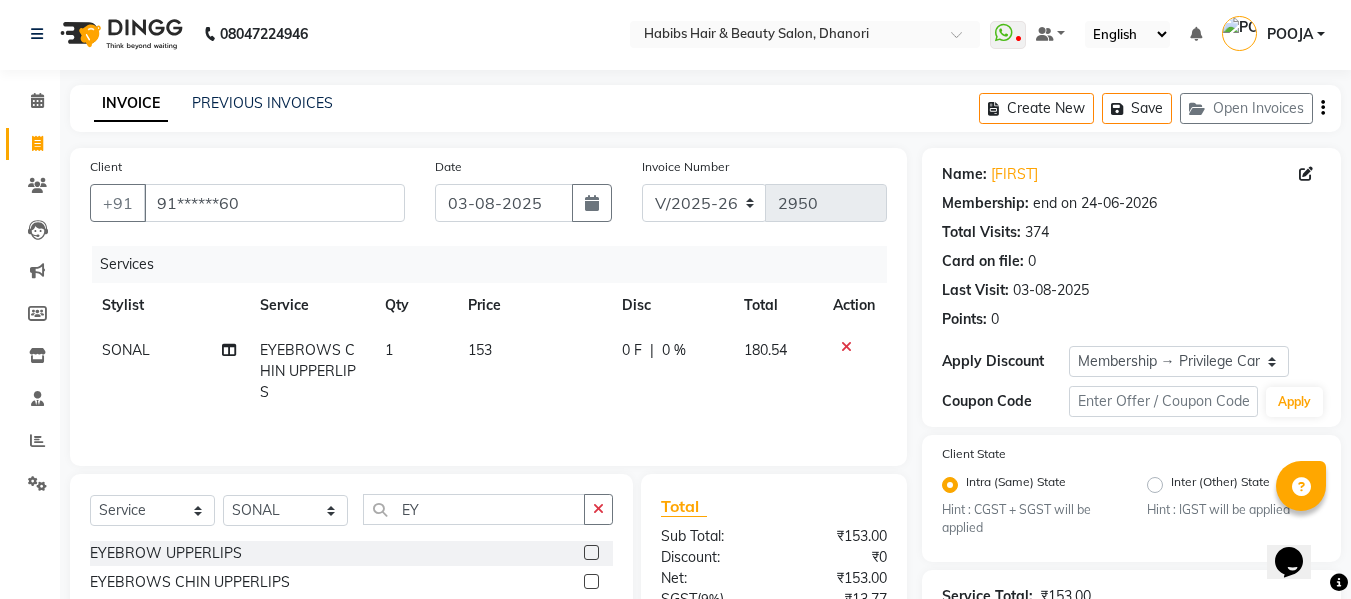 click on "153" 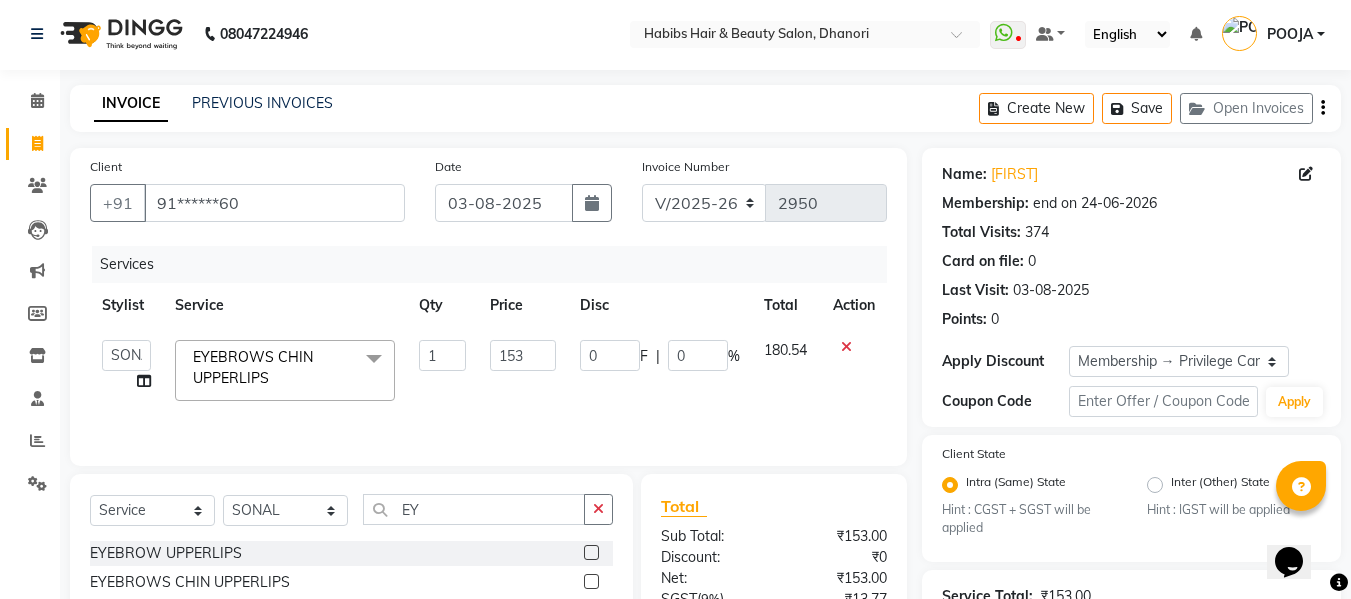 scroll, scrollTop: 250, scrollLeft: 0, axis: vertical 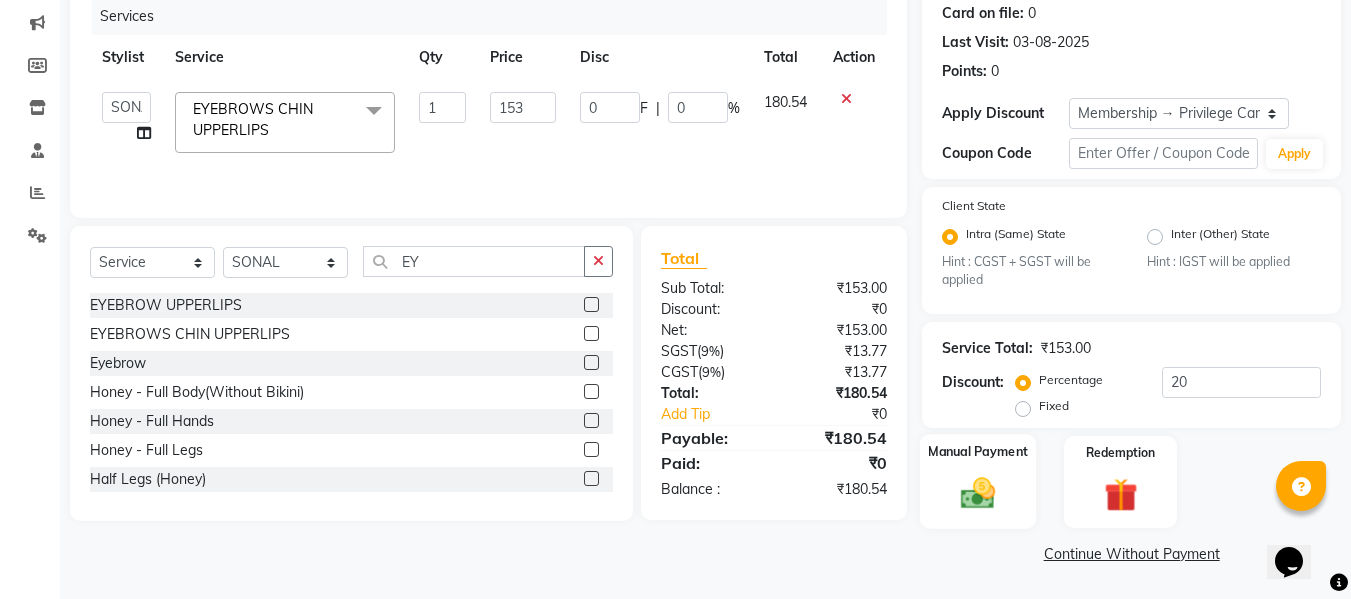 click 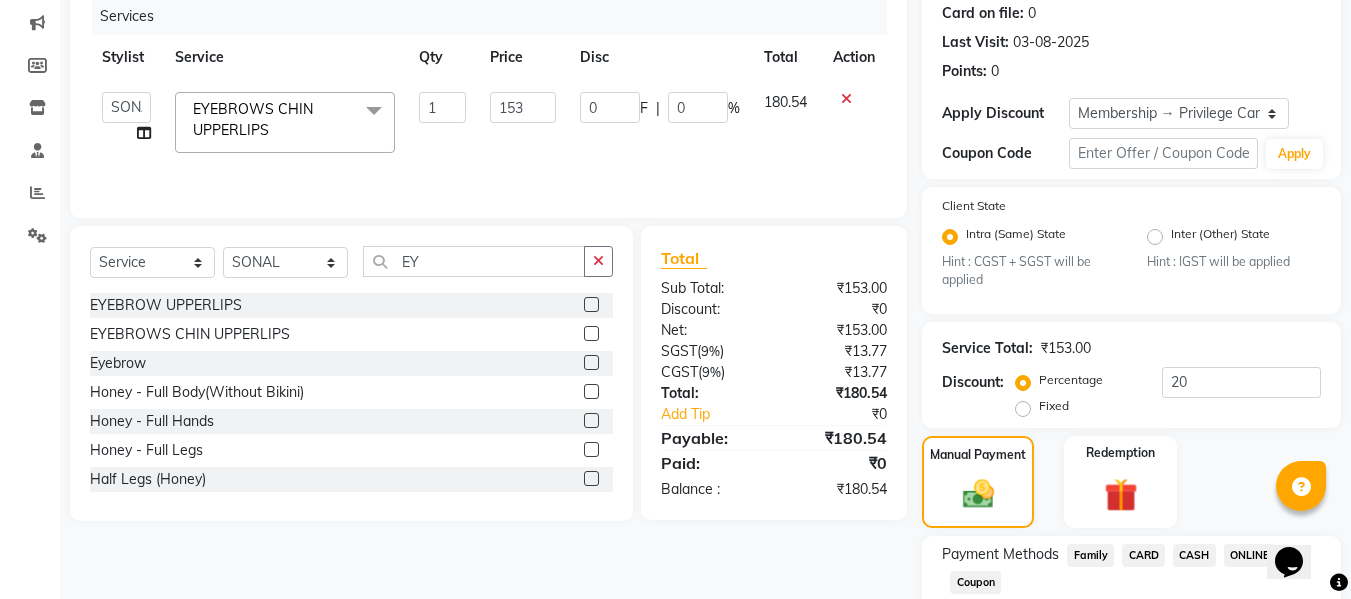 scroll, scrollTop: 378, scrollLeft: 0, axis: vertical 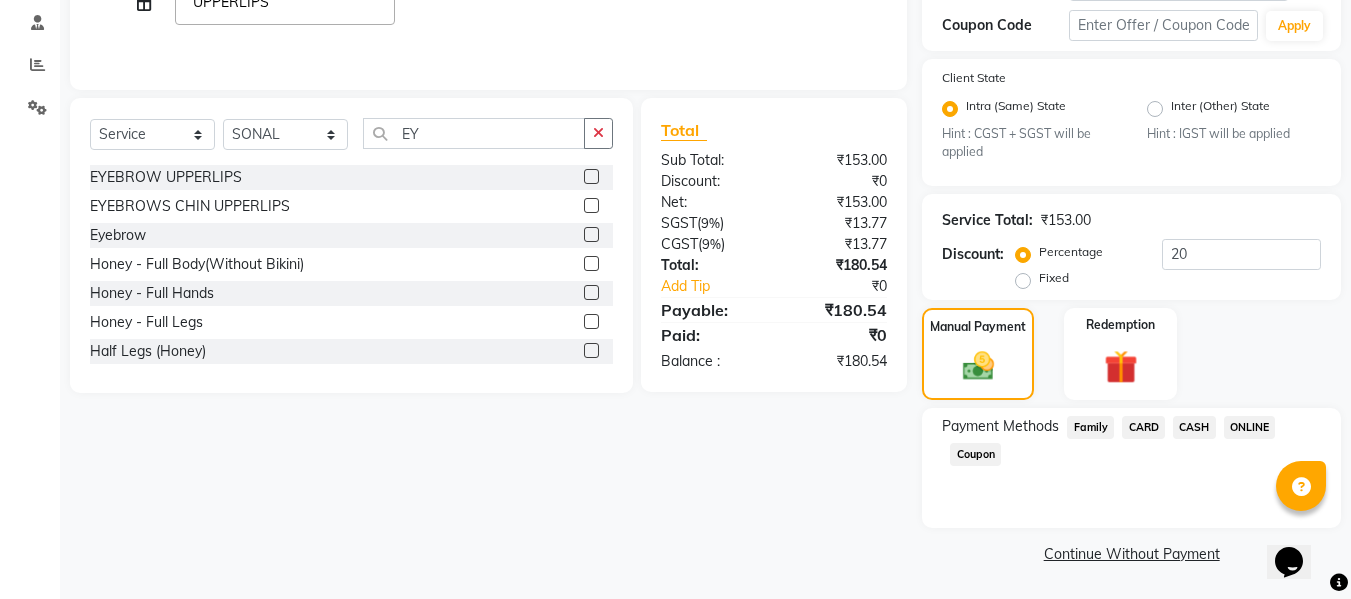 click on "ONLINE" 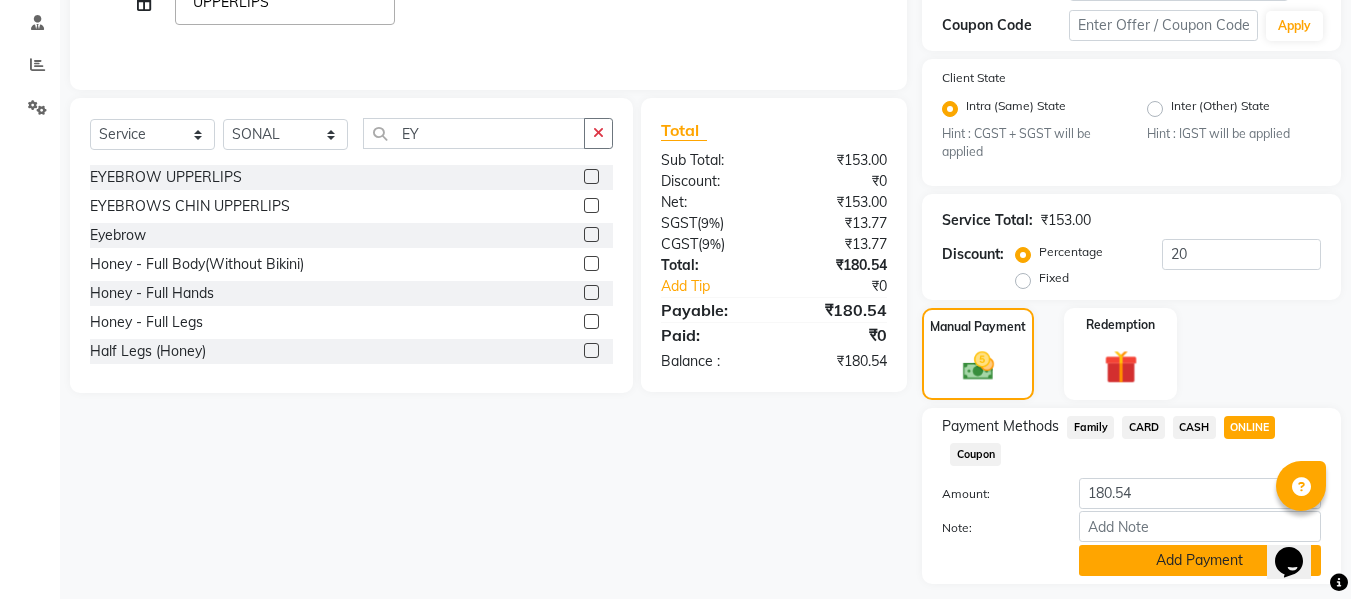 click on "Add Payment" 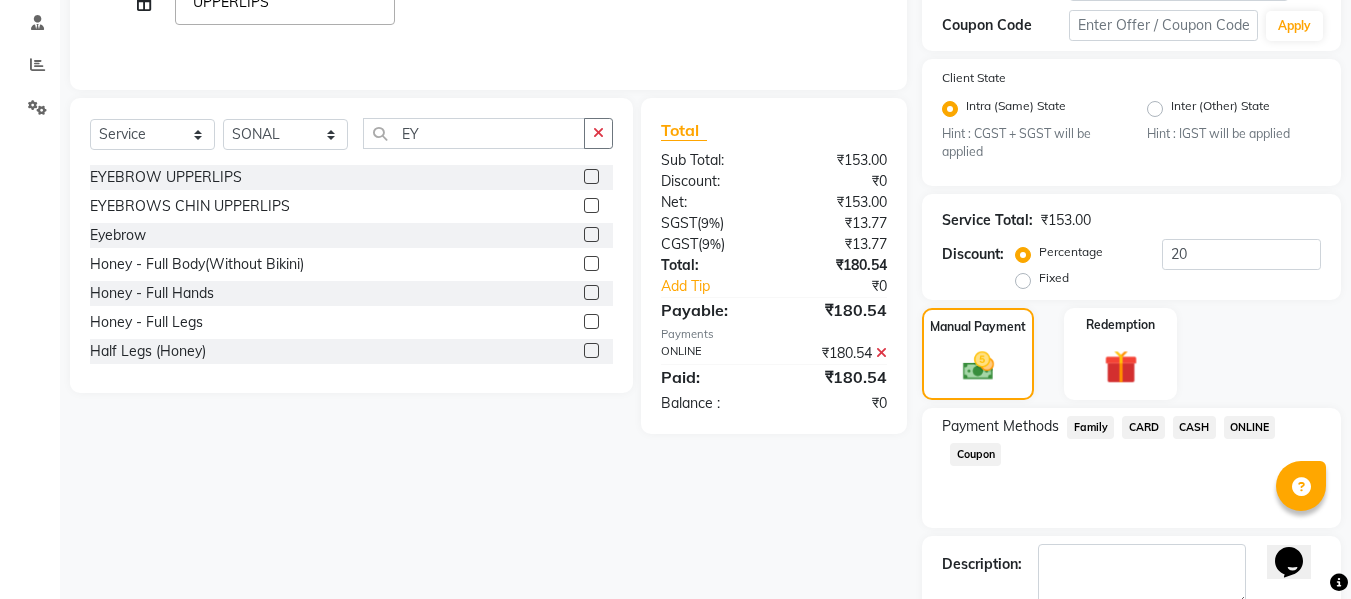 scroll, scrollTop: 491, scrollLeft: 0, axis: vertical 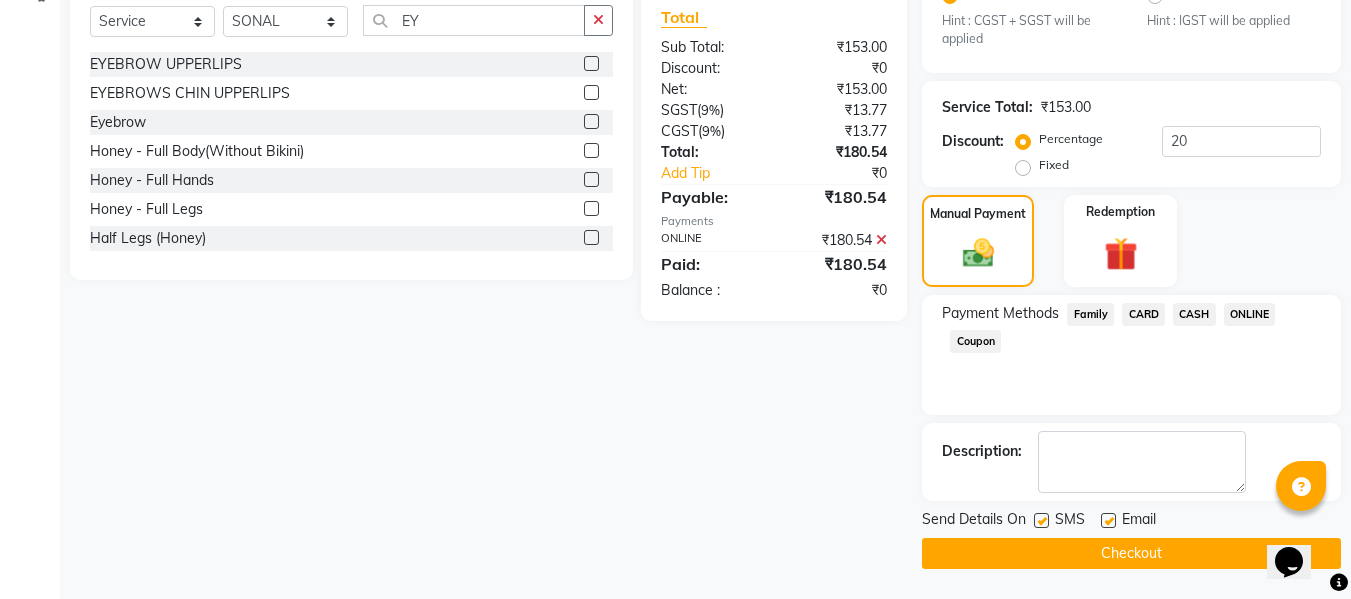 click on "Checkout" 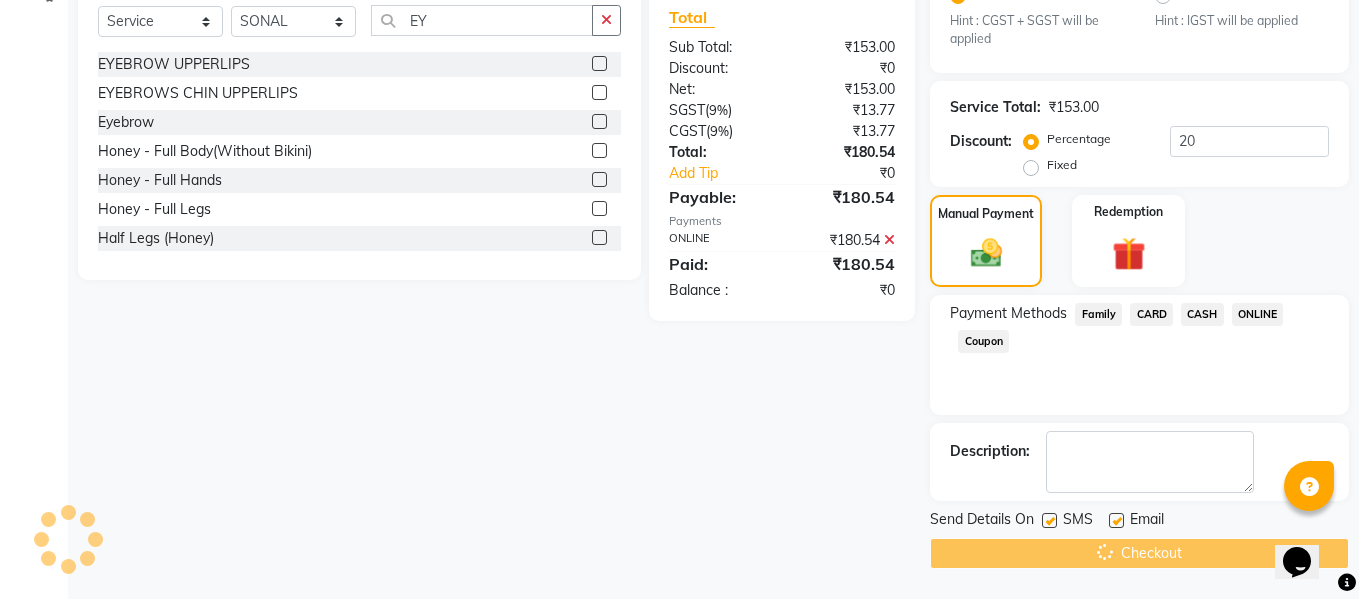 scroll, scrollTop: 0, scrollLeft: 0, axis: both 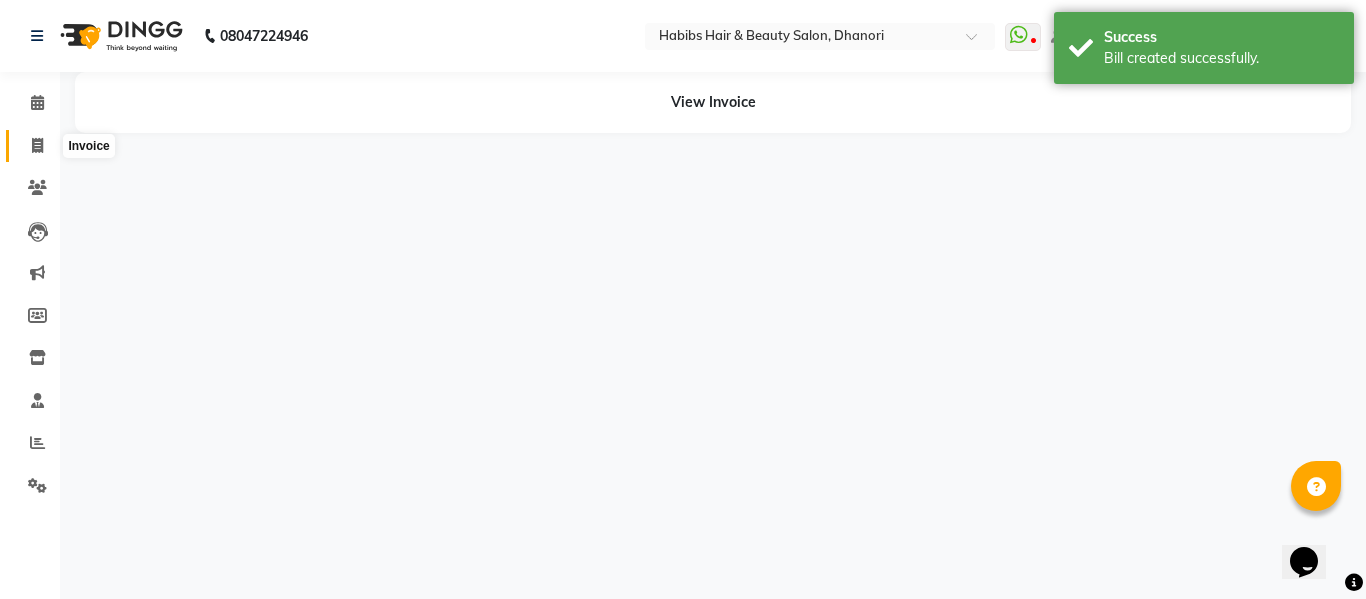 click 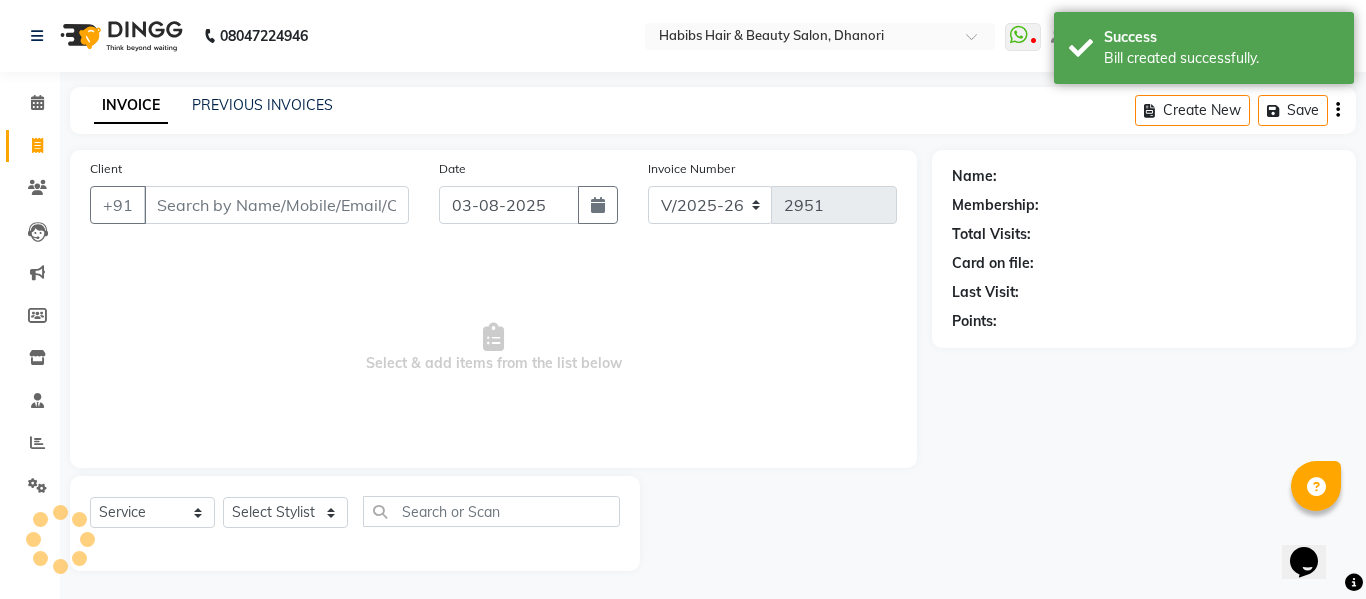 scroll, scrollTop: 2, scrollLeft: 0, axis: vertical 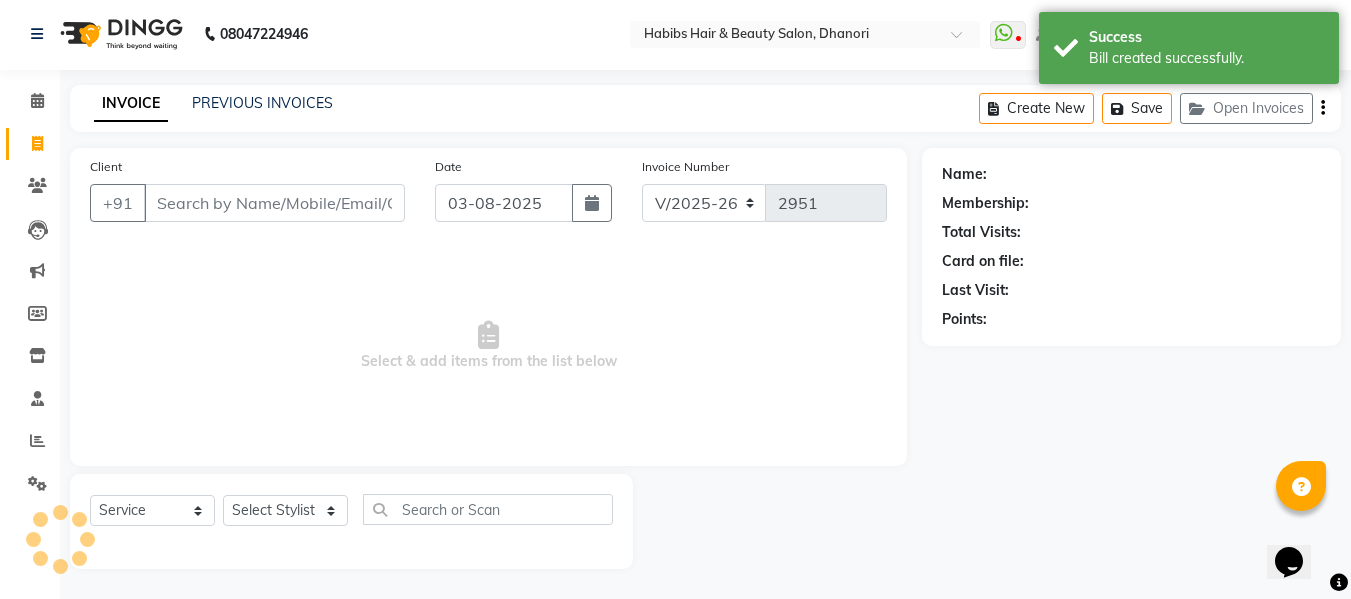 click on "Client" at bounding box center [274, 203] 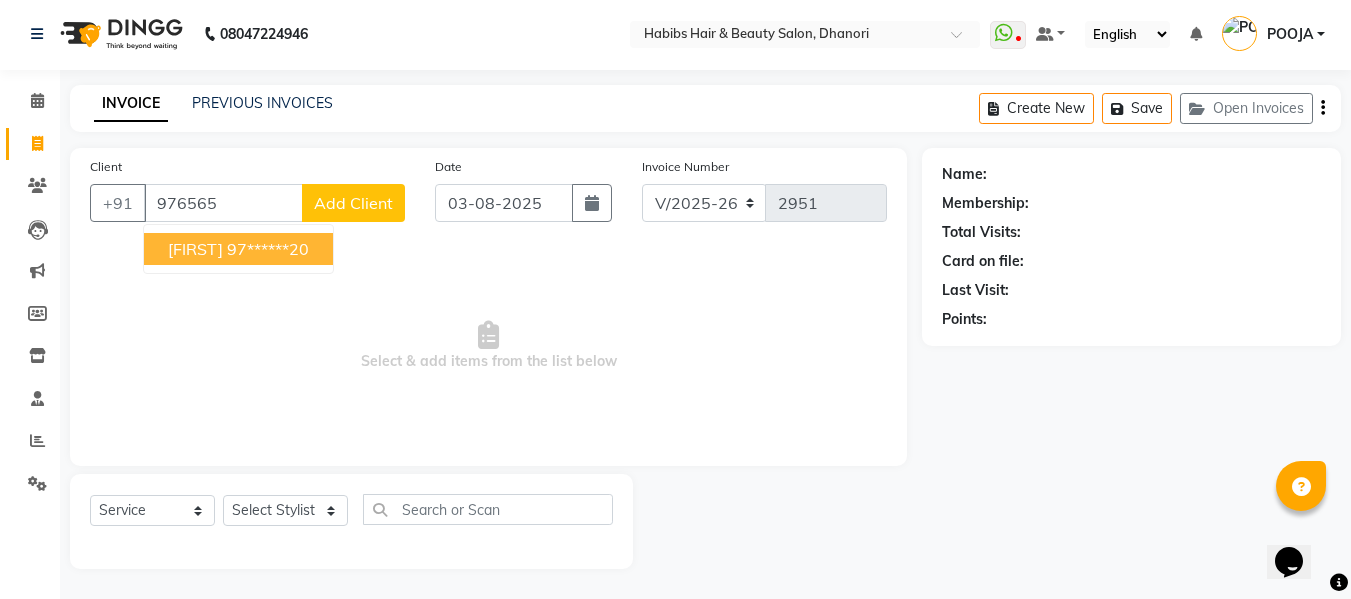 click on "[FIRST]" at bounding box center [195, 249] 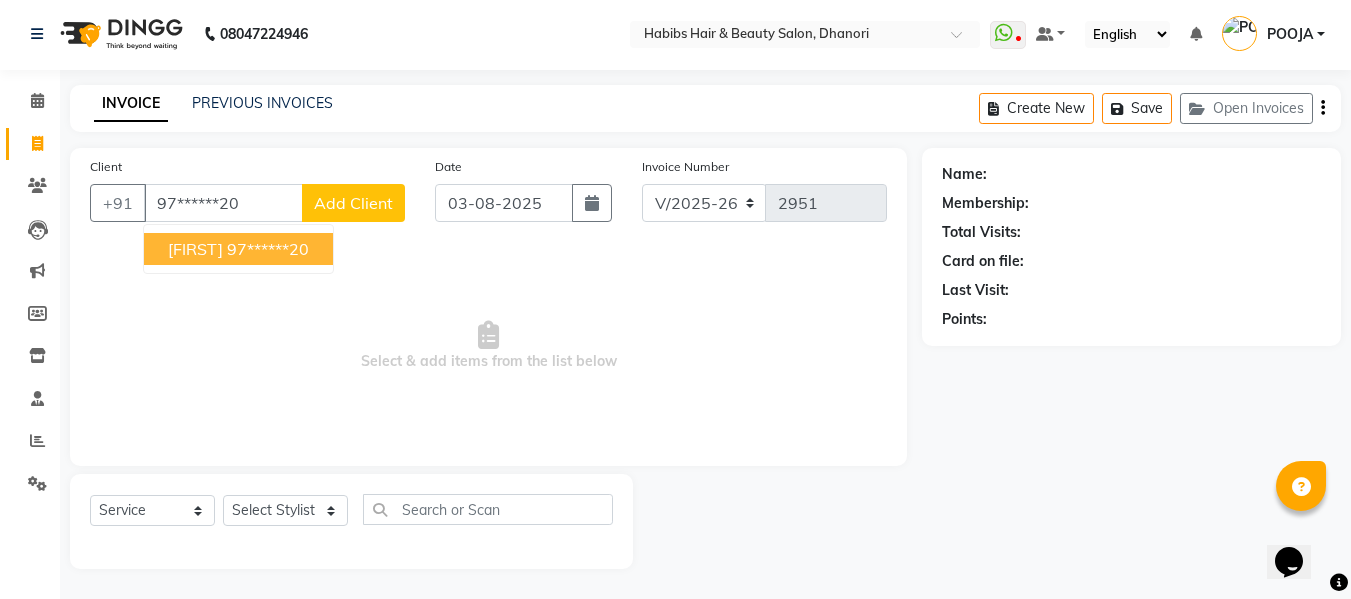 type on "97******20" 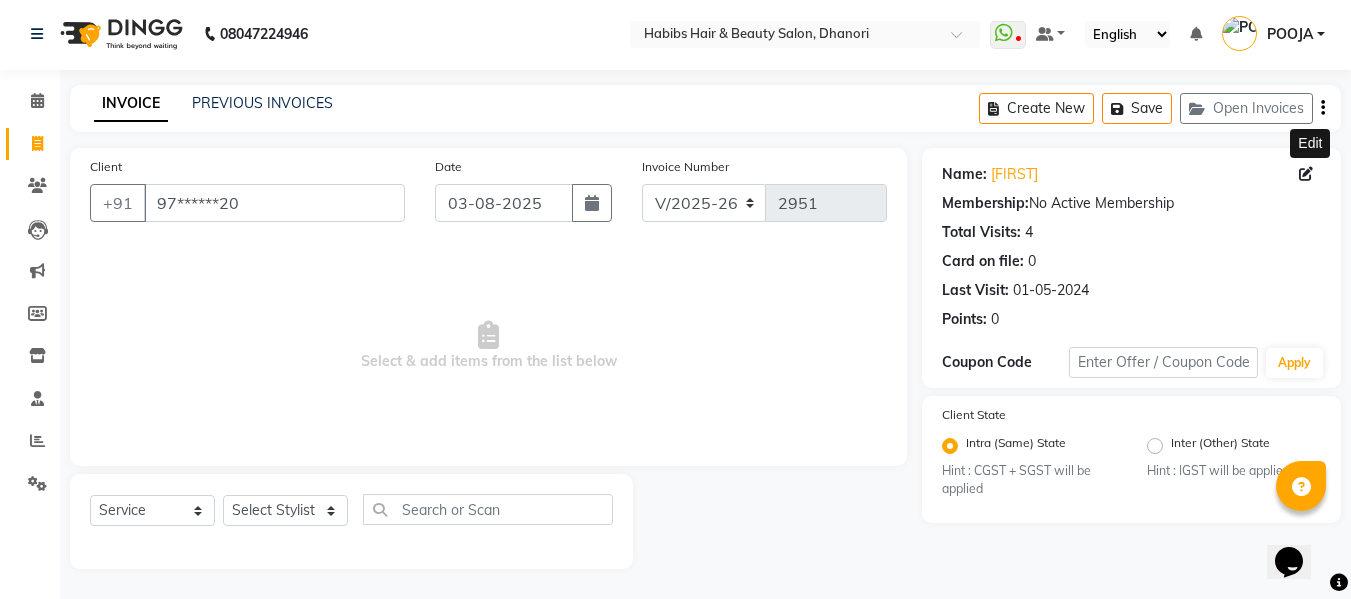 click 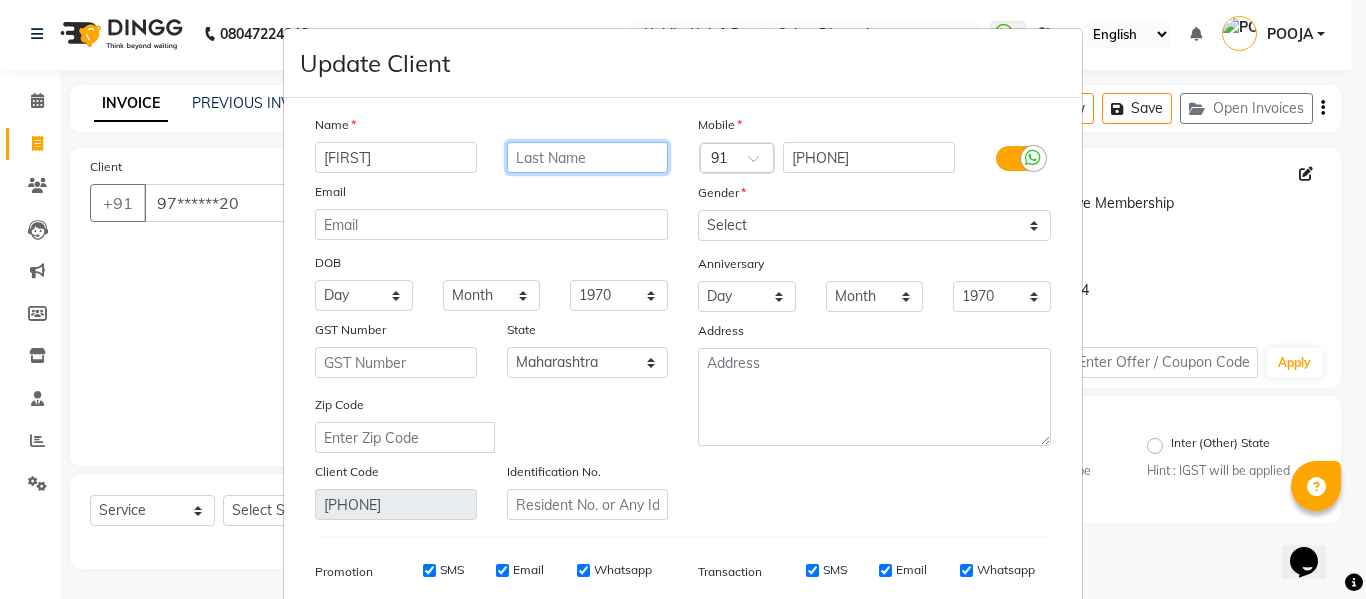 click at bounding box center (588, 157) 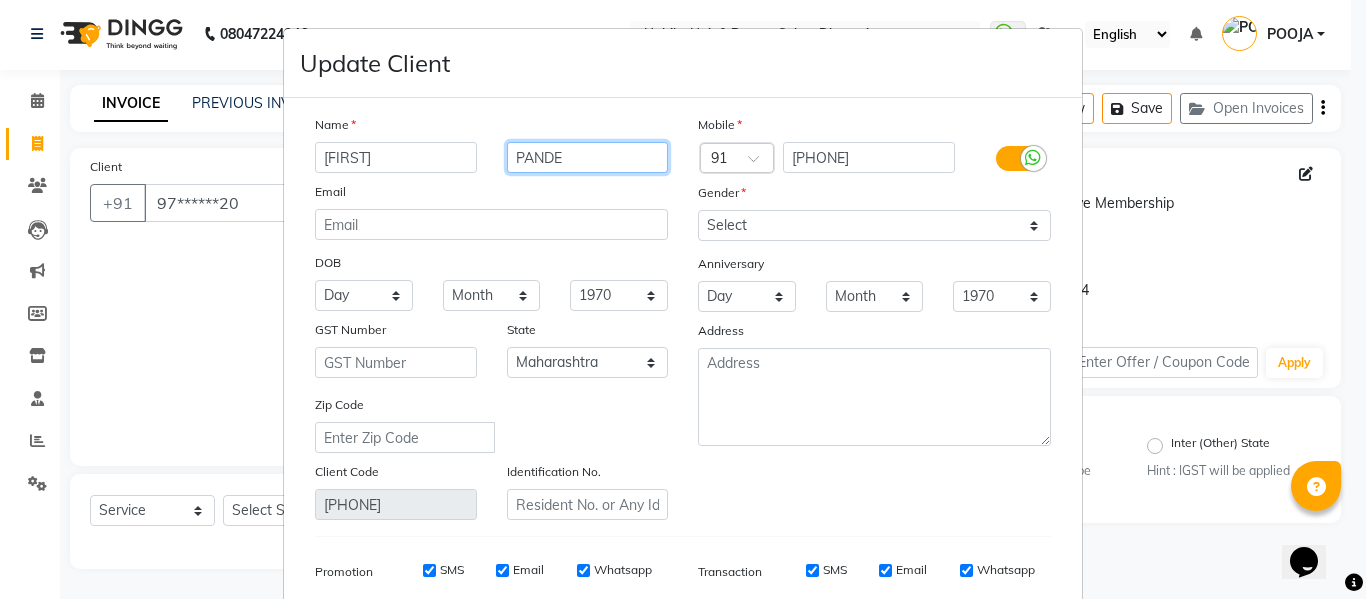 type on "PANDE" 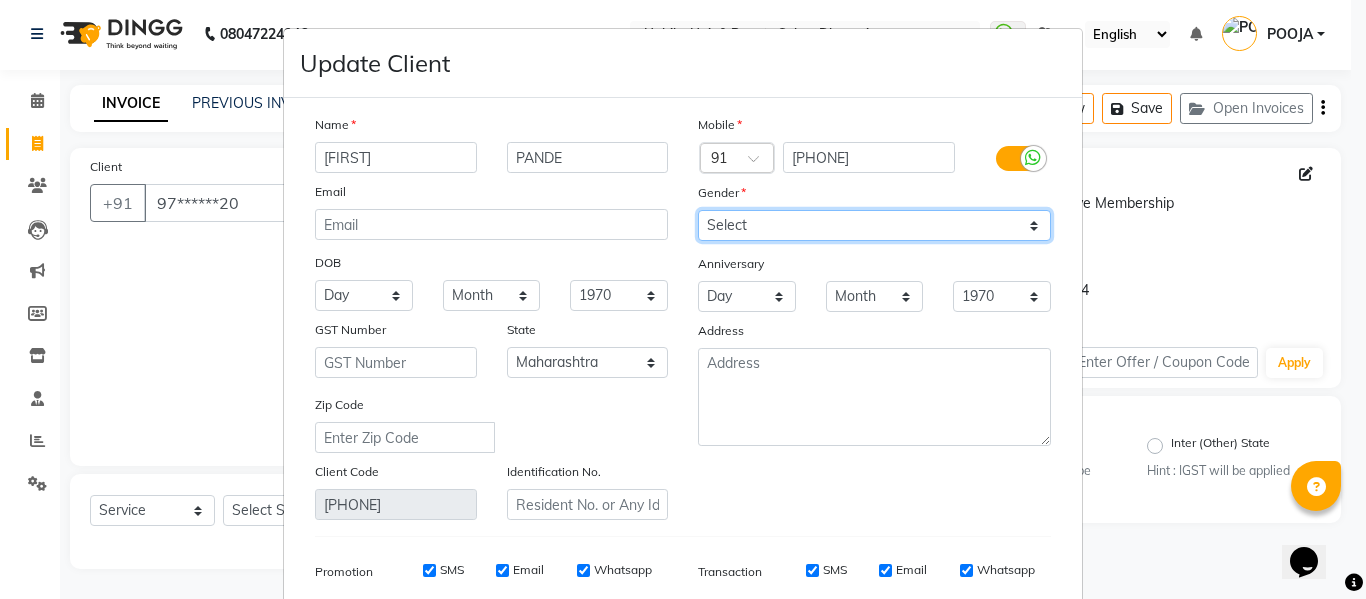 drag, startPoint x: 702, startPoint y: 212, endPoint x: 720, endPoint y: 280, distance: 70.34202 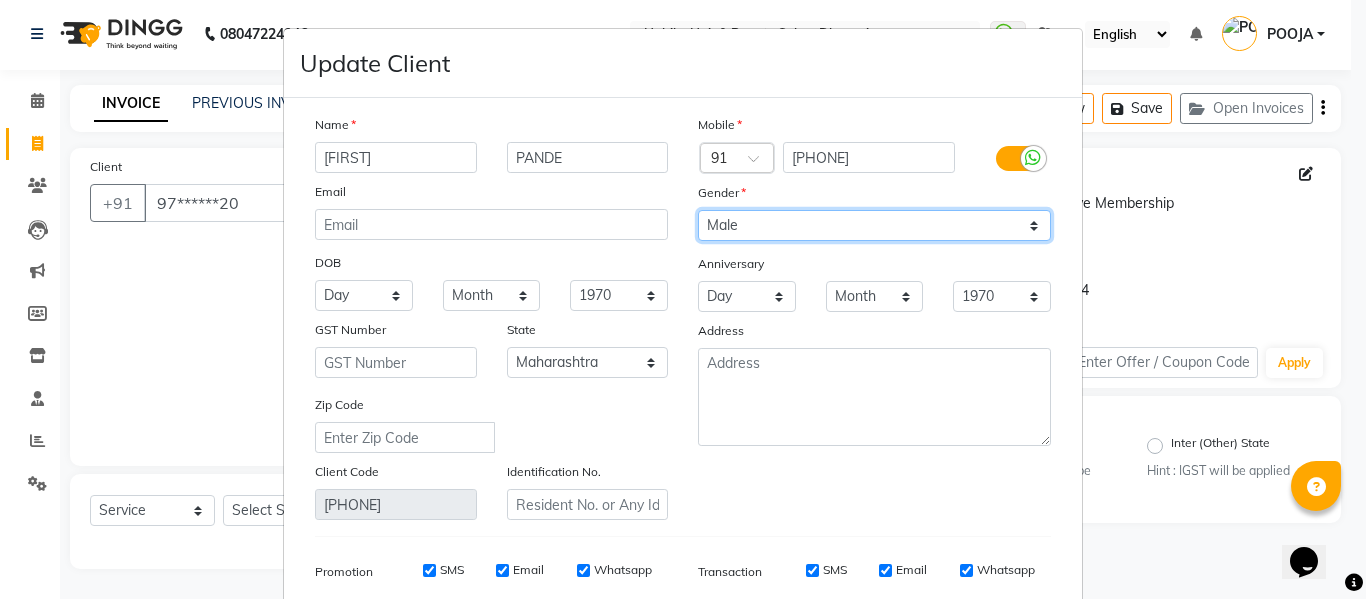 click on "Select Male Female Other Prefer Not To Say" at bounding box center (874, 225) 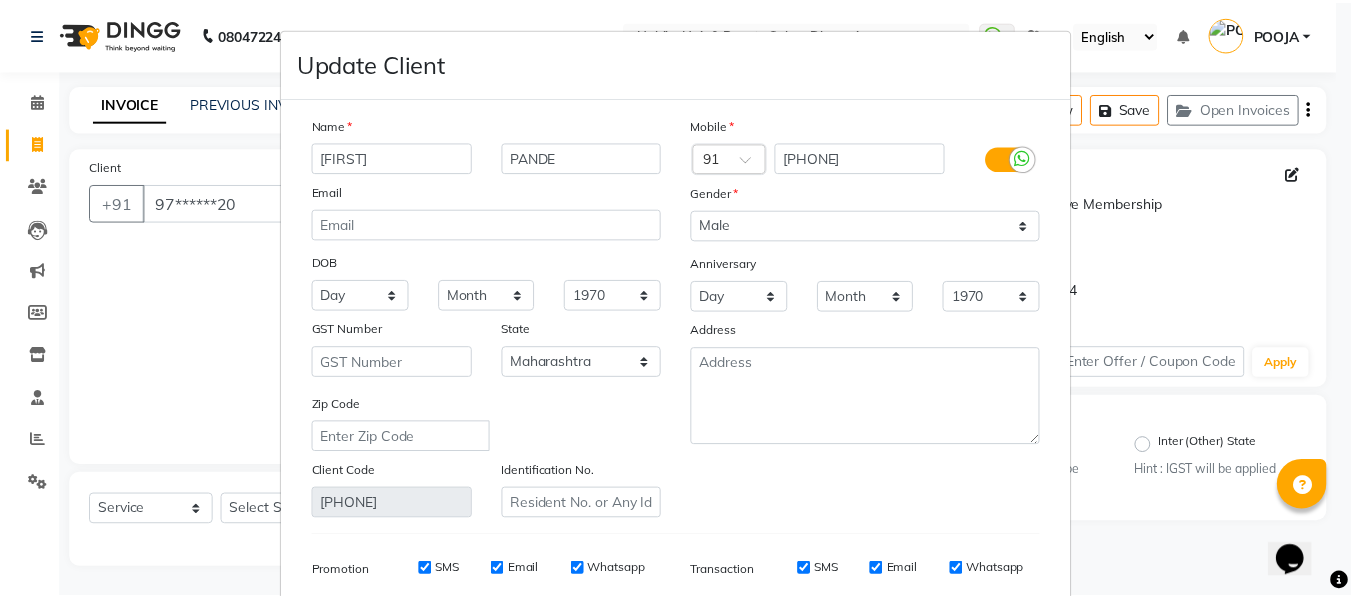 scroll, scrollTop: 288, scrollLeft: 0, axis: vertical 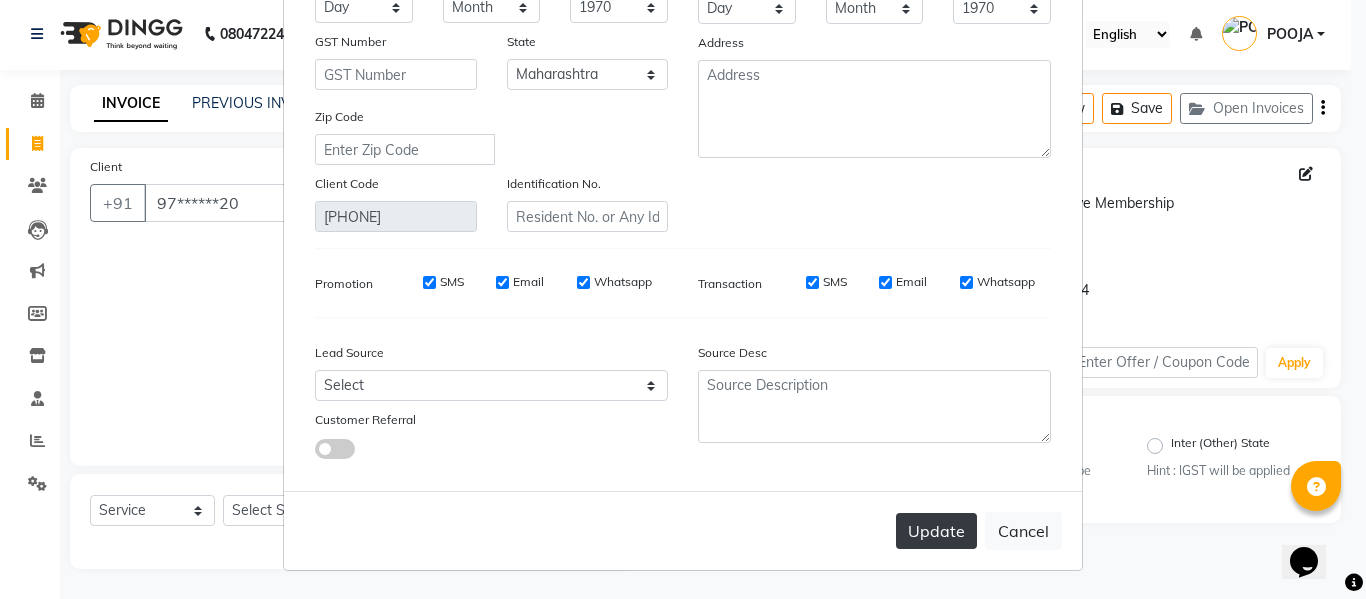 click on "Update" at bounding box center (936, 531) 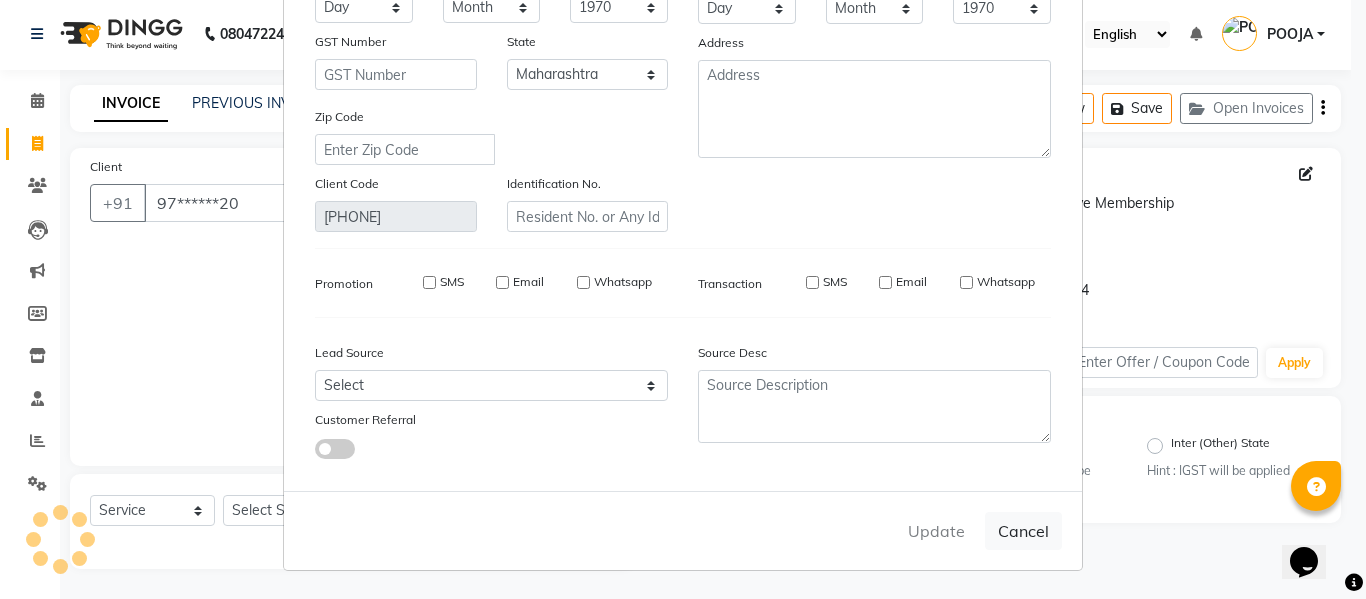 type 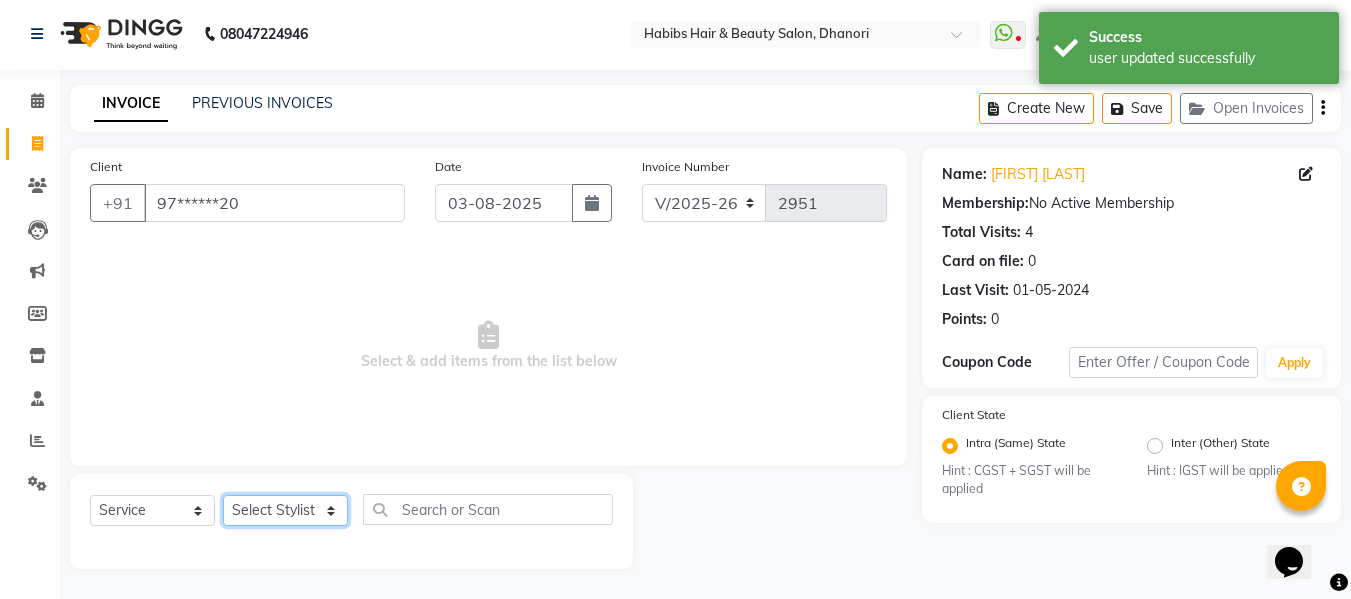 click on "Select Stylist Admin  [FIRST]  [LAST] [LAST] [LAST] [LAST] [LAST] [LAST] [LAST] [LAST] [LAST] [LAST] [LAST] [LAST] [LAST]" 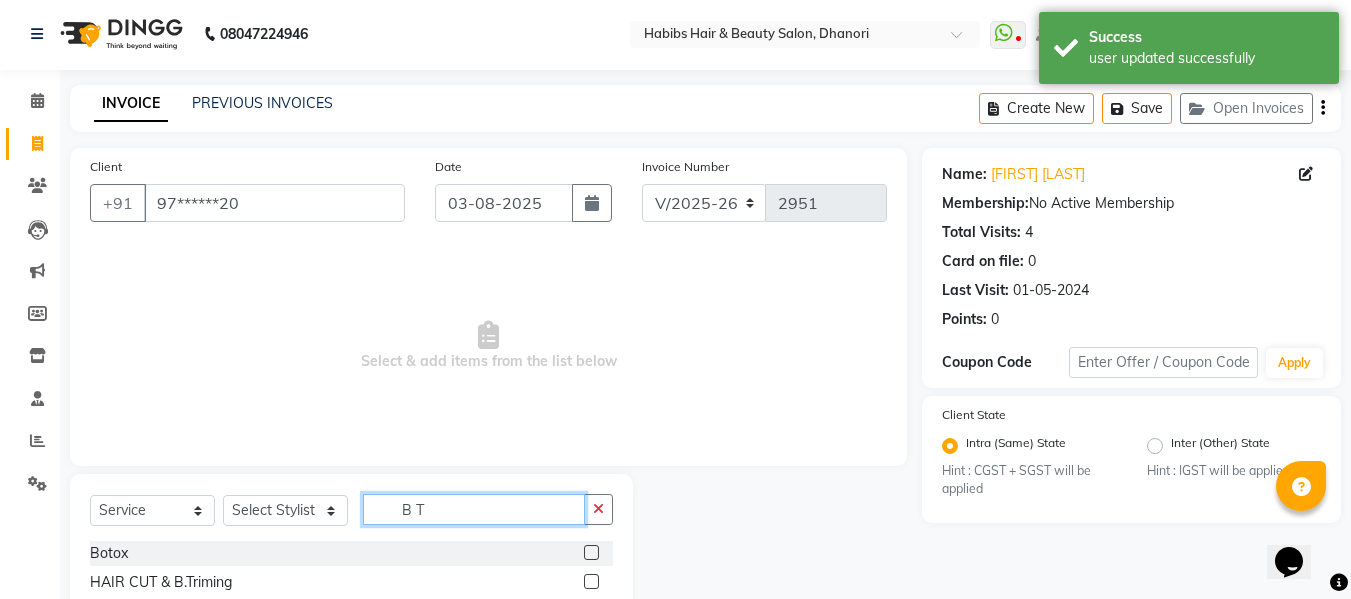 type on "B T" 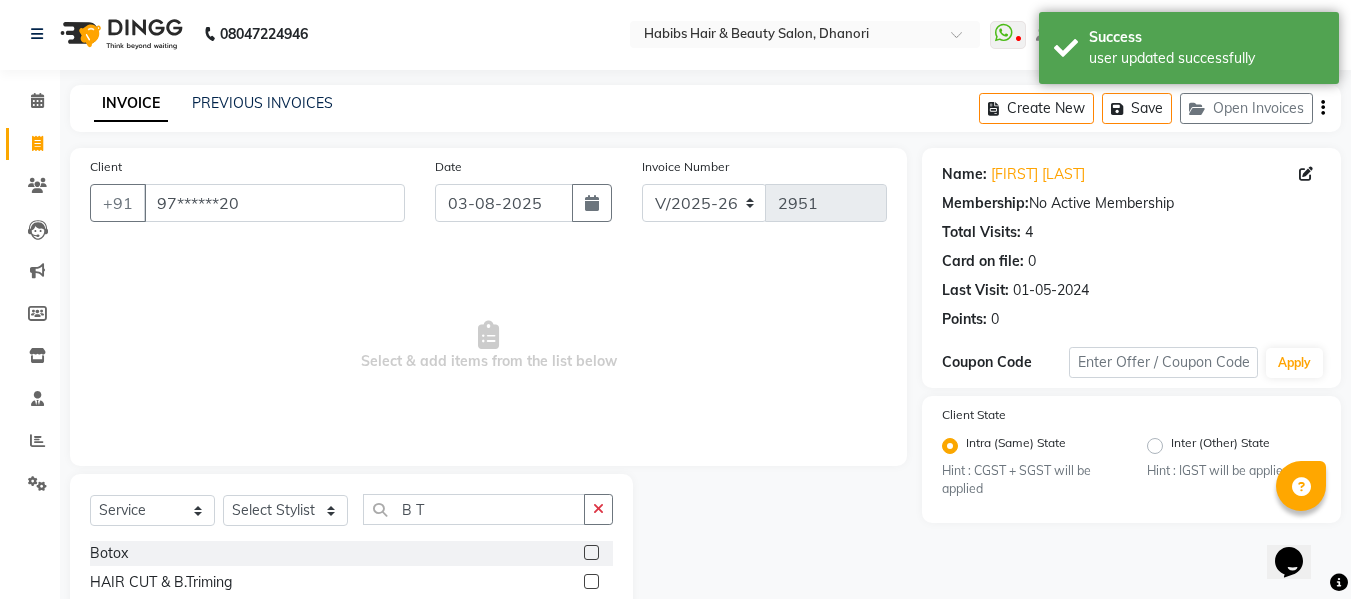 click 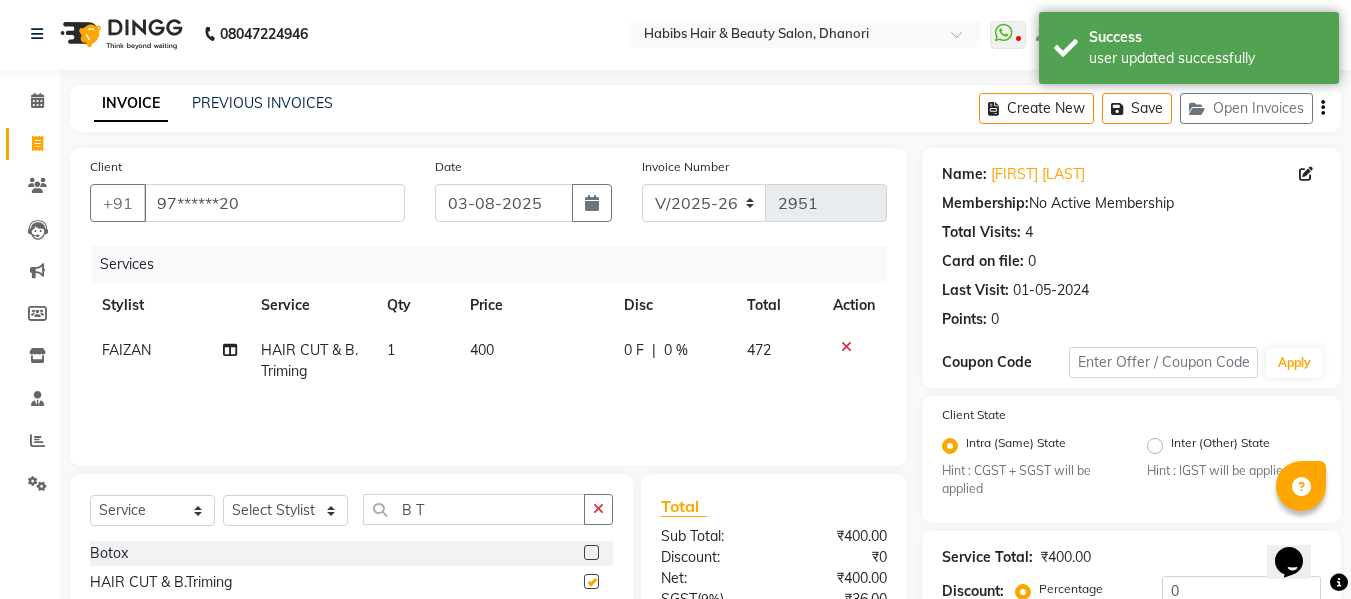 checkbox on "false" 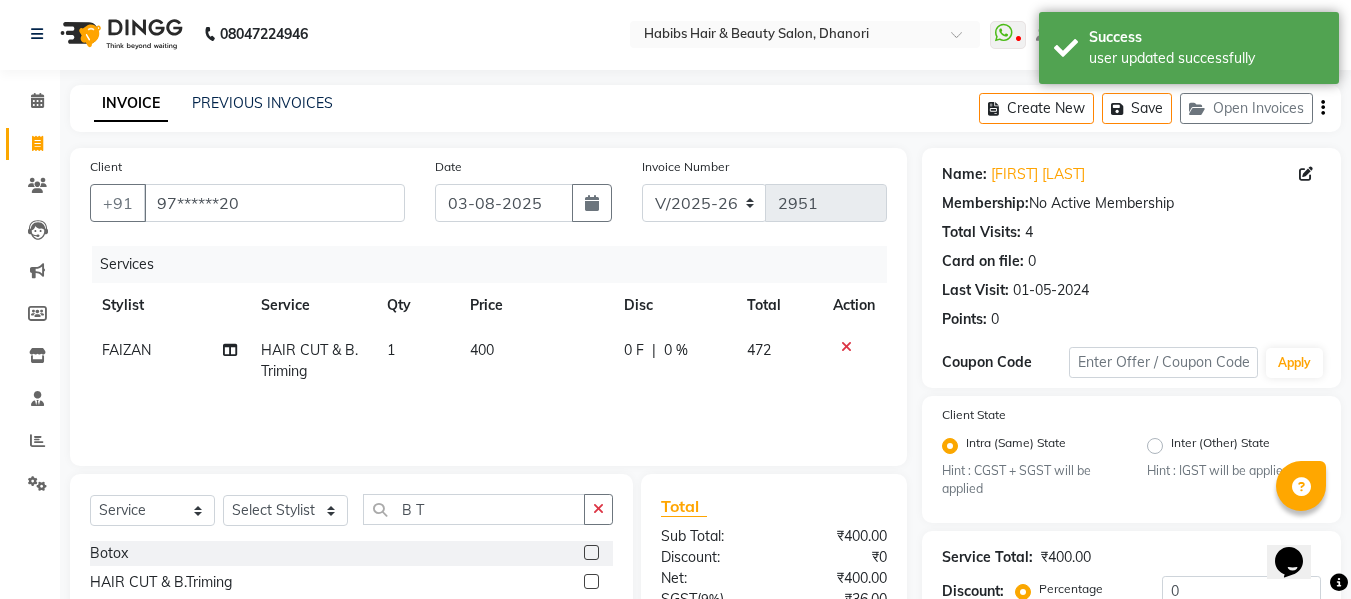 click on "400" 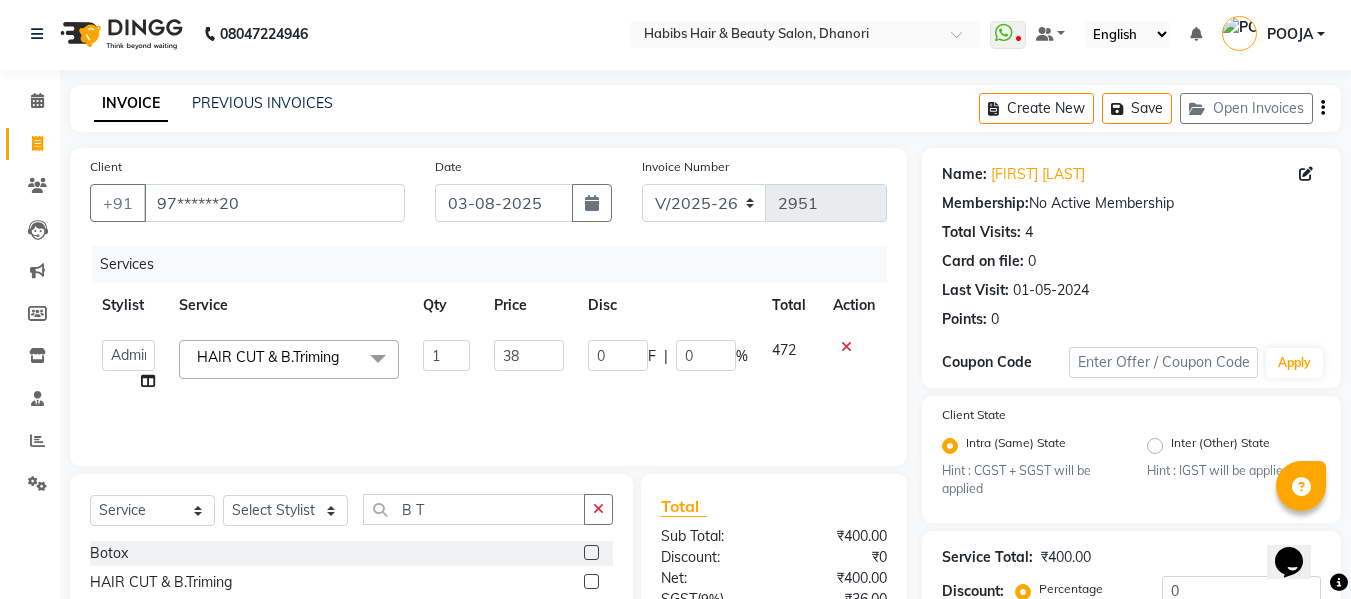 type on "382" 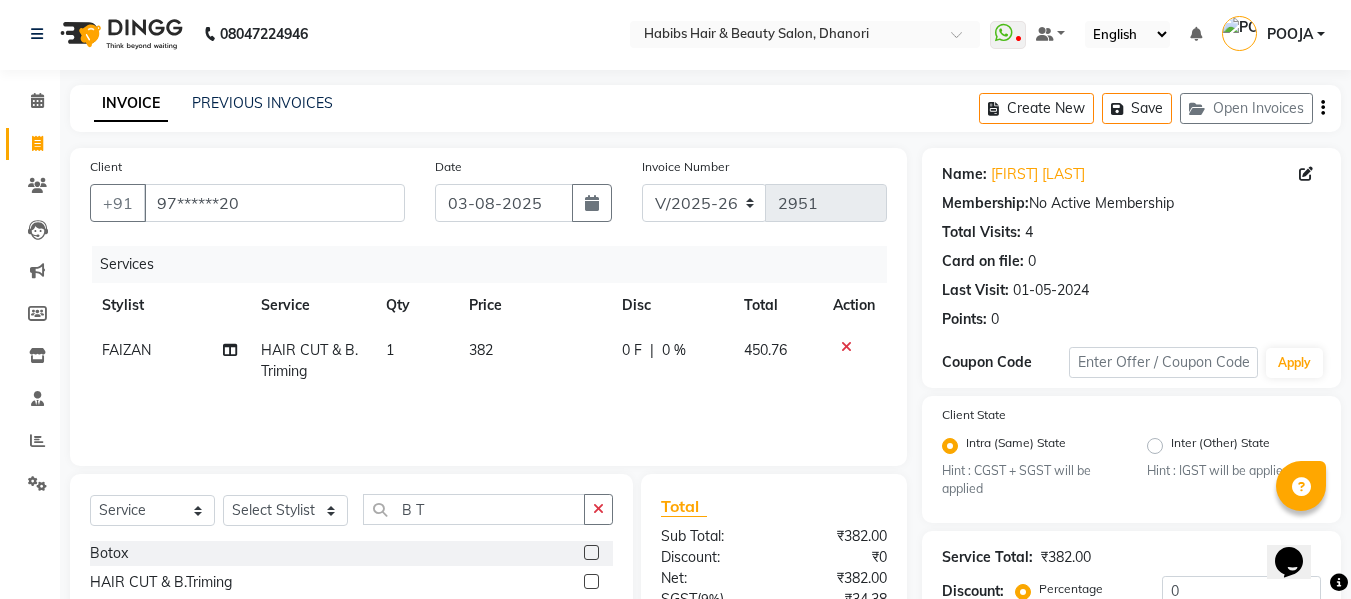 click on "382" 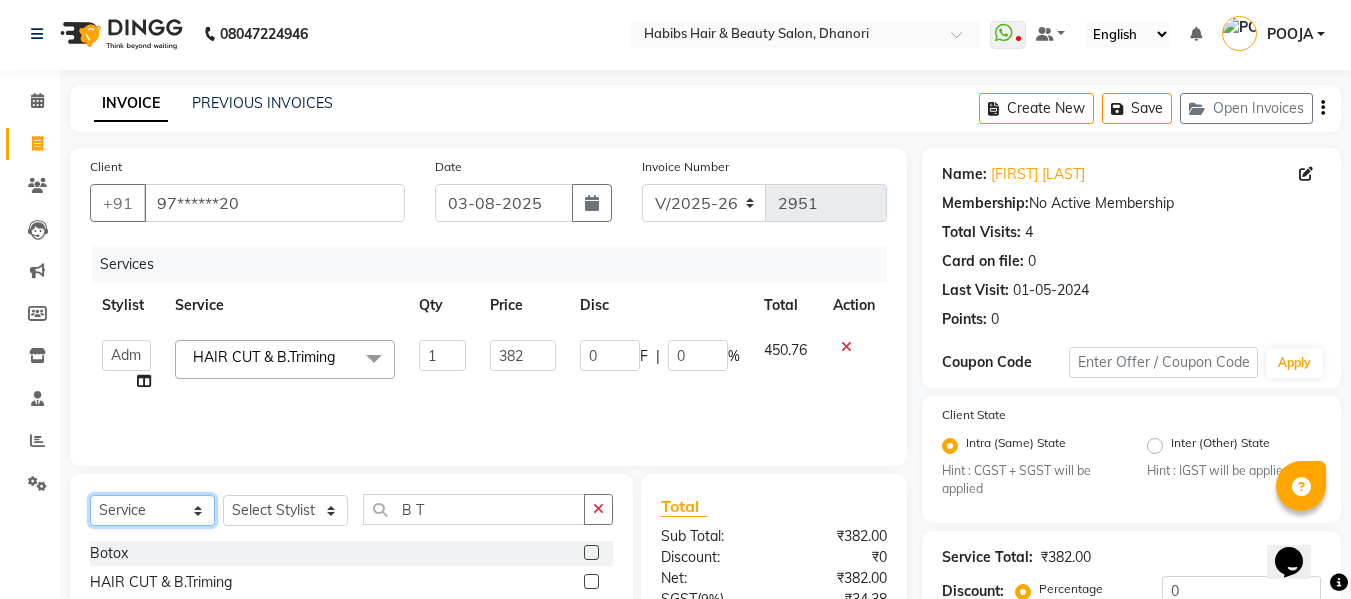 click on "Select  Service  Product  Membership  Package Voucher Prepaid Gift Card" 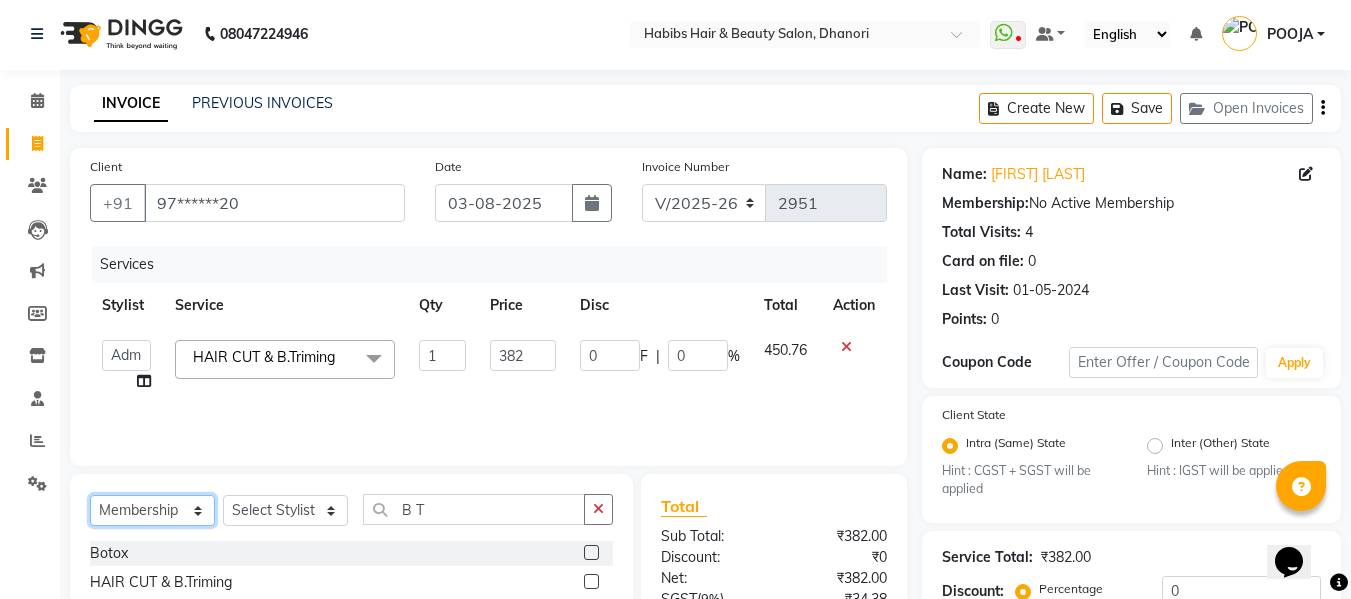 click on "Select  Service  Product  Membership  Package Voucher Prepaid Gift Card" 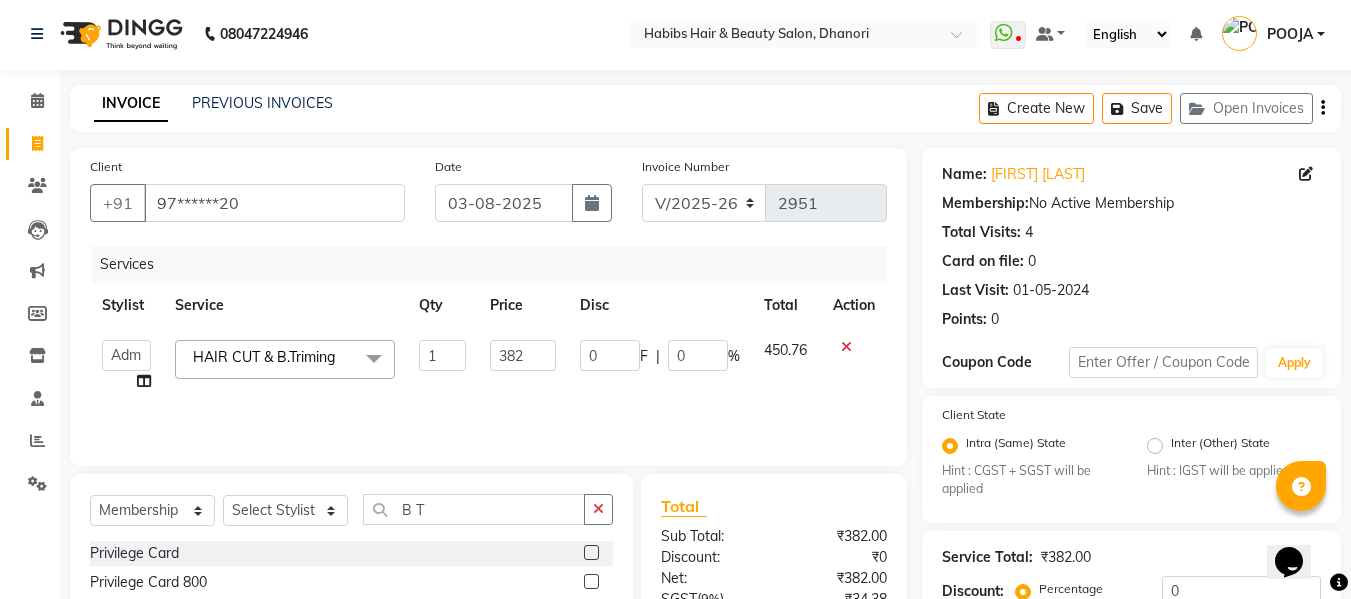 click 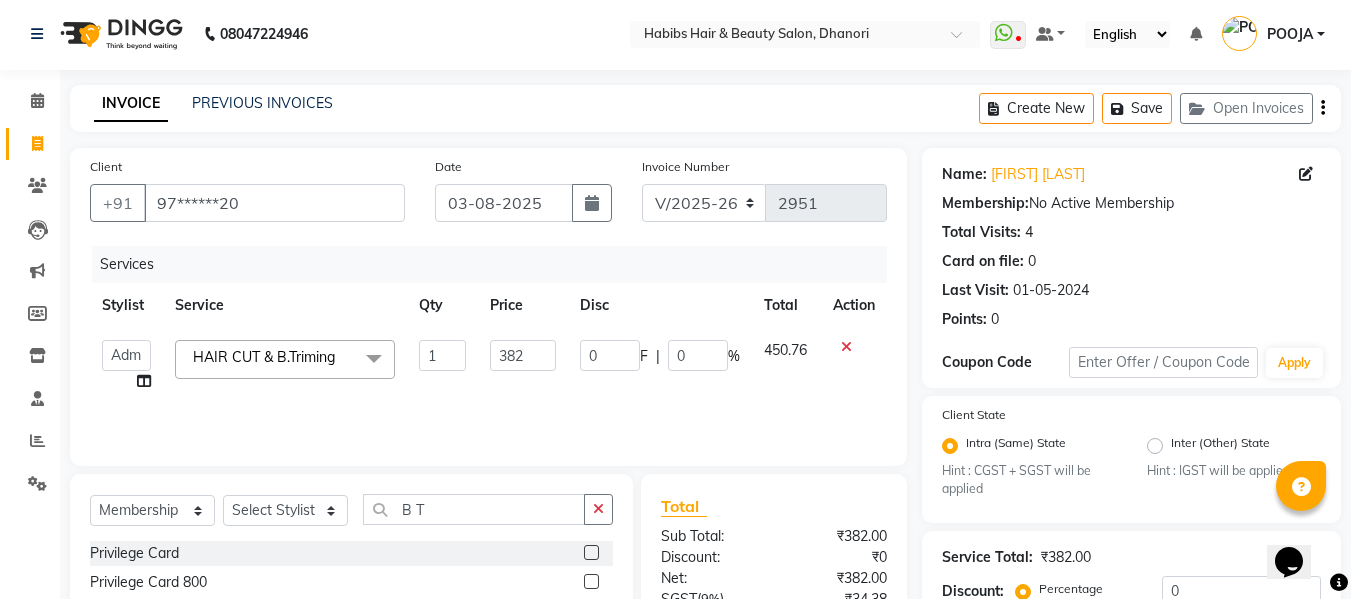 click at bounding box center (590, 582) 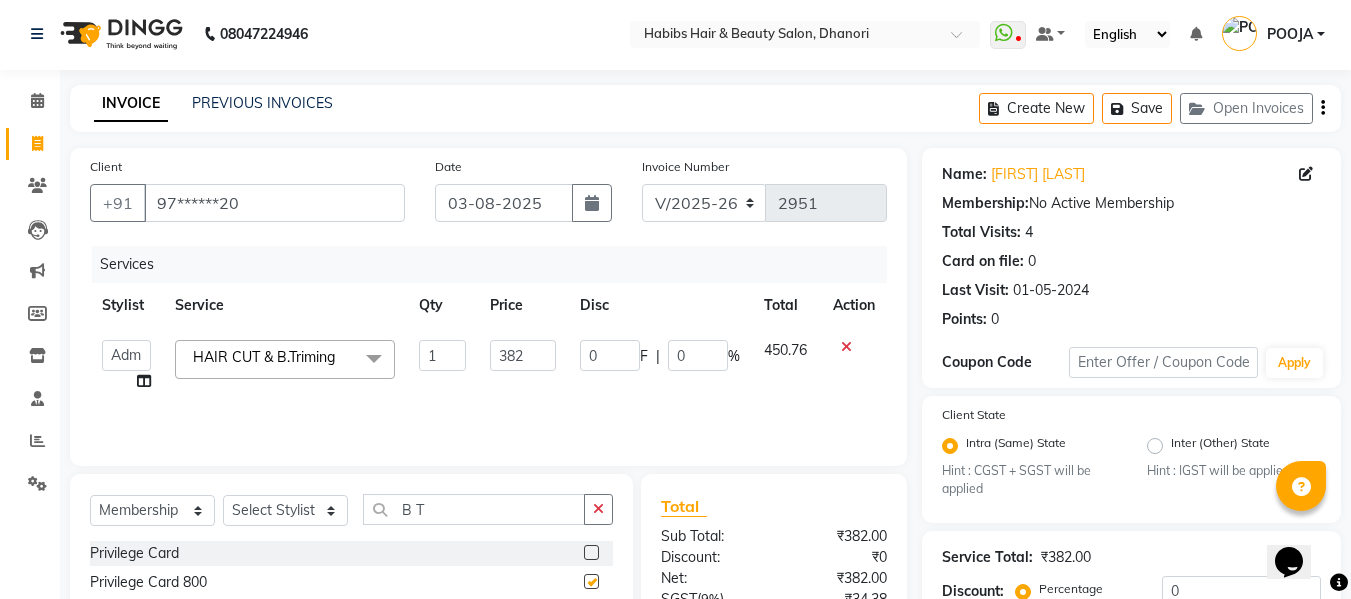 select on "select" 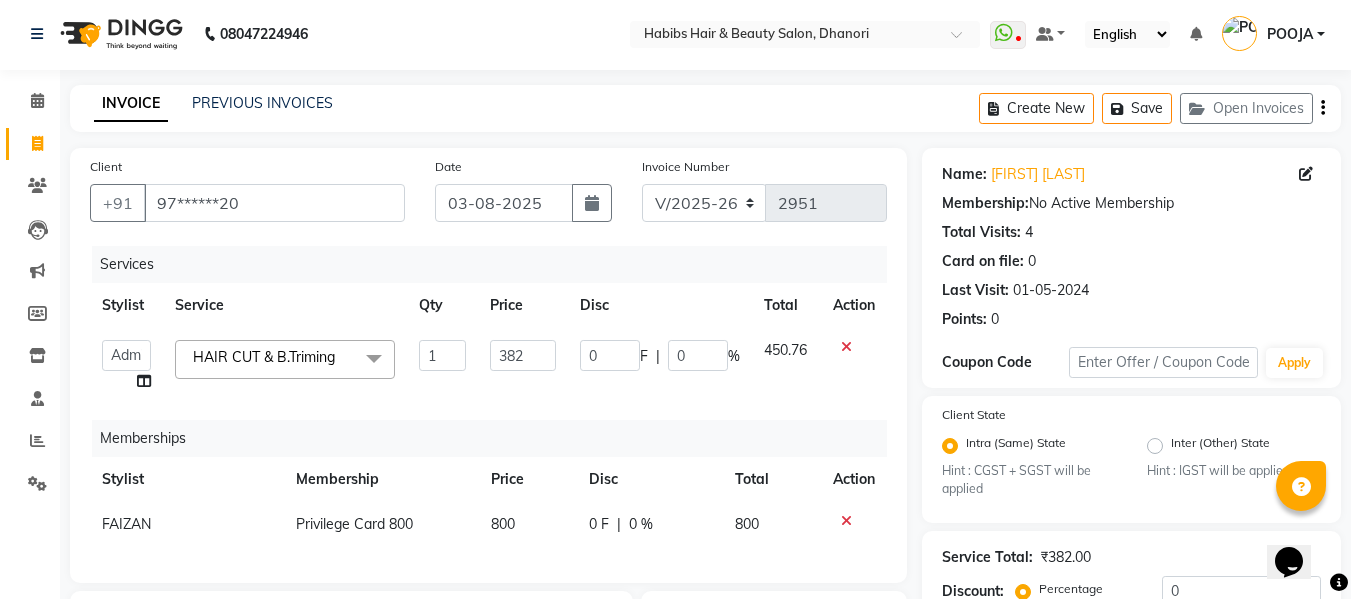 click on "FAIZAN" 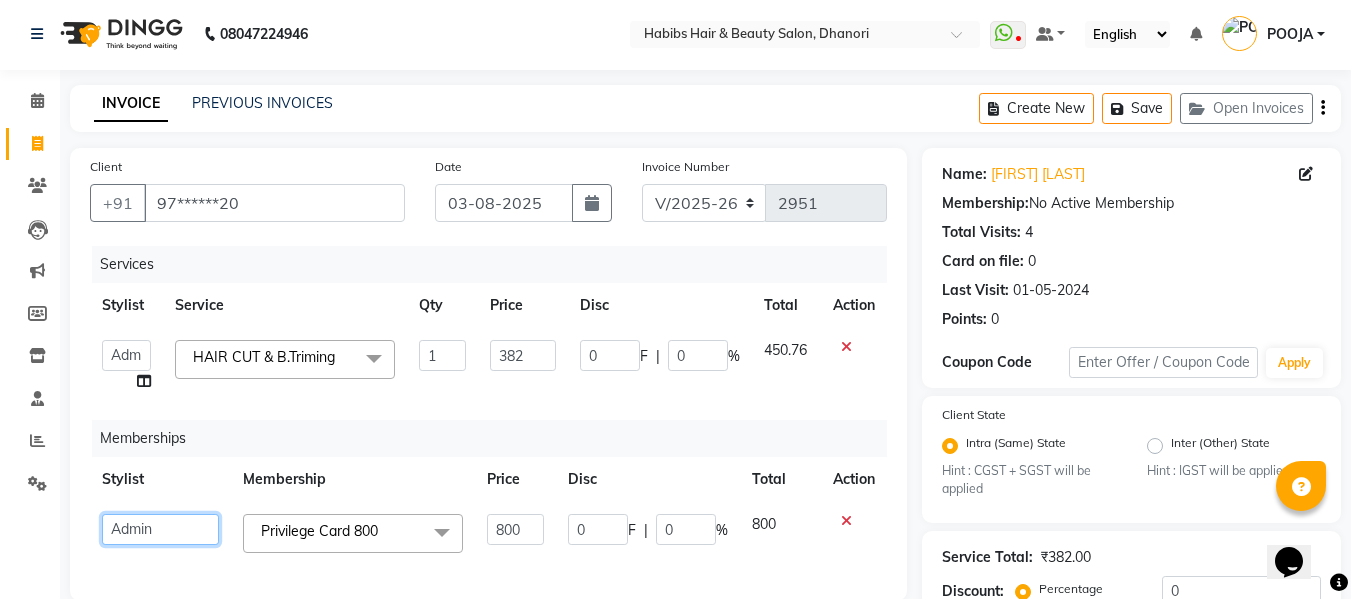 click on "Admin ALISHAN ARMAN DIVYA FAIZAN IRFAN MUZAMMIL POOJA POOJA J RAKESH SAHIL SHAKEEL SONAL" 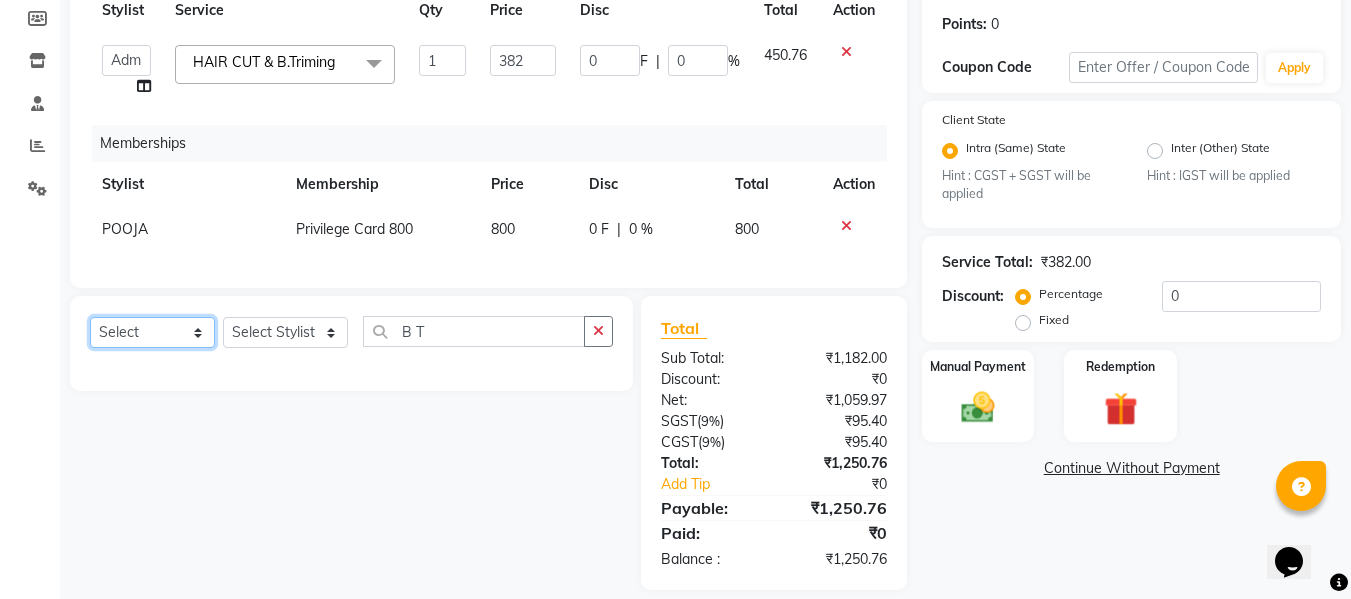 scroll, scrollTop: 333, scrollLeft: 0, axis: vertical 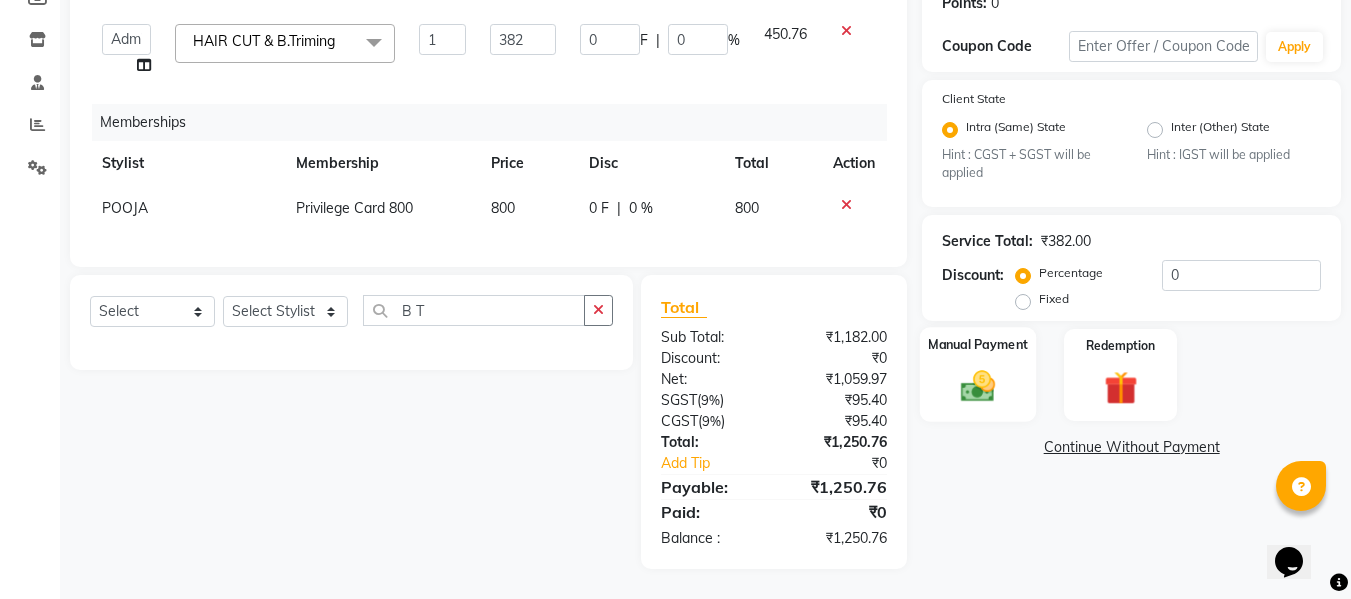 click 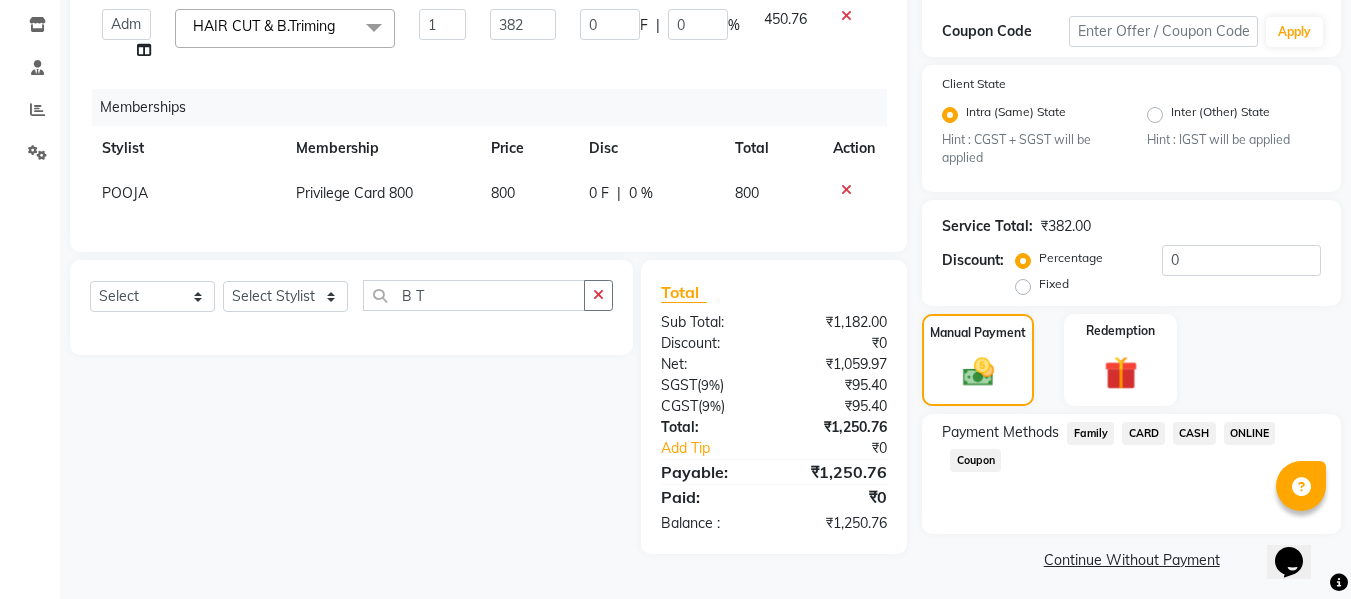 click on "Payment Methods  Family   CARD   CASH   ONLINE   Coupon" 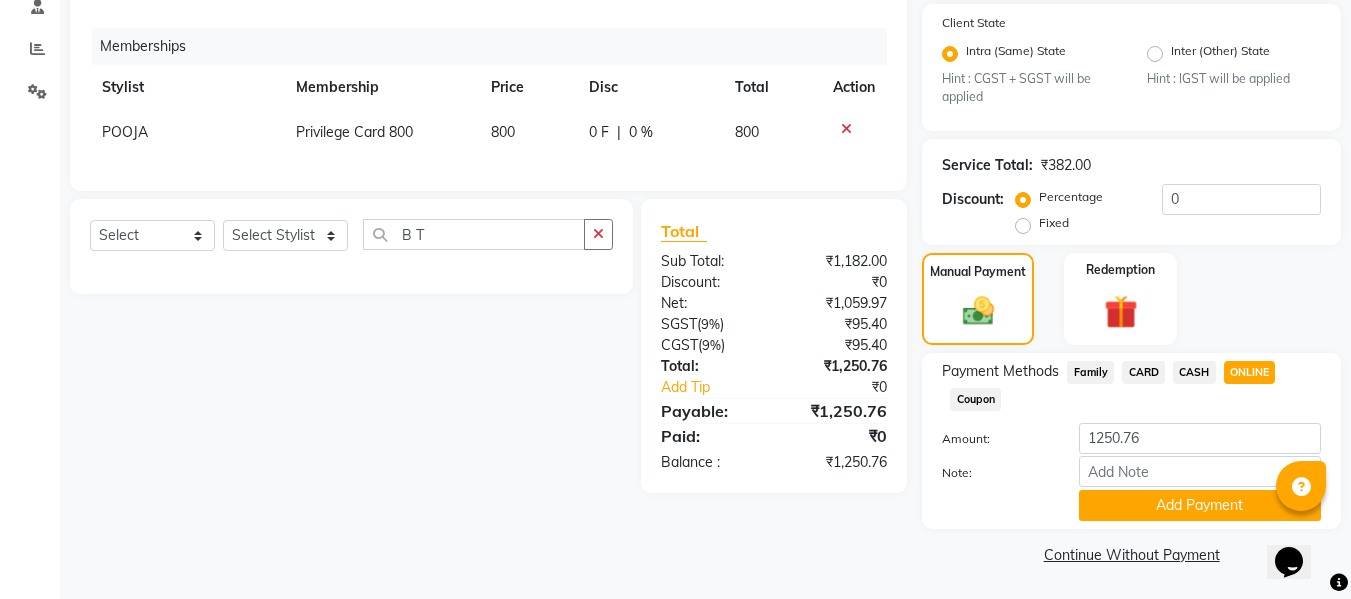 scroll, scrollTop: 395, scrollLeft: 0, axis: vertical 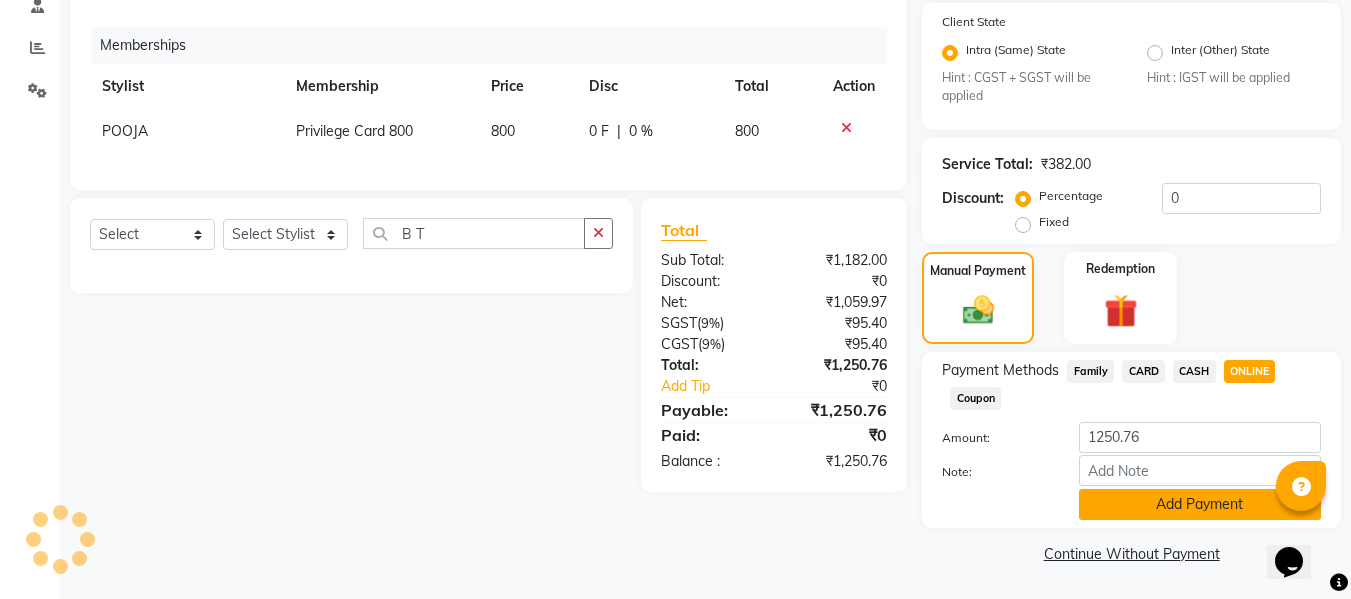 click on "Add Payment" 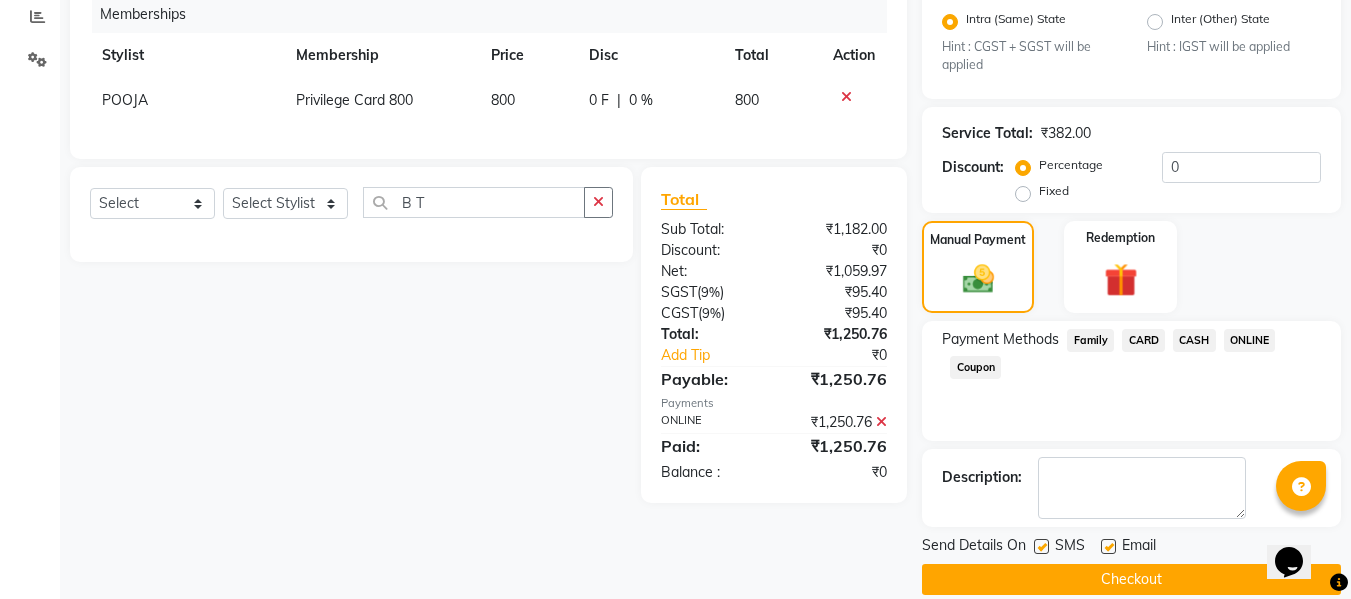 scroll, scrollTop: 452, scrollLeft: 0, axis: vertical 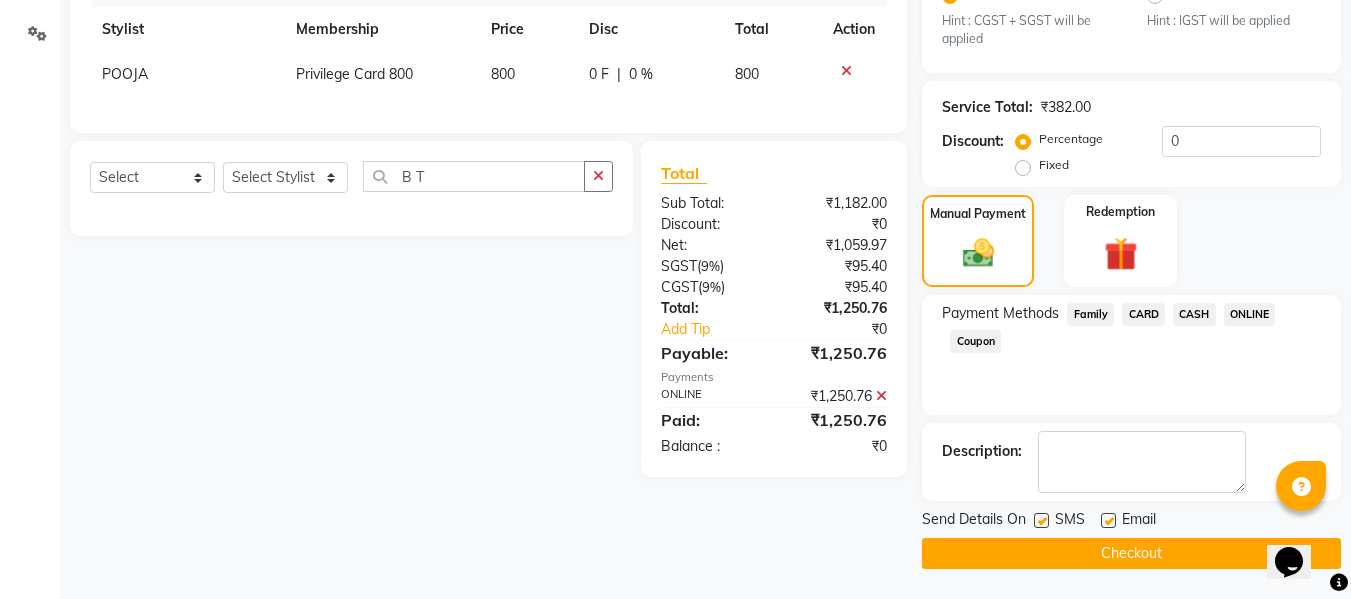 click on "Checkout" 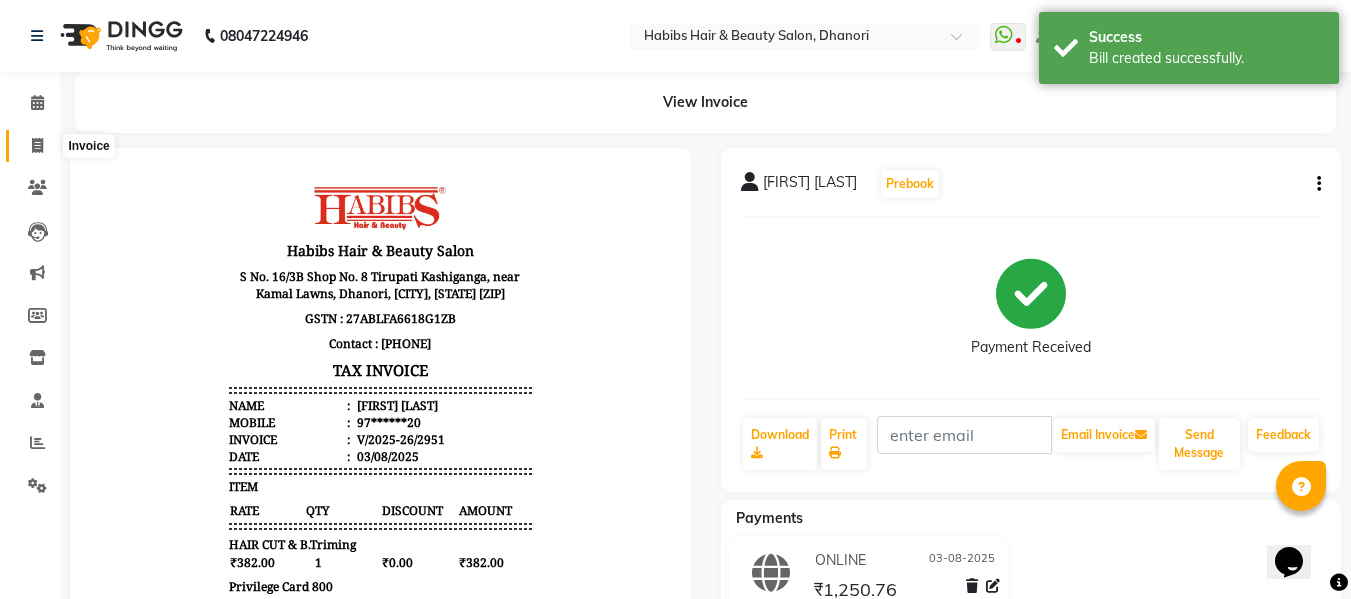 scroll, scrollTop: 0, scrollLeft: 0, axis: both 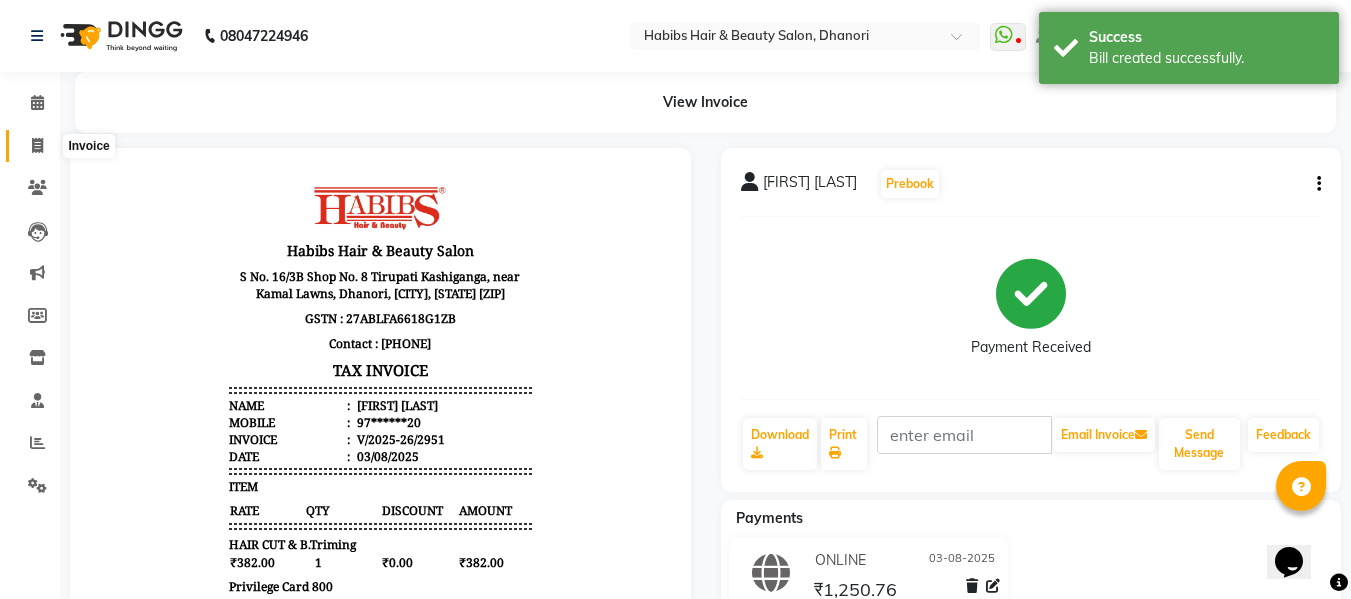 click 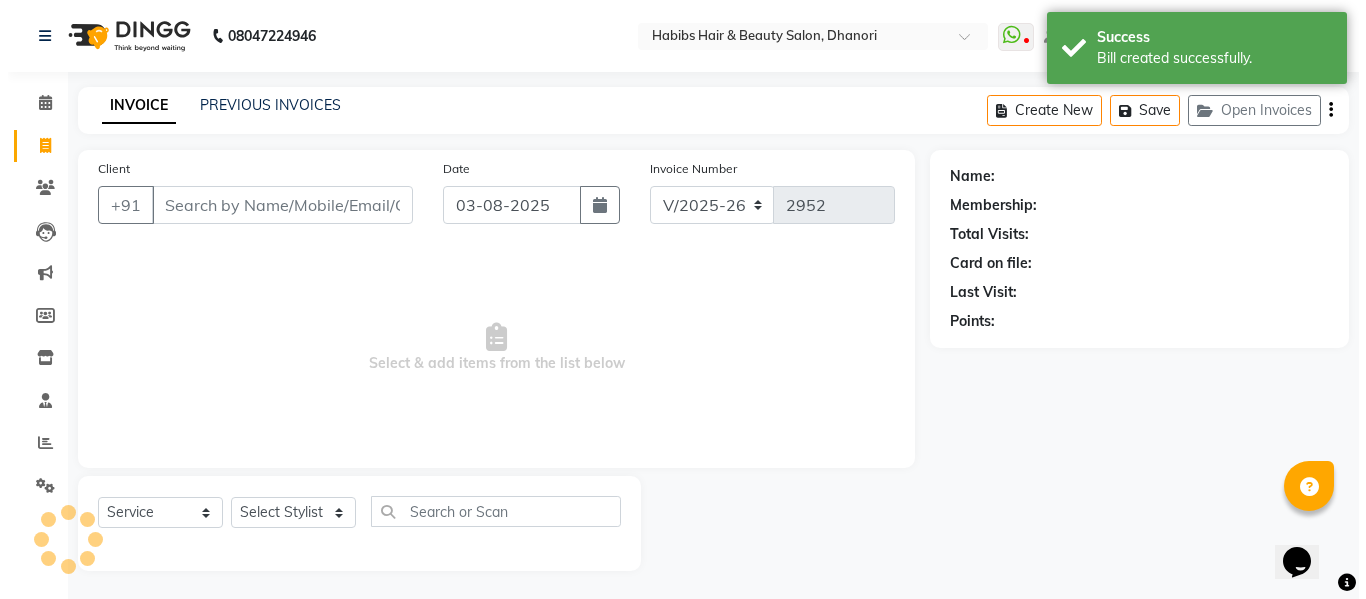 scroll, scrollTop: 2, scrollLeft: 0, axis: vertical 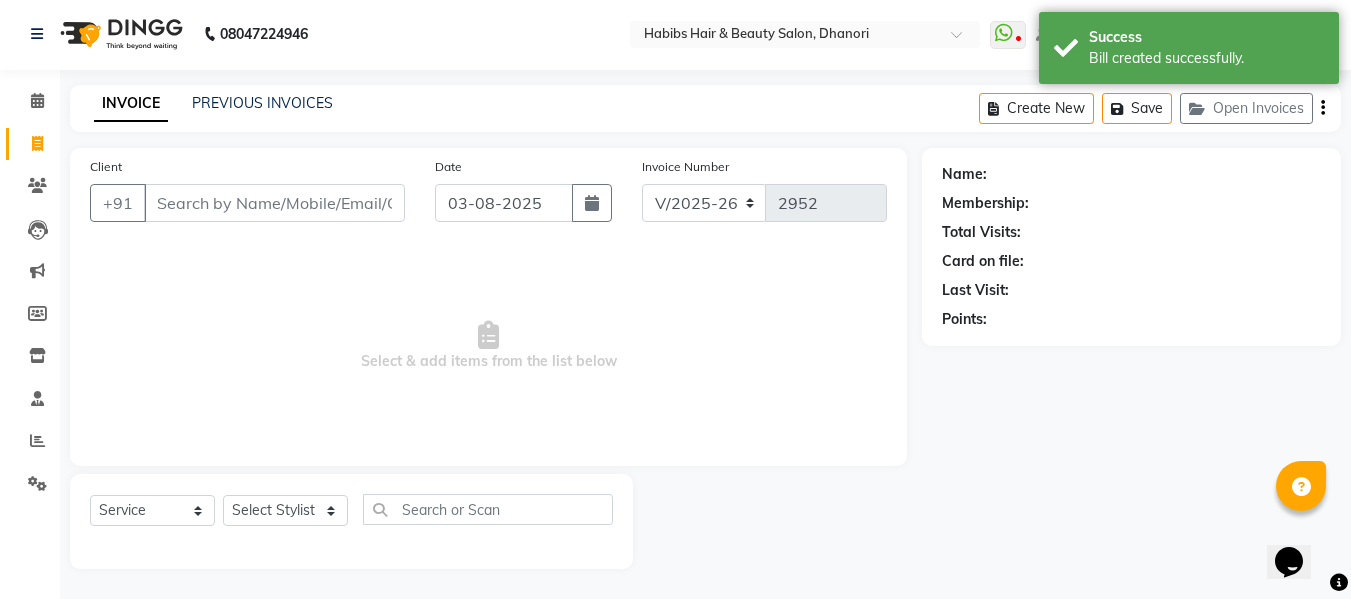 click on "Client" at bounding box center [274, 203] 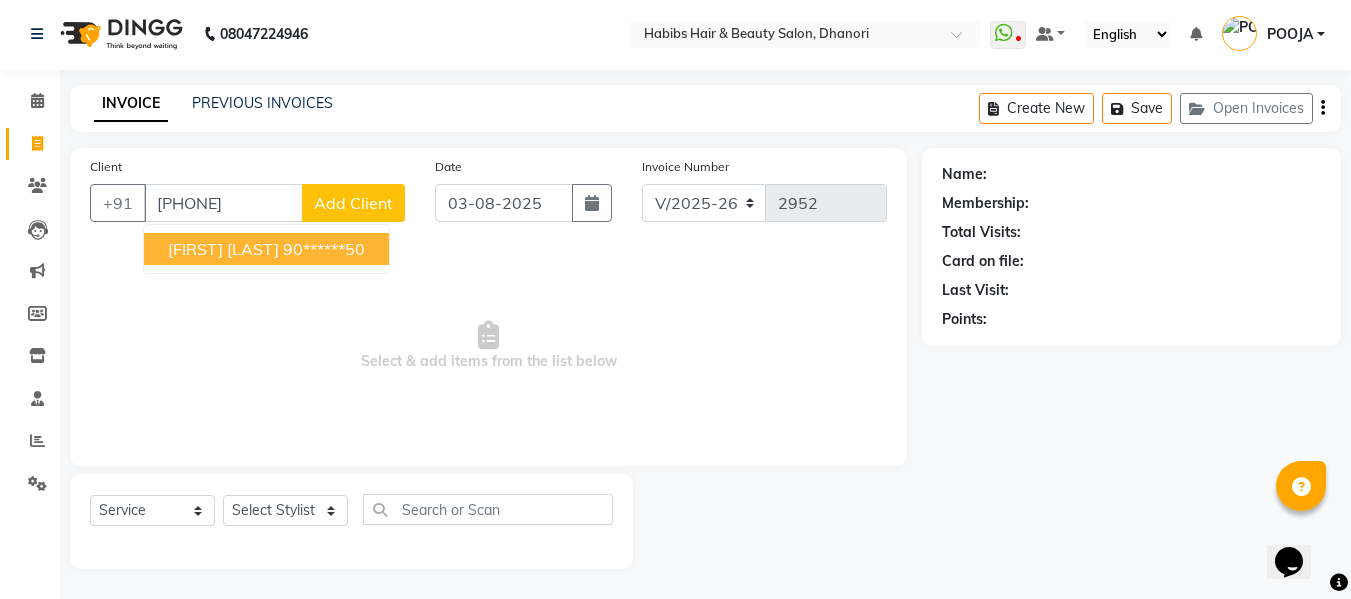 click on "[FIRST] [LAST]" at bounding box center (223, 249) 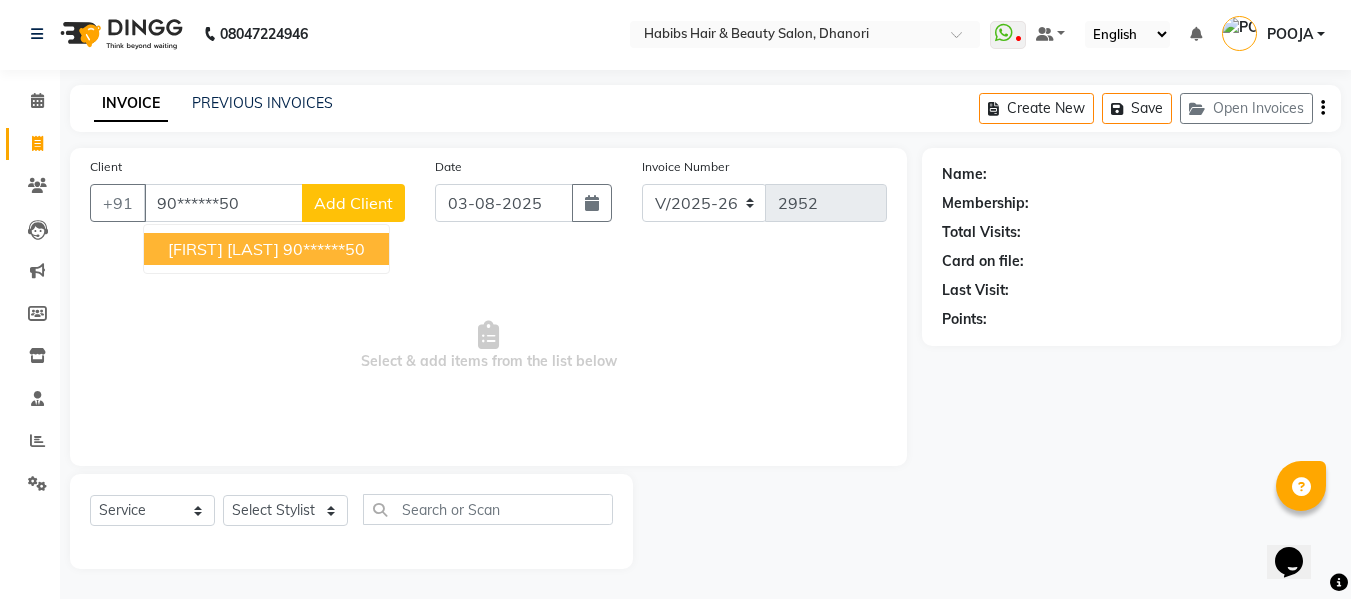 type on "90******50" 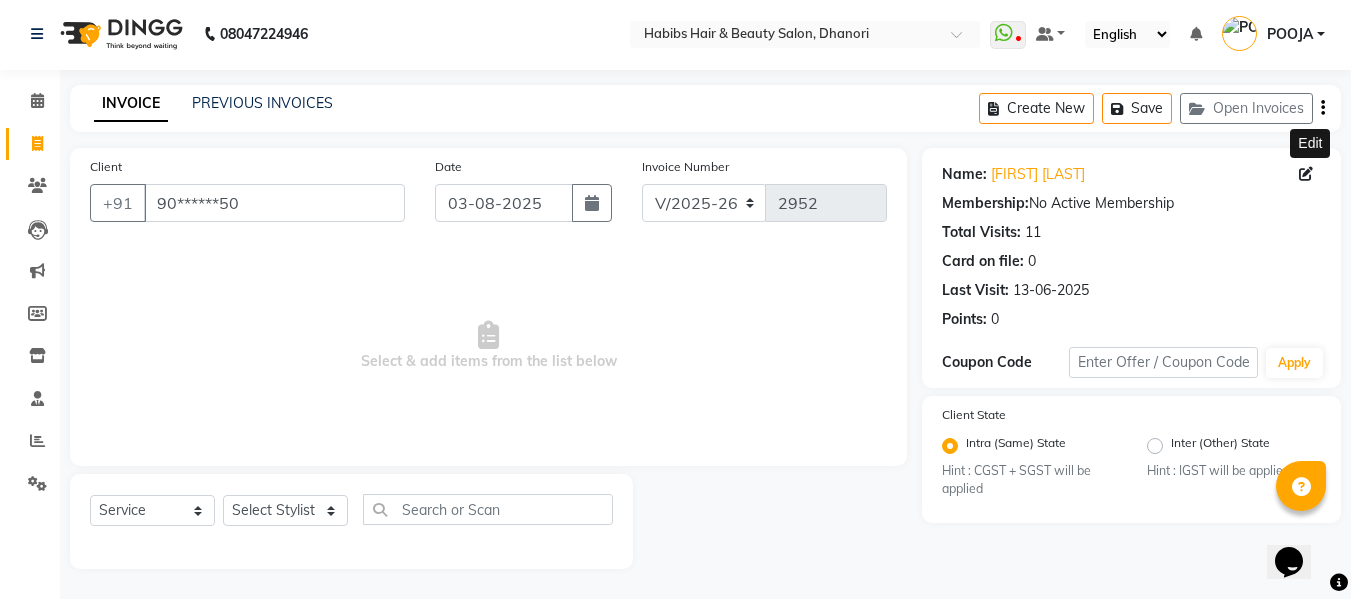 click 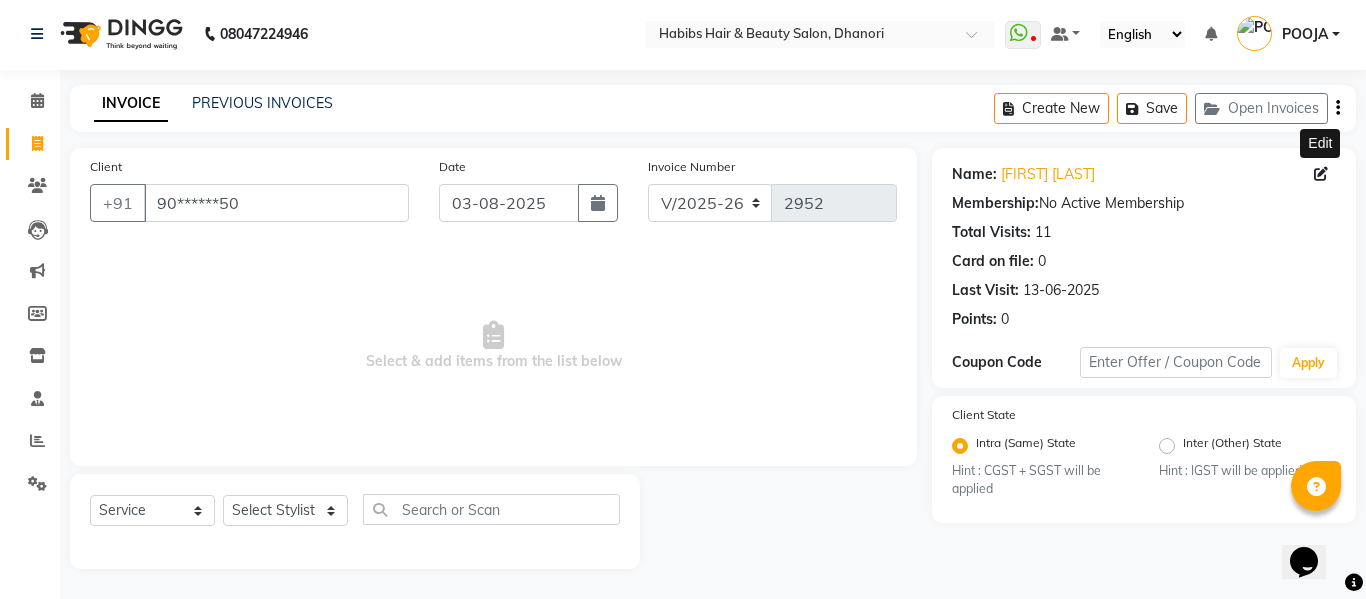 select on "22" 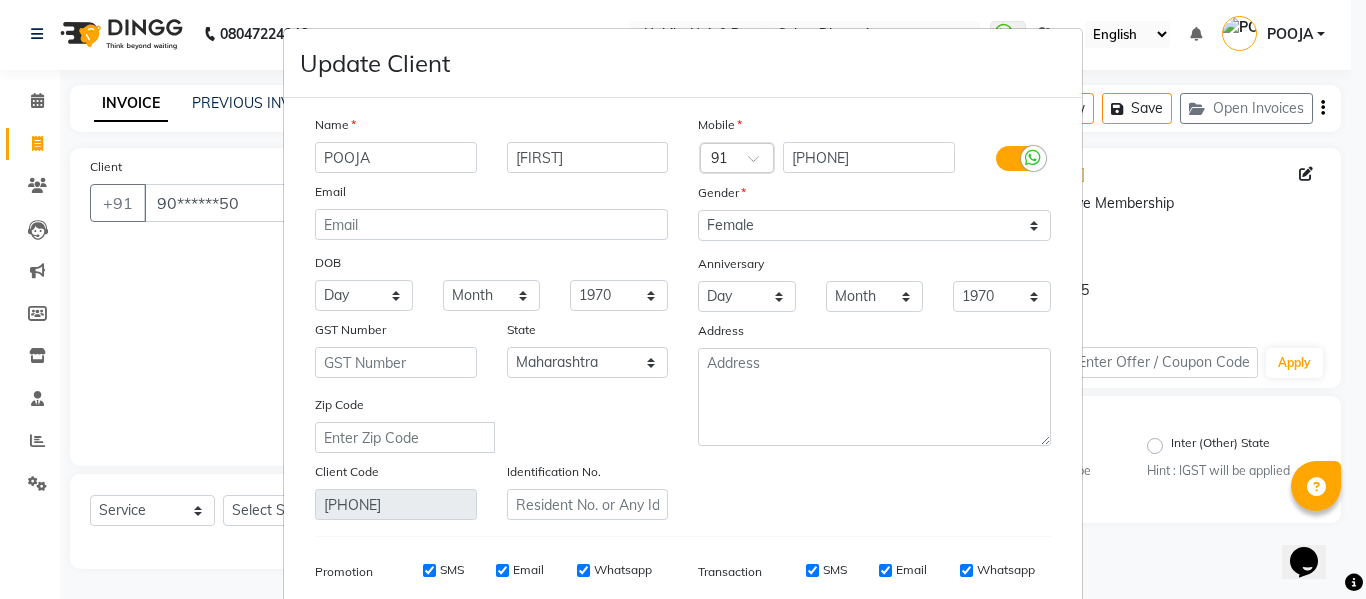 click on "POOJA" at bounding box center [396, 157] 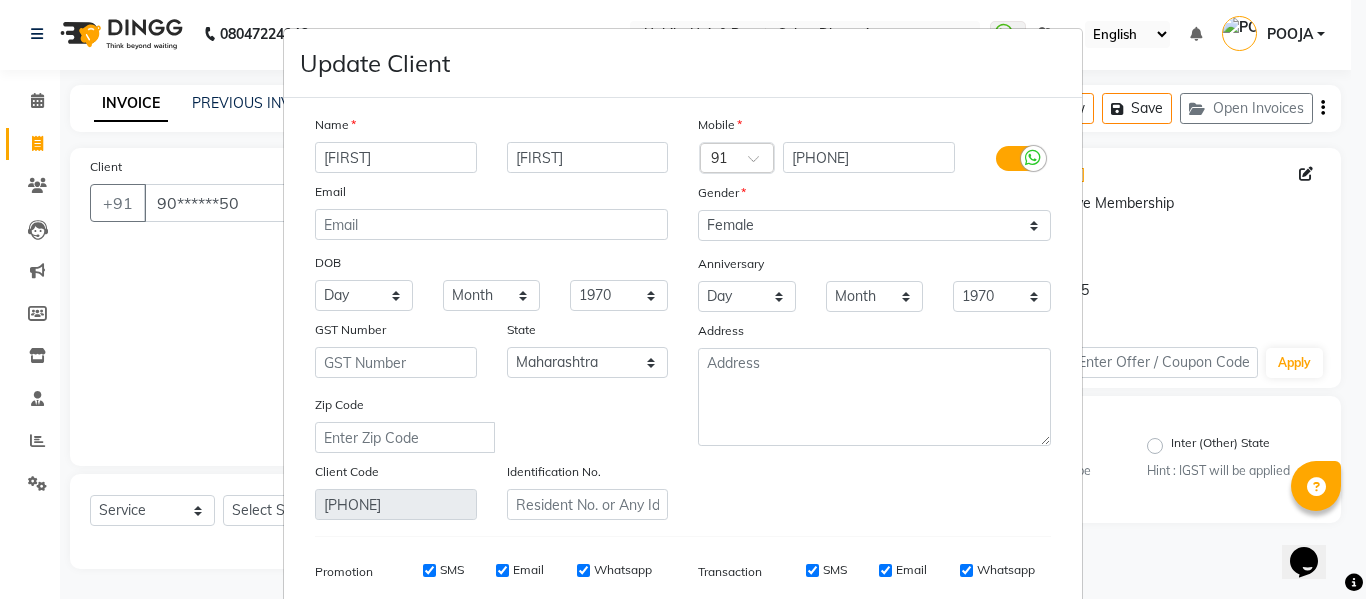 type on "[FIRST]" 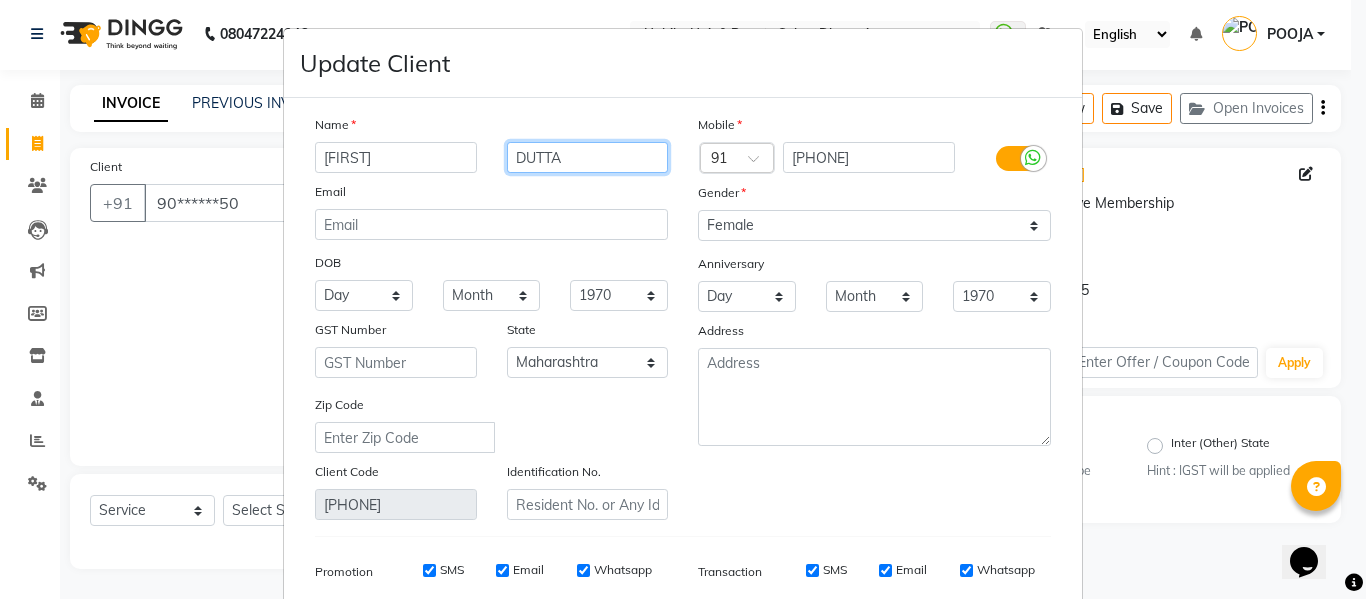 type on "DUTTA" 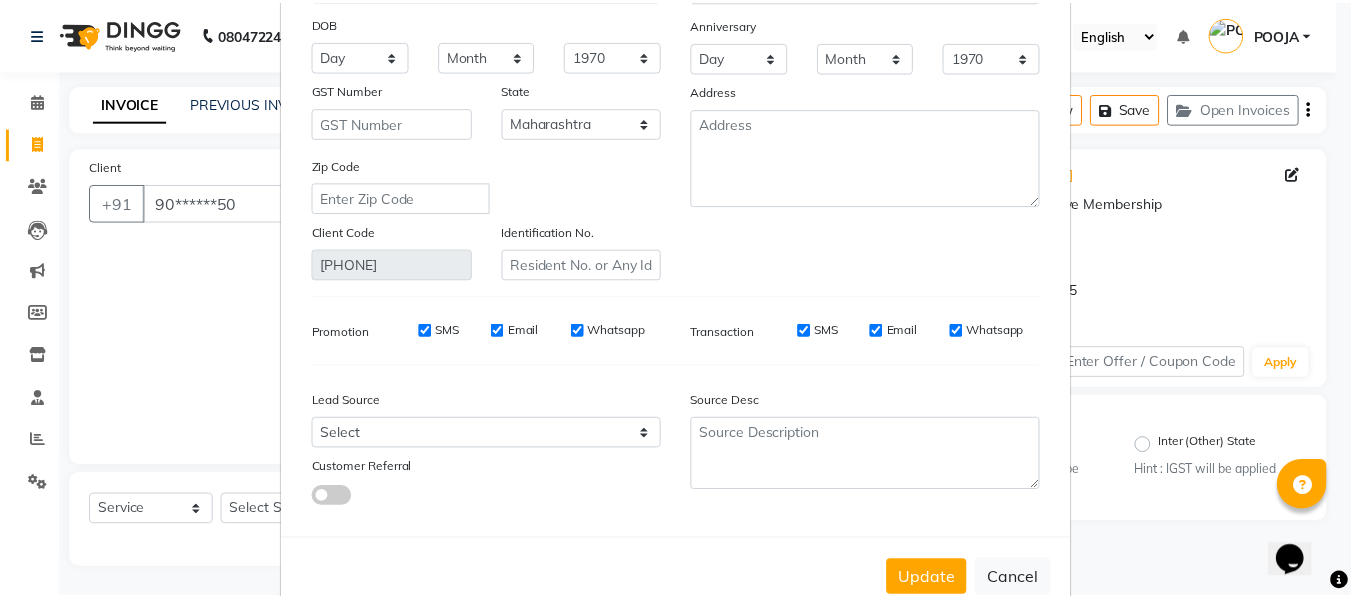 scroll, scrollTop: 288, scrollLeft: 0, axis: vertical 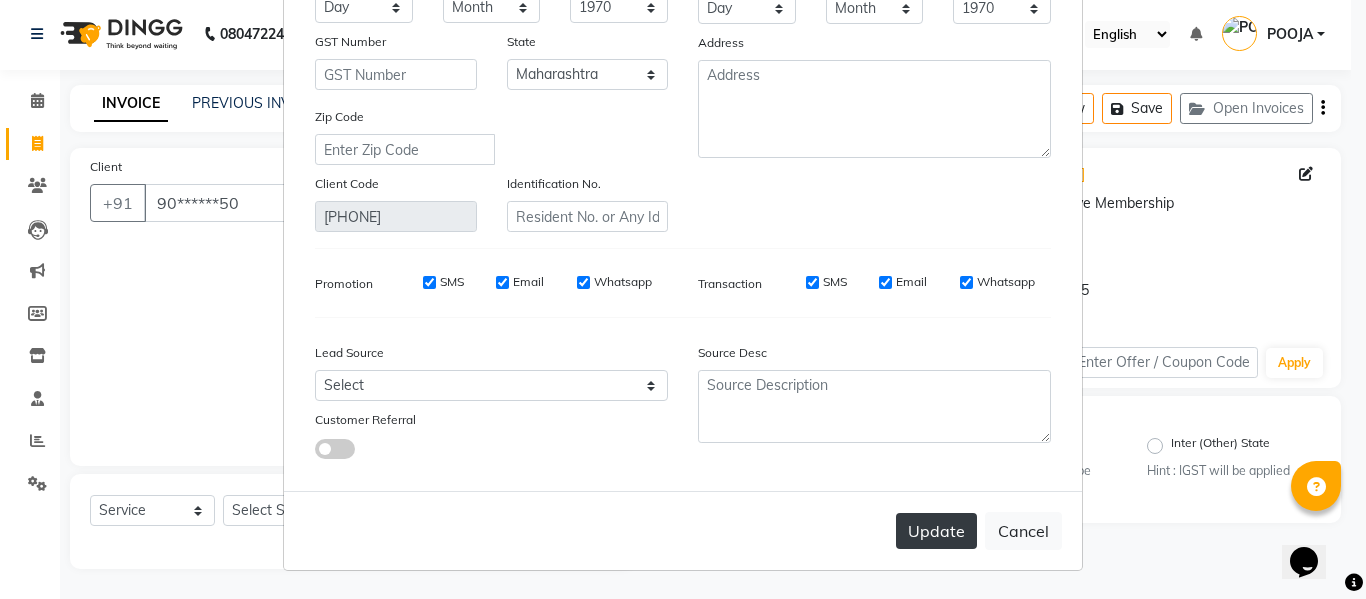 click on "Update" at bounding box center [936, 531] 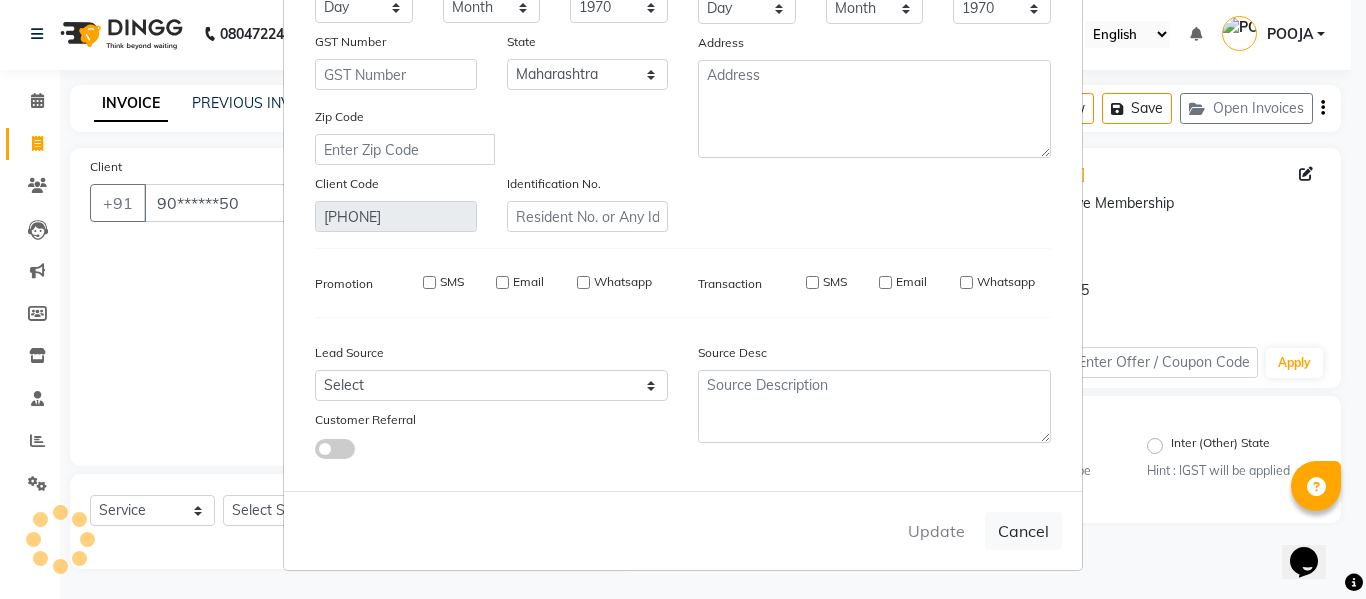 type 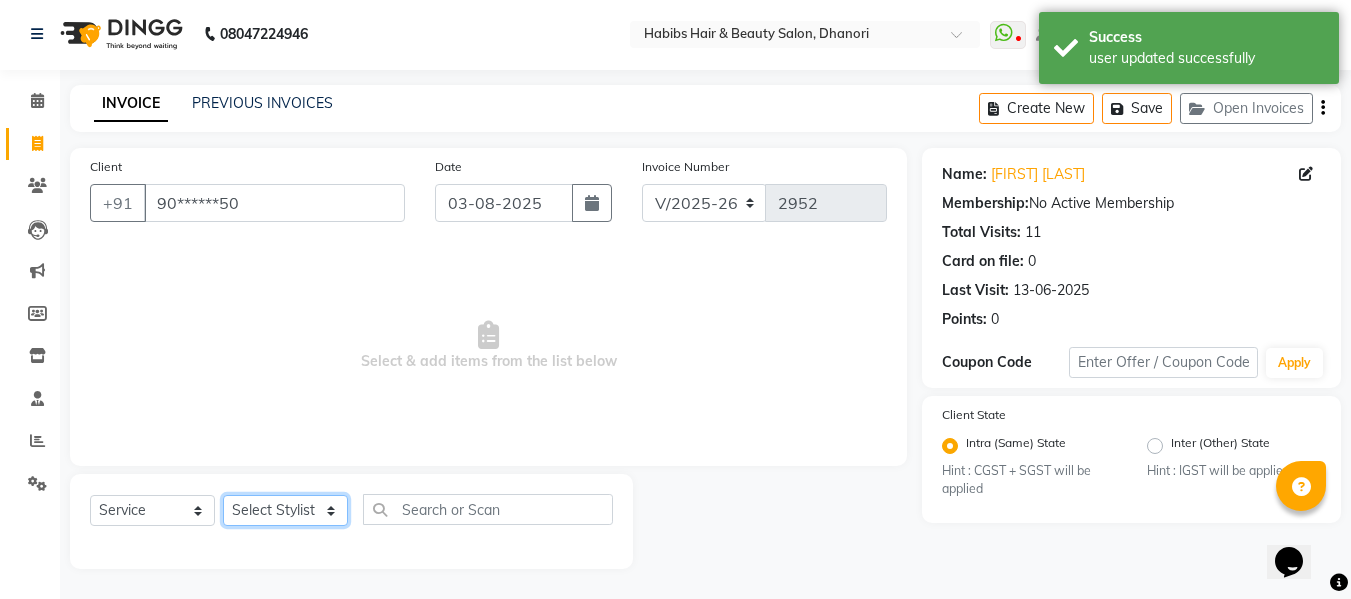 click on "Select Stylist Admin  [FIRST]  [LAST] [LAST] [LAST] [LAST] [LAST] [LAST] [LAST] [LAST] [LAST] [LAST] [LAST] [LAST] [LAST]" 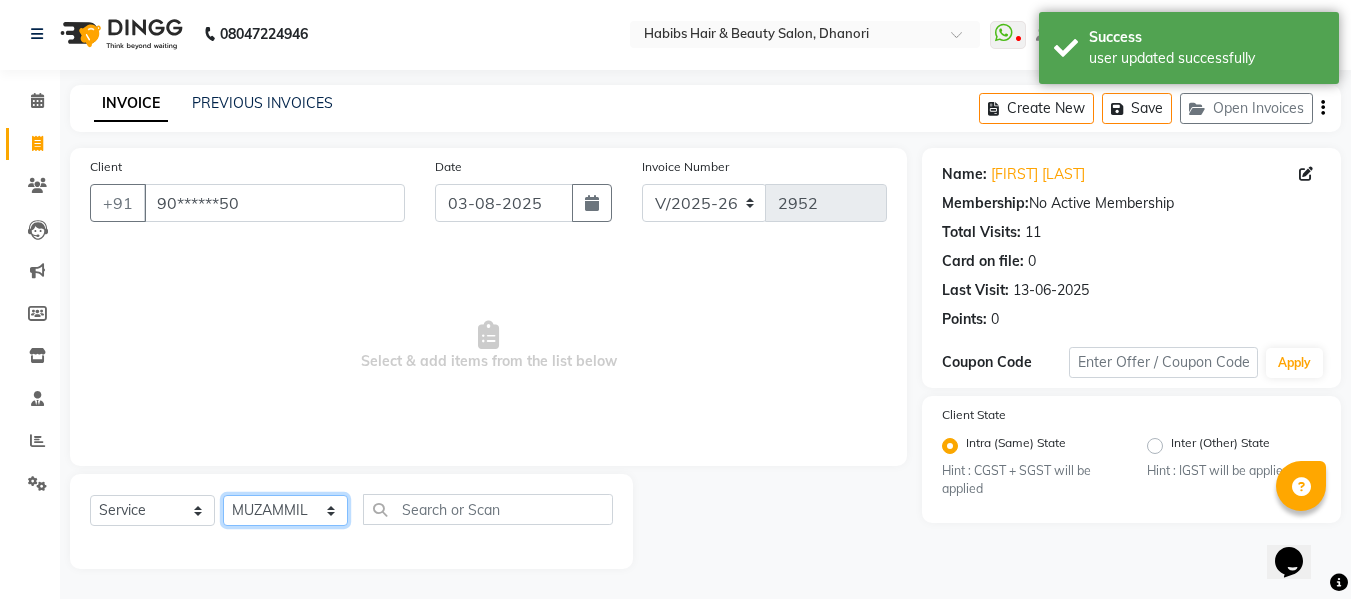click on "Select Stylist Admin  [FIRST]  [LAST] [LAST] [LAST] [LAST] [LAST] [LAST] [LAST] [LAST] [LAST] [LAST] [LAST] [LAST] [LAST]" 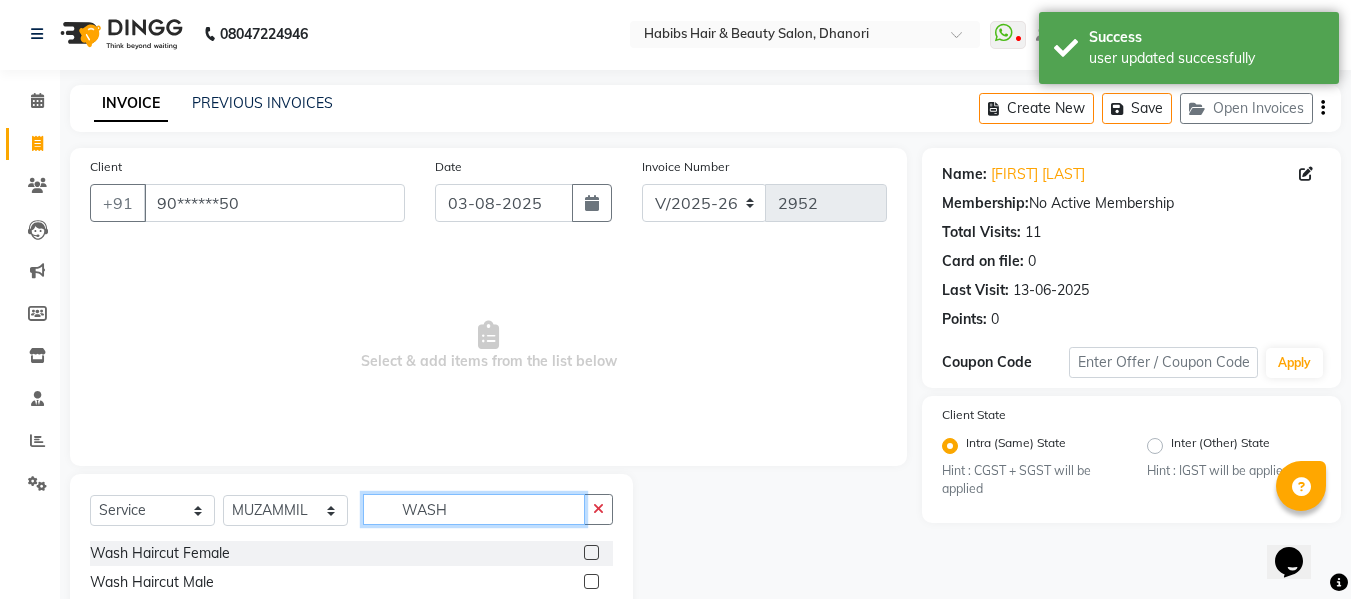 type on "WASH" 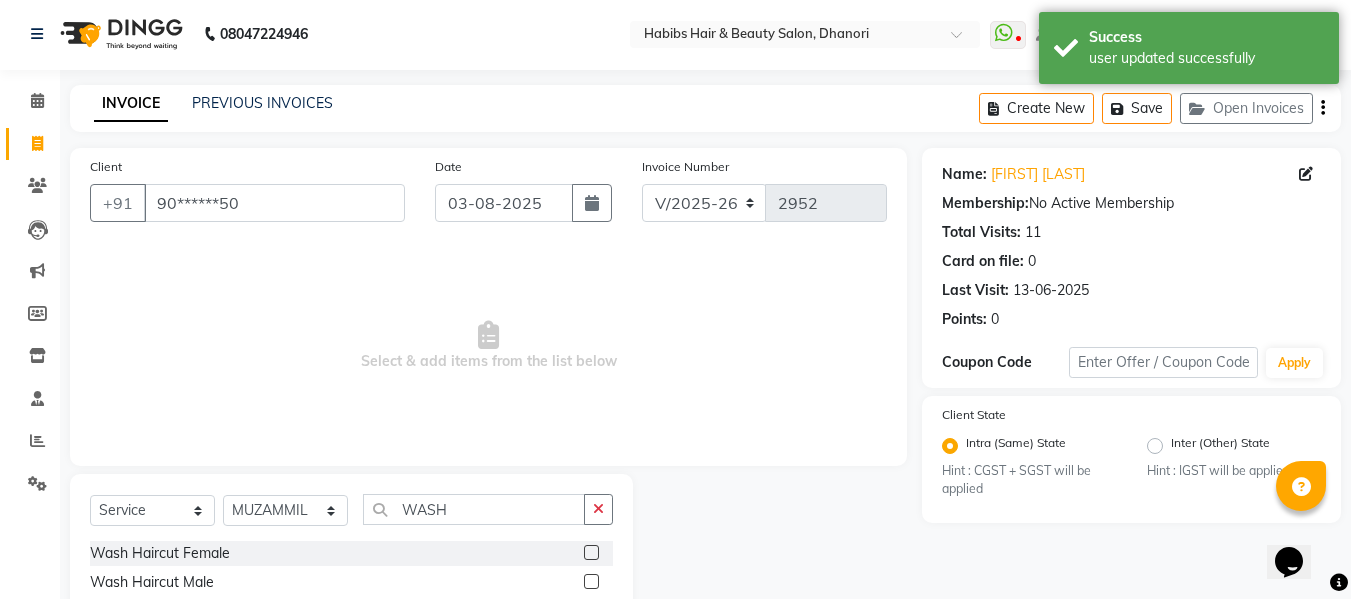 click 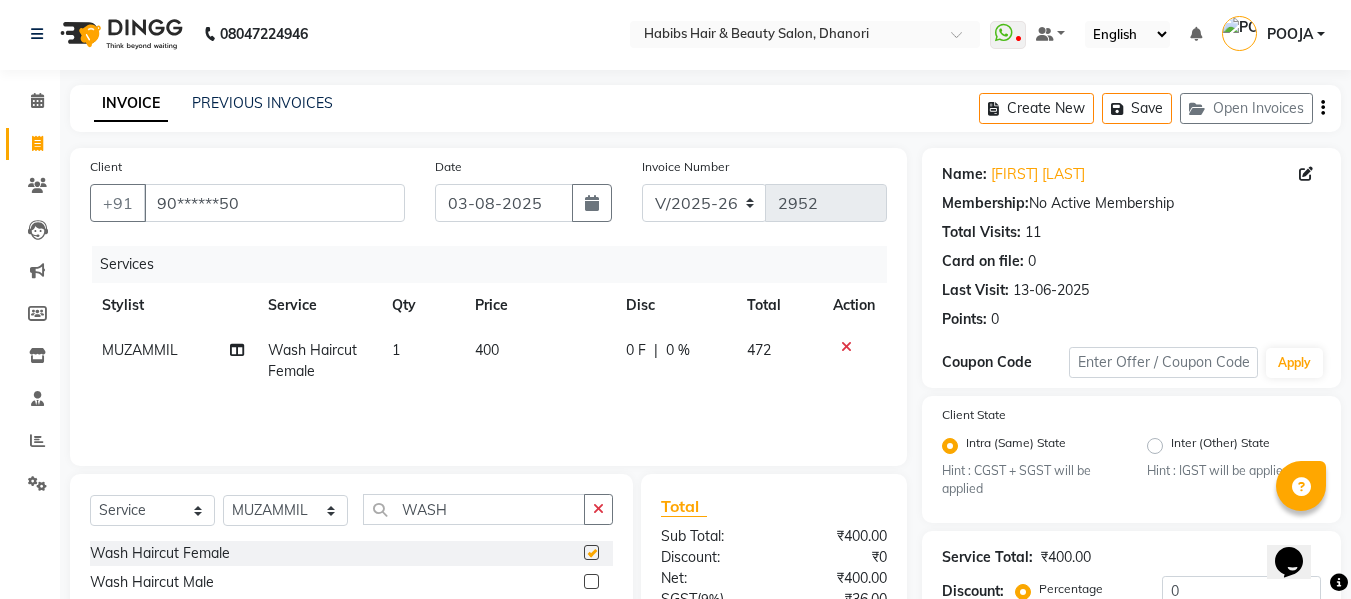 checkbox on "false" 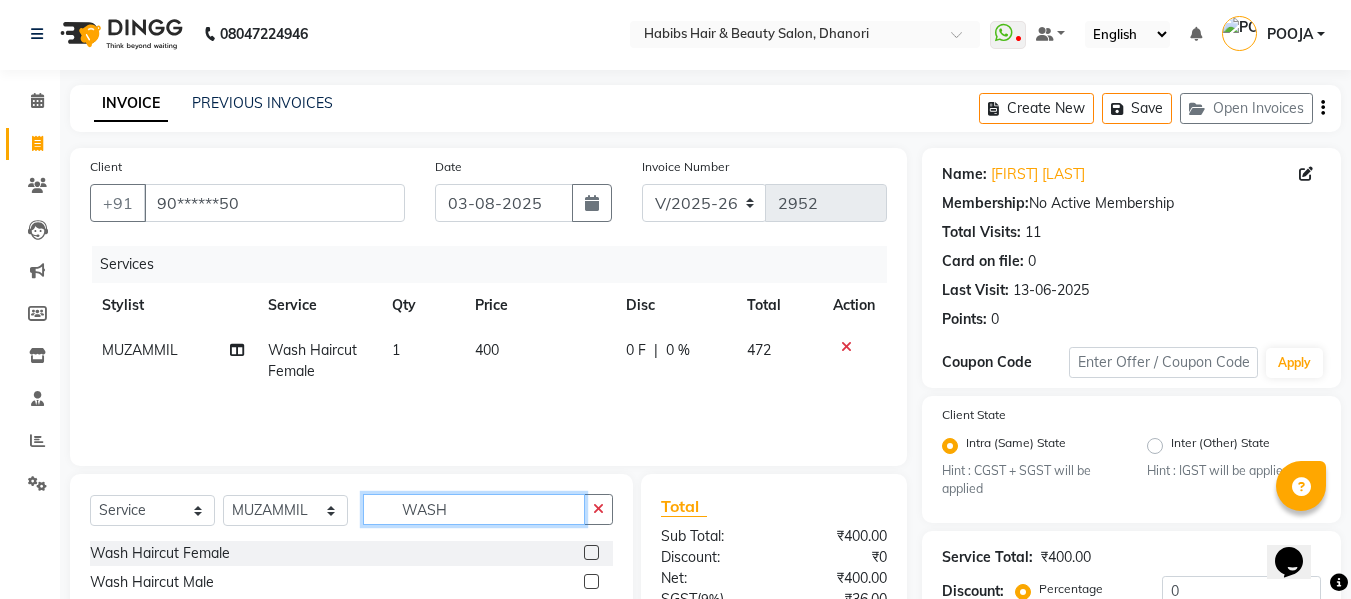 click on "WASH" 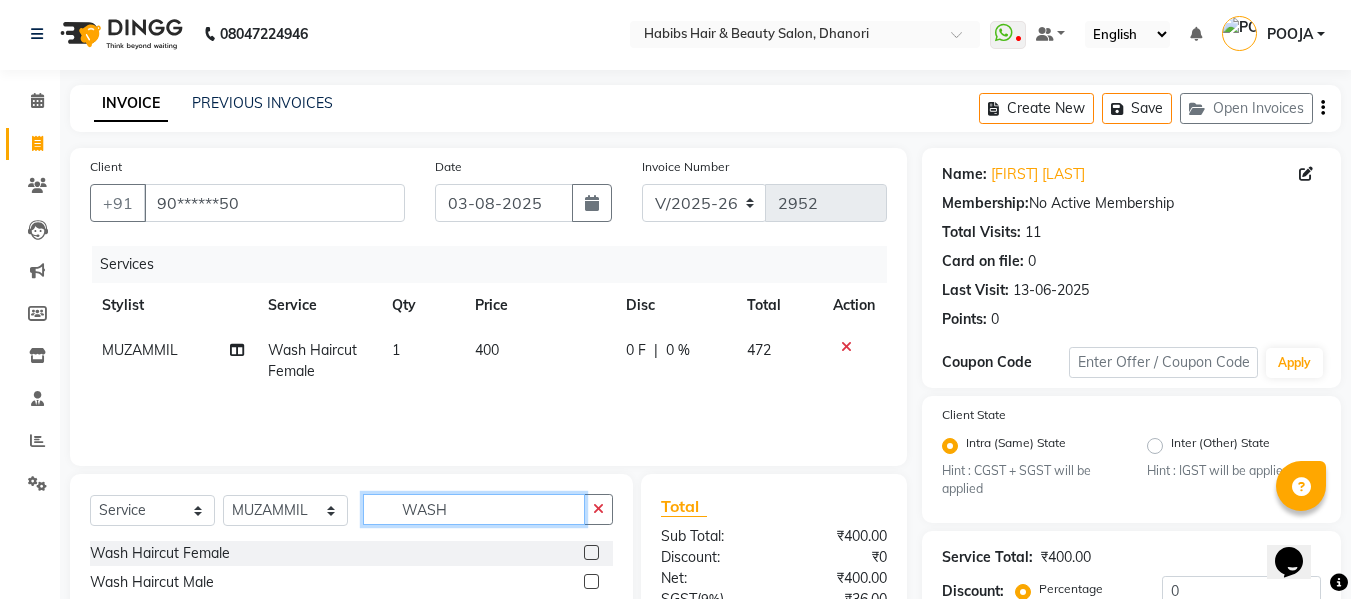 click on "WASH" 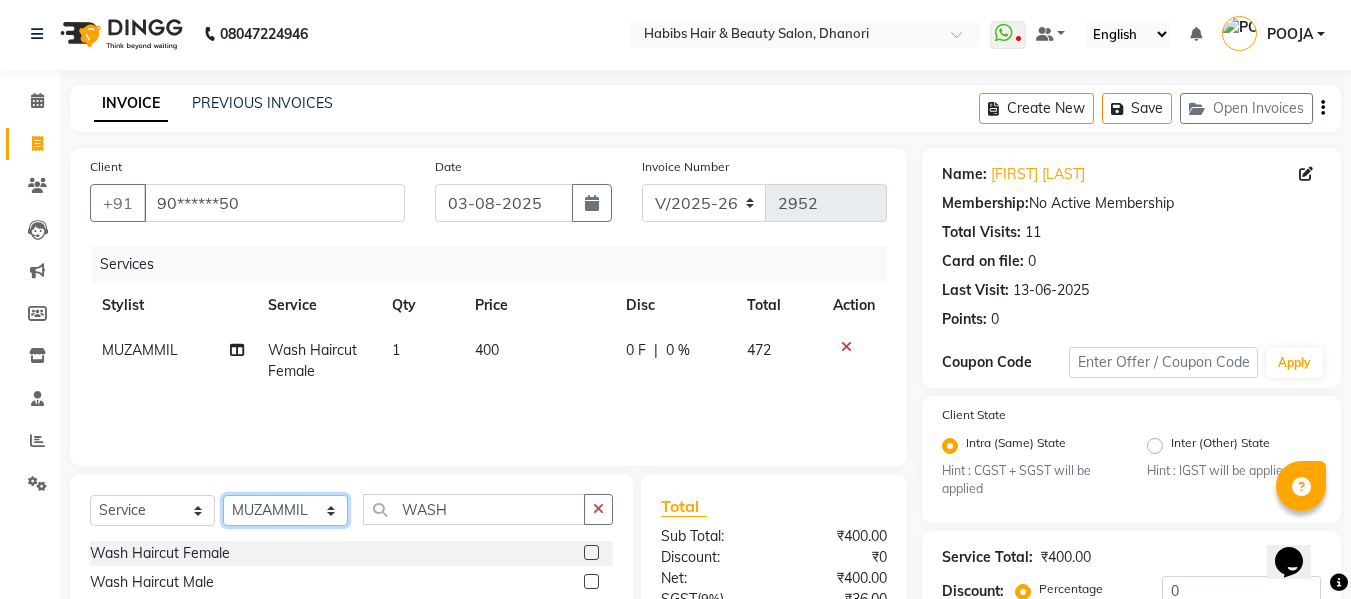 click on "Select Stylist Admin  [FIRST]  [LAST] [LAST] [LAST] [LAST] [LAST] [LAST] [LAST] [LAST] [LAST] [LAST] [LAST] [LAST] [LAST]" 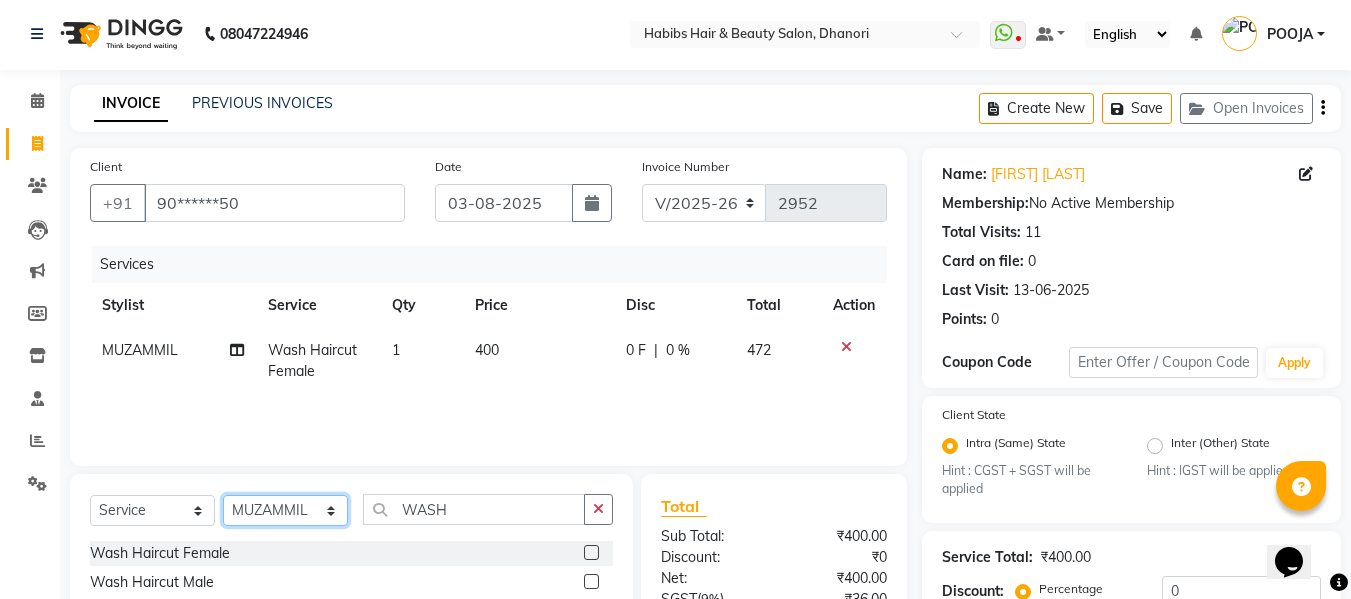 click on "Select Stylist Admin  [FIRST]  [LAST] [LAST] [LAST] [LAST] [LAST] [LAST] [LAST] [LAST] [LAST] [LAST] [LAST] [LAST] [LAST]" 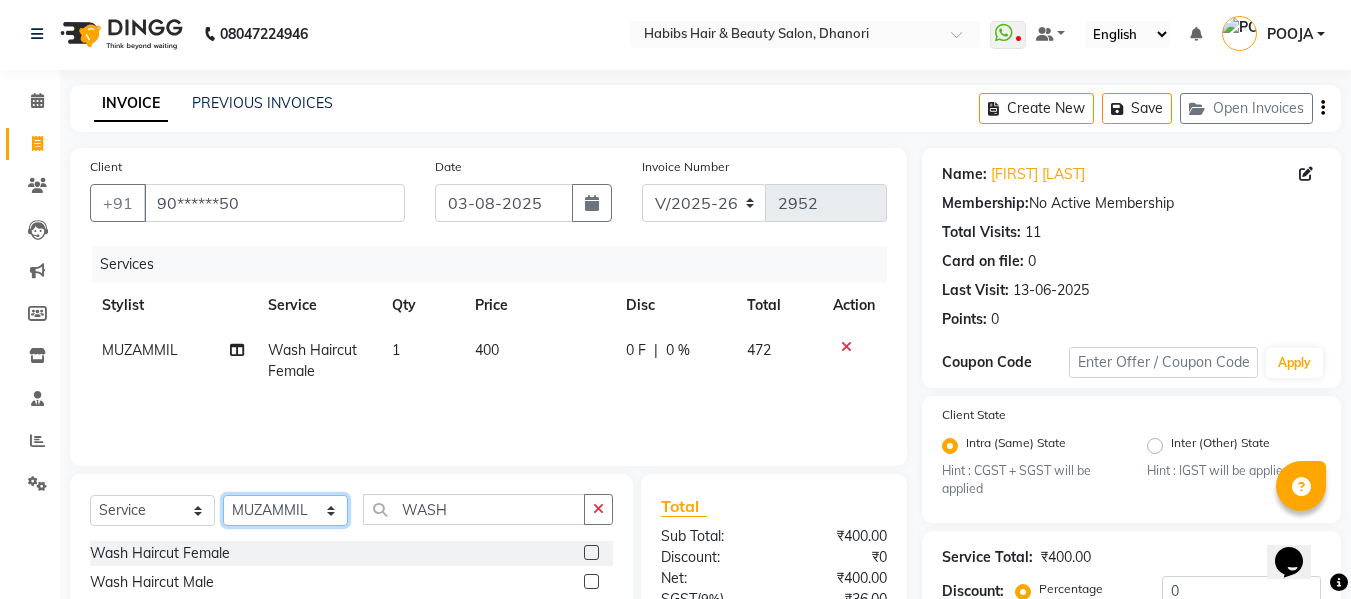 select on "70341" 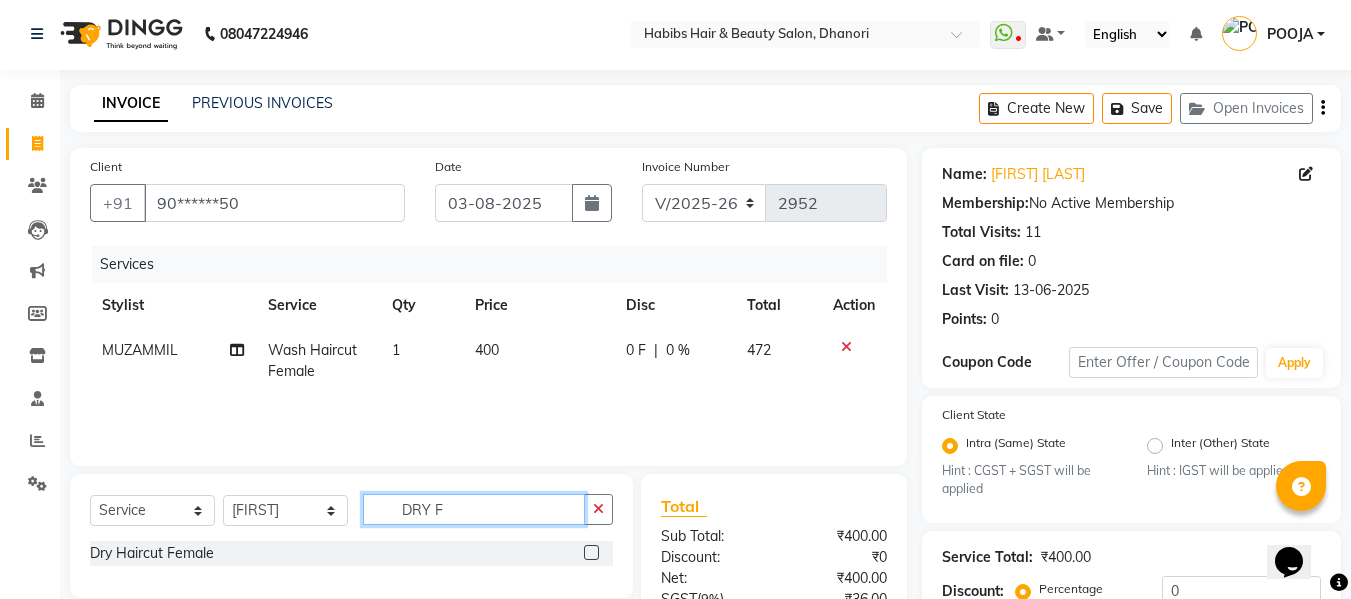 type on "DRY F" 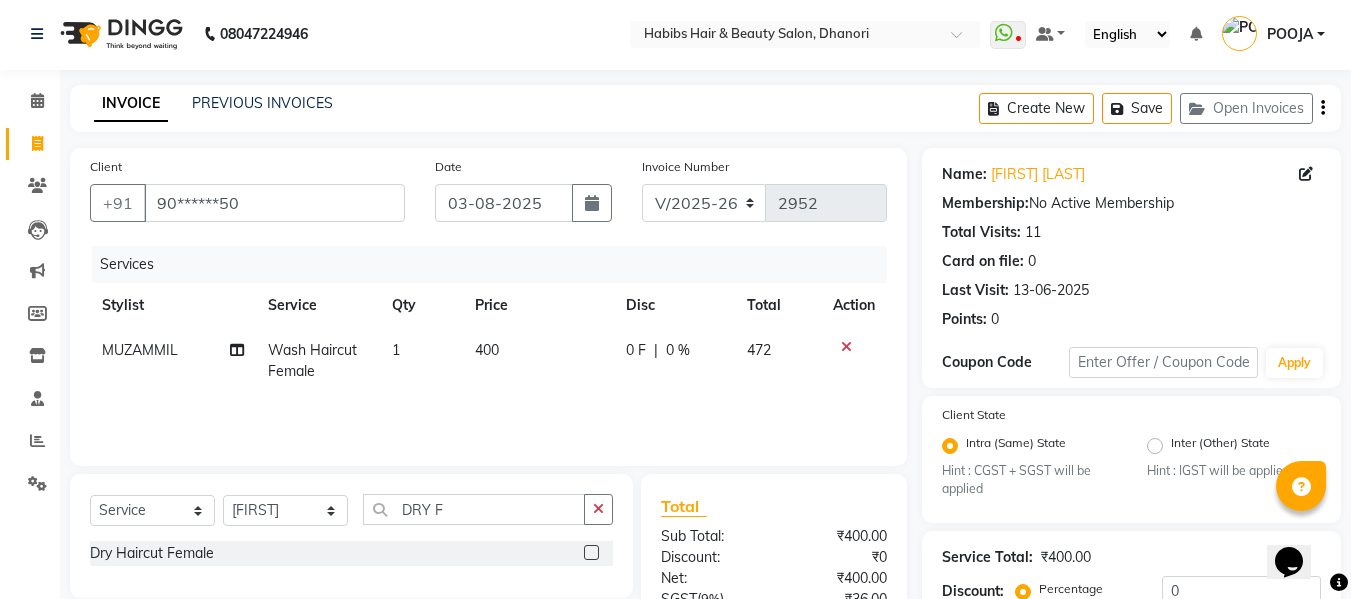 click 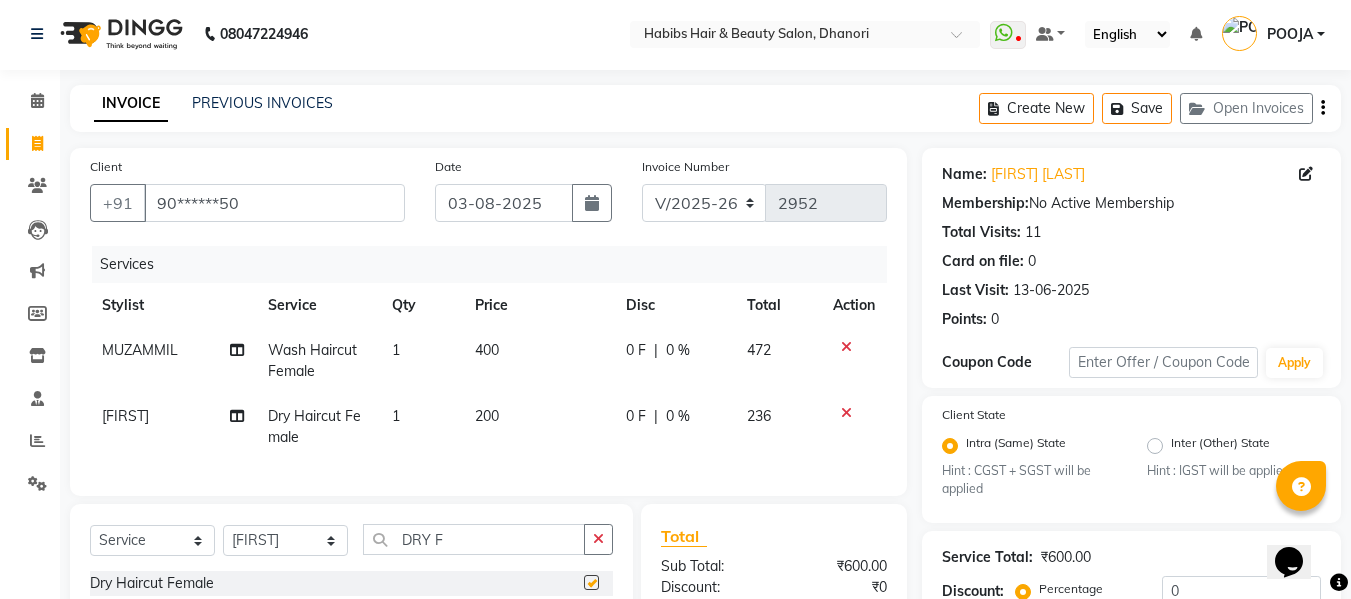 checkbox on "false" 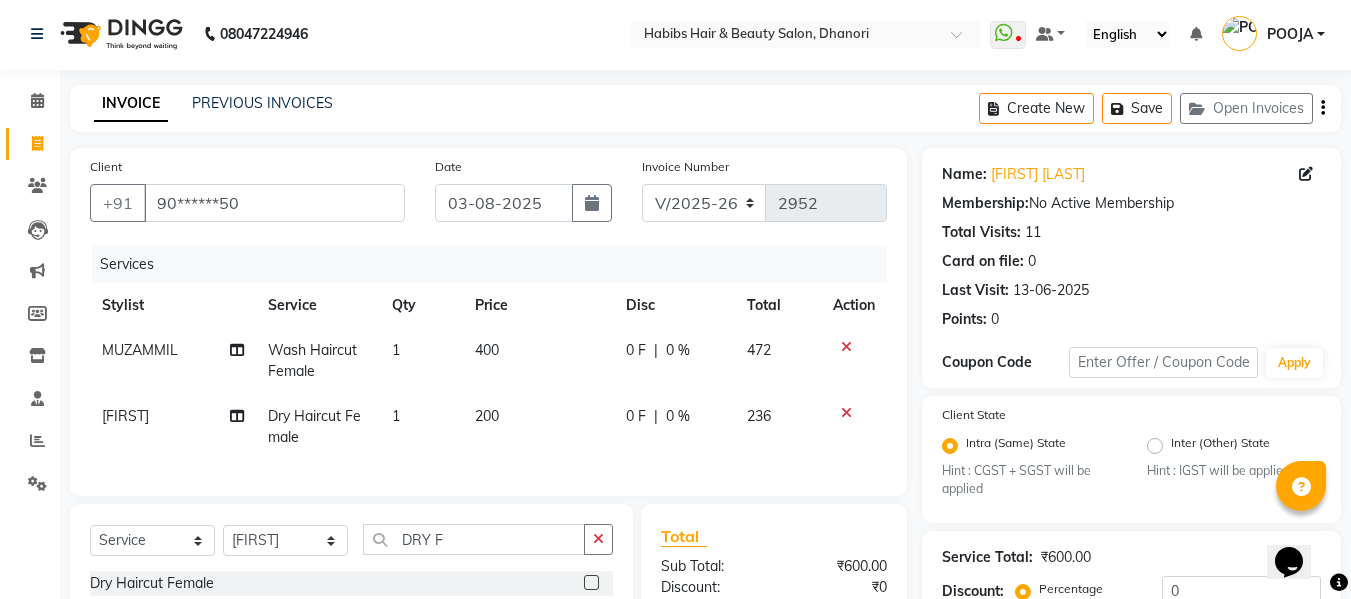 click on "400" 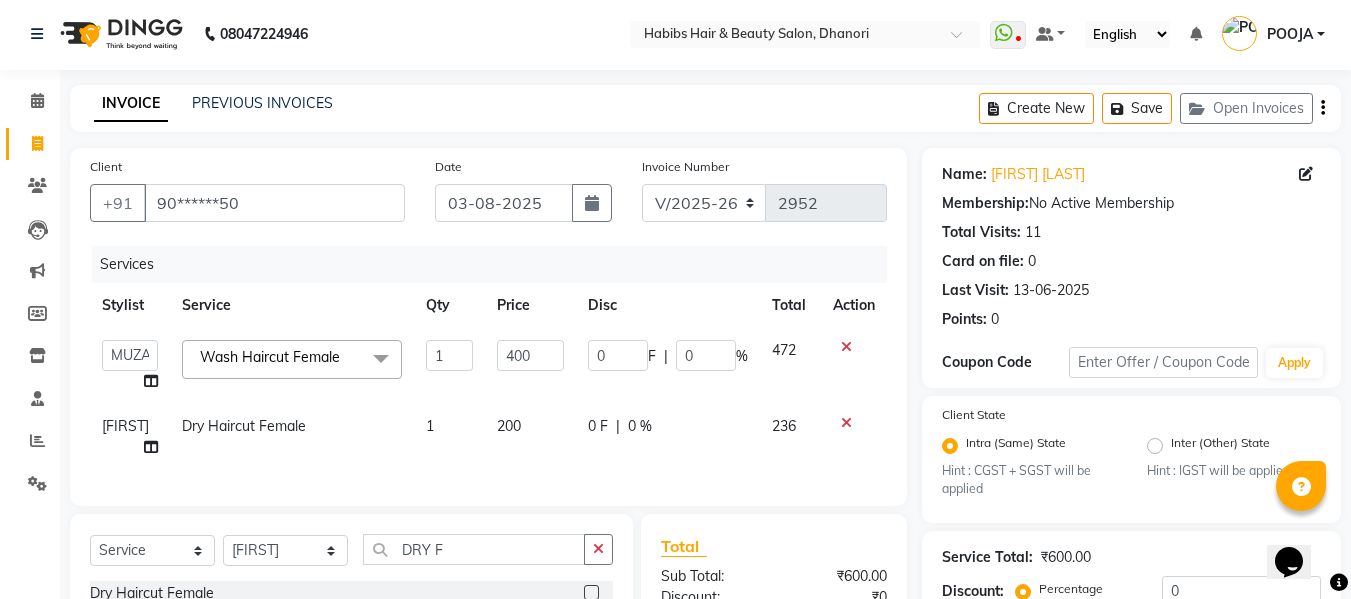 click on "400" 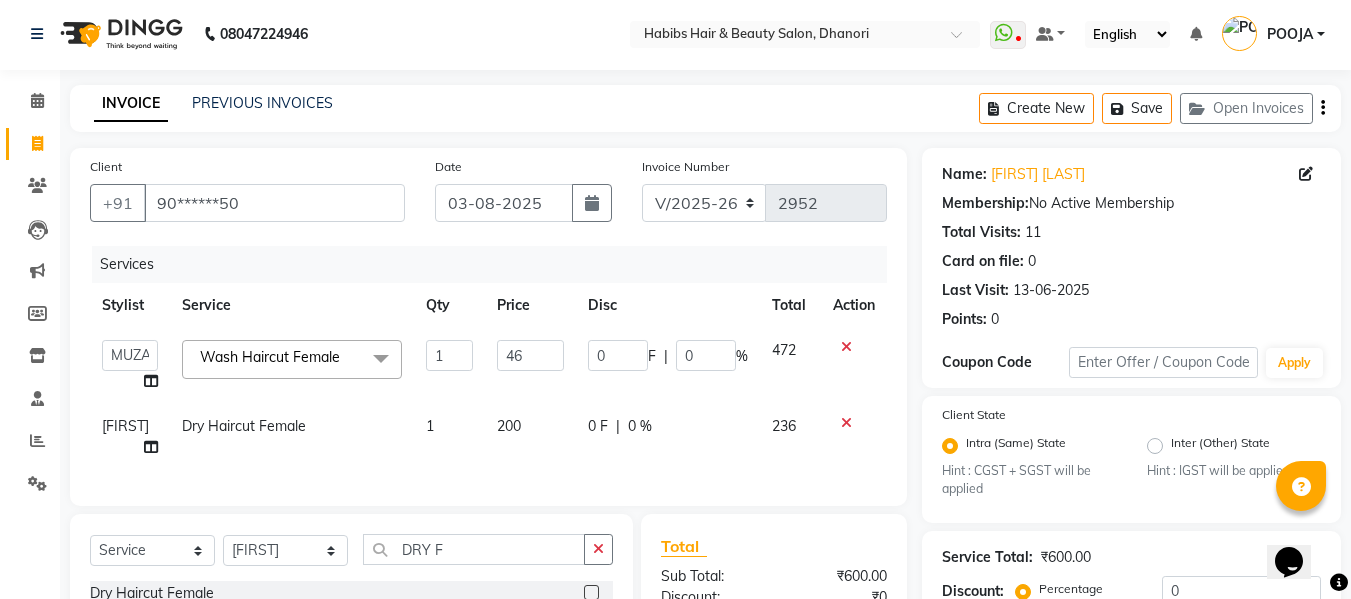 type on "466" 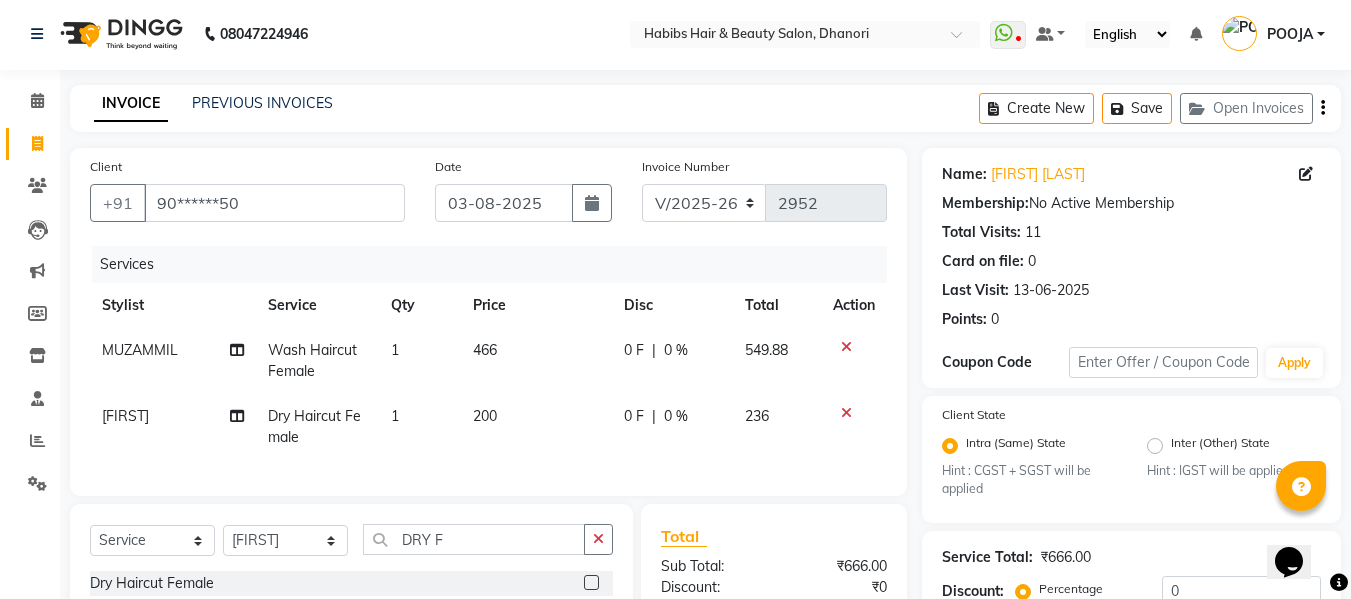 click on "200" 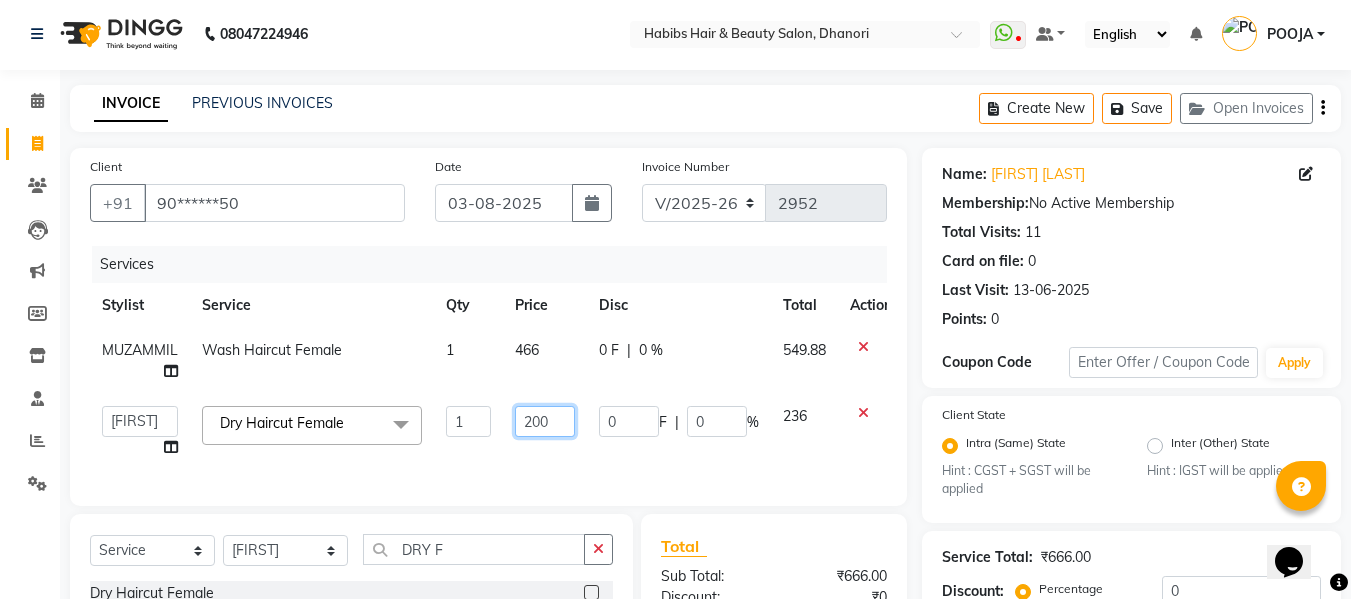 click on "200" 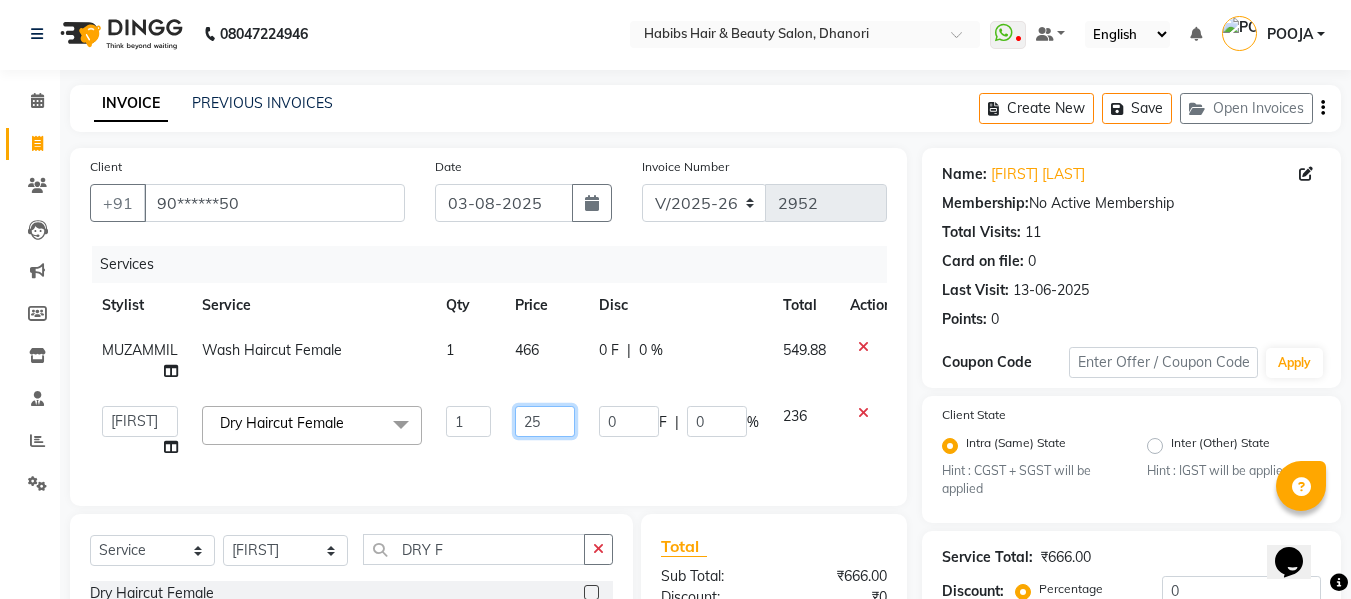 type on "255" 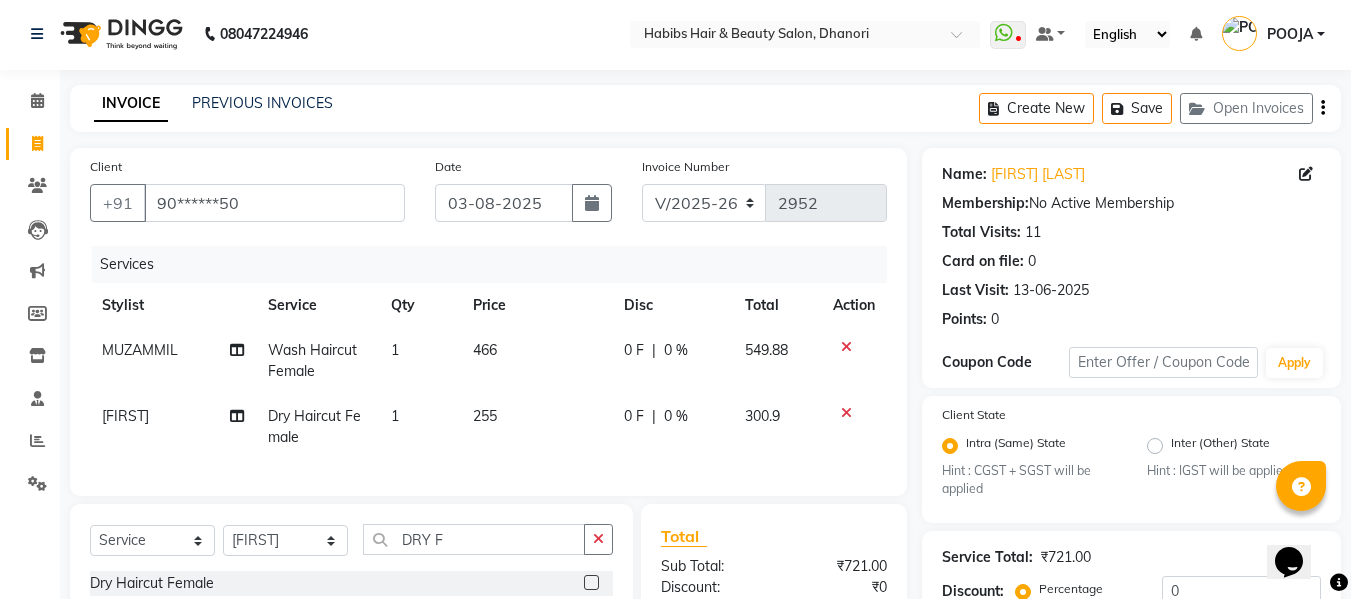 click on "255" 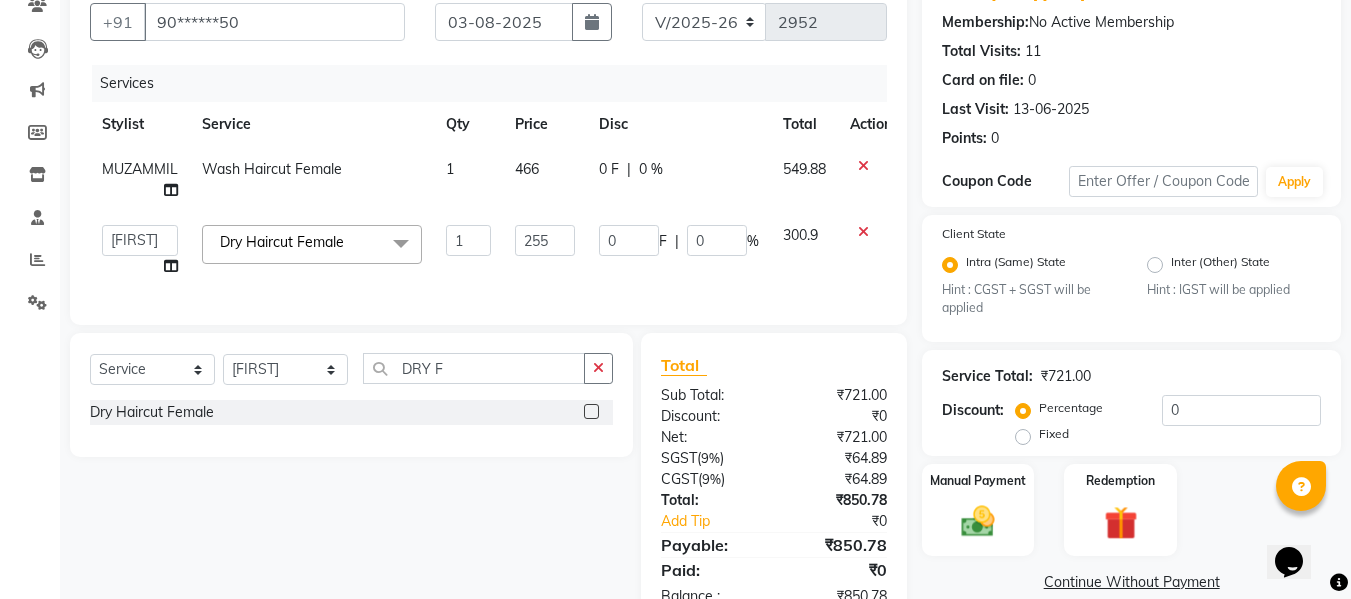 scroll, scrollTop: 256, scrollLeft: 0, axis: vertical 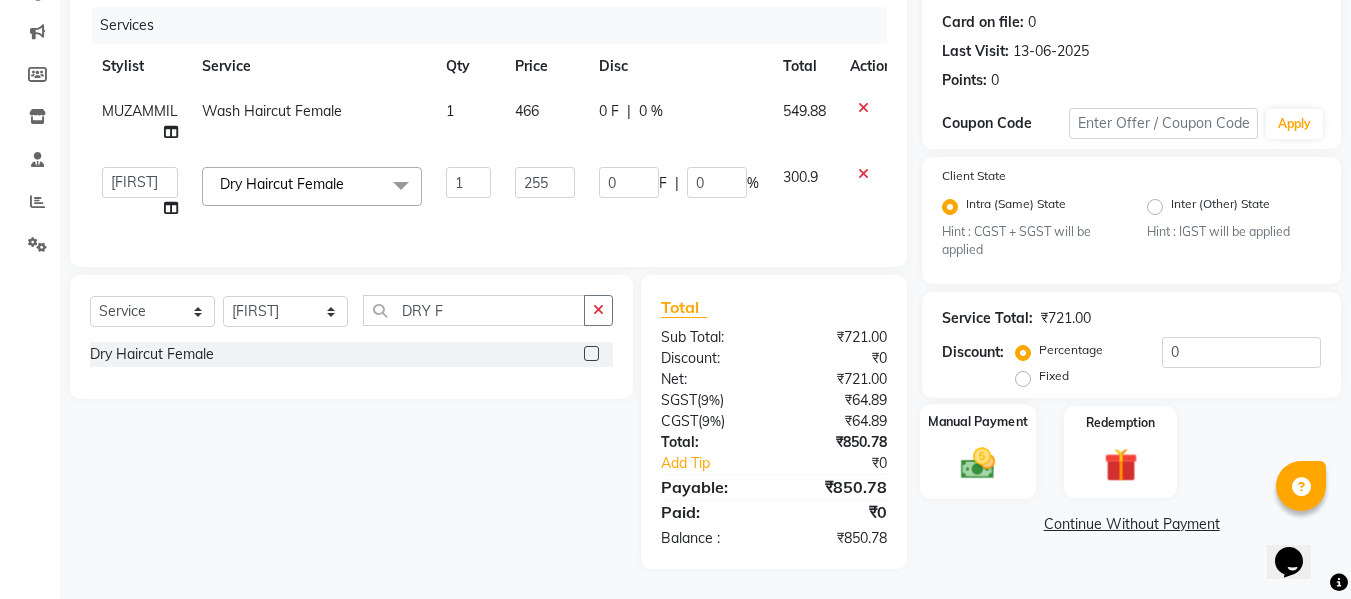 click on "Manual Payment" 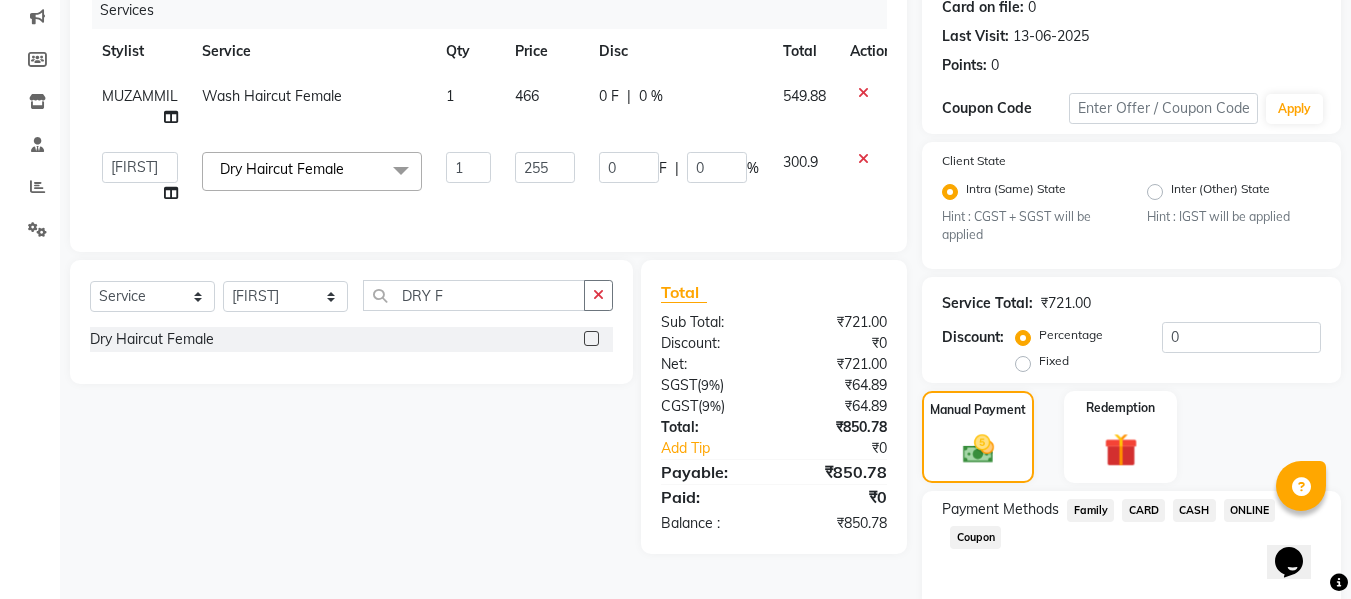 click on "ONLINE" 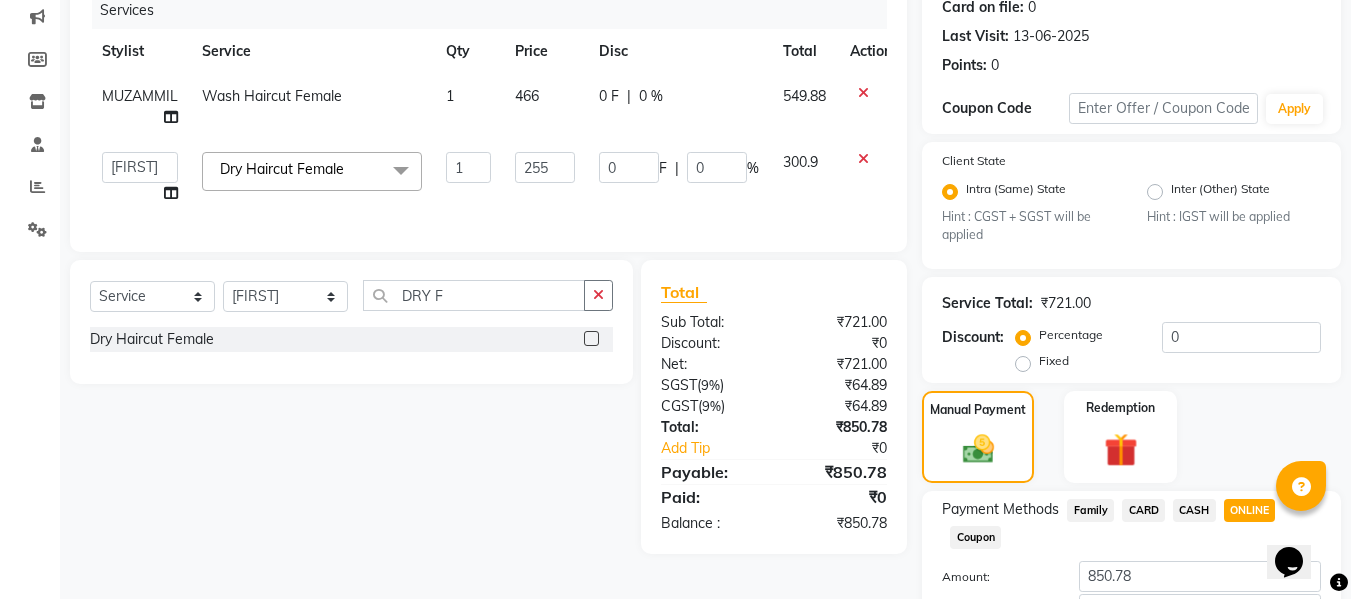 scroll, scrollTop: 395, scrollLeft: 0, axis: vertical 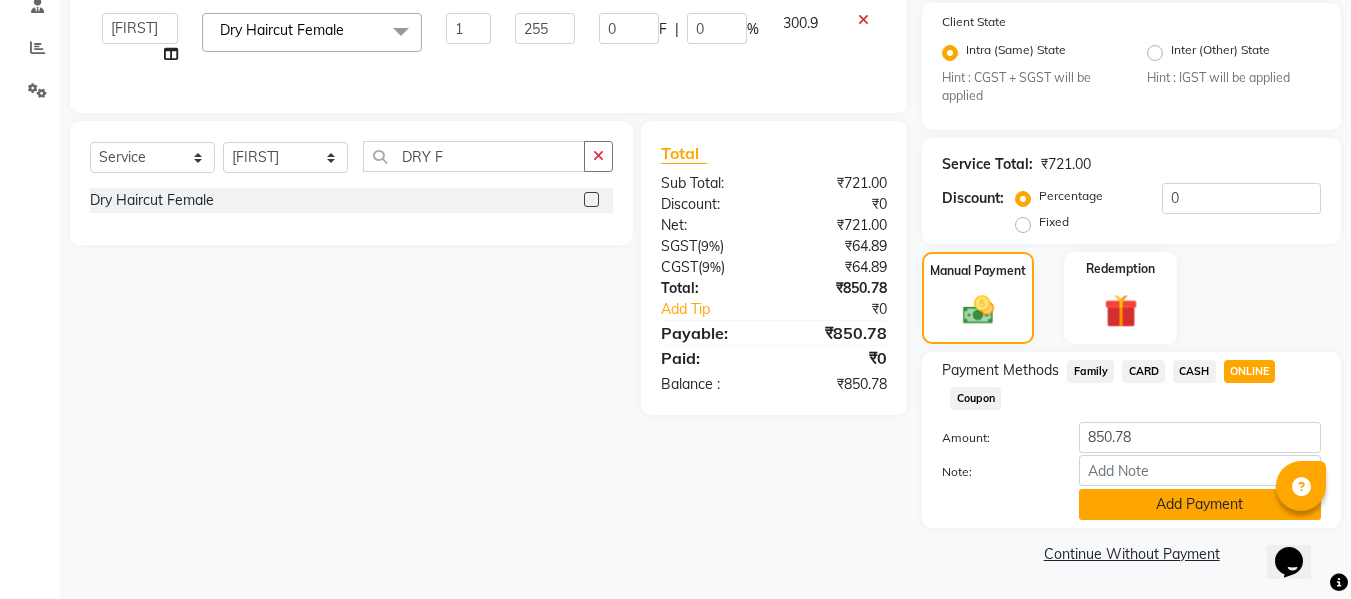 click on "Add Payment" 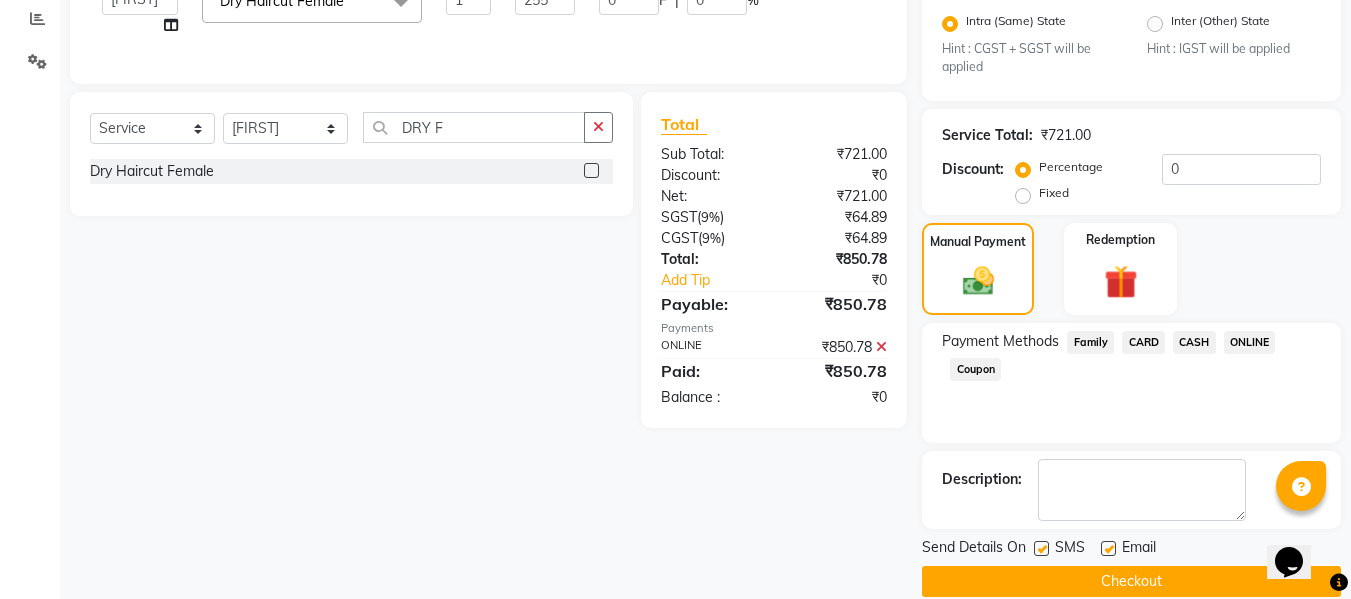 scroll, scrollTop: 452, scrollLeft: 0, axis: vertical 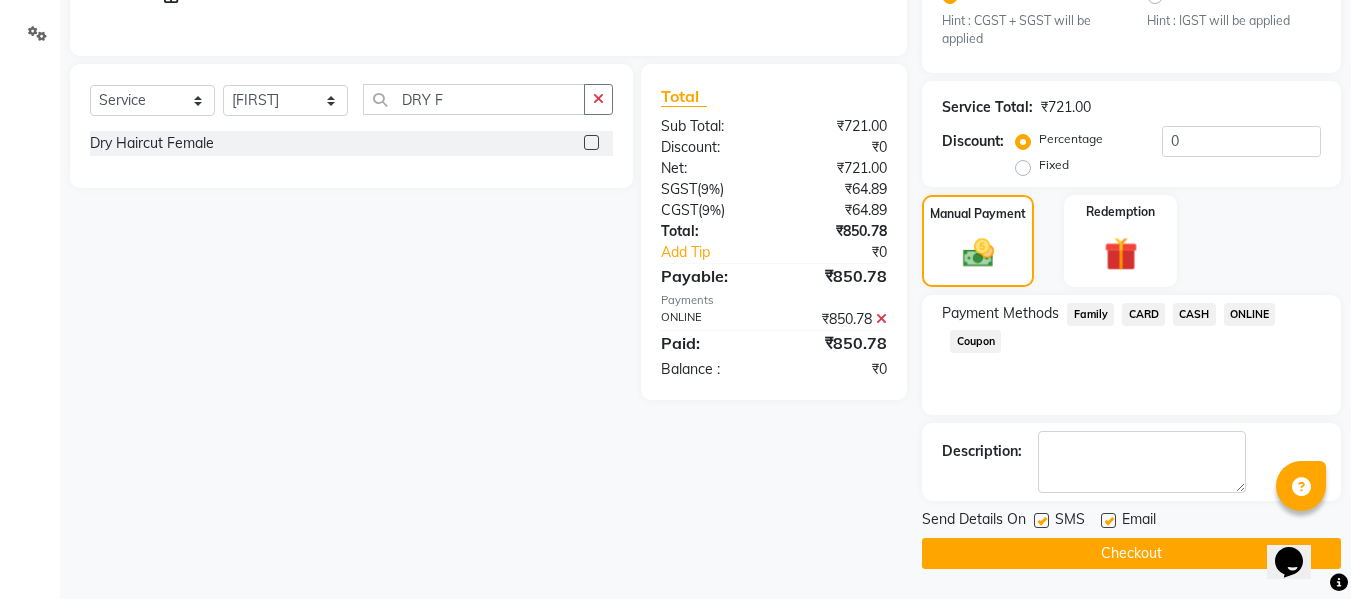 click on "Checkout" 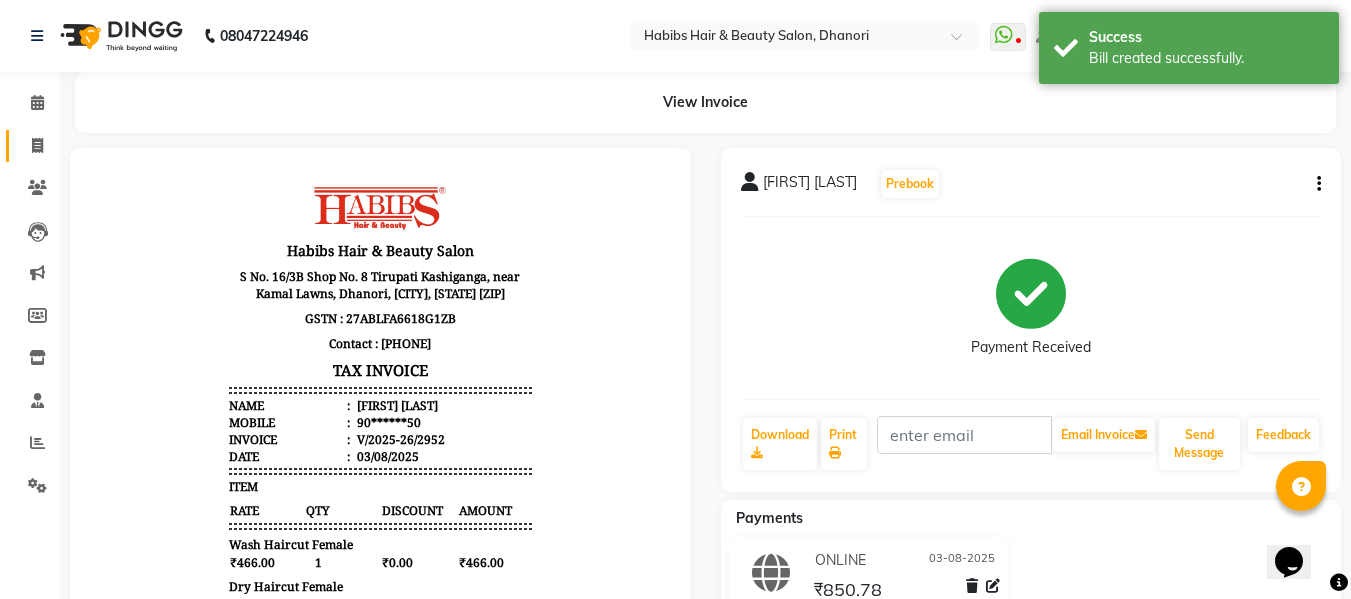 scroll, scrollTop: 0, scrollLeft: 0, axis: both 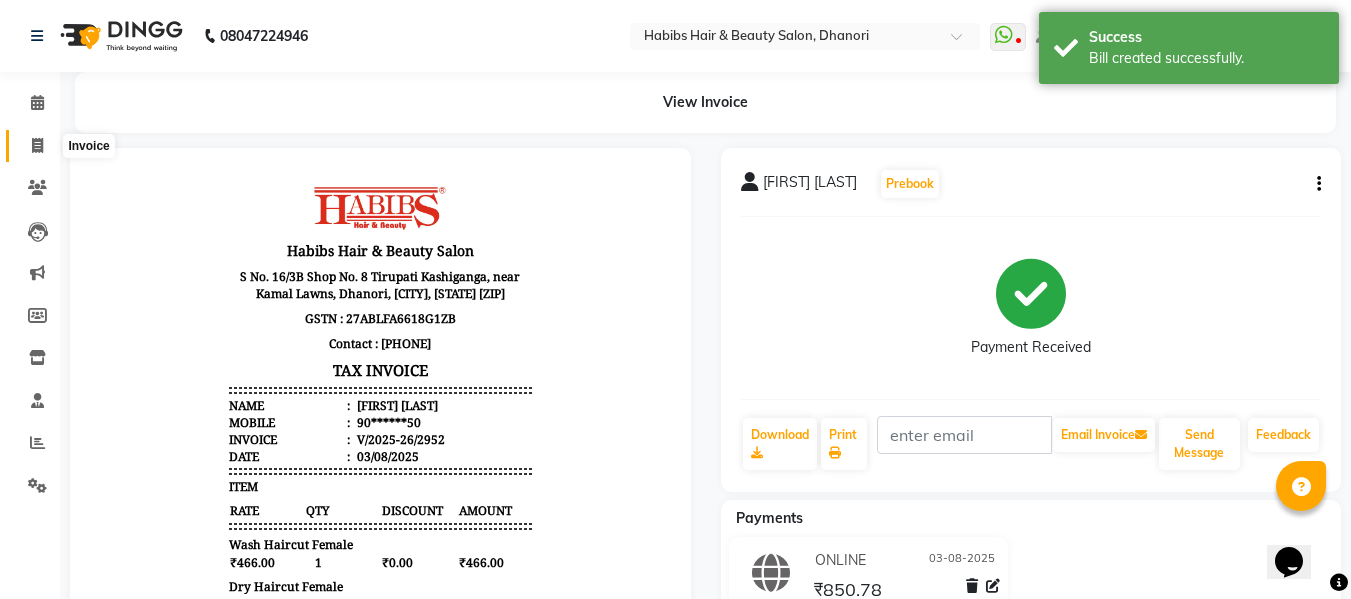 click 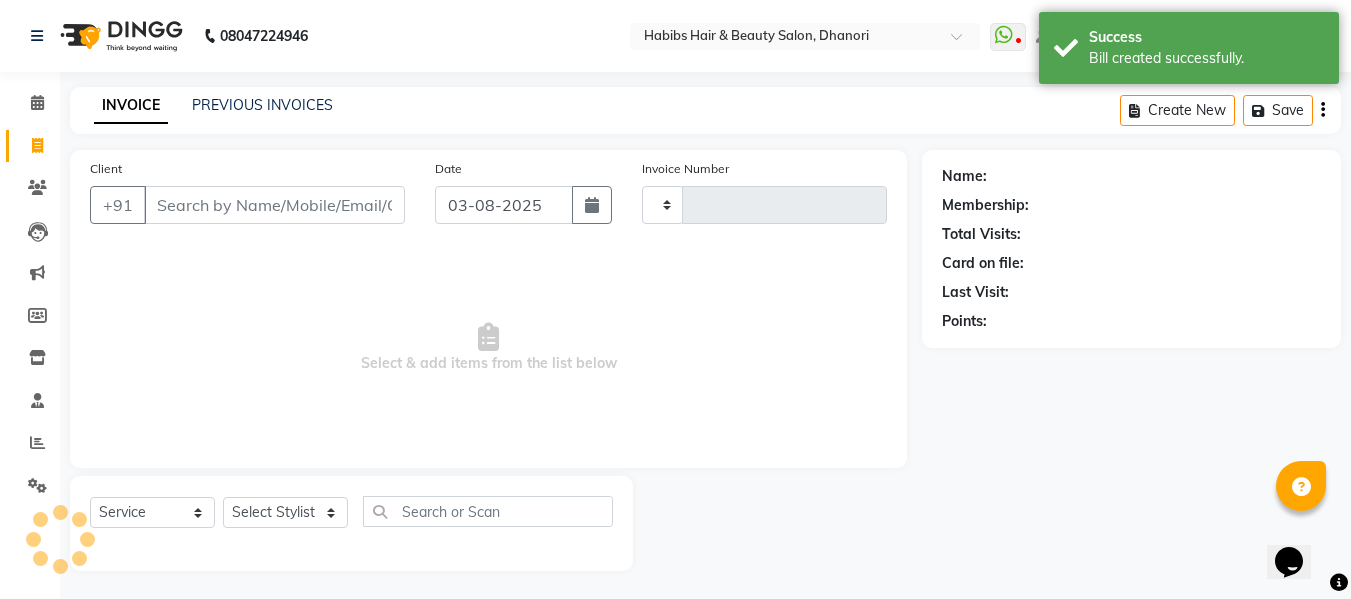 type on "2953" 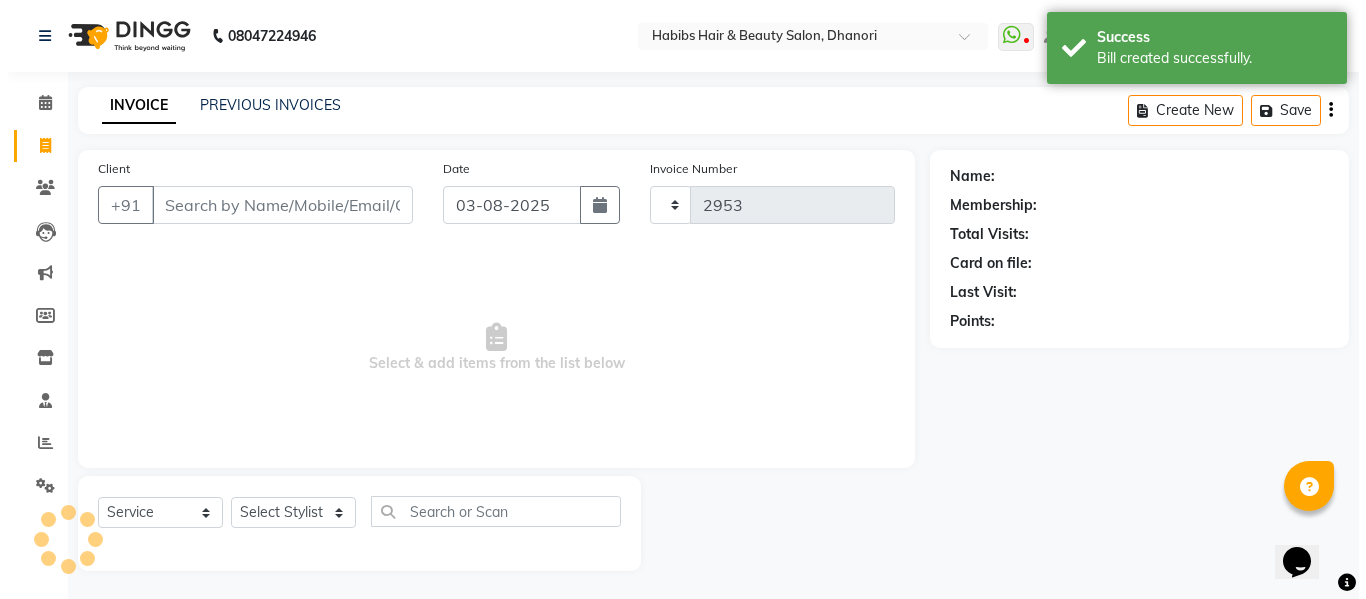 scroll, scrollTop: 2, scrollLeft: 0, axis: vertical 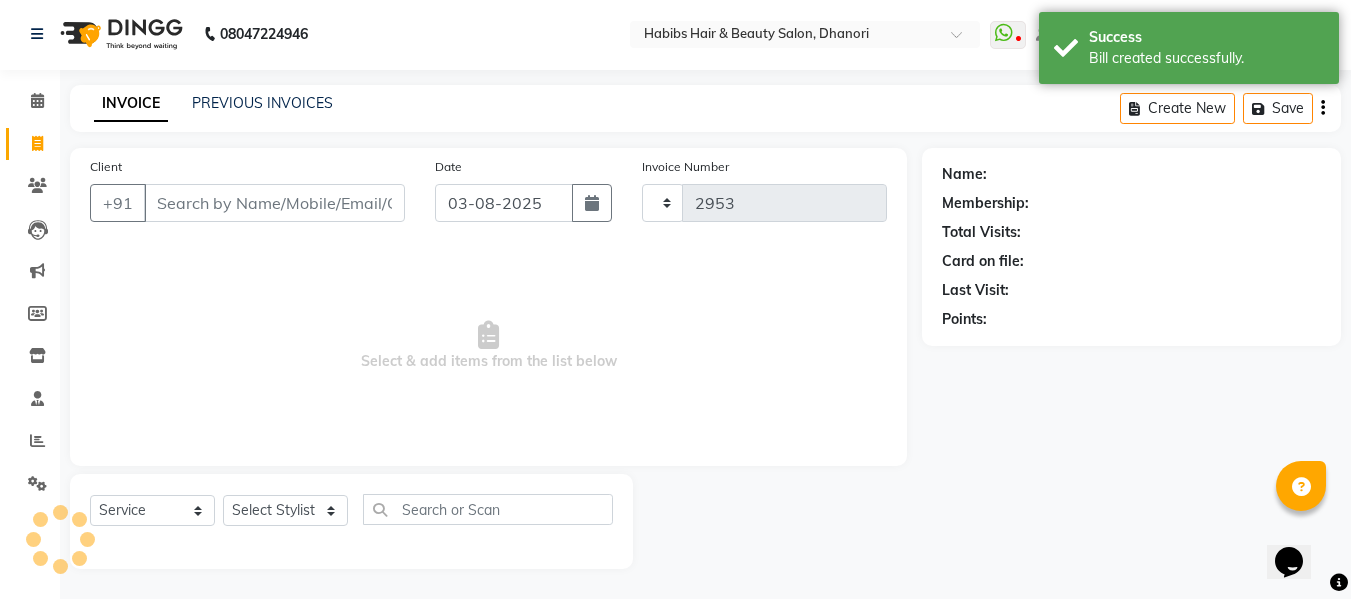 select on "4967" 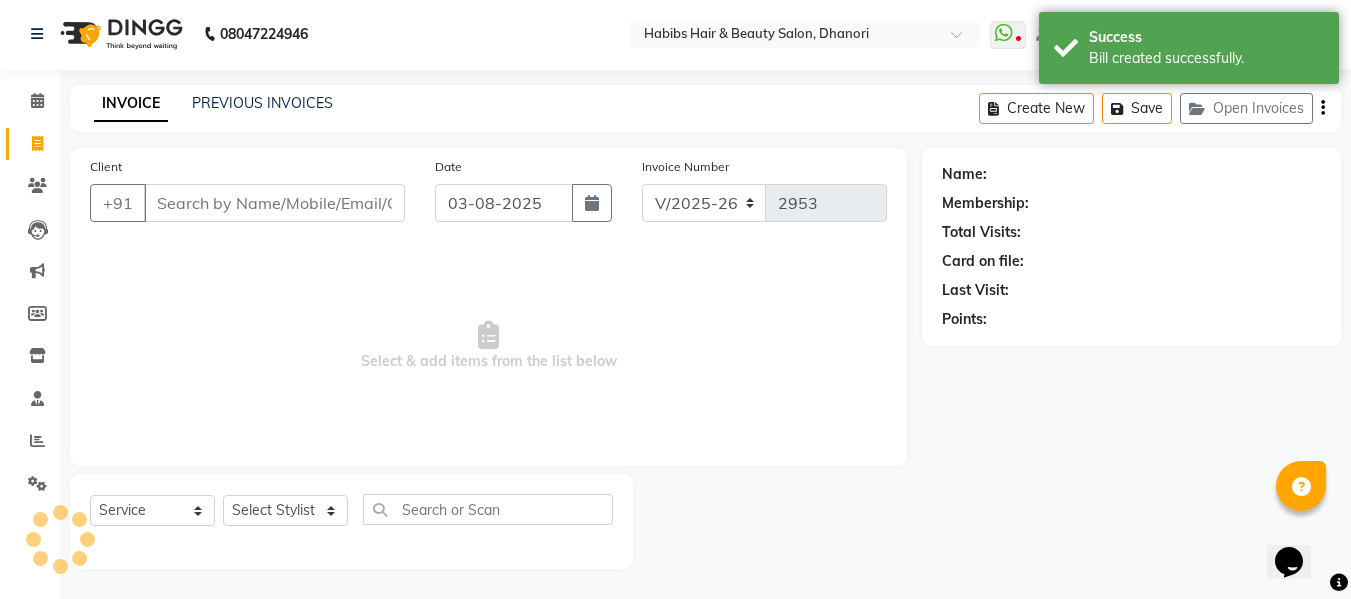 click on "Client" at bounding box center [274, 203] 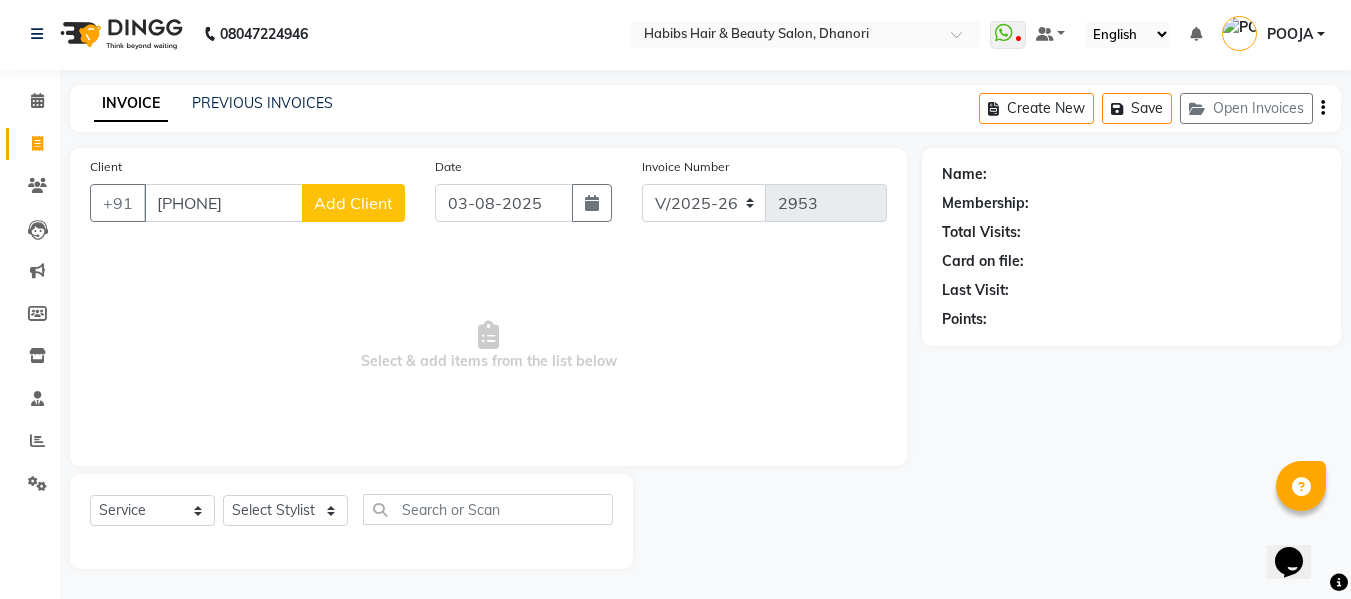 type on "[PHONE]" 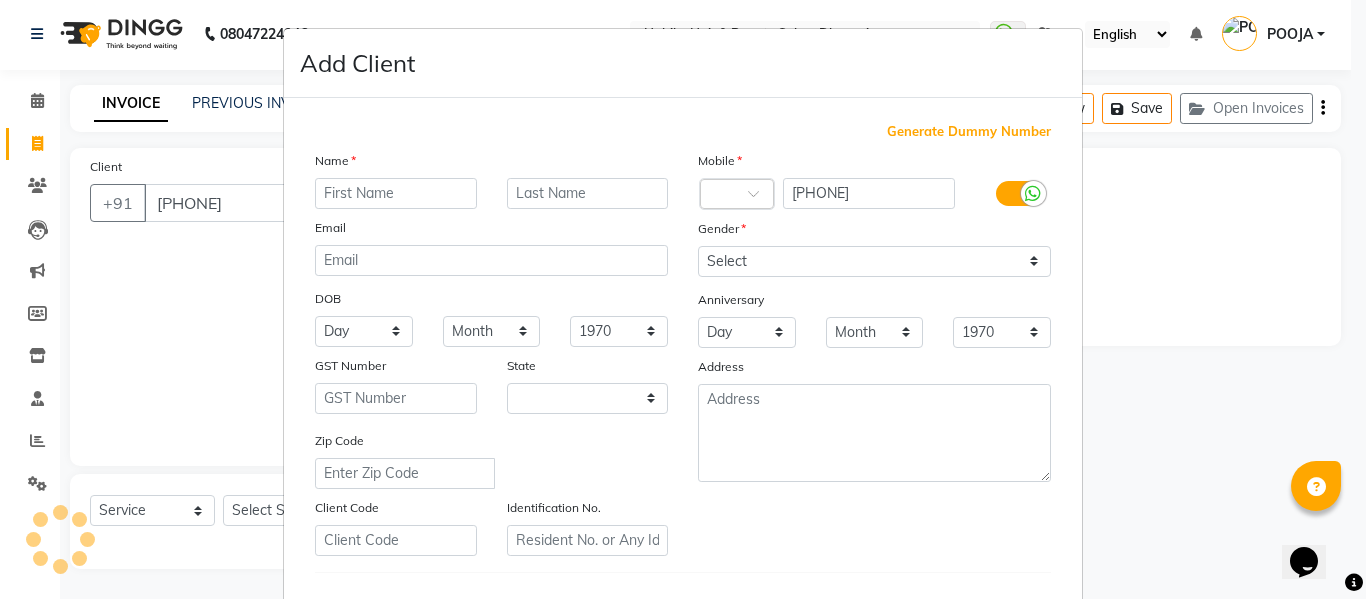 type 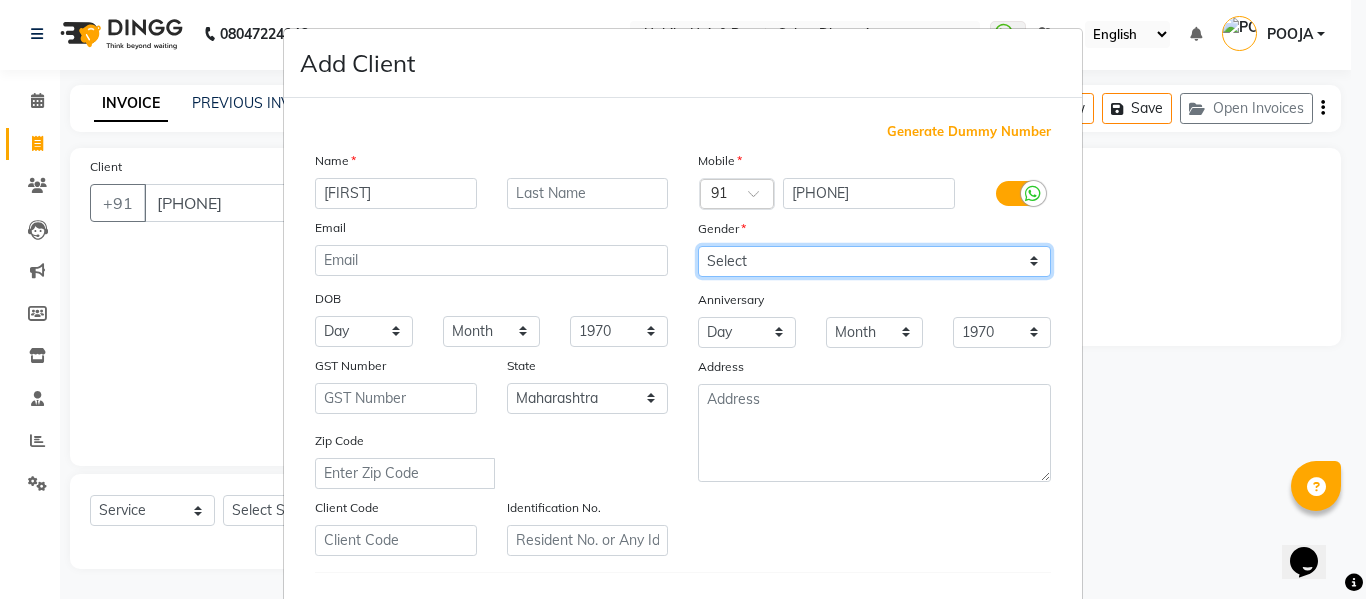 drag, startPoint x: 790, startPoint y: 256, endPoint x: 734, endPoint y: 309, distance: 77.10383 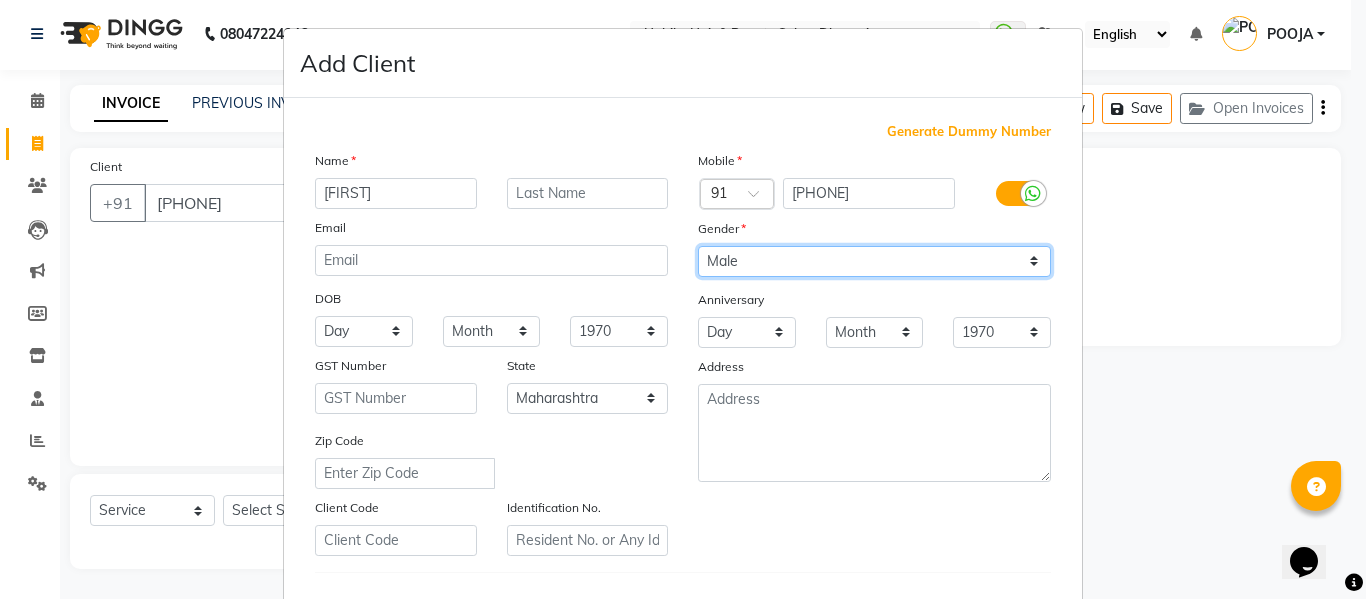 click on "Select Male Female Other Prefer Not To Say" at bounding box center [874, 261] 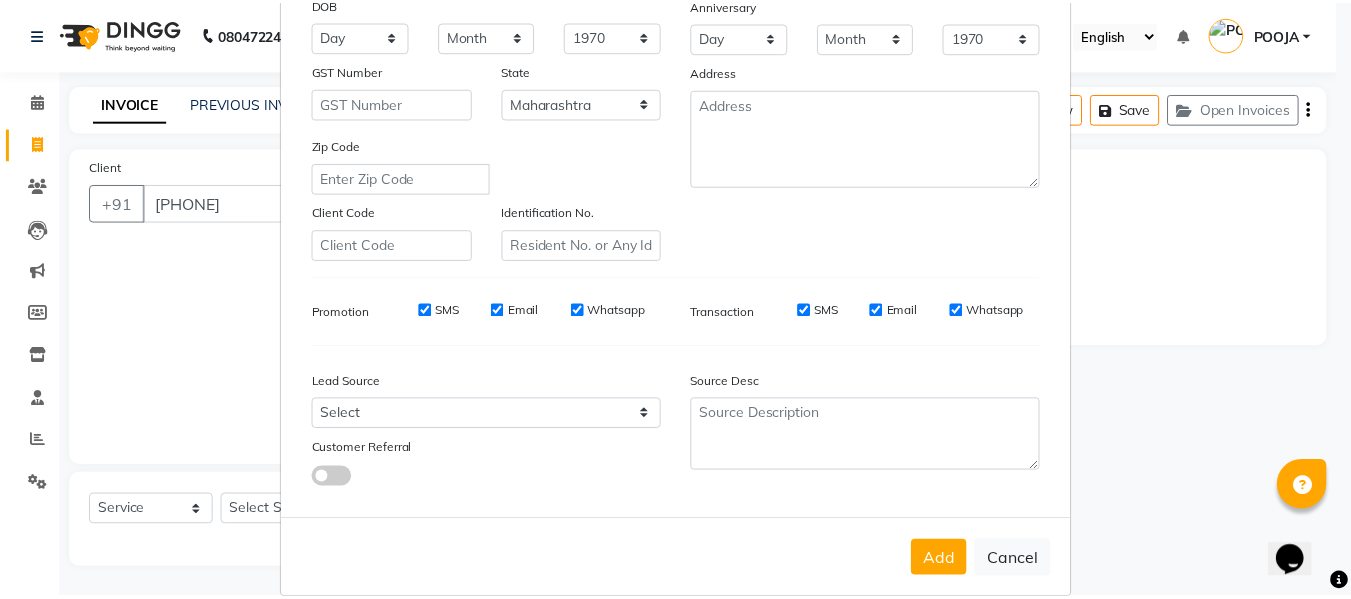 scroll, scrollTop: 324, scrollLeft: 0, axis: vertical 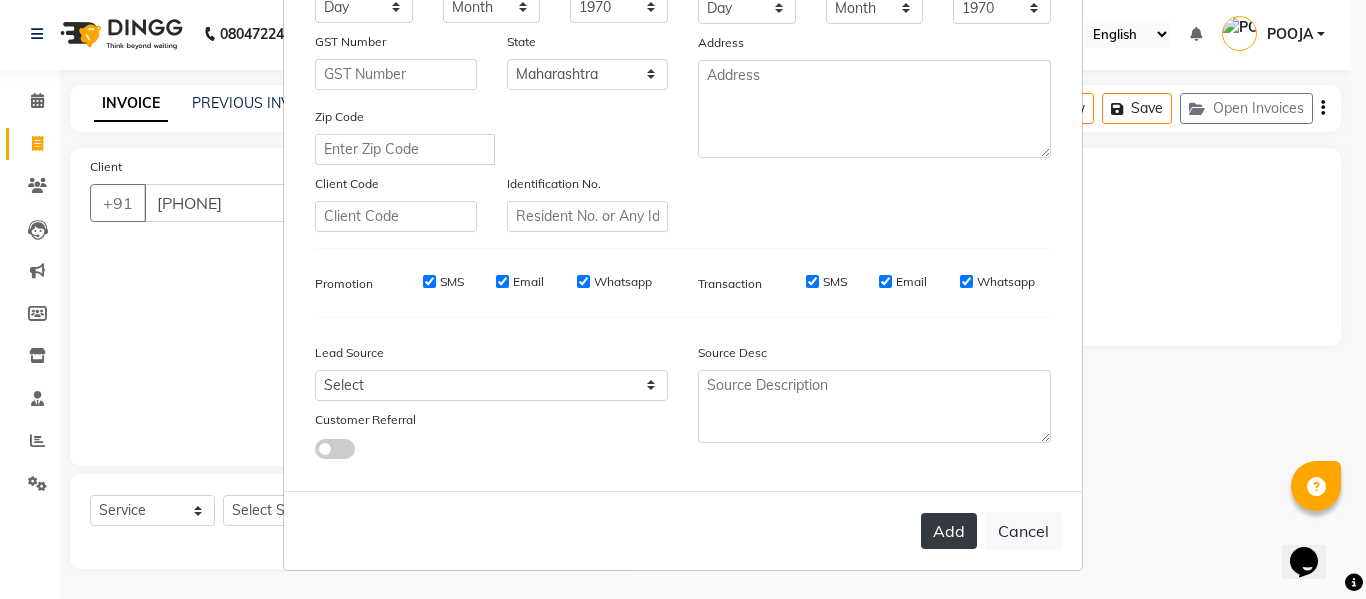 click on "Add" at bounding box center [949, 531] 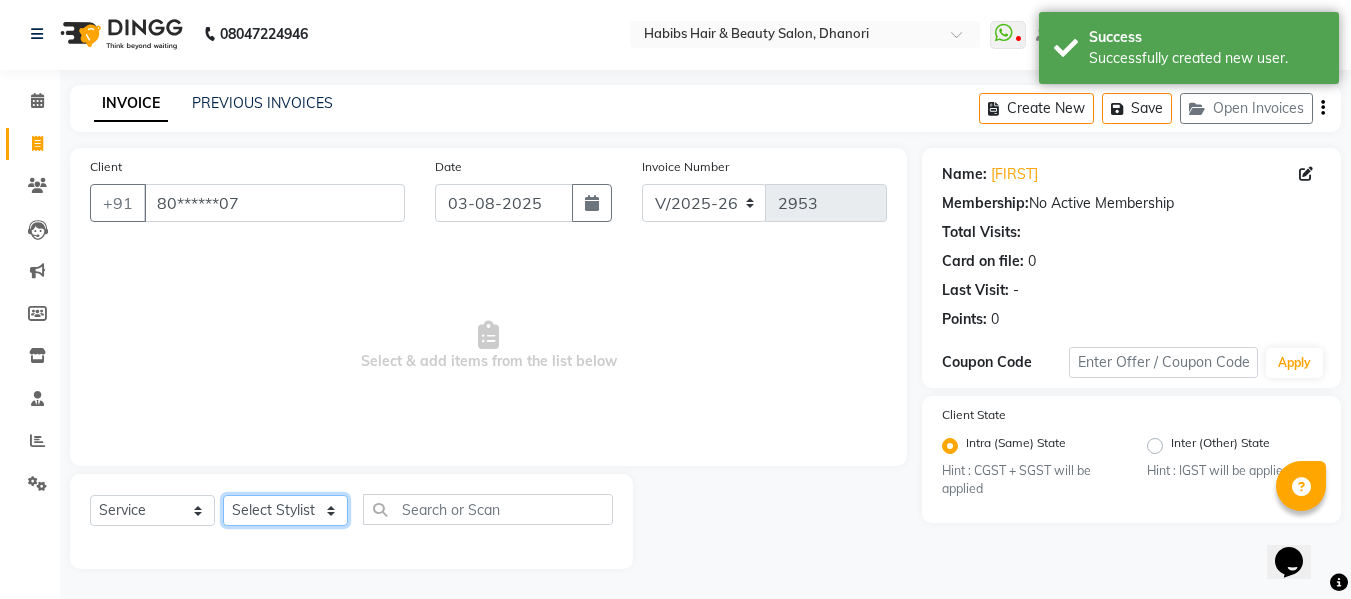 click on "Select Stylist Admin  [FIRST]  [LAST] [LAST] [LAST] [LAST] [LAST] [LAST] [LAST] [LAST] [LAST] [LAST] [LAST] [LAST] [LAST]" 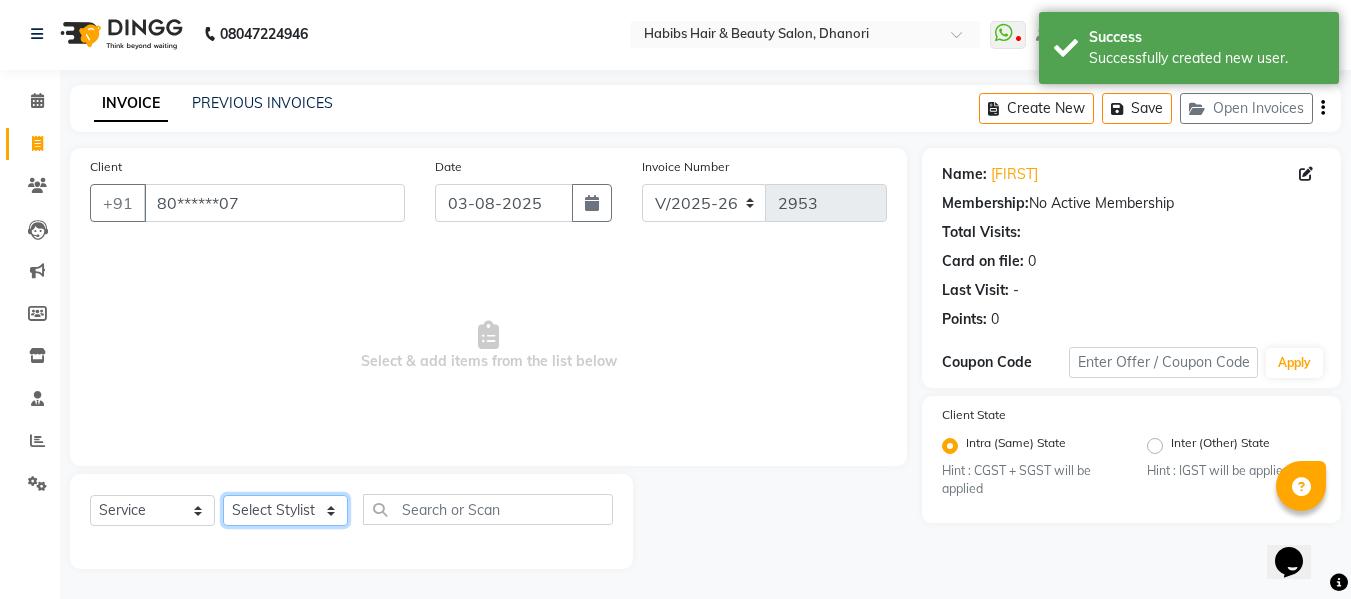 click on "Select Stylist Admin  [FIRST]  [LAST] [LAST] [LAST] [LAST] [LAST] [LAST] [LAST] [LAST] [LAST] [LAST] [LAST] [LAST] [LAST]" 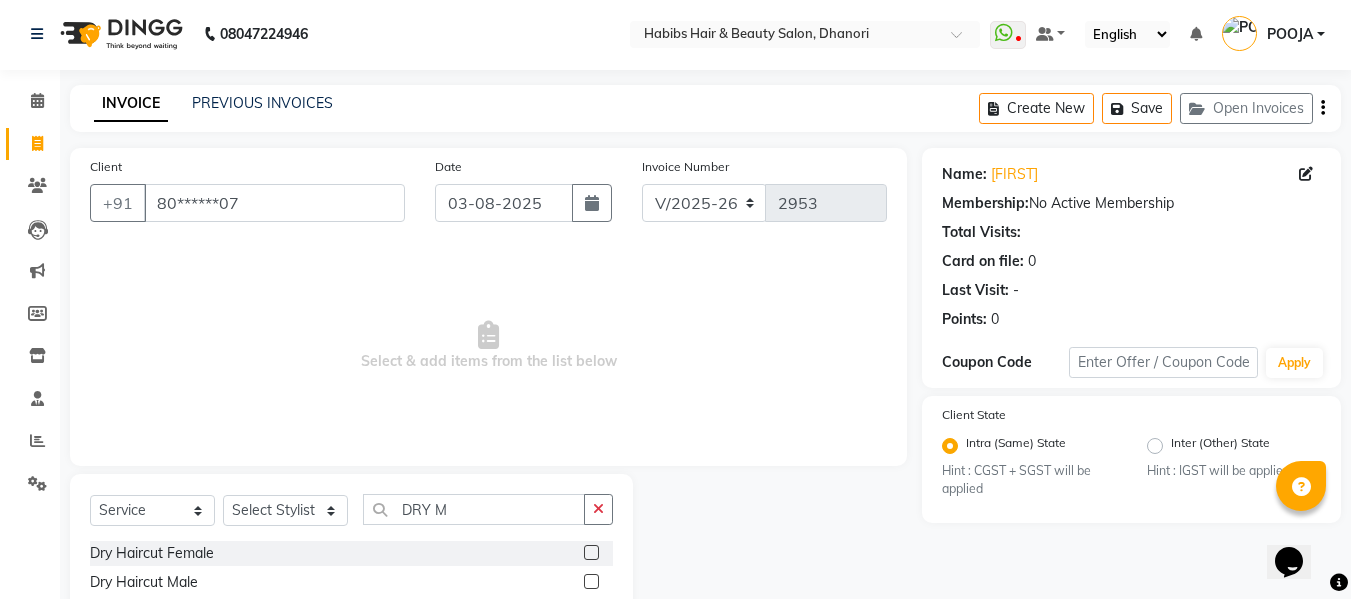 click 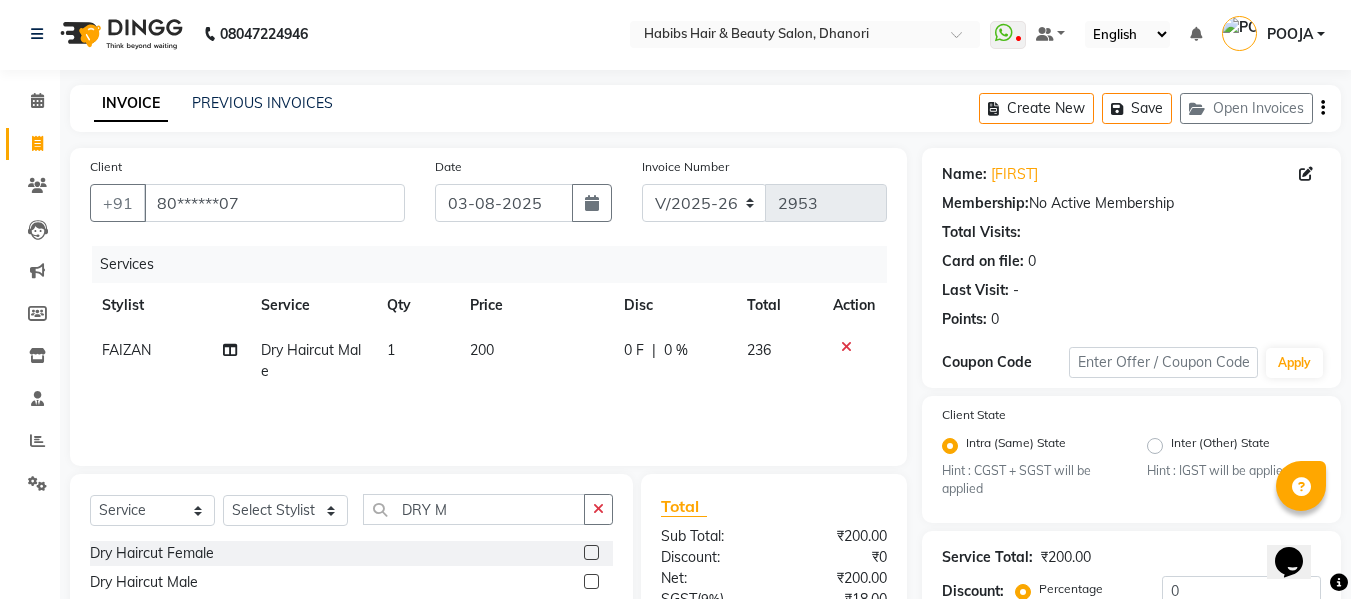 click 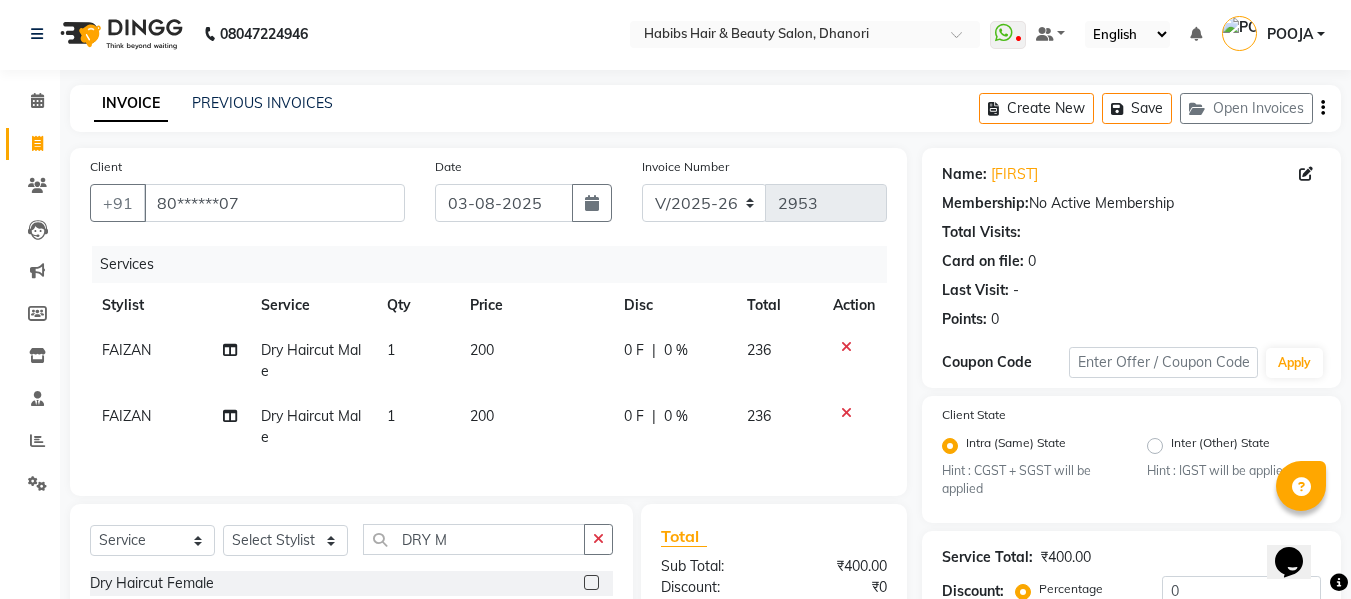 click on "200" 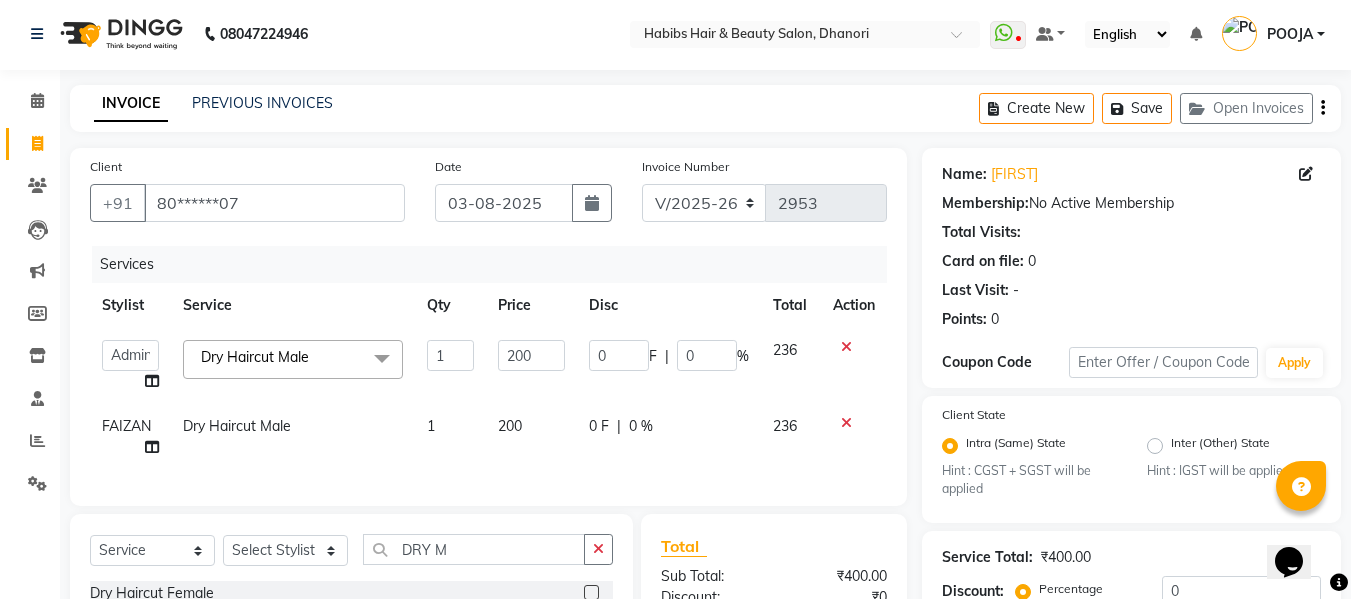 click on "200" 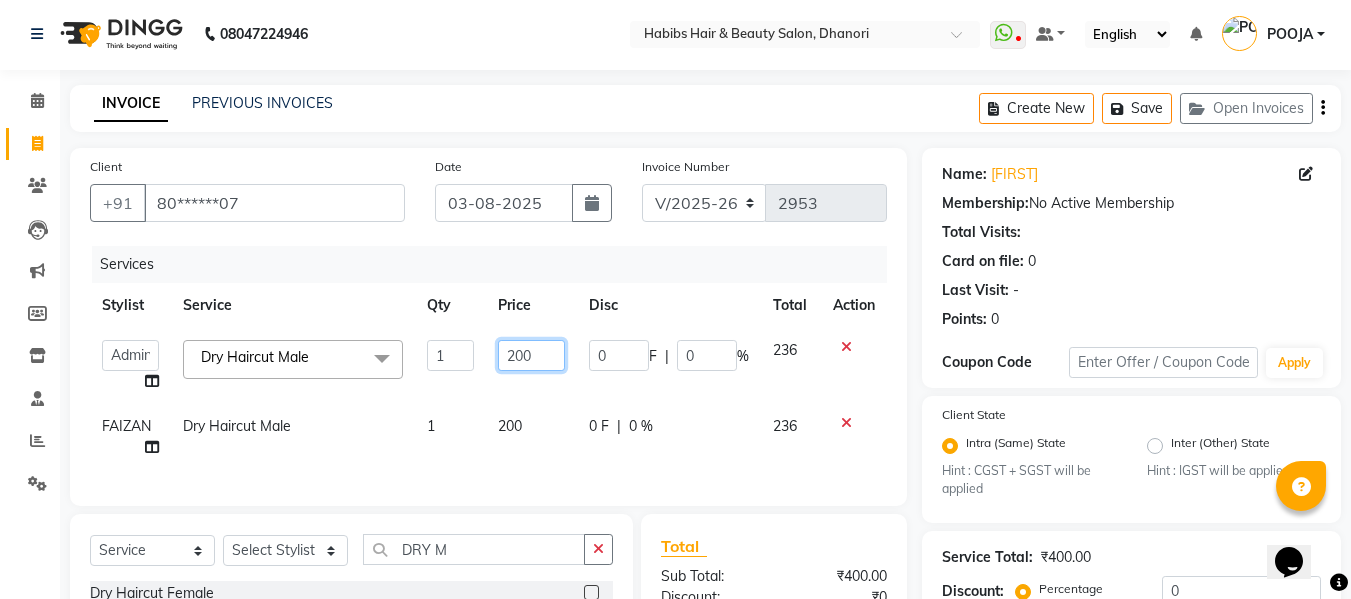click on "200" 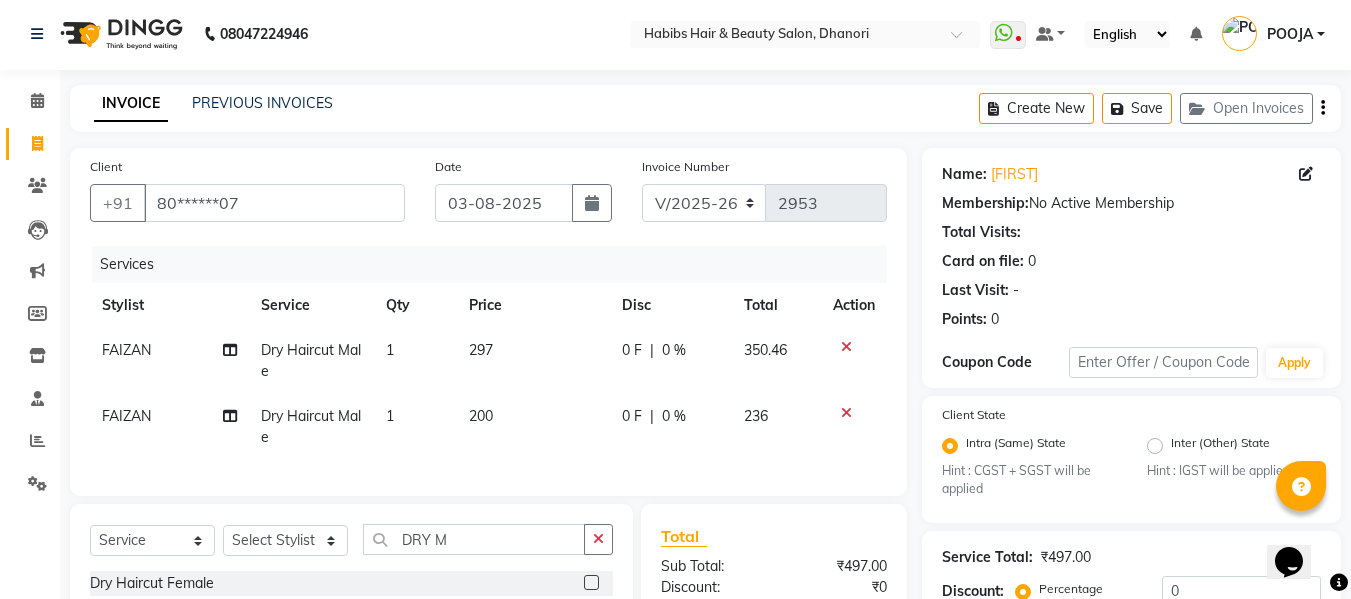 click on "200" 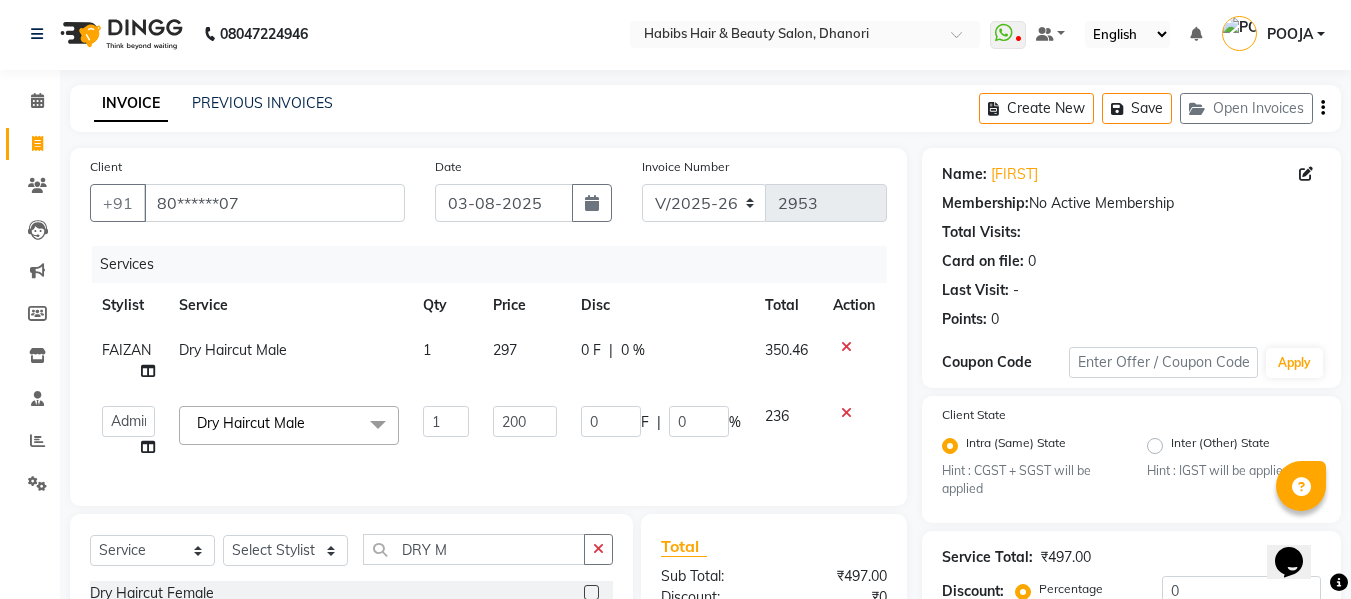 click on "200" 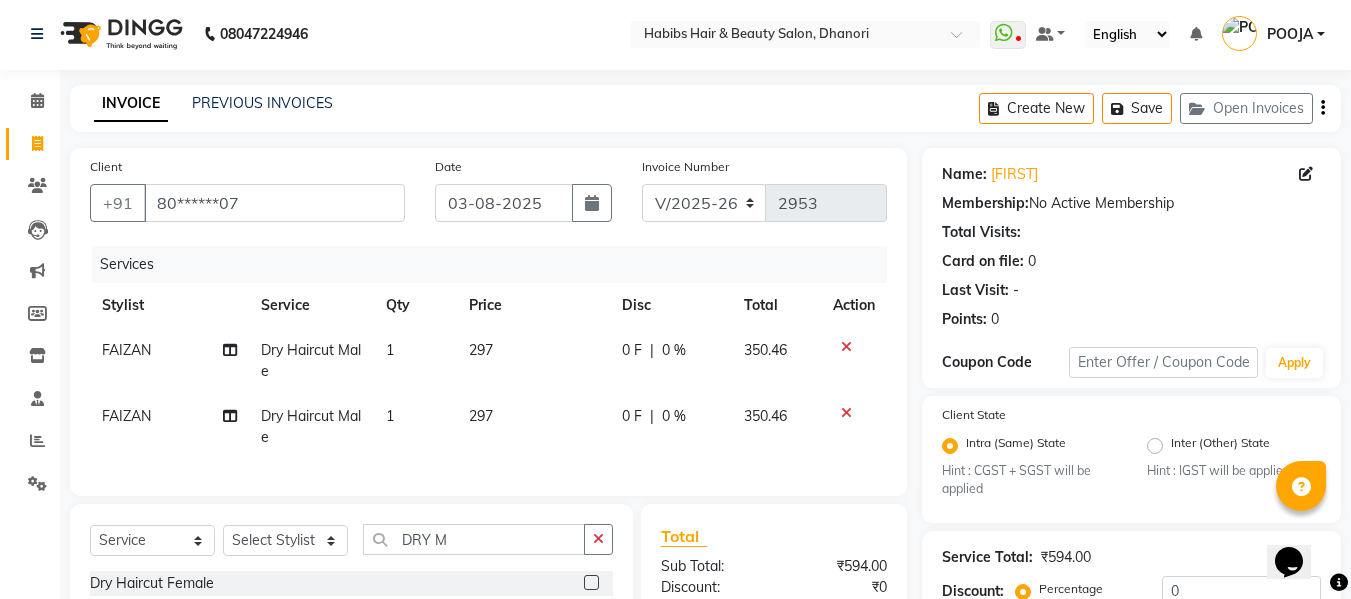 click on "Services Stylist Service Qty Price Disc Total Action FAIZAN Dry Haircut Male 1 297 0 F | 0 % 350.46 FAIZAN Dry Haircut Male 1 297 0 F | 0 % 350.46" 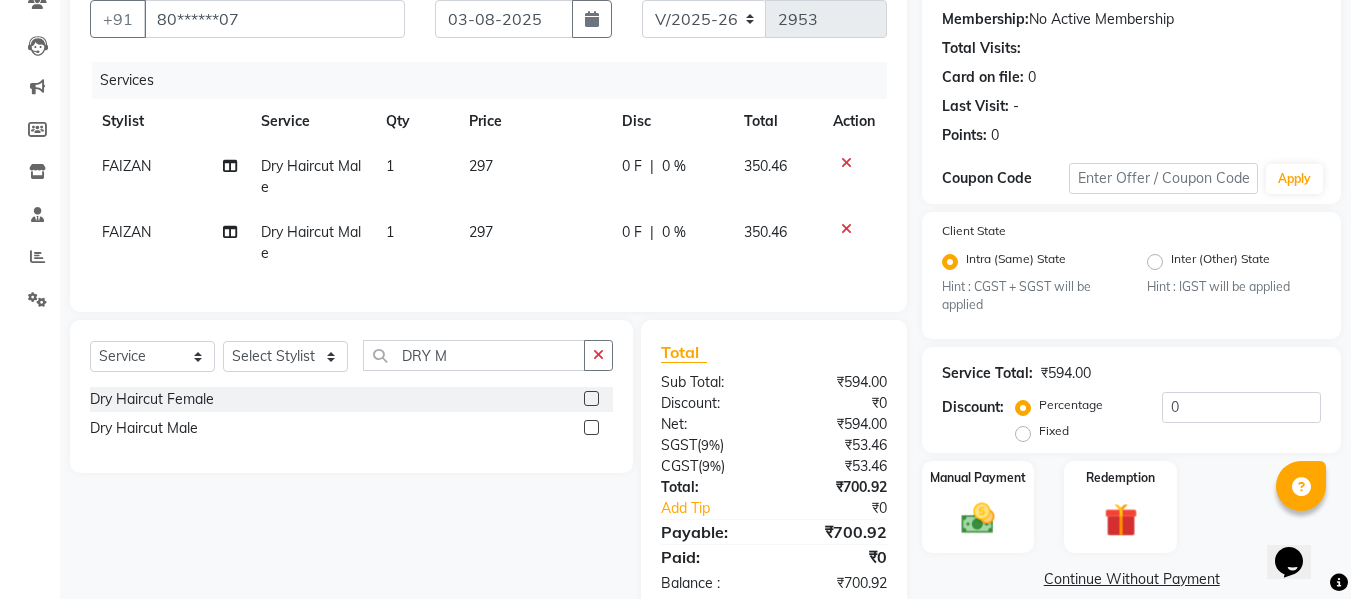 scroll, scrollTop: 246, scrollLeft: 0, axis: vertical 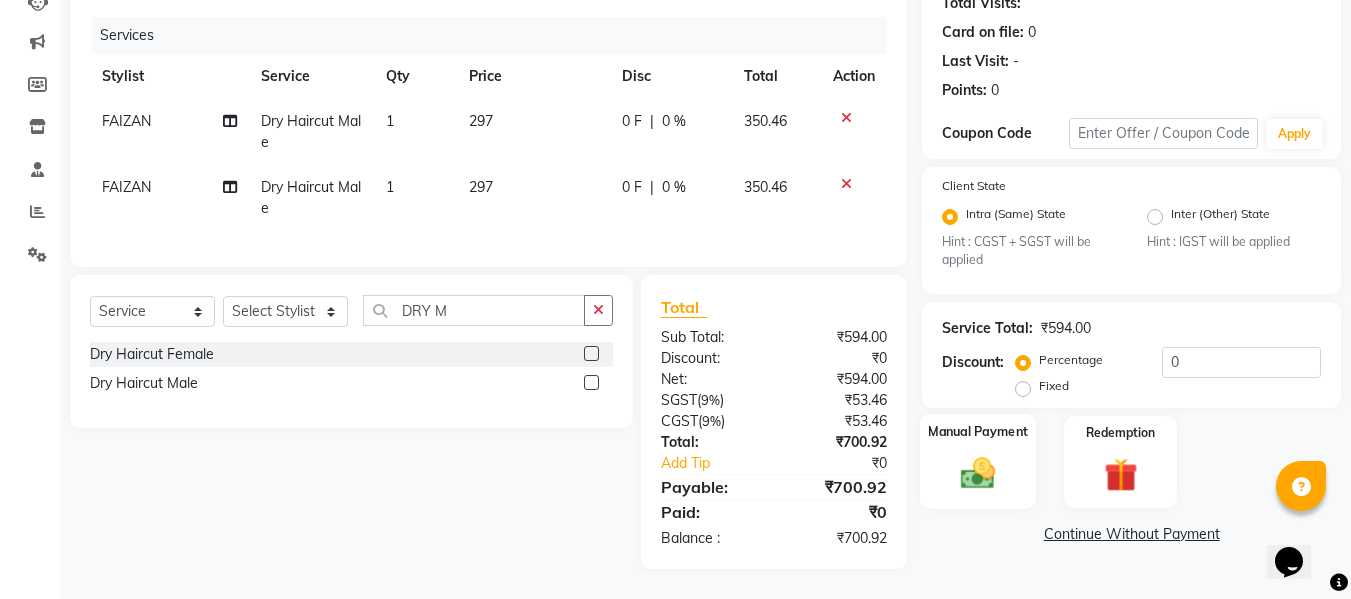 click 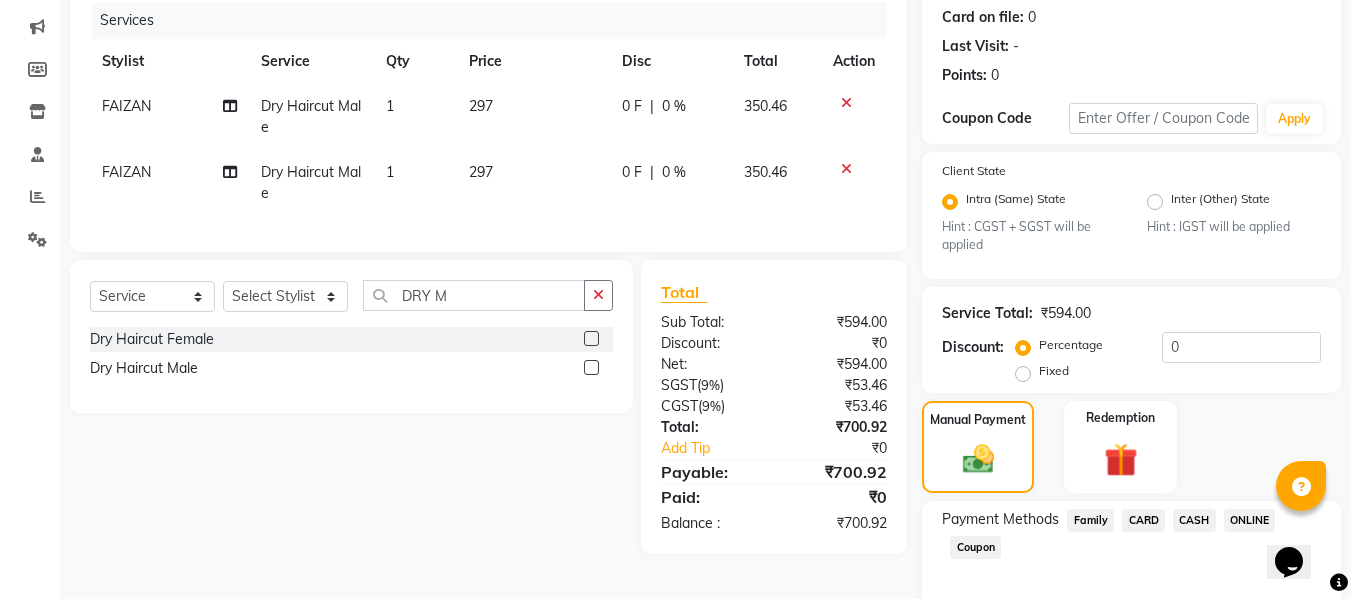 click on "CASH" 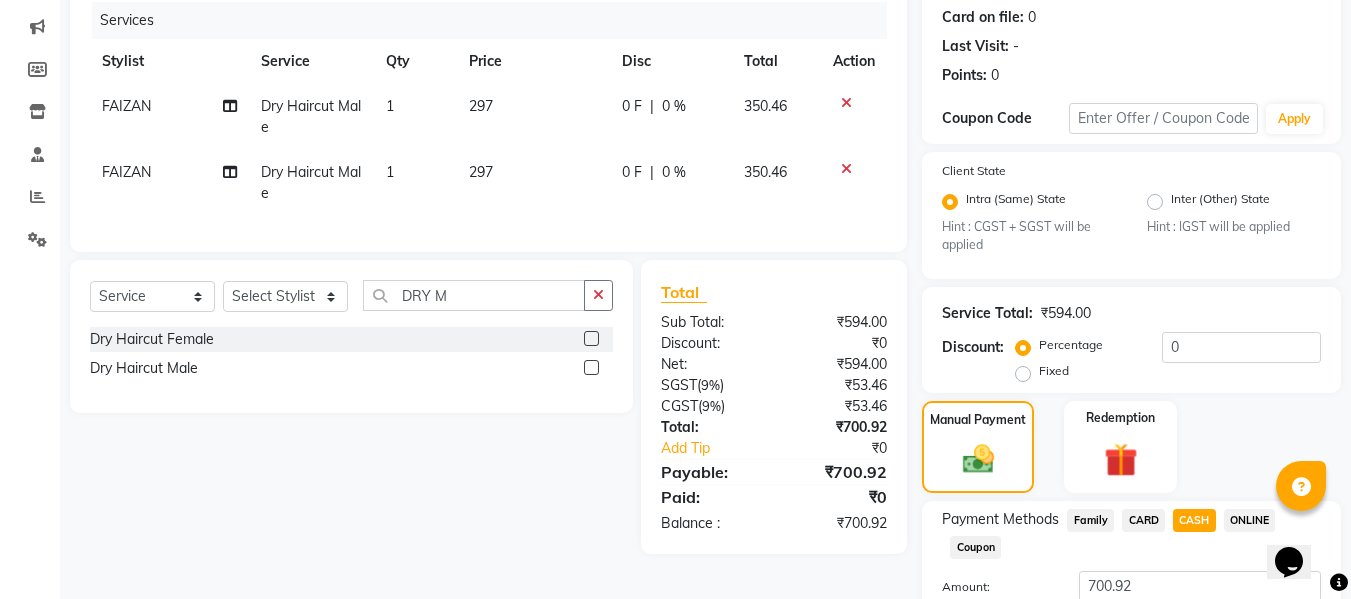 scroll, scrollTop: 395, scrollLeft: 0, axis: vertical 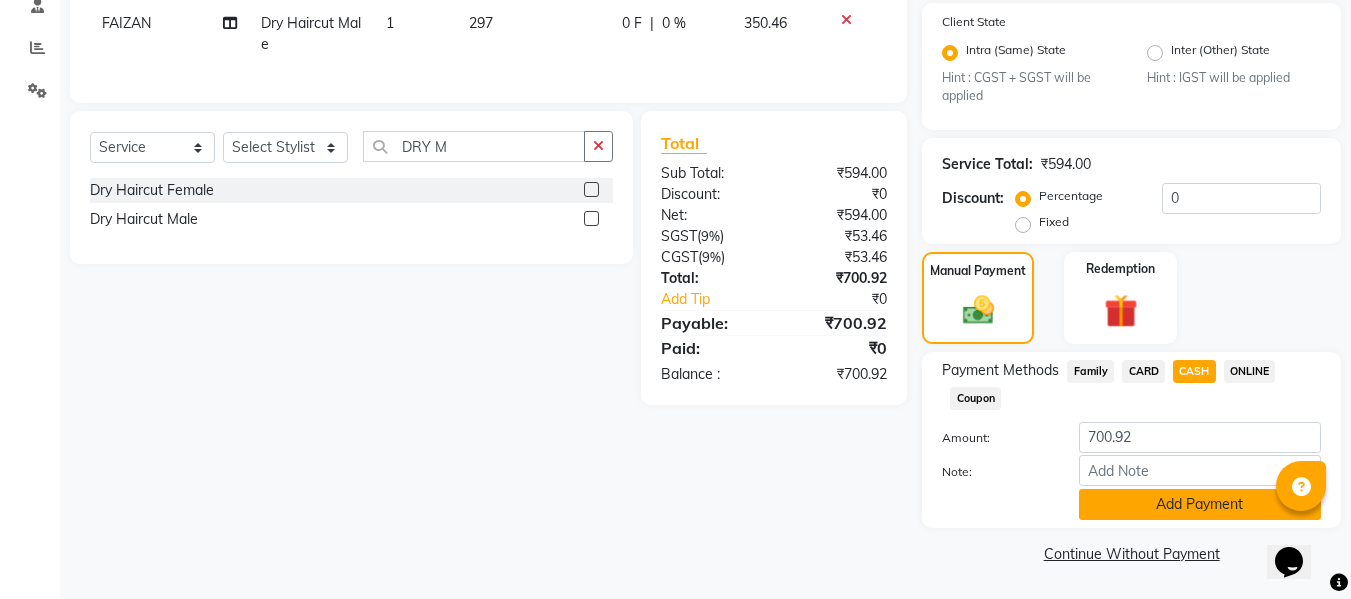 click on "Add Payment" 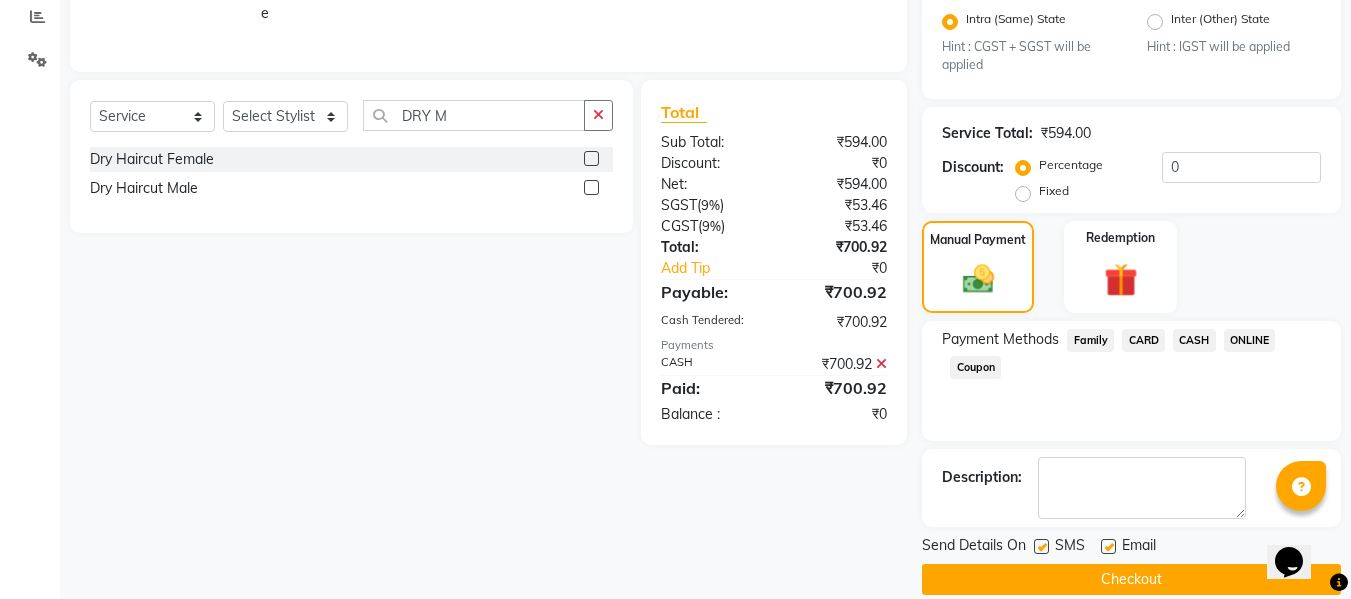 scroll, scrollTop: 452, scrollLeft: 0, axis: vertical 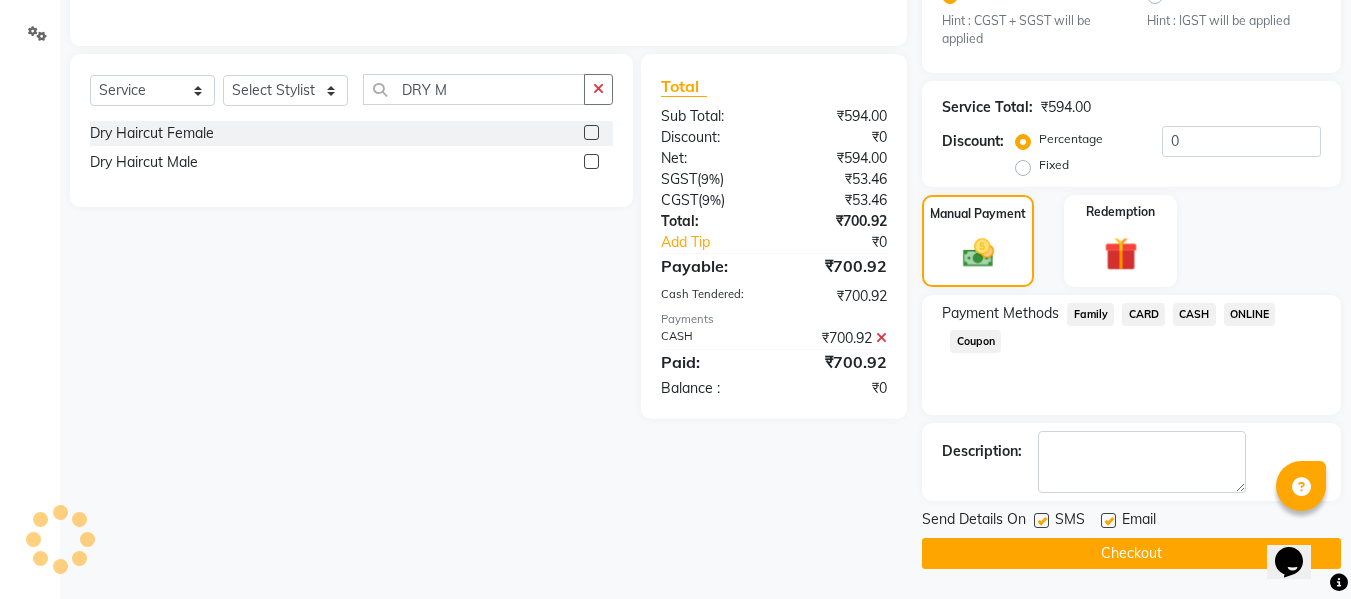 click on "Checkout" 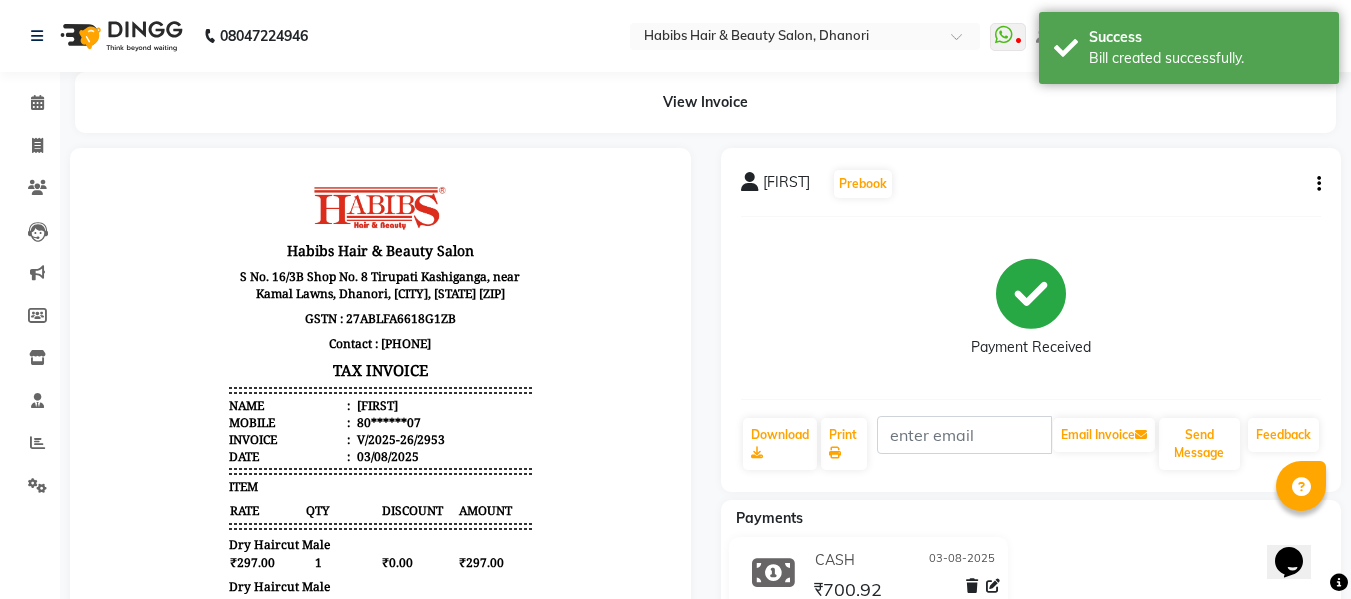 scroll, scrollTop: 0, scrollLeft: 0, axis: both 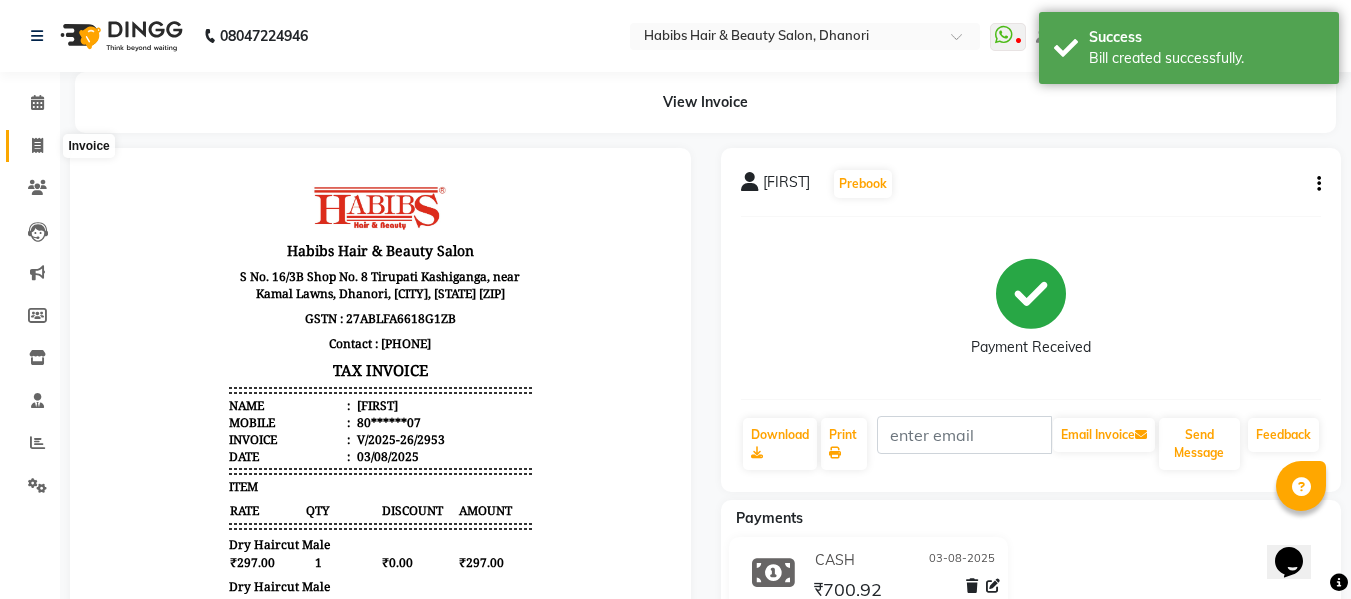 click 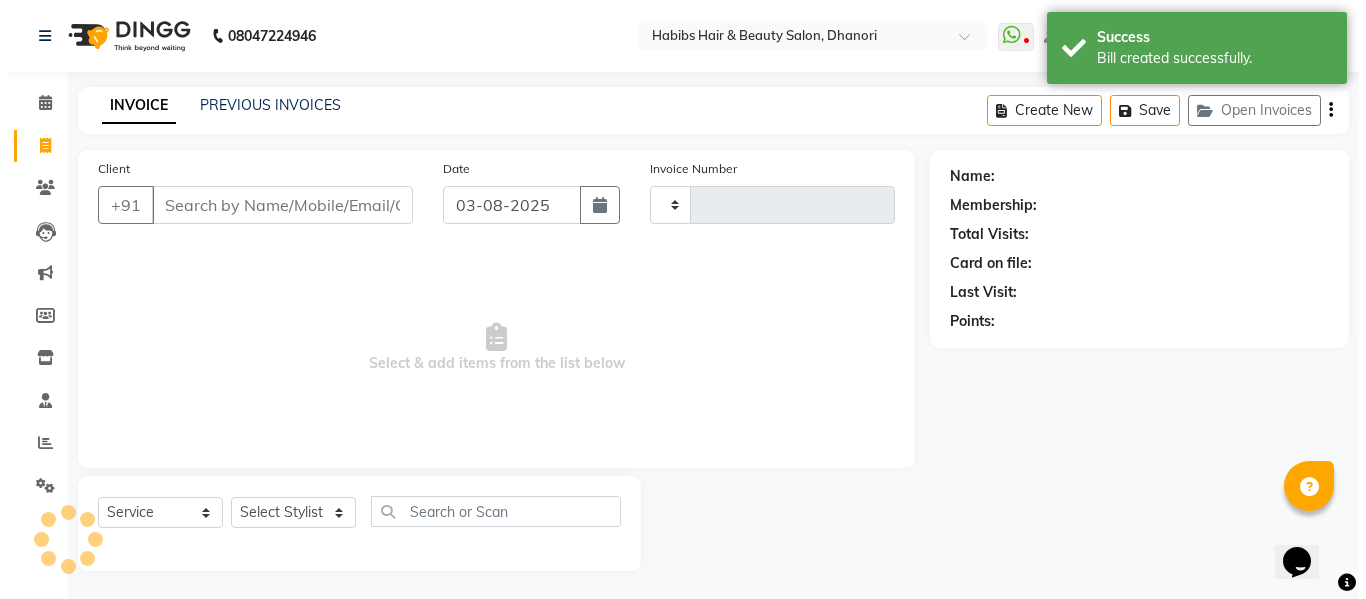 scroll, scrollTop: 2, scrollLeft: 0, axis: vertical 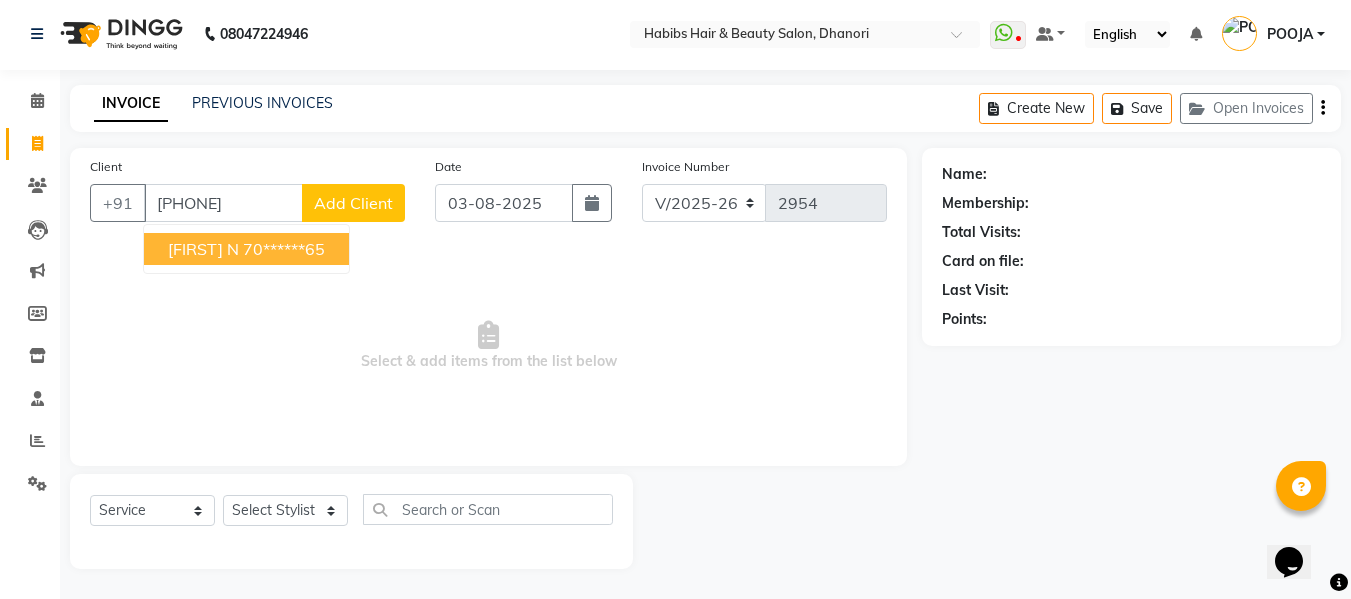 click on "[FIRST] N" at bounding box center (203, 249) 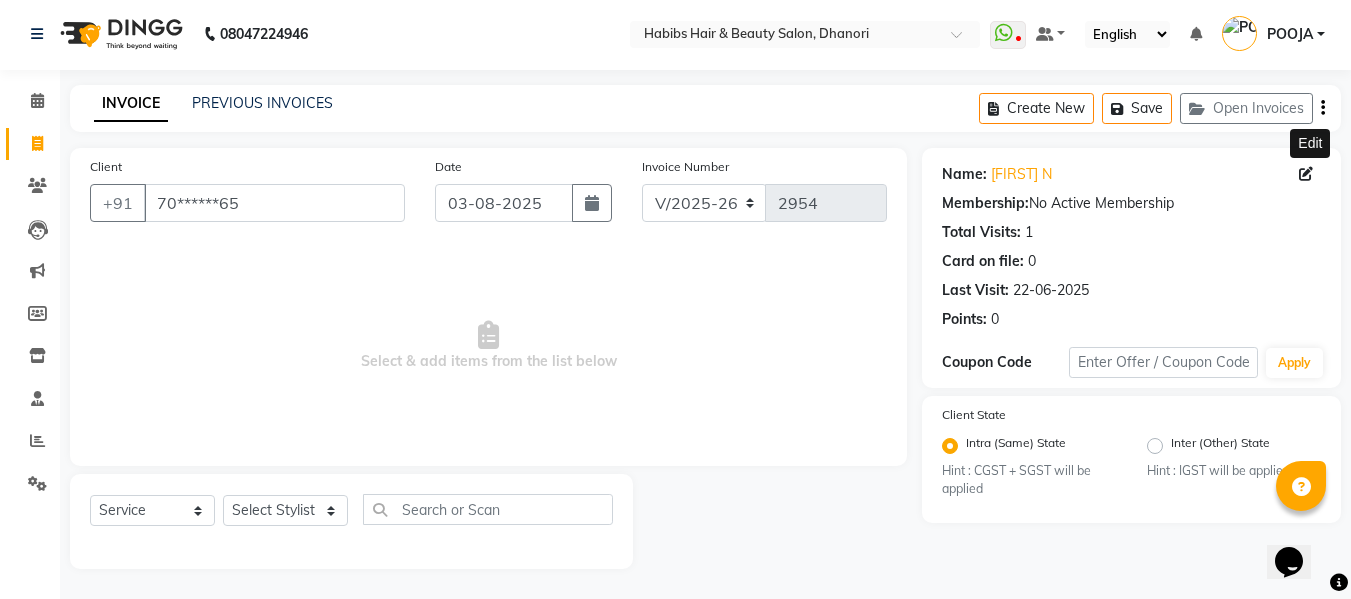 click 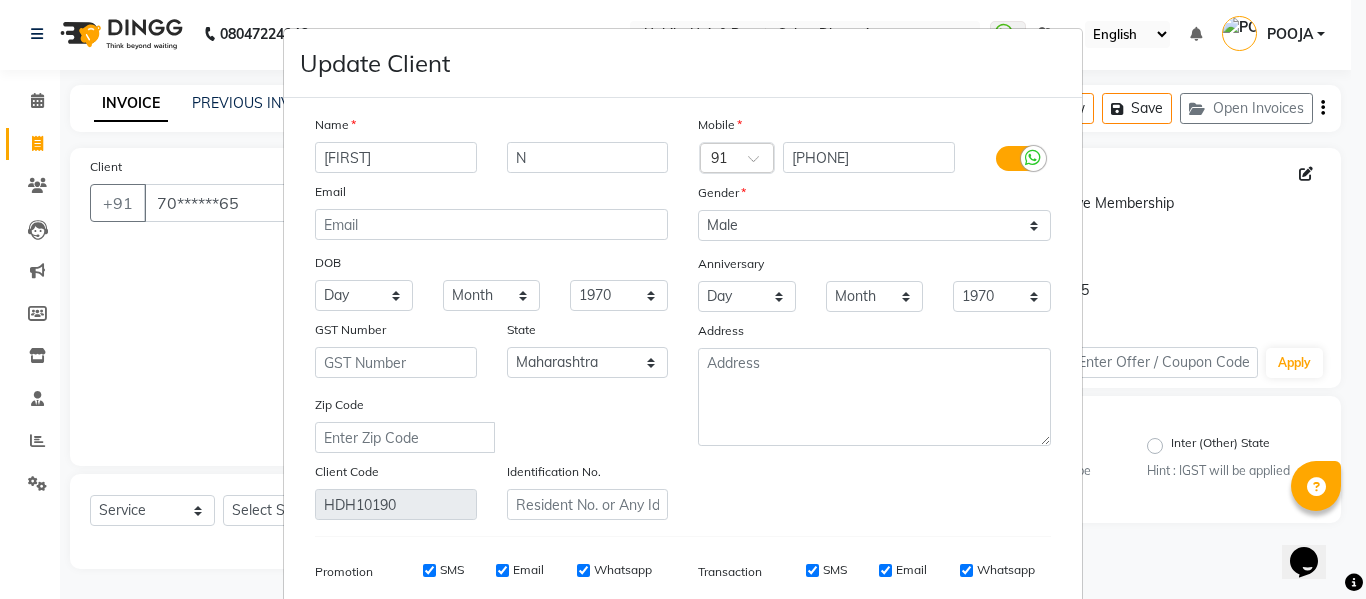 click on "[FIRST]" at bounding box center (396, 157) 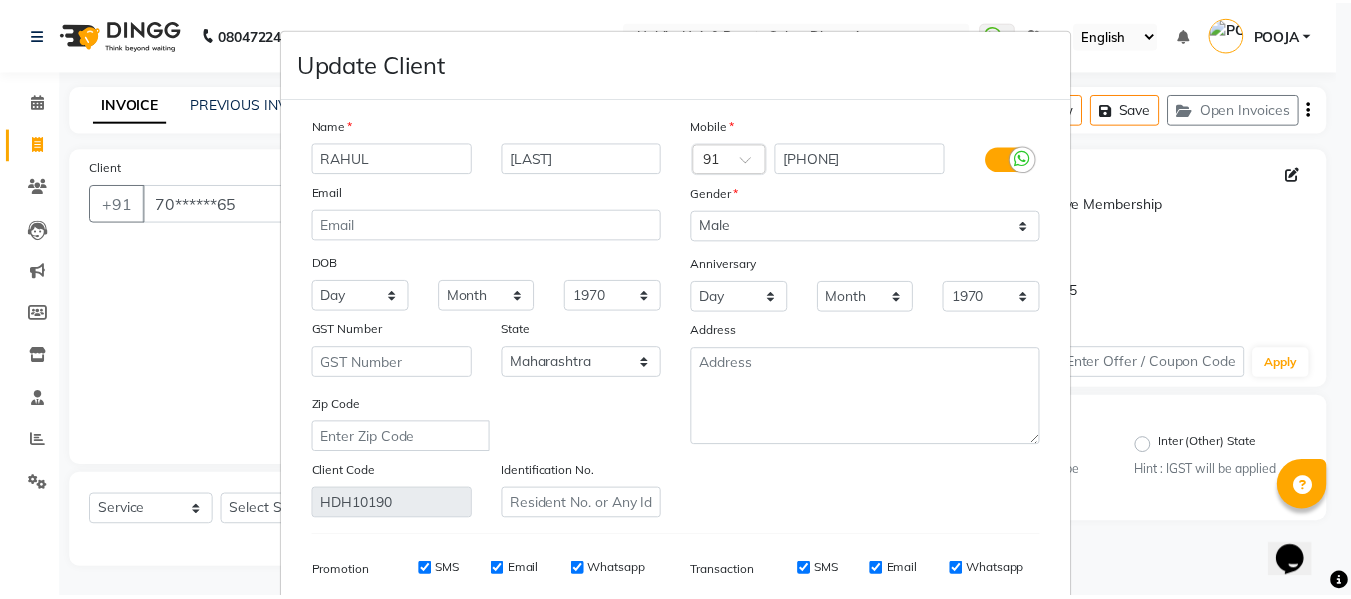 scroll, scrollTop: 288, scrollLeft: 0, axis: vertical 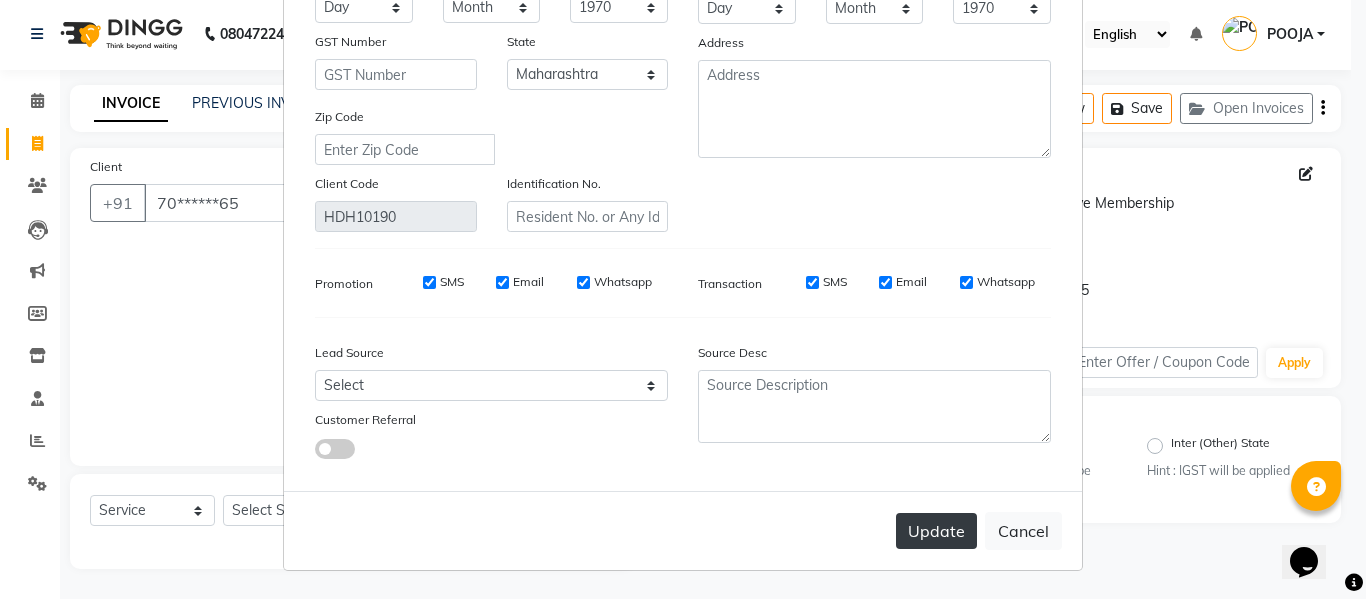 click on "Update" at bounding box center [936, 531] 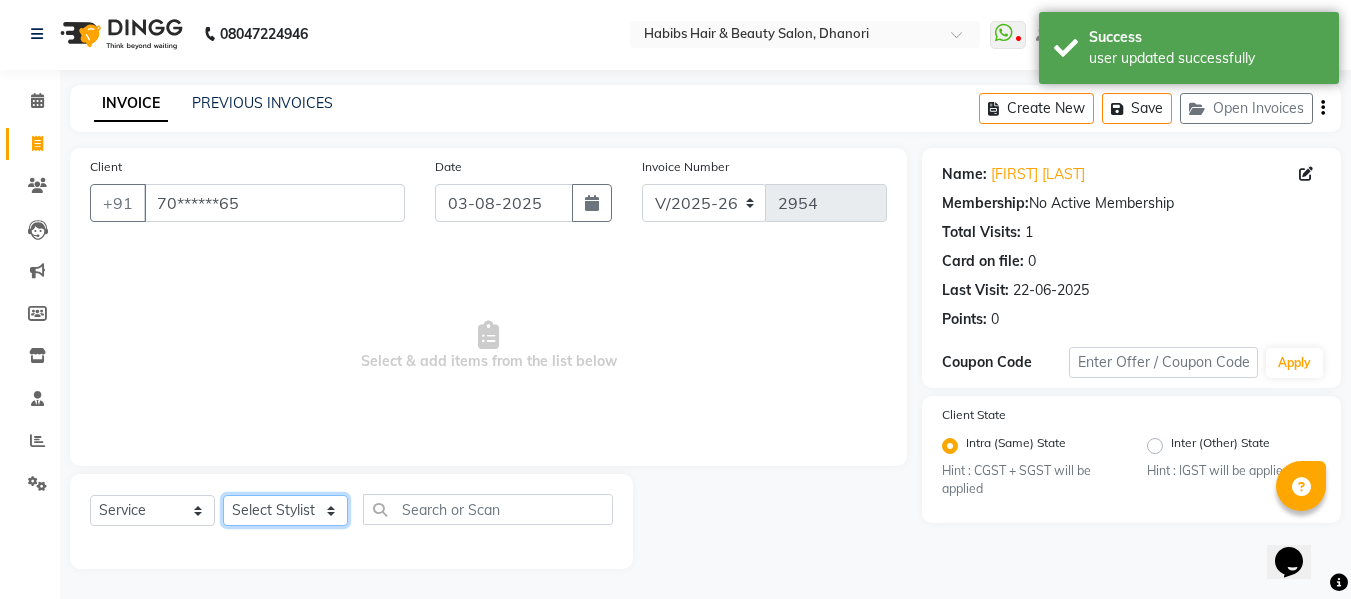 click on "Select Stylist Admin  [FIRST]  [LAST] [LAST] [LAST] [LAST] [LAST] [LAST] [LAST] [LAST] [LAST] [LAST] [LAST] [LAST] [LAST]" 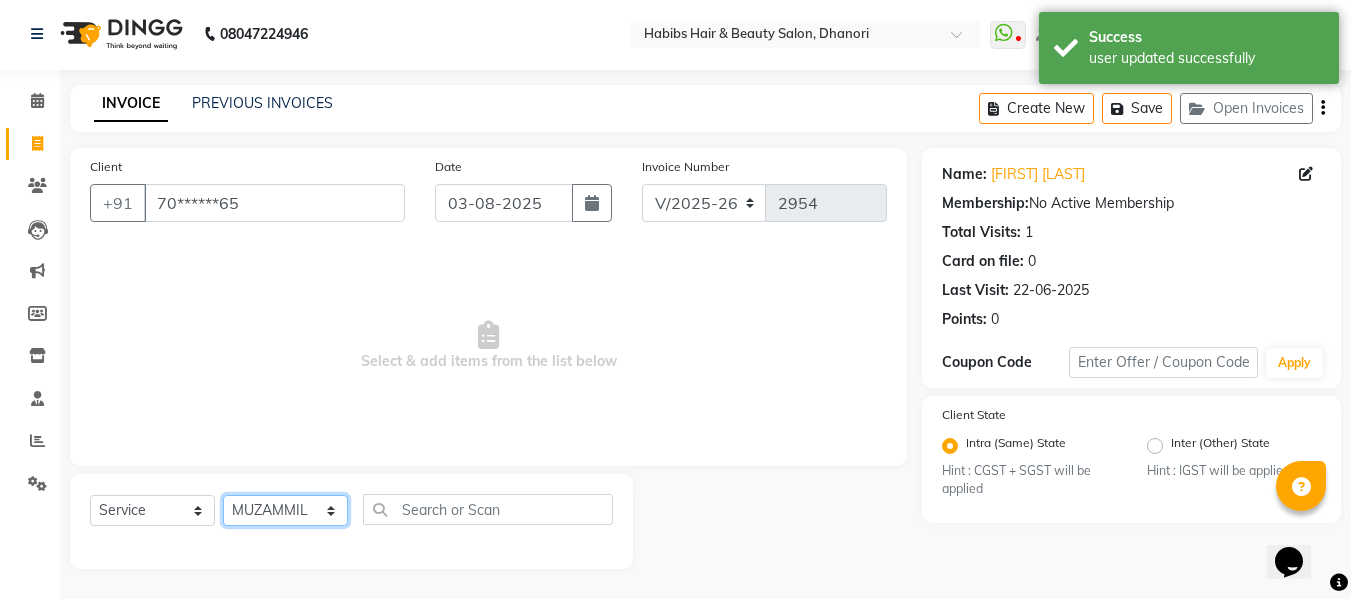 click on "Select Stylist Admin  [FIRST]  [LAST] [LAST] [LAST] [LAST] [LAST] [LAST] [LAST] [LAST] [LAST] [LAST] [LAST] [LAST] [LAST]" 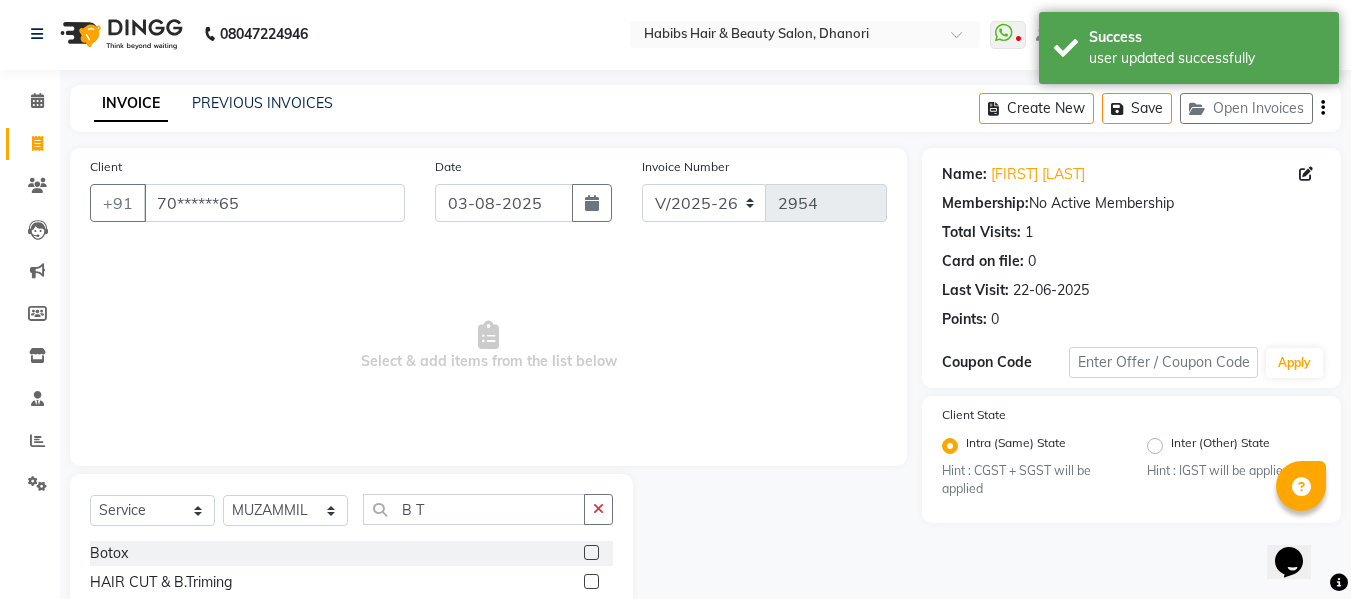 click 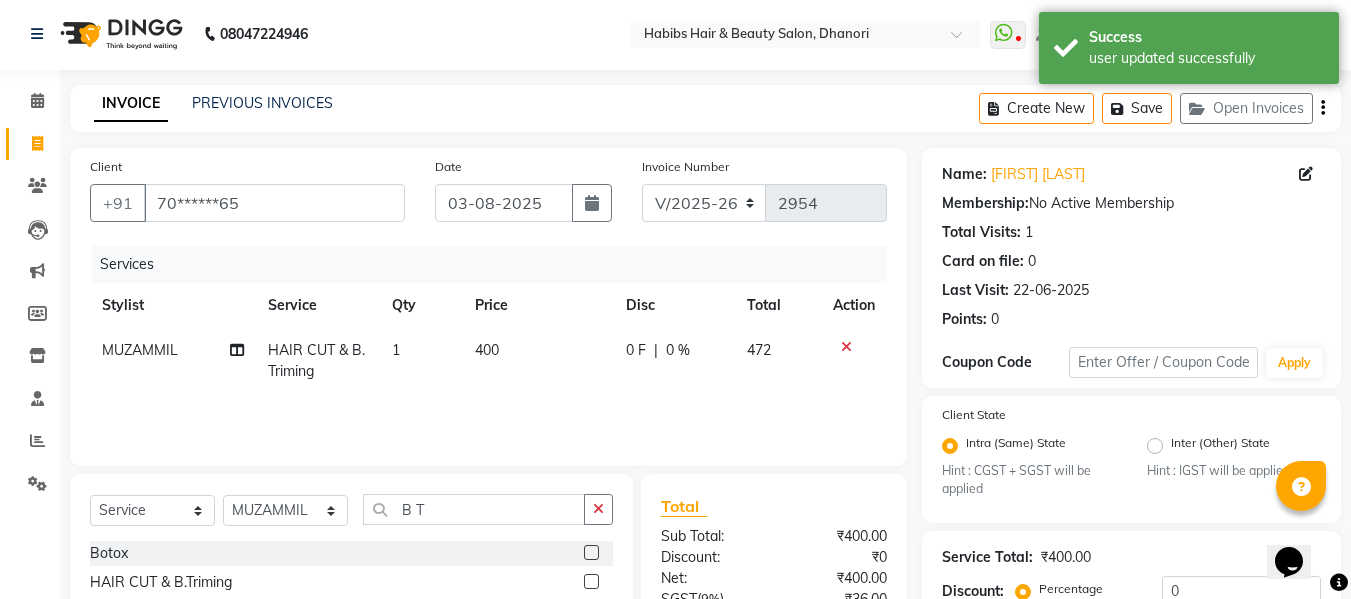 click on "400" 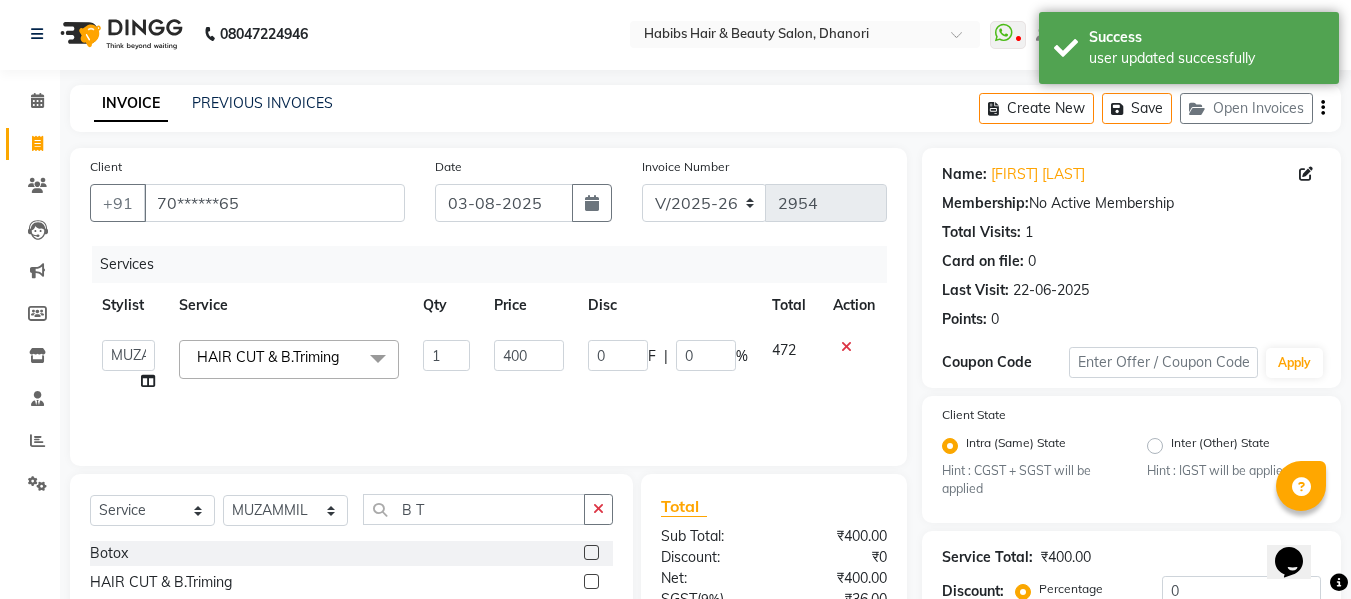 click on "400" 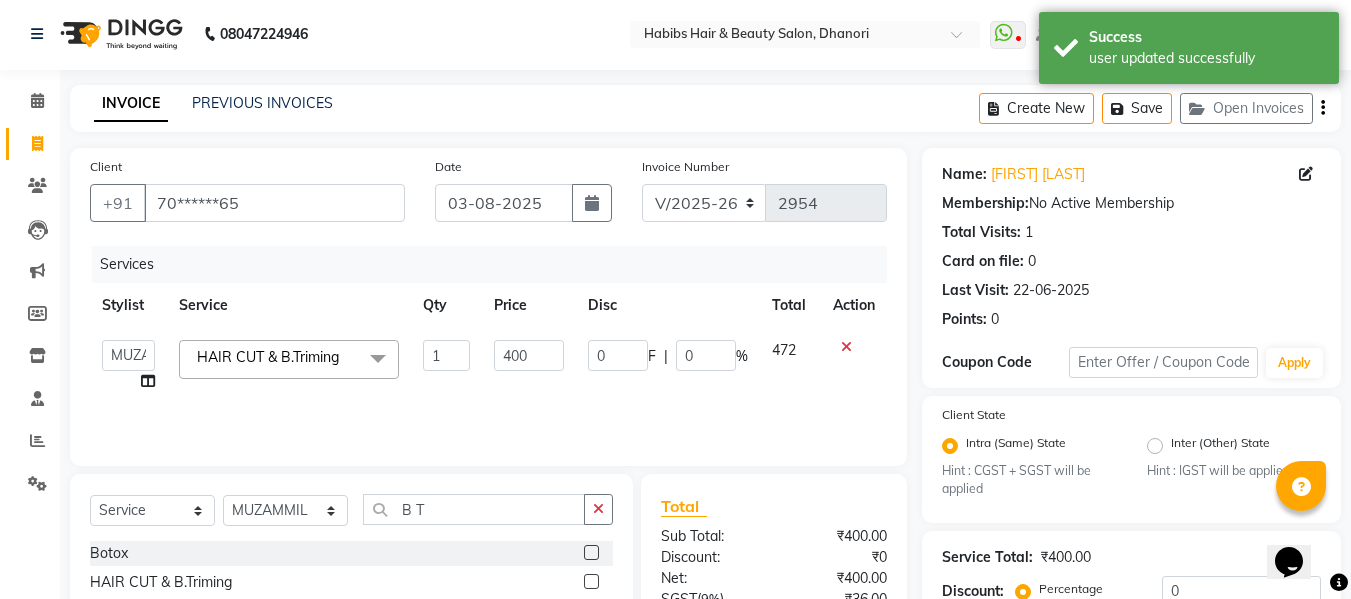 click on "400" 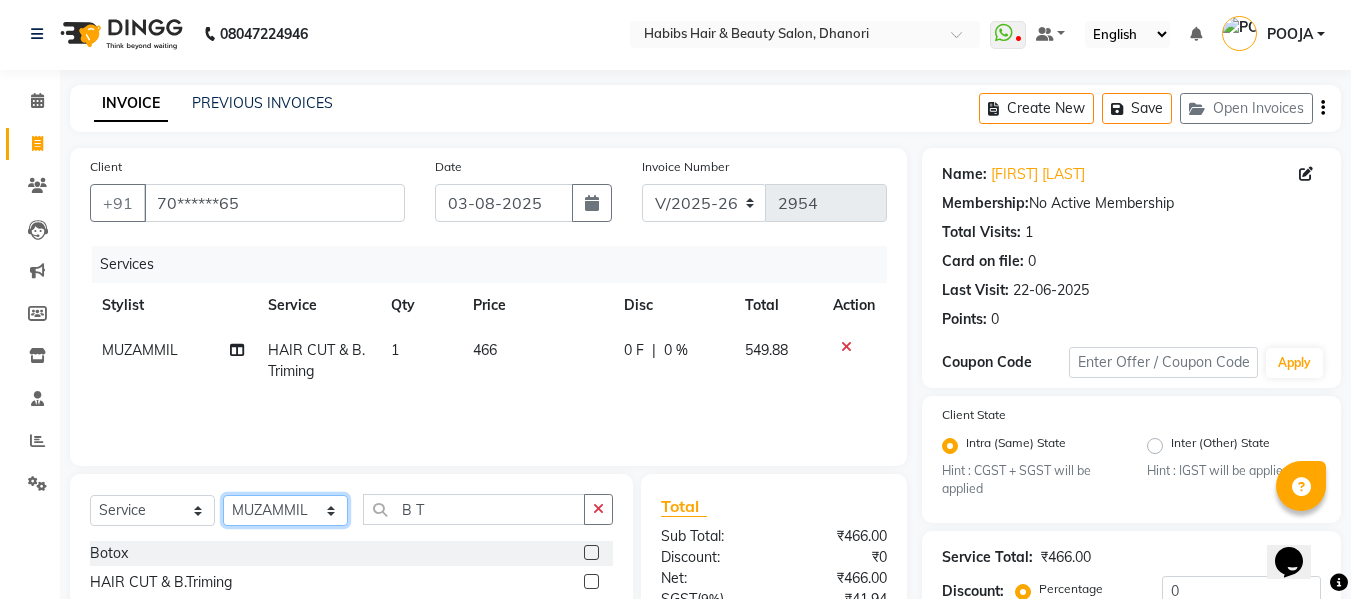 click on "Select Stylist Admin  [FIRST]  [LAST] [LAST] [LAST] [LAST] [LAST] [LAST] [LAST] [LAST] [LAST] [LAST] [LAST] [LAST] [LAST]" 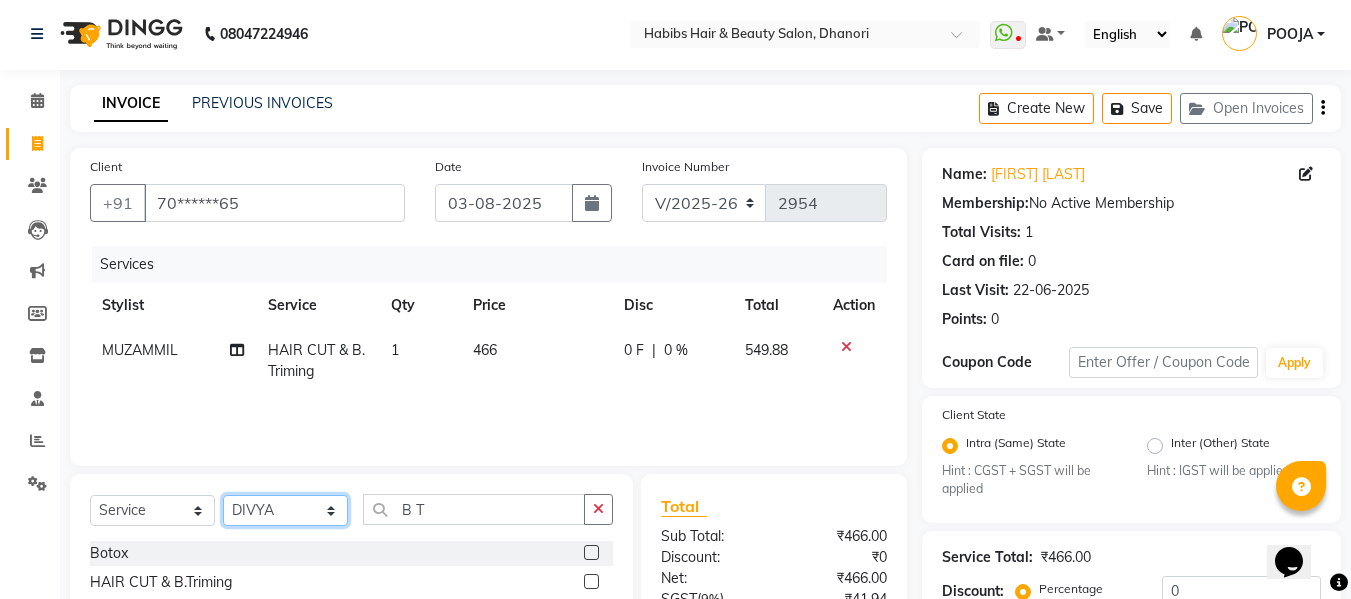 click on "Select Stylist Admin  [FIRST]  [LAST] [LAST] [LAST] [LAST] [LAST] [LAST] [LAST] [LAST] [LAST] [LAST] [LAST] [LAST] [LAST]" 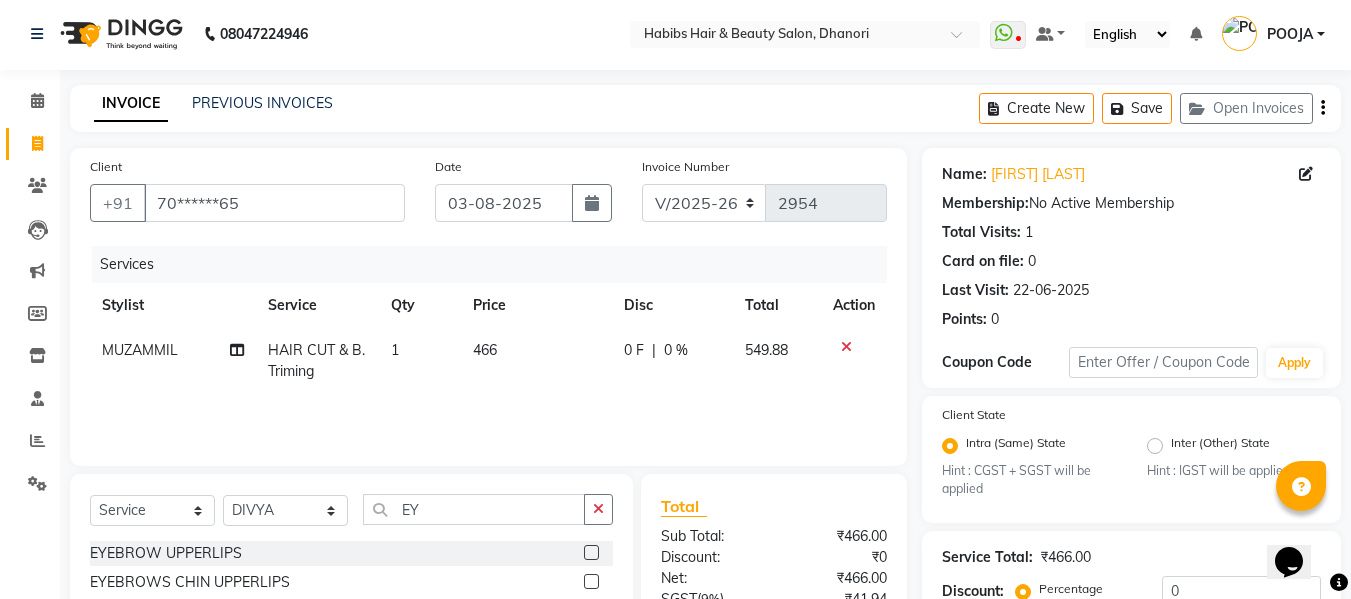 click 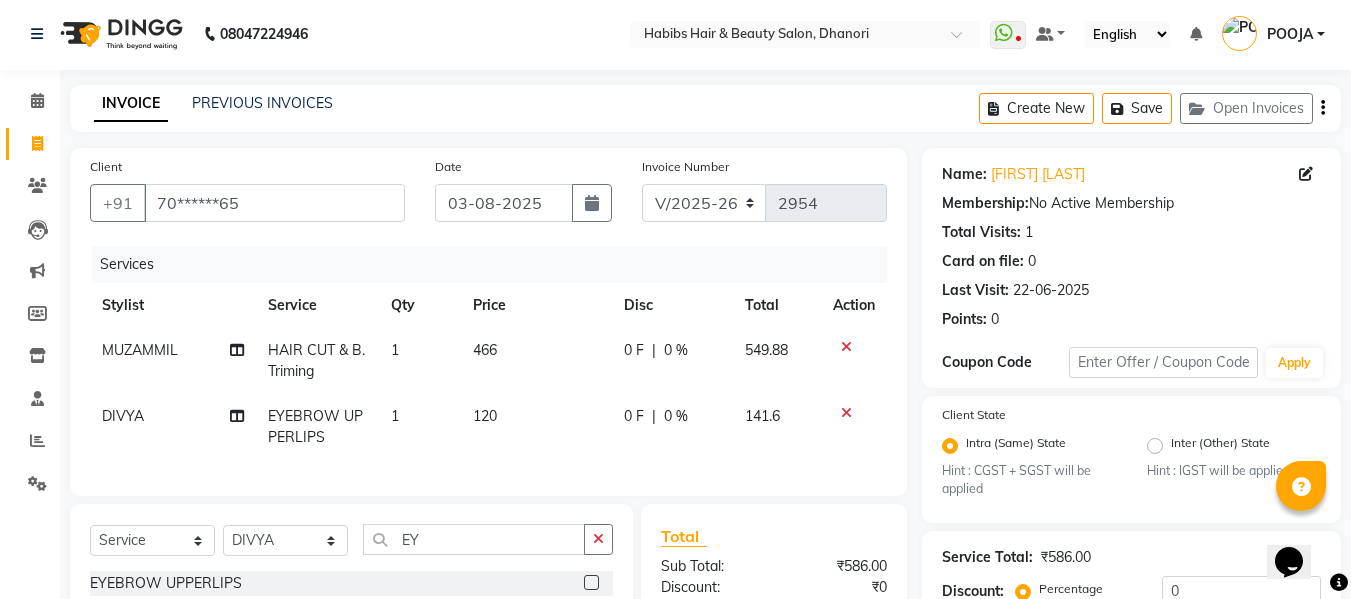 click on "120" 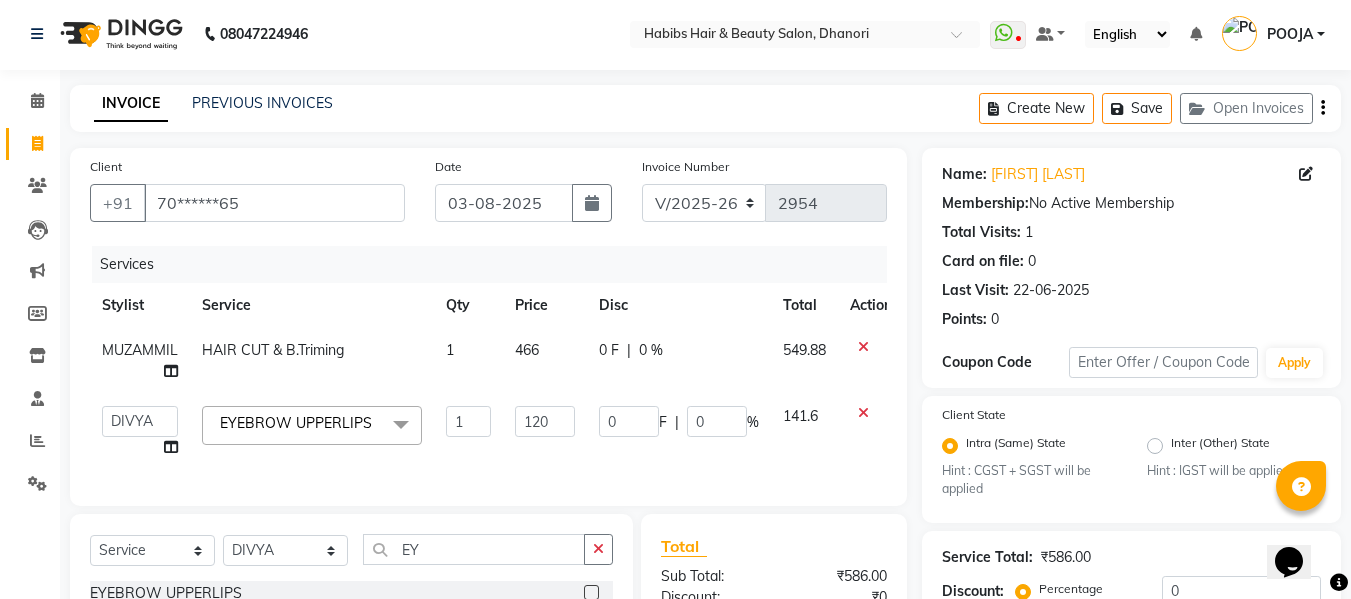 click on "120" 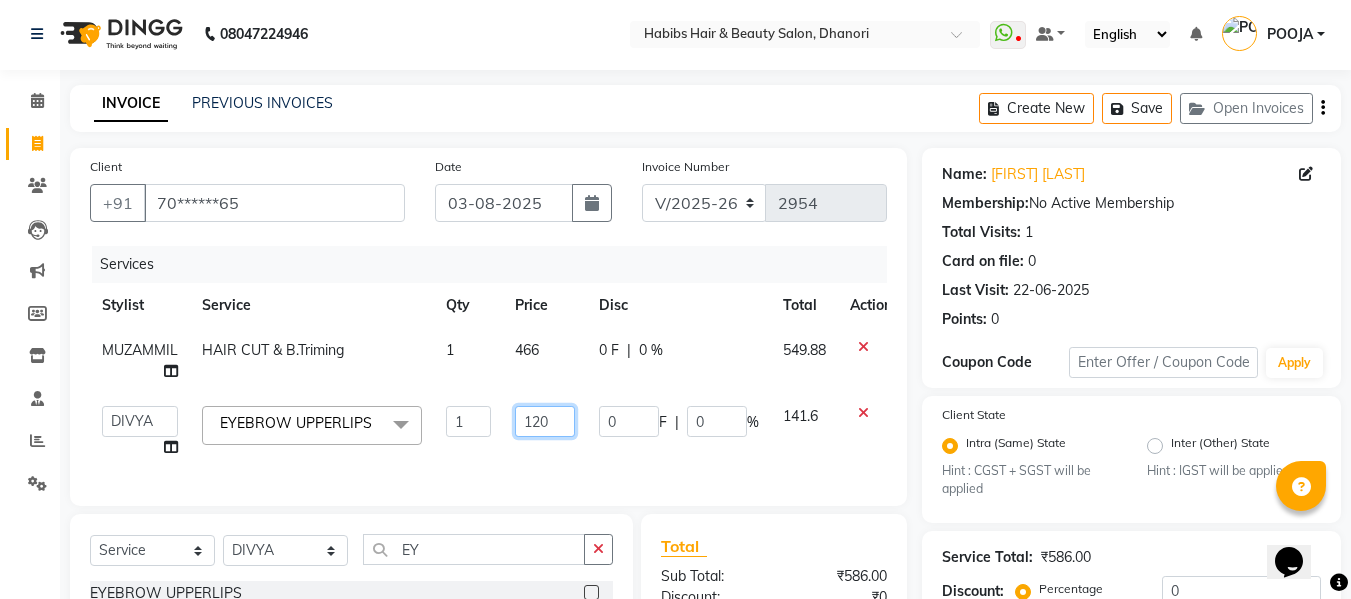 click on "120" 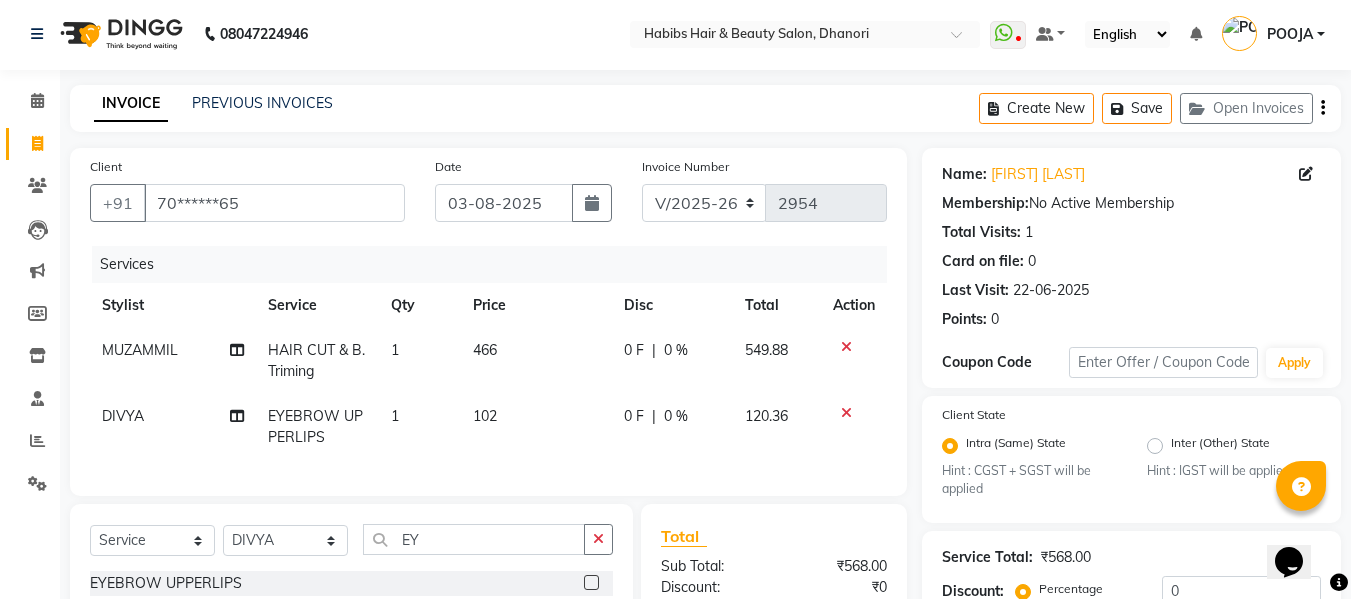 click on "102" 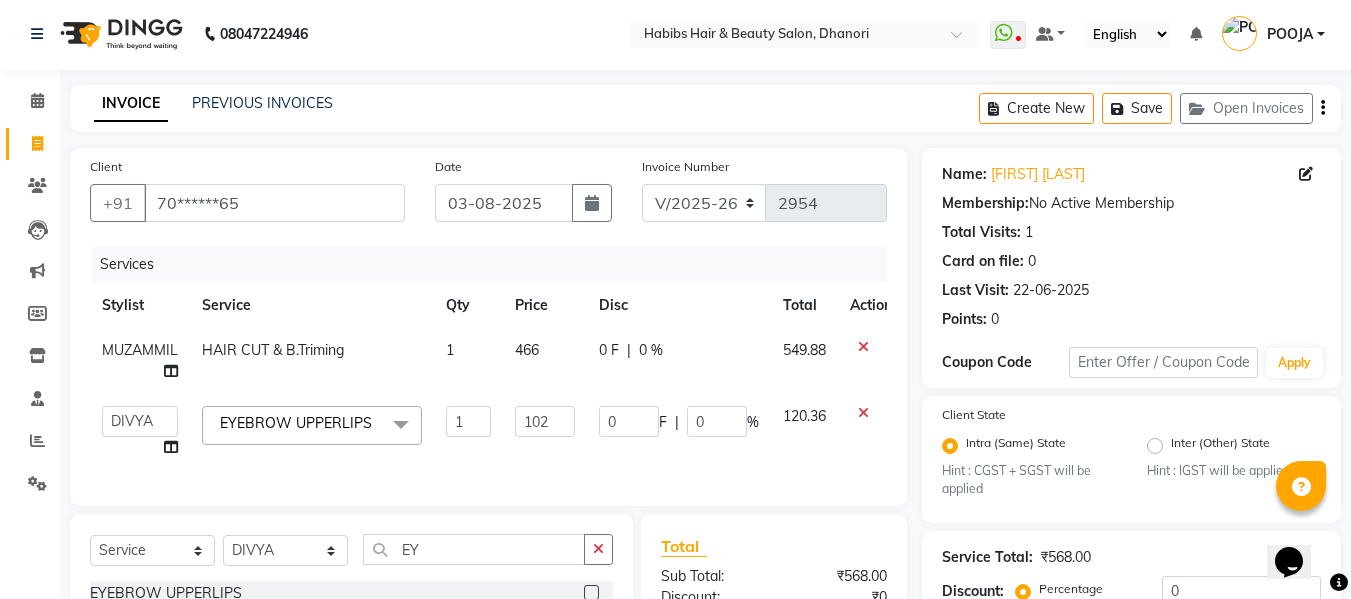scroll, scrollTop: 257, scrollLeft: 0, axis: vertical 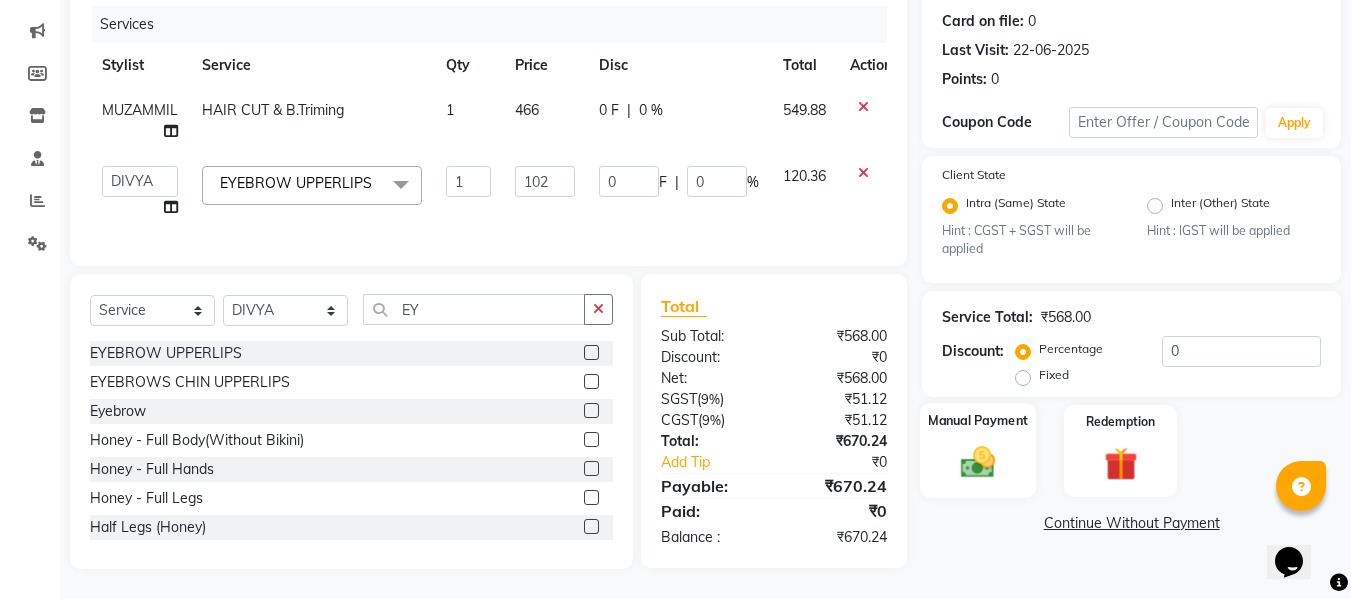 click 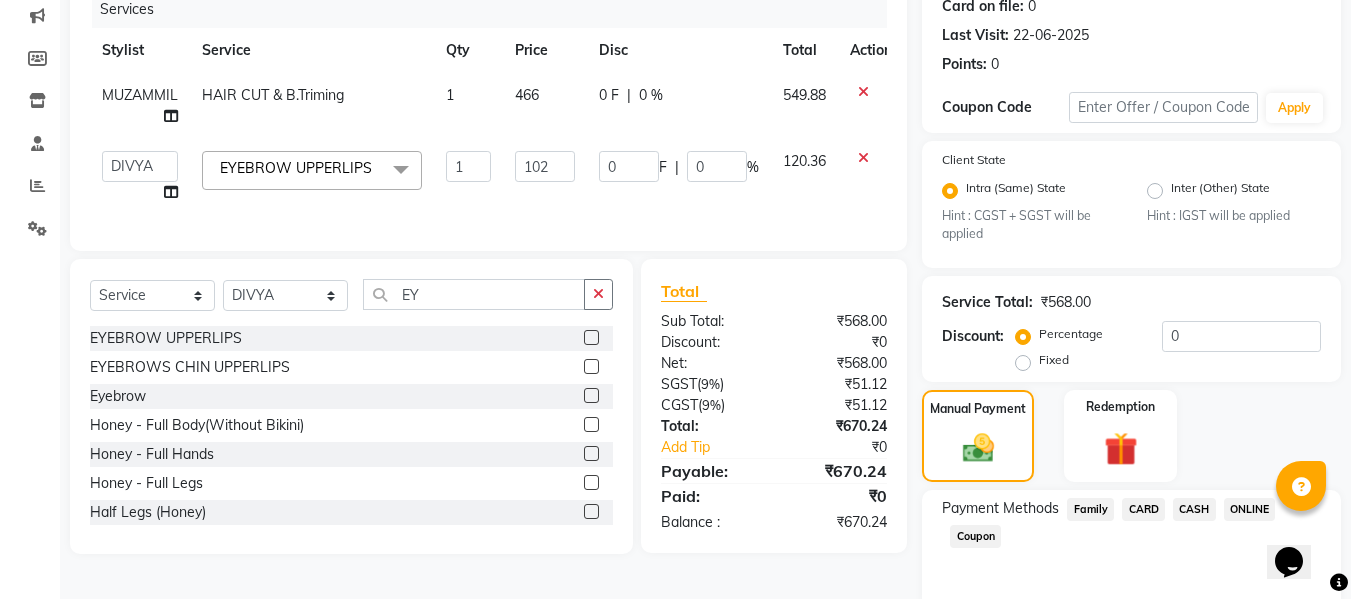 click on "ONLINE" 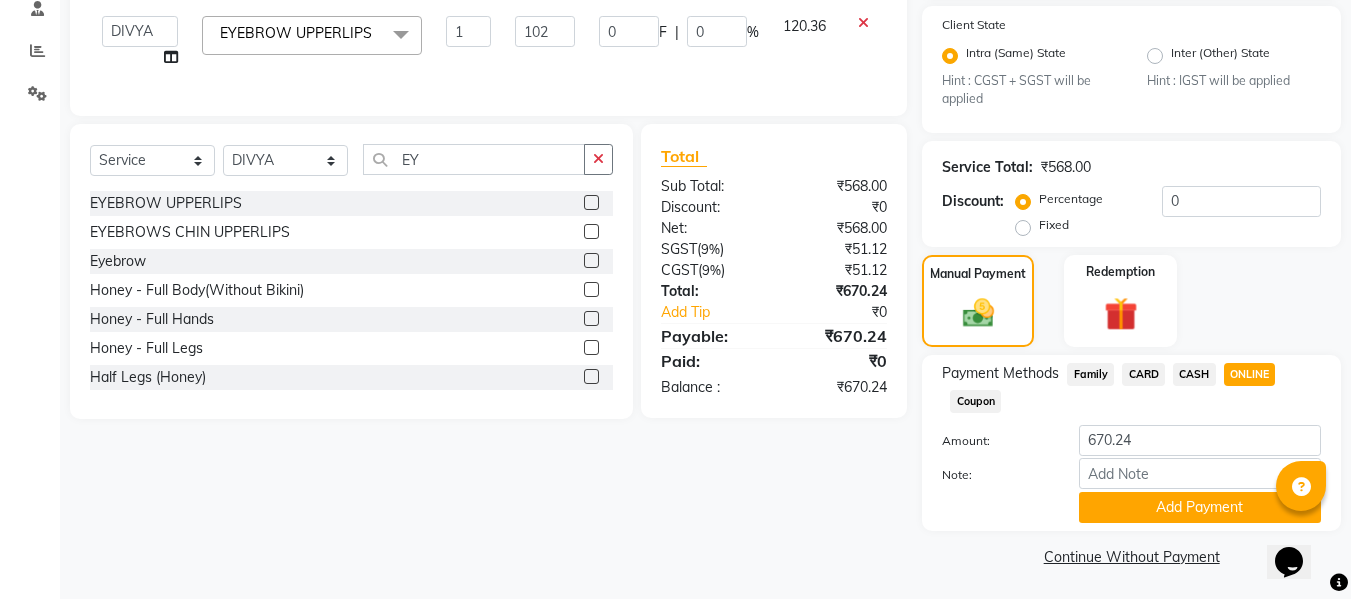 scroll, scrollTop: 395, scrollLeft: 0, axis: vertical 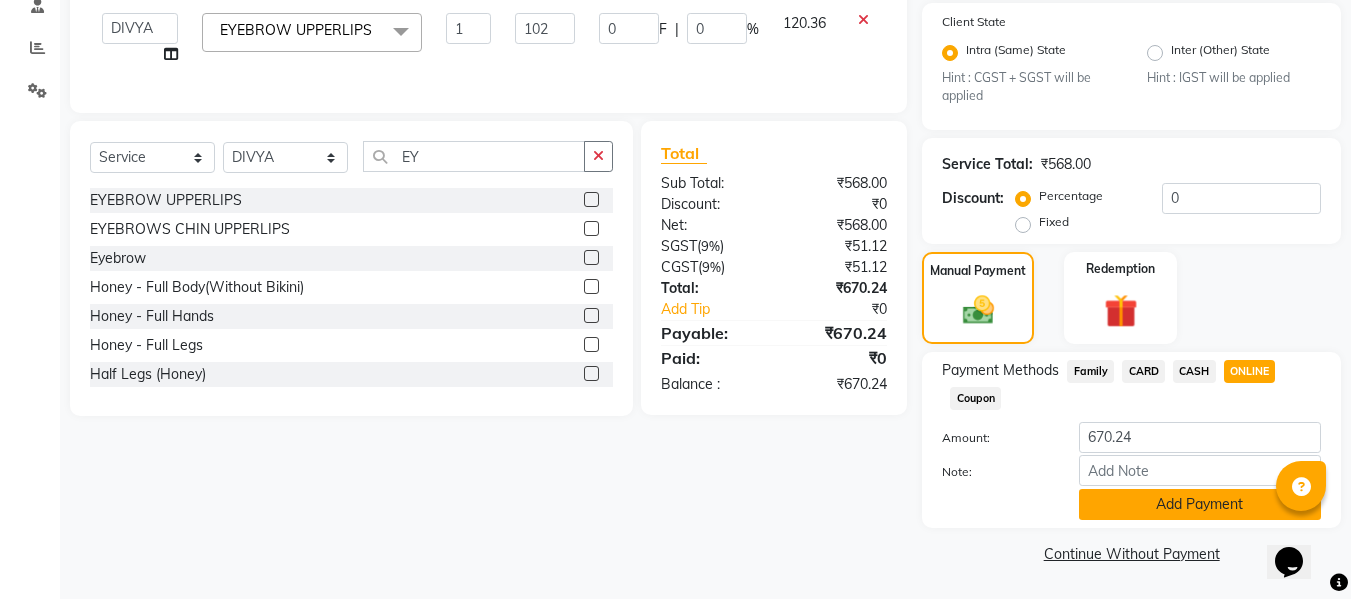 click on "Add Payment" 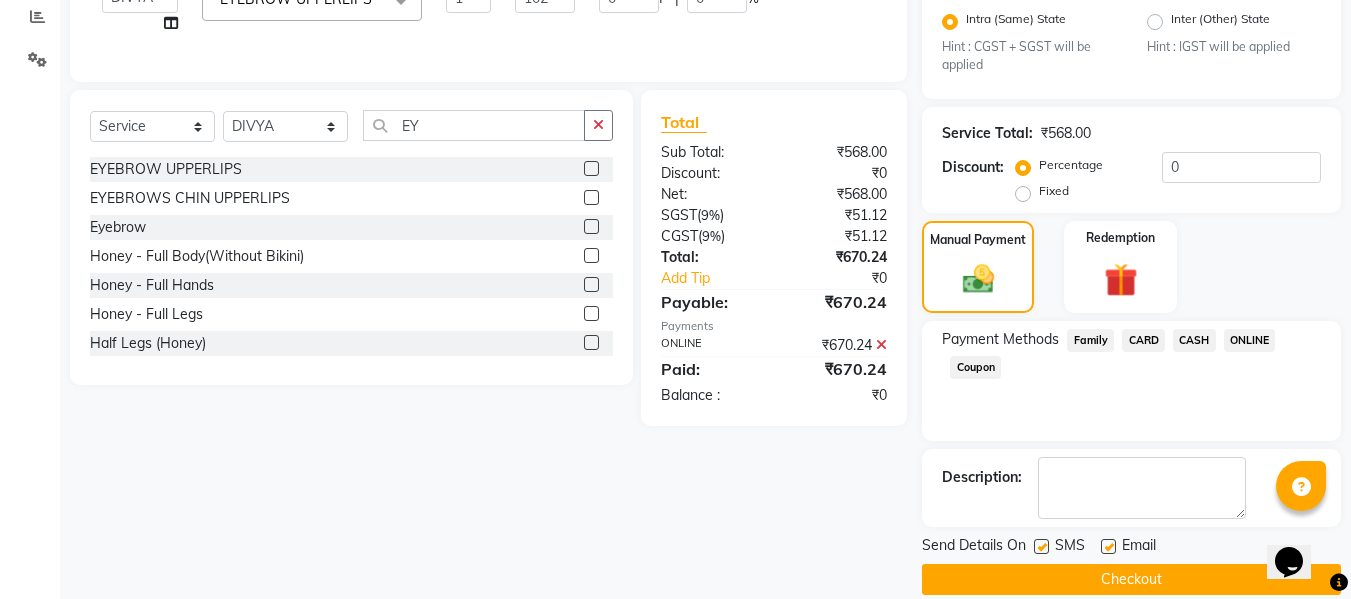 scroll, scrollTop: 452, scrollLeft: 0, axis: vertical 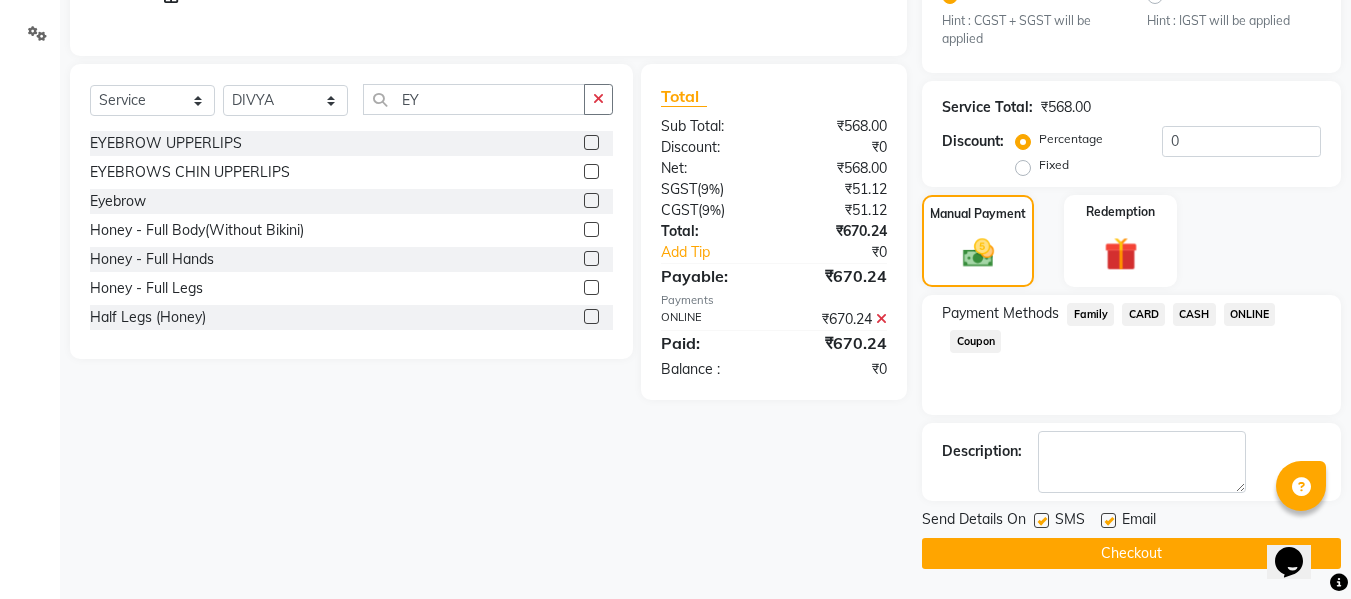 click on "Checkout" 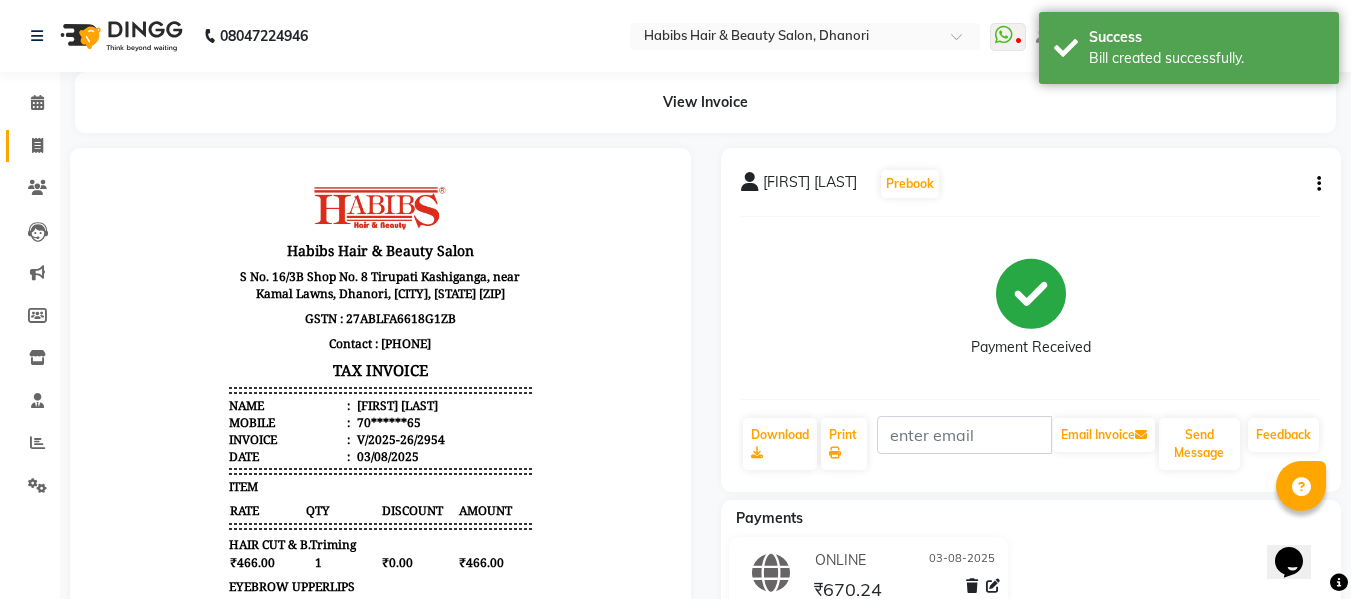 scroll, scrollTop: 0, scrollLeft: 0, axis: both 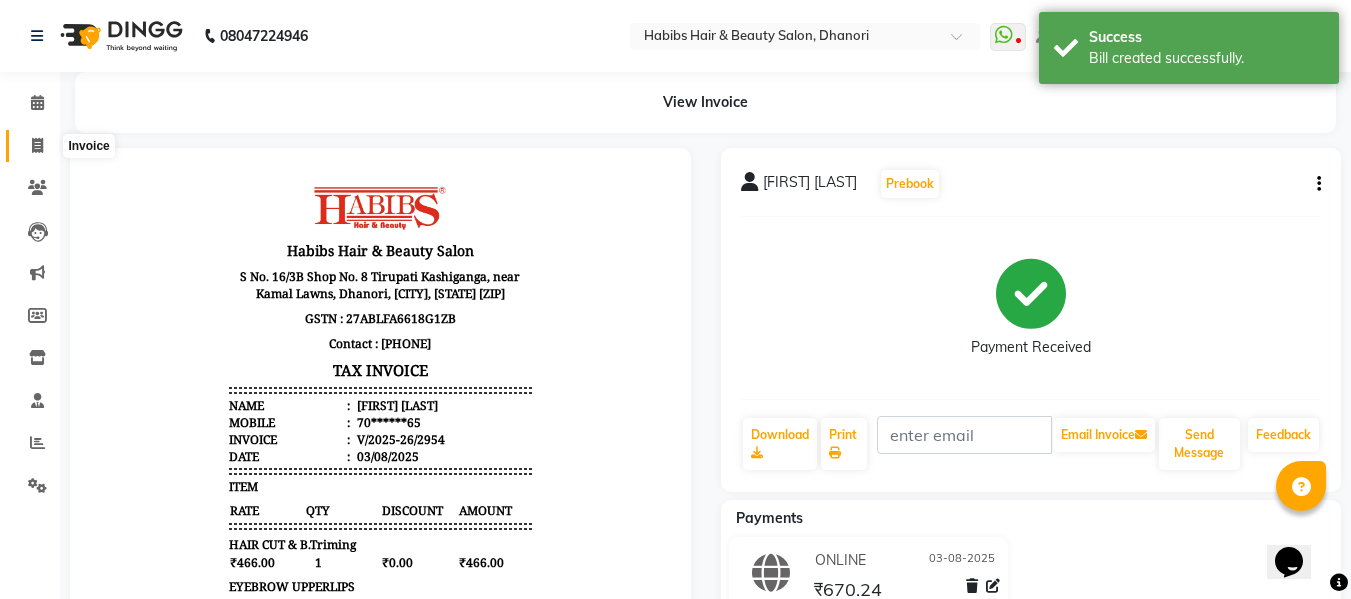 click 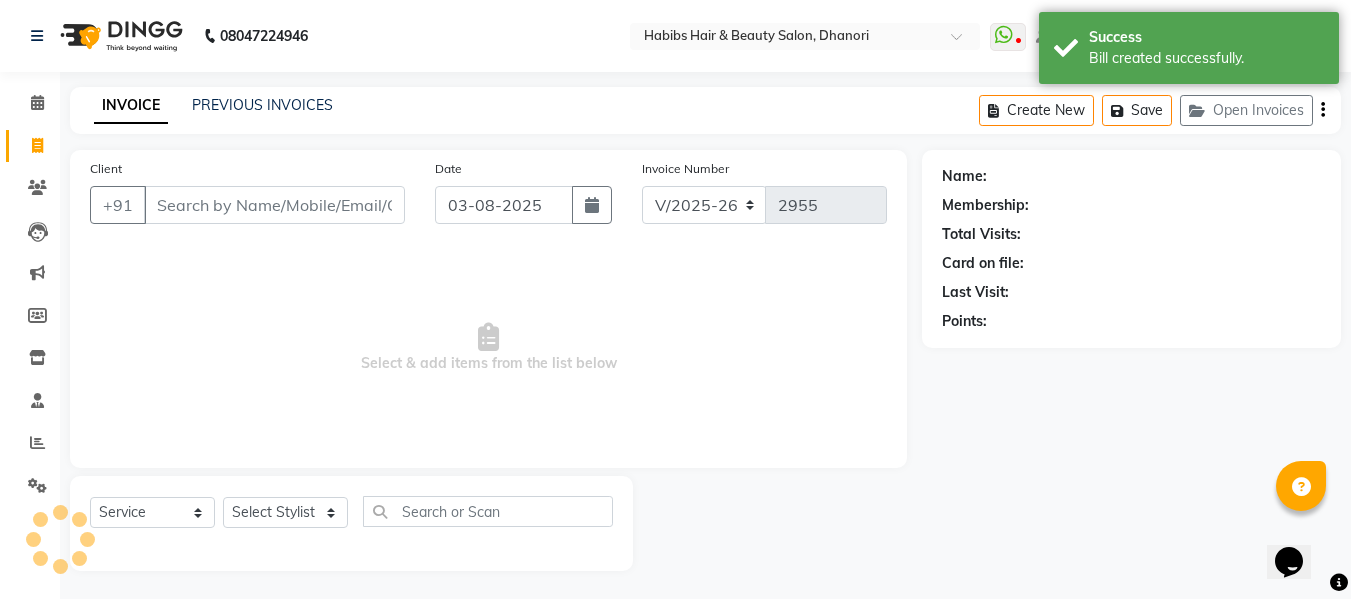 scroll, scrollTop: 2, scrollLeft: 0, axis: vertical 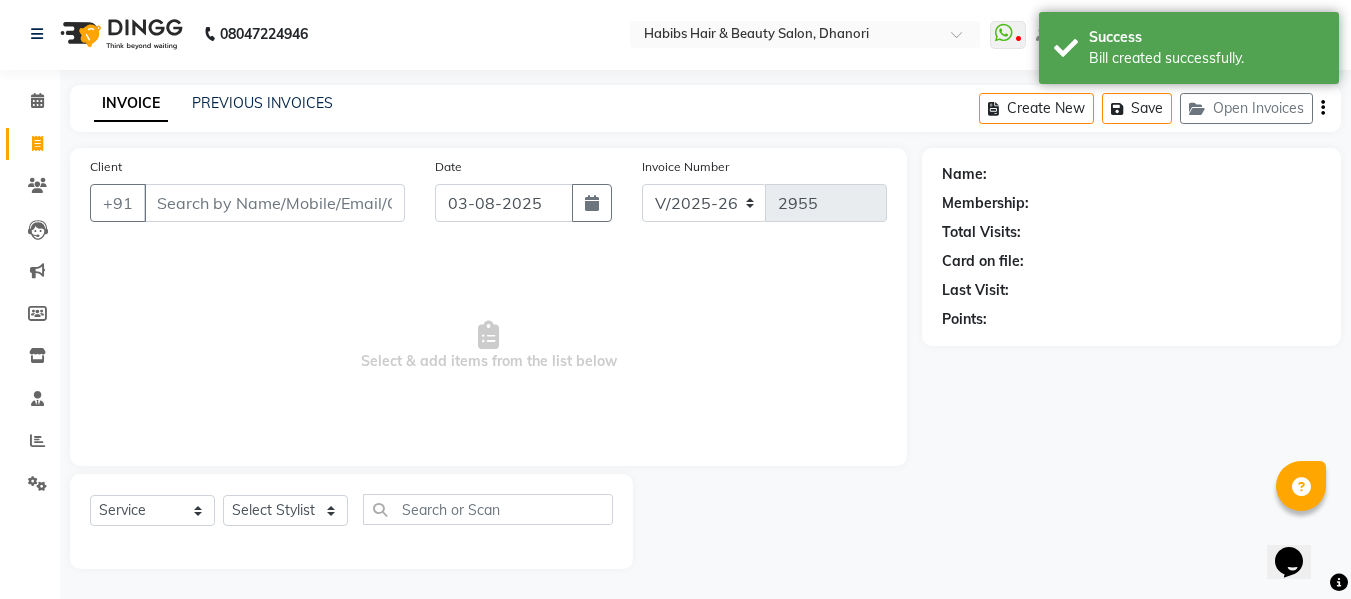 click on "Client" at bounding box center (274, 203) 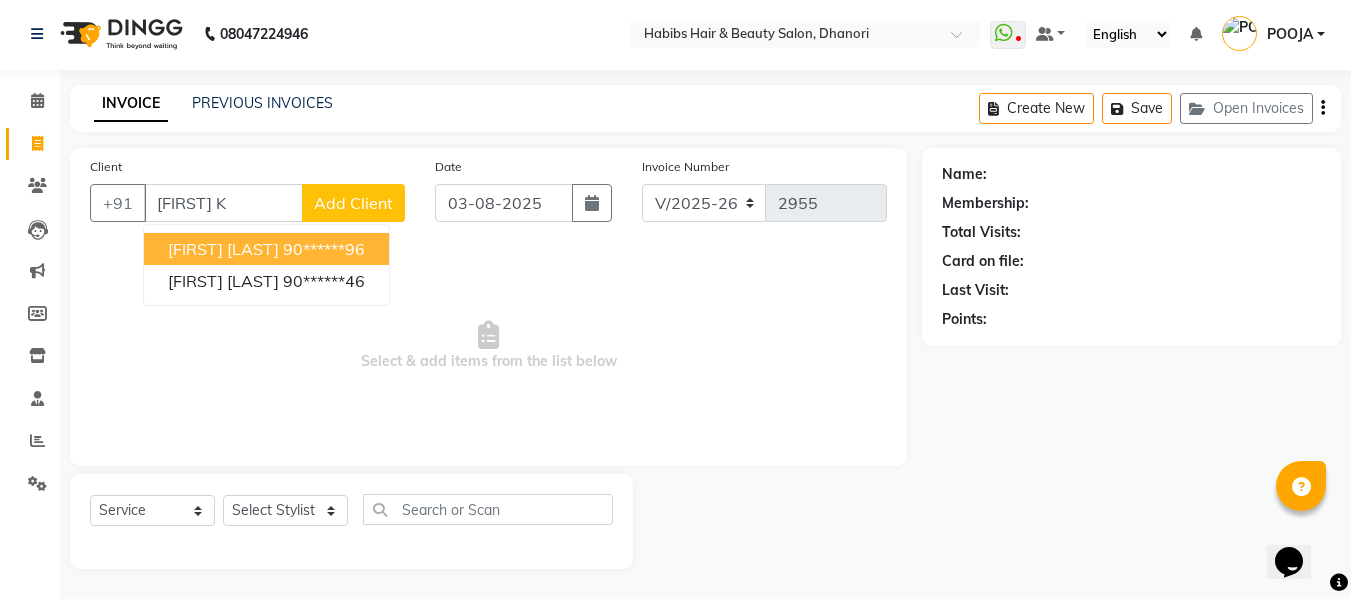 click on "[FIRST] [LAST]" at bounding box center [223, 249] 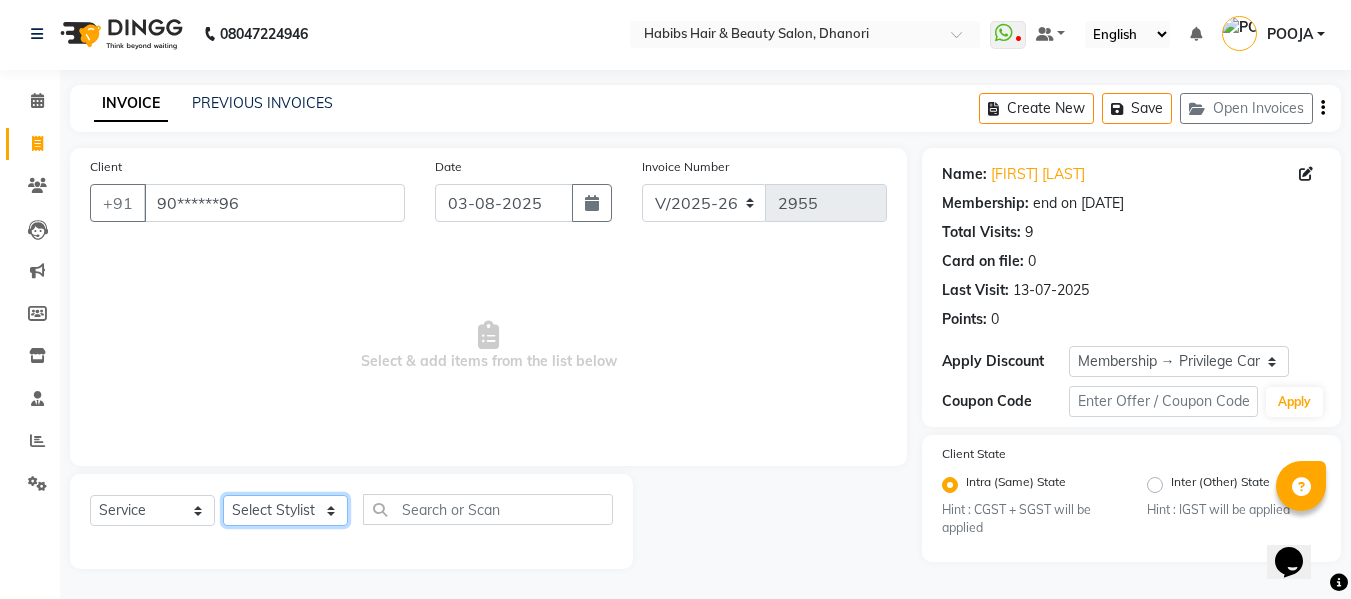 click on "Select Stylist Admin  [FIRST]  [LAST] [LAST] [LAST] [LAST] [LAST] [LAST] [LAST] [LAST] [LAST] [LAST] [LAST] [LAST] [LAST]" 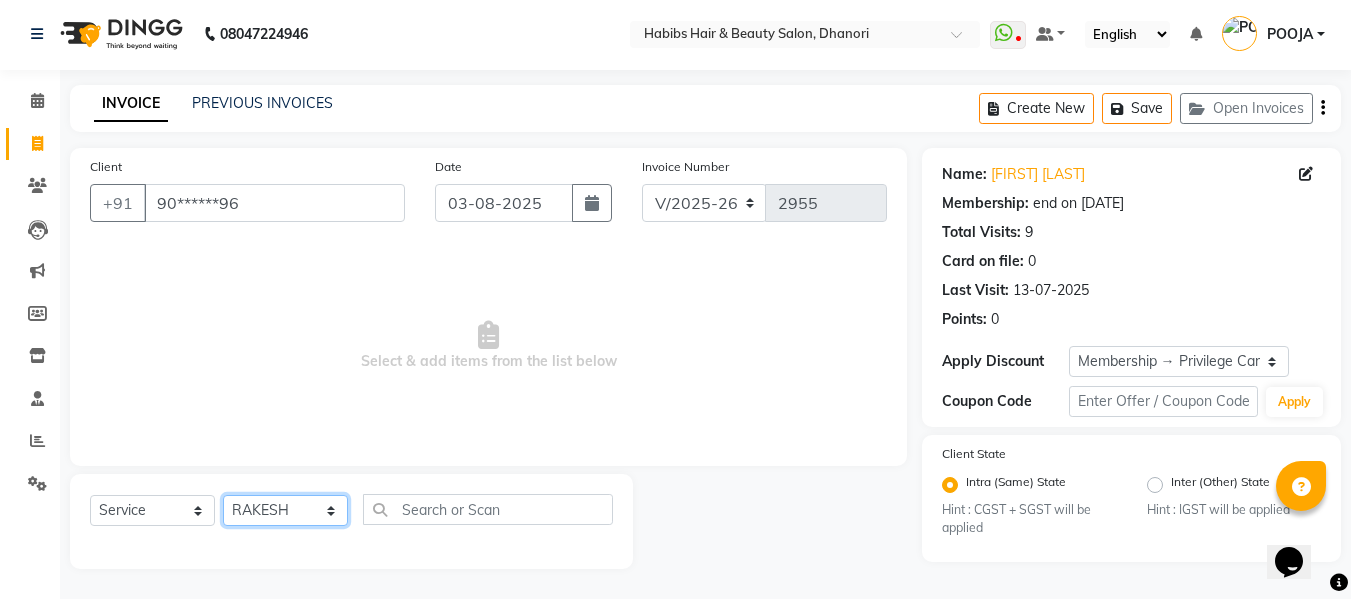 click on "Select Stylist Admin  [FIRST]  [LAST] [LAST] [LAST] [LAST] [LAST] [LAST] [LAST] [LAST] [LAST] [LAST] [LAST] [LAST] [LAST]" 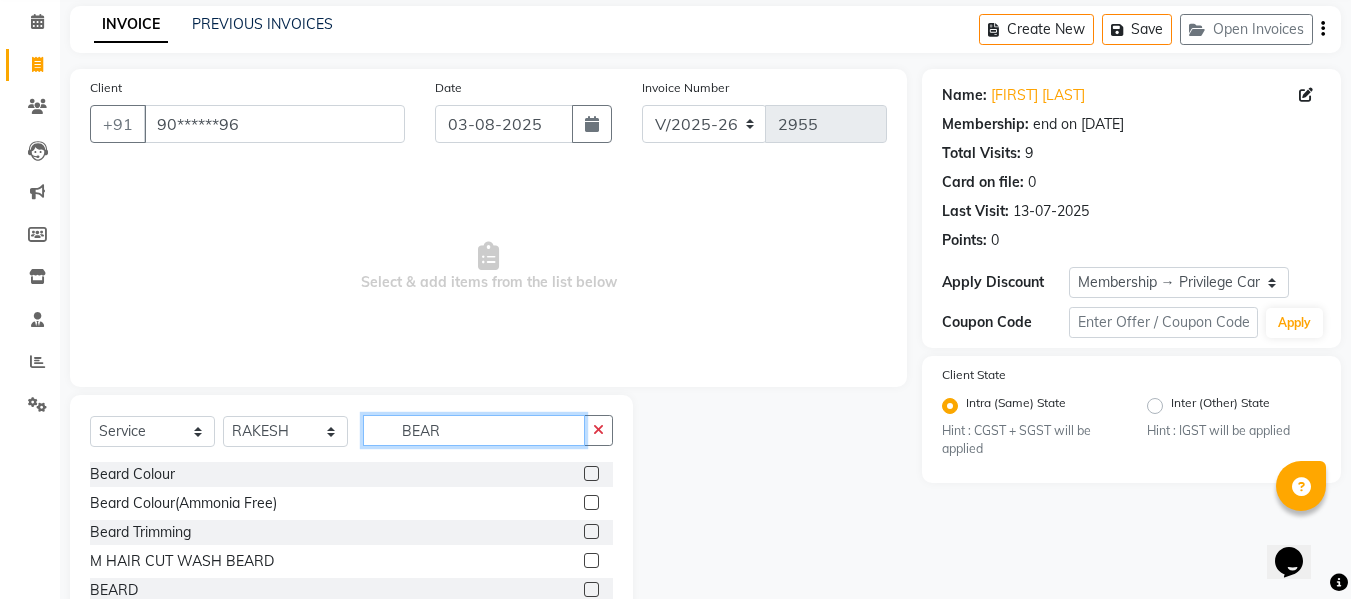 scroll, scrollTop: 147, scrollLeft: 0, axis: vertical 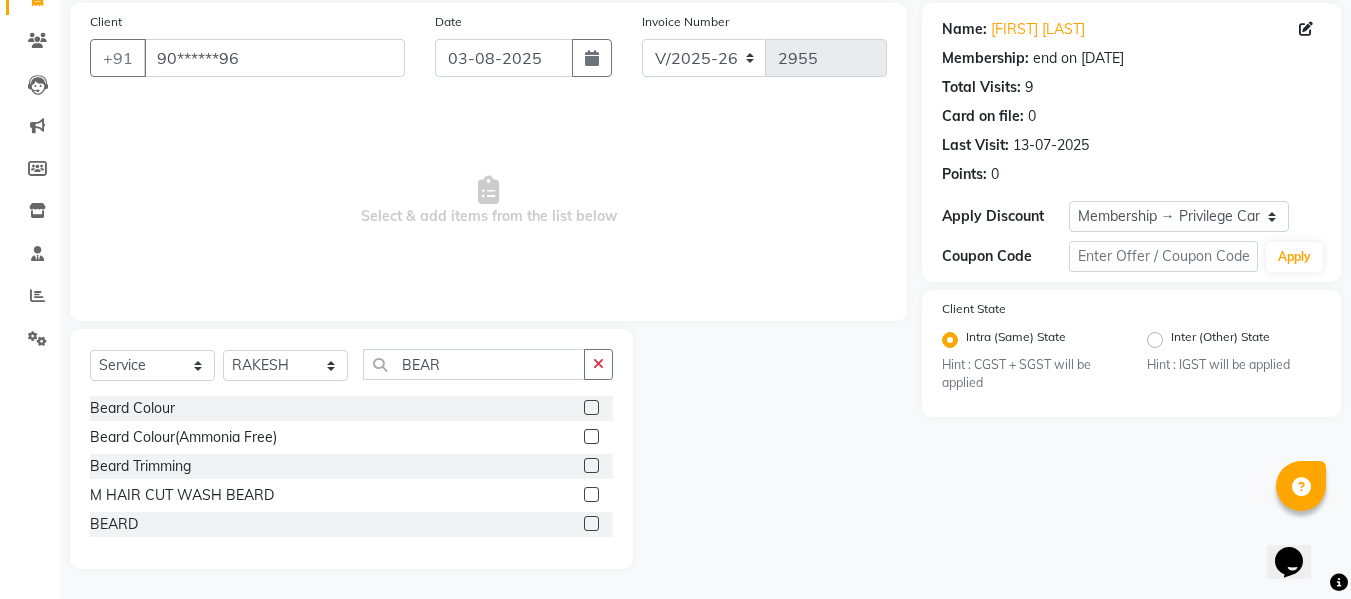 click 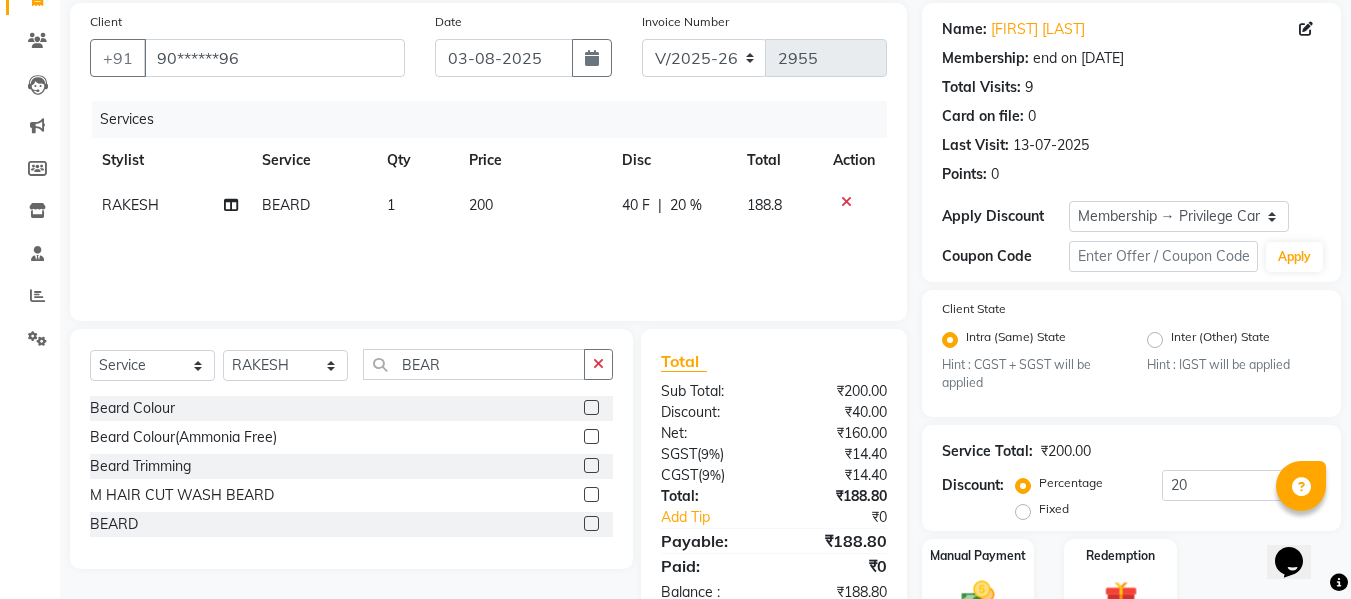 click on "40 F | 20 %" 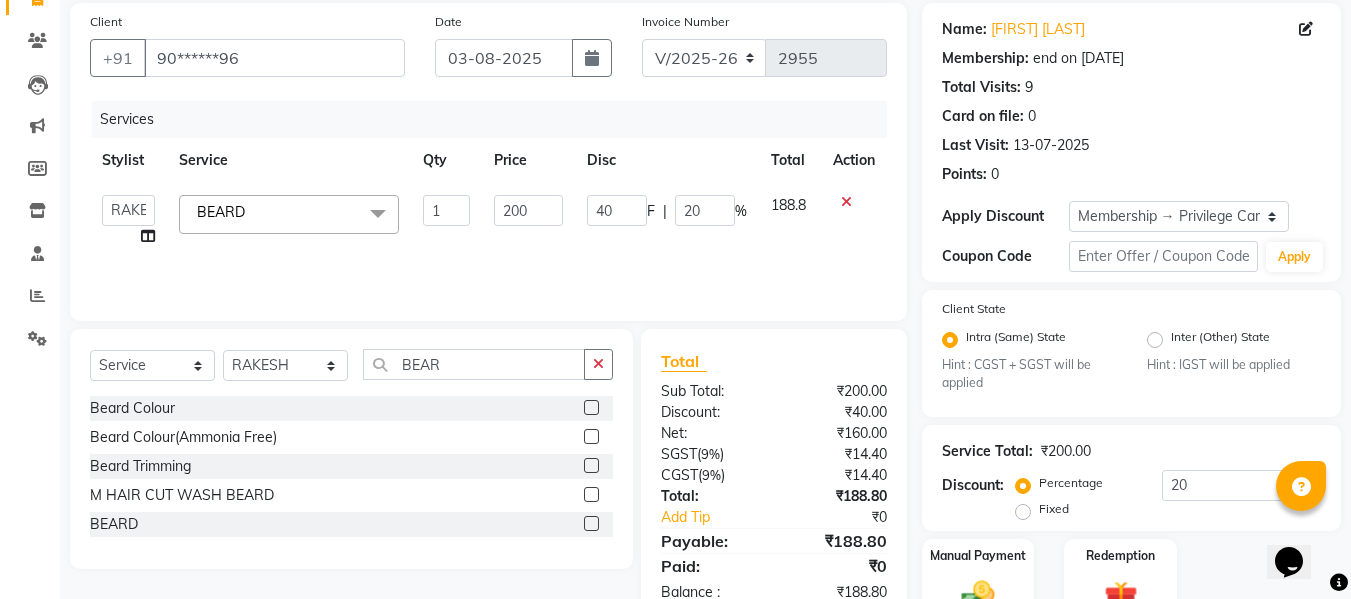 click on "40 F | 20 %" 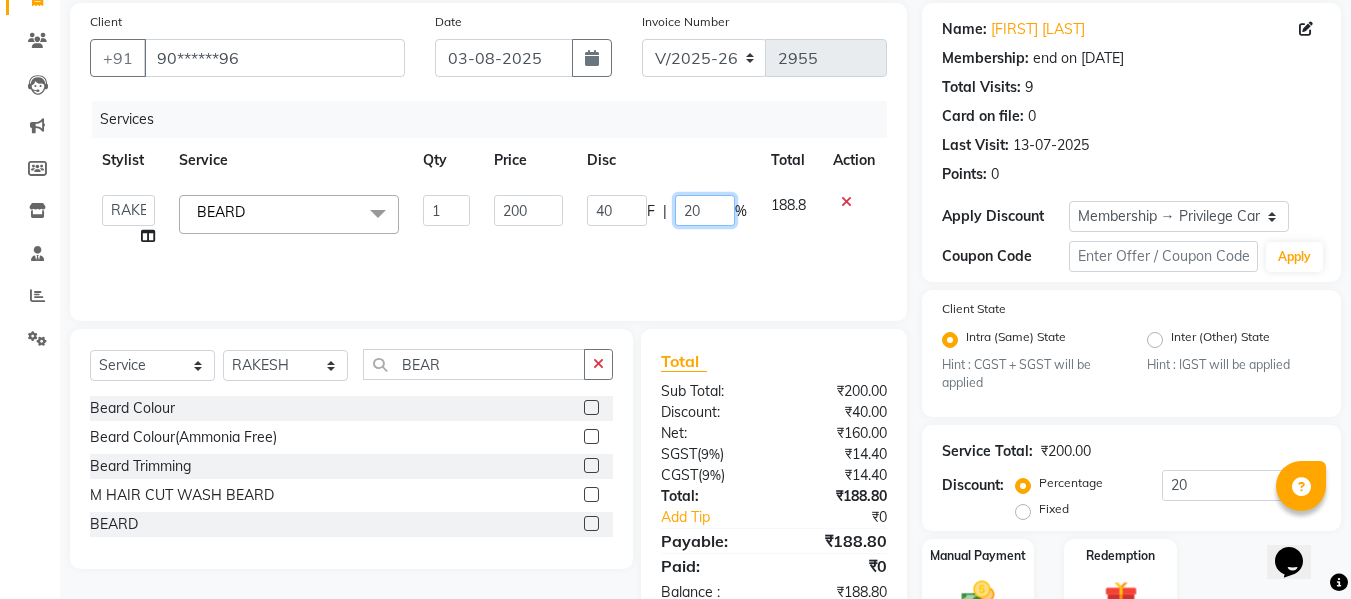 click on "40 F | 20 %" 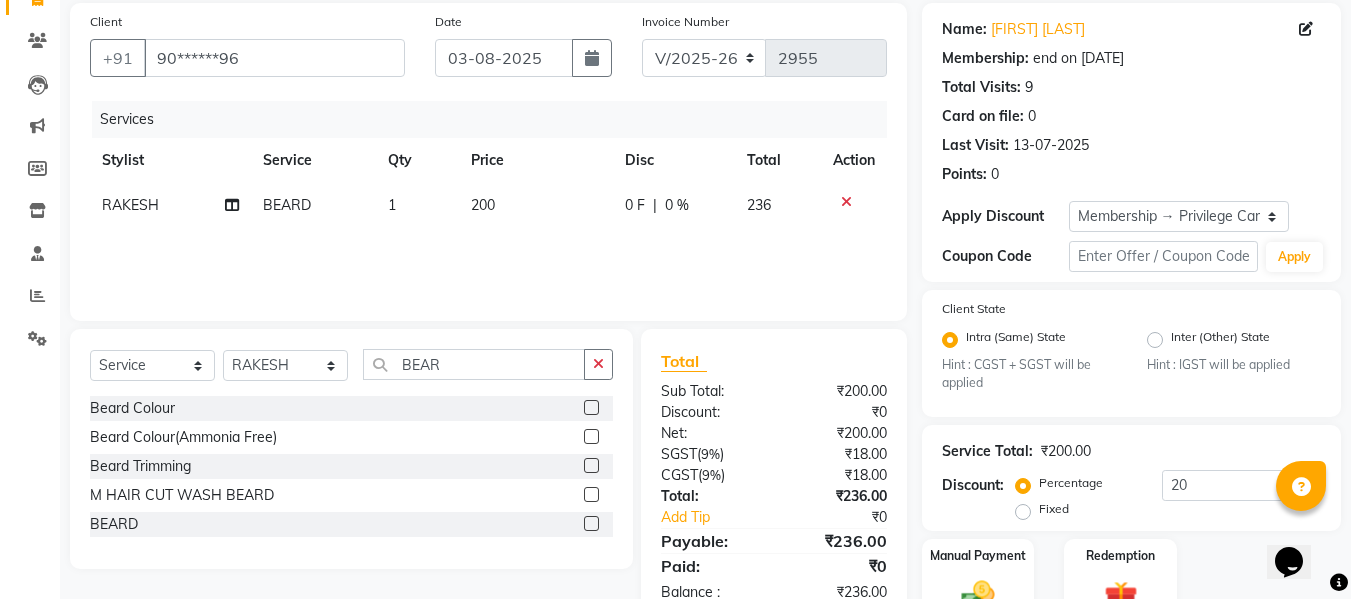 click on "Services Stylist Service Qty Price Disc Total Action RAKESH BEARD 1 200 0 F | 0 % 236" 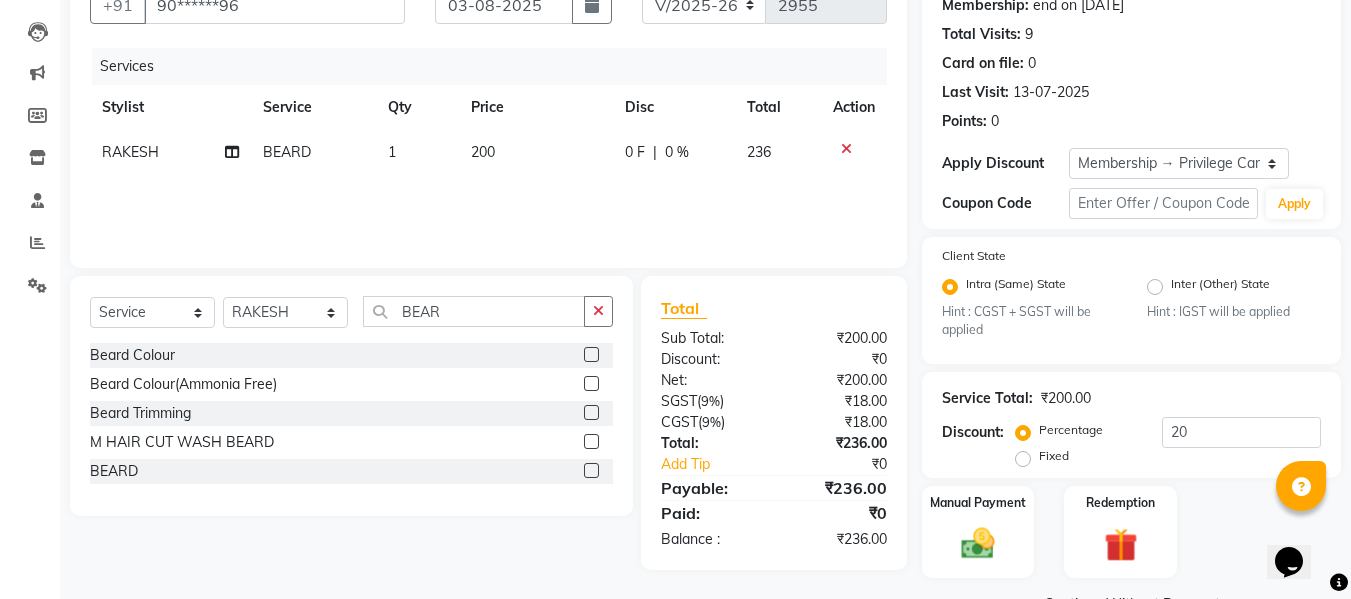 scroll, scrollTop: 250, scrollLeft: 0, axis: vertical 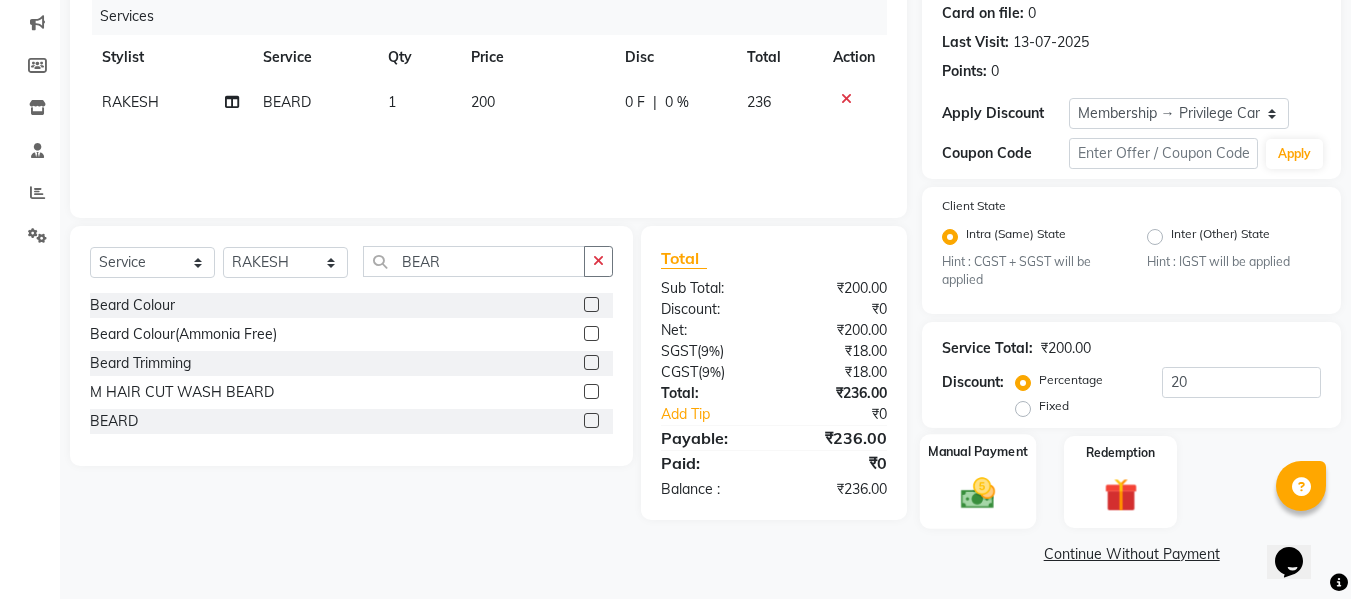 click 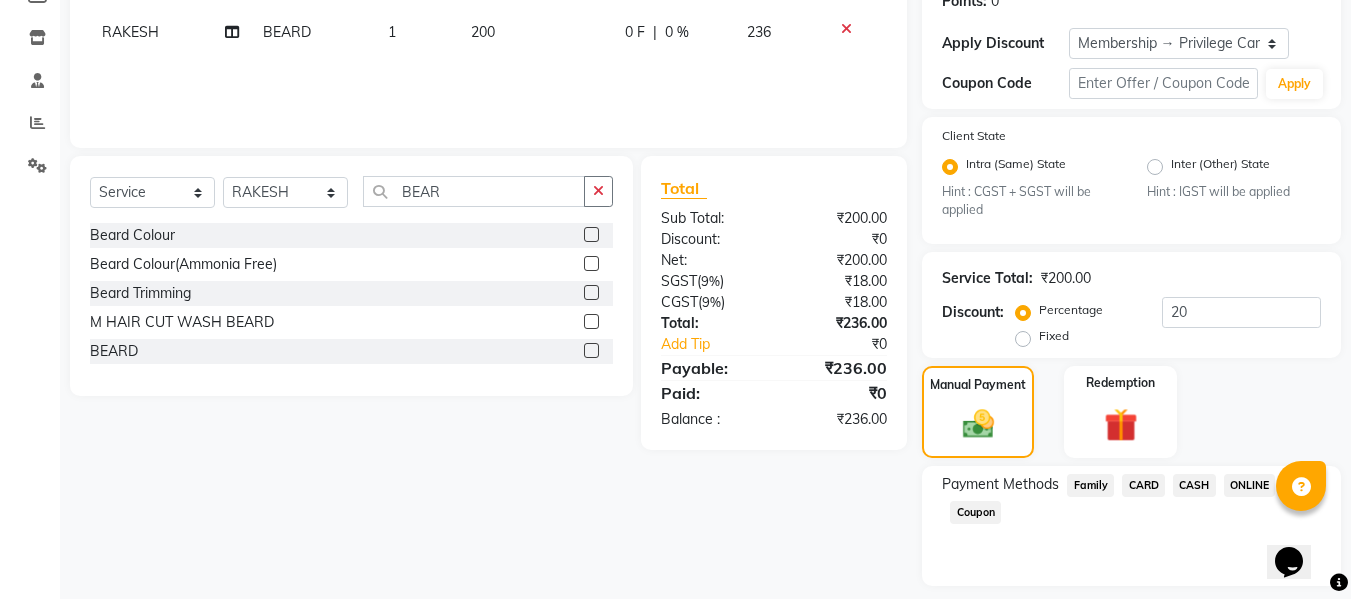 scroll, scrollTop: 378, scrollLeft: 0, axis: vertical 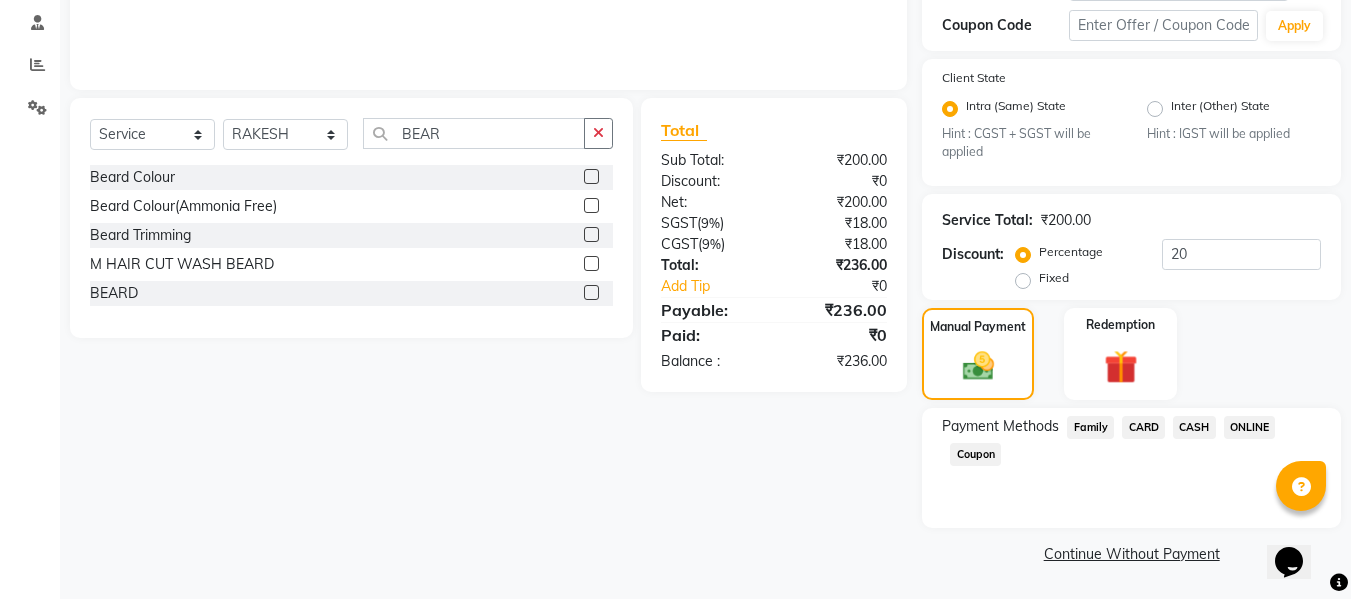 click on "ONLINE" 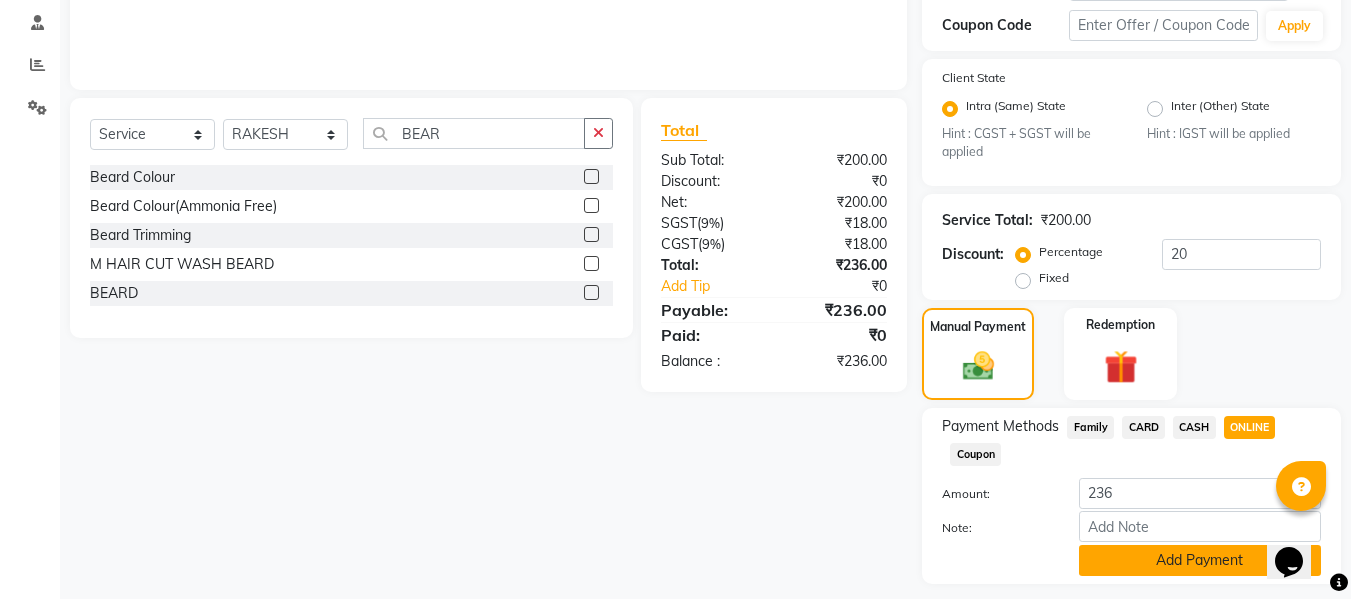 click on "Add Payment" 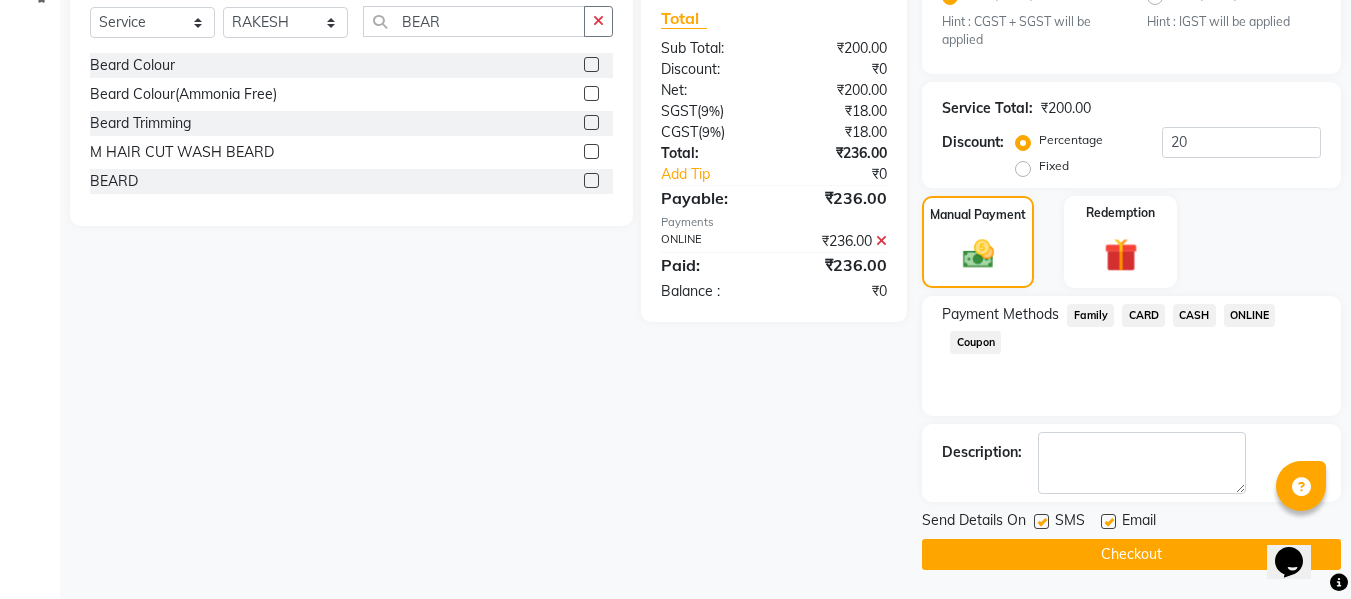 scroll, scrollTop: 491, scrollLeft: 0, axis: vertical 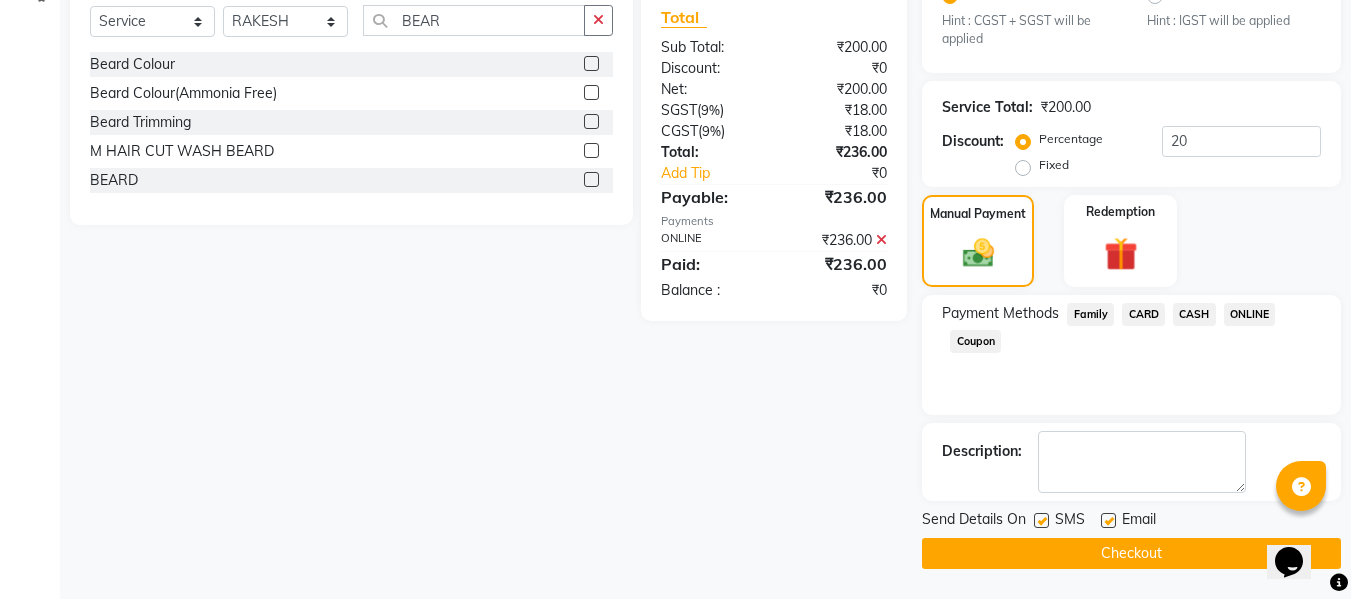 click on "Checkout" 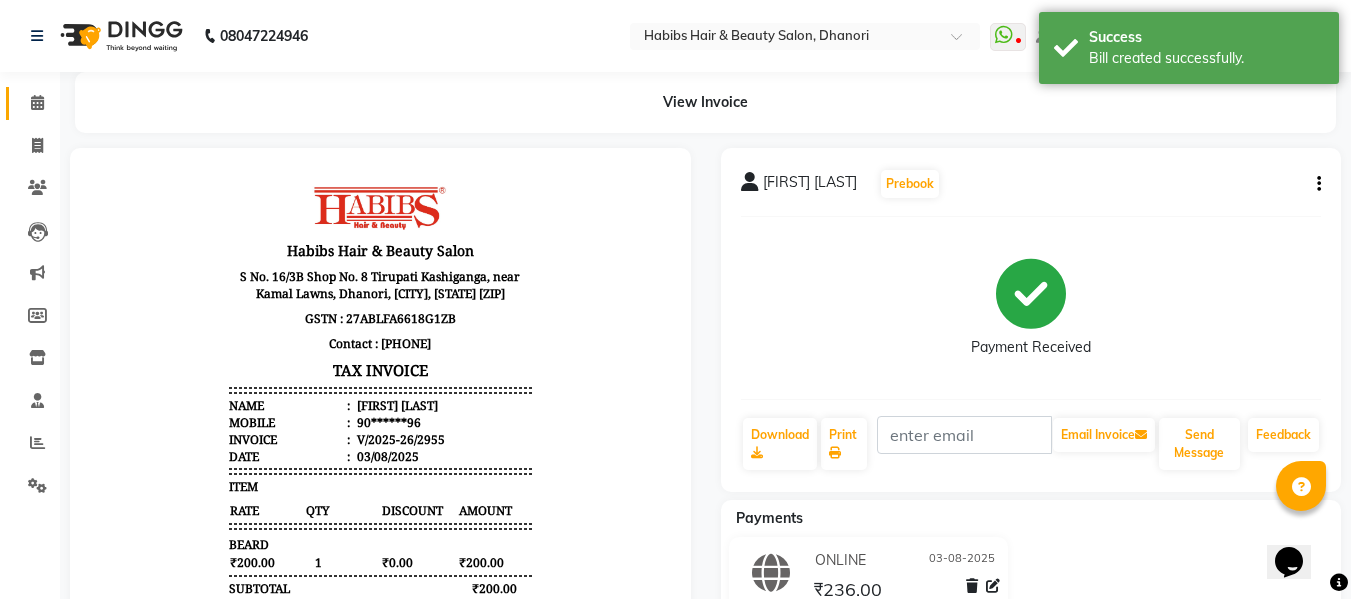 scroll, scrollTop: 0, scrollLeft: 0, axis: both 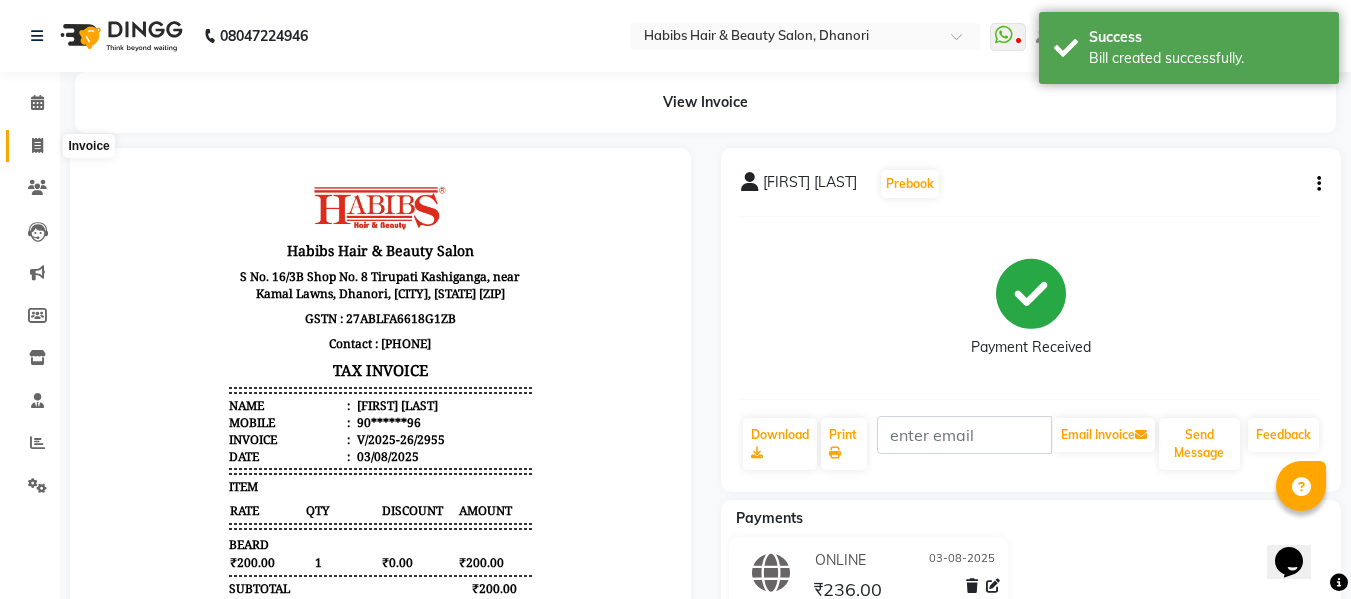click 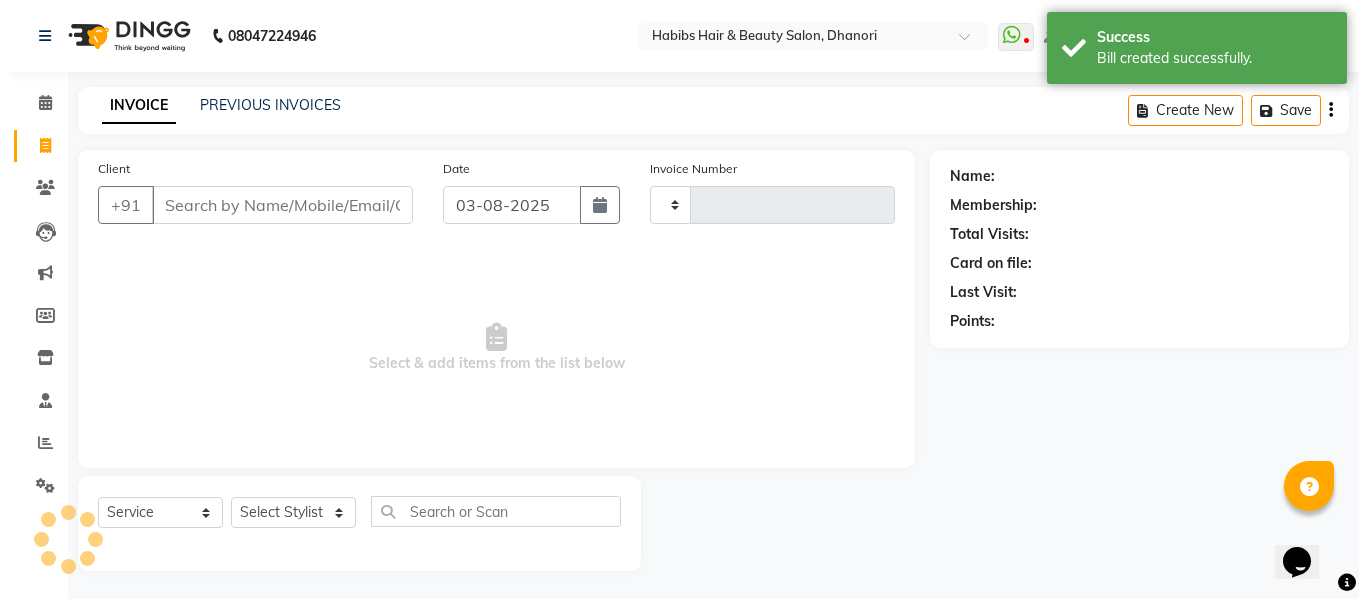 scroll, scrollTop: 2, scrollLeft: 0, axis: vertical 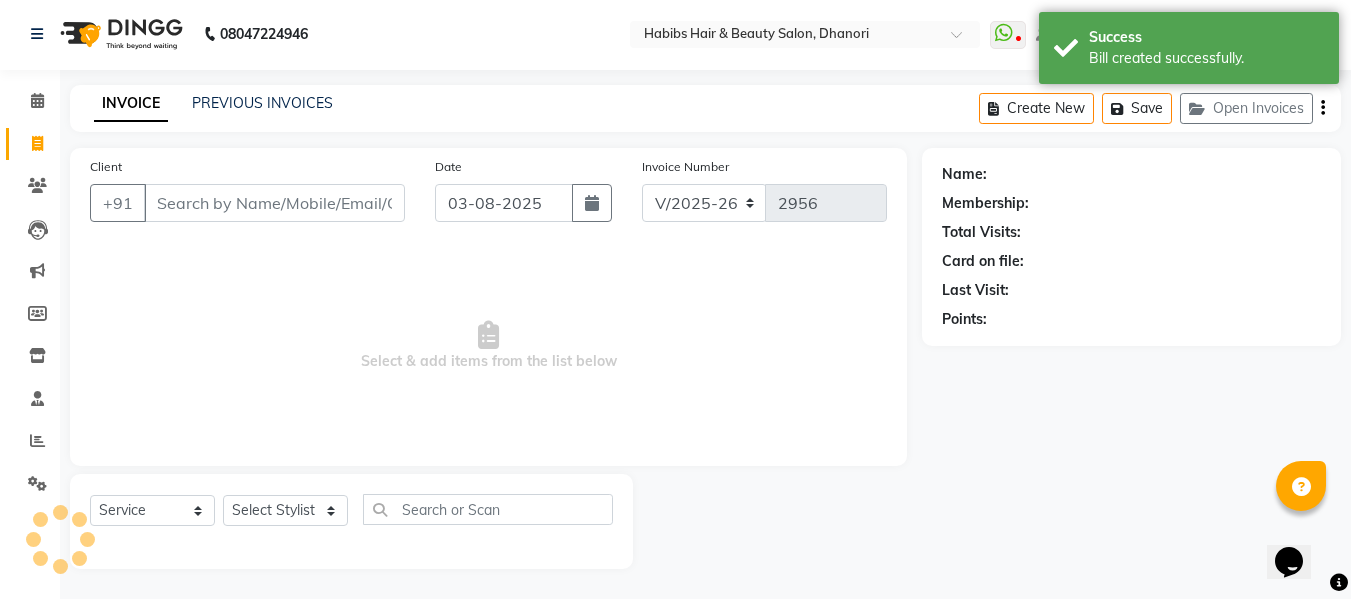 click on "Client" at bounding box center (274, 203) 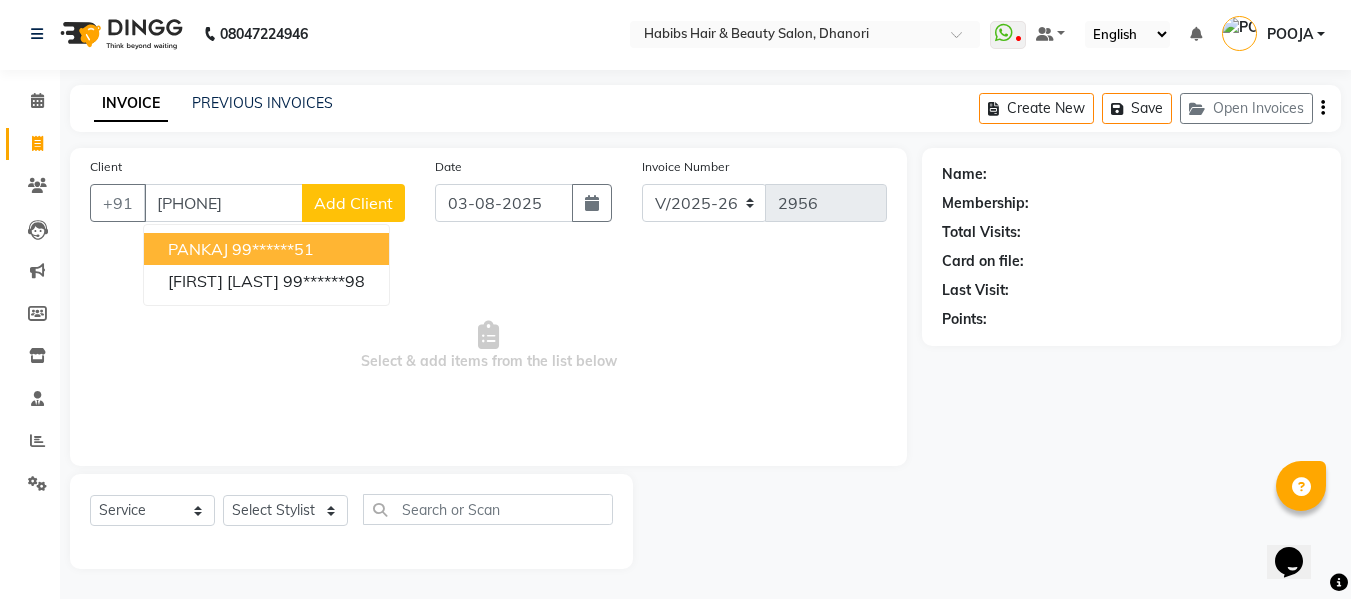 click on "[FIRST] [PHONE]" at bounding box center [266, 249] 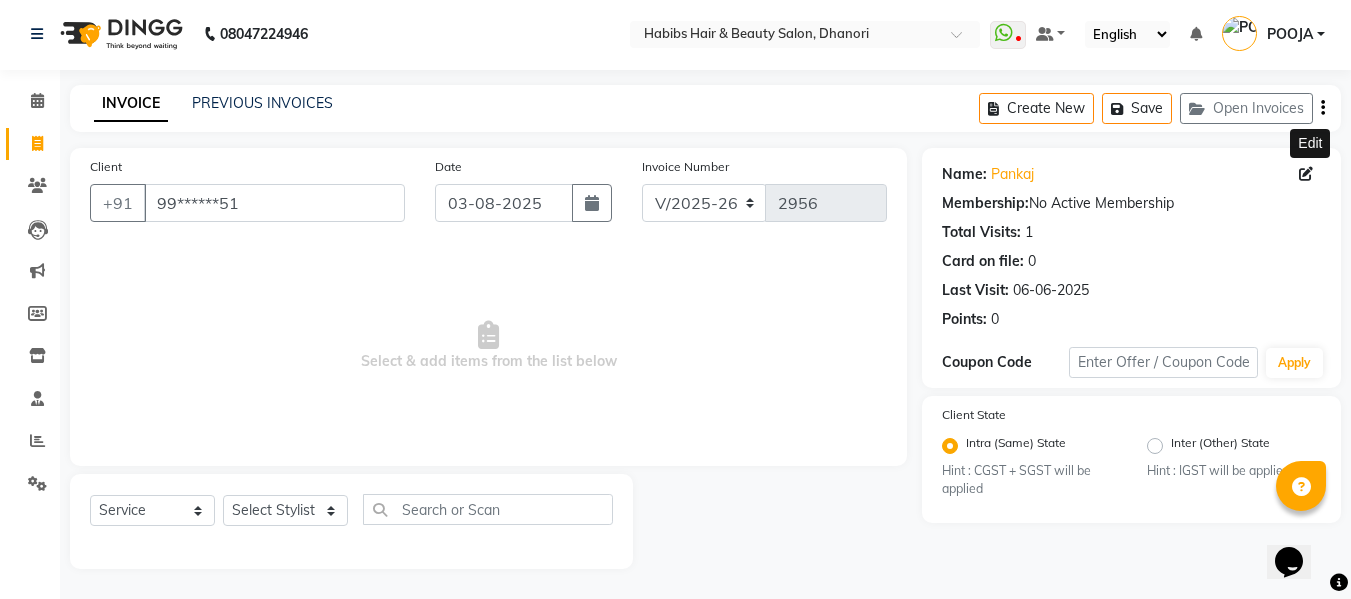 click 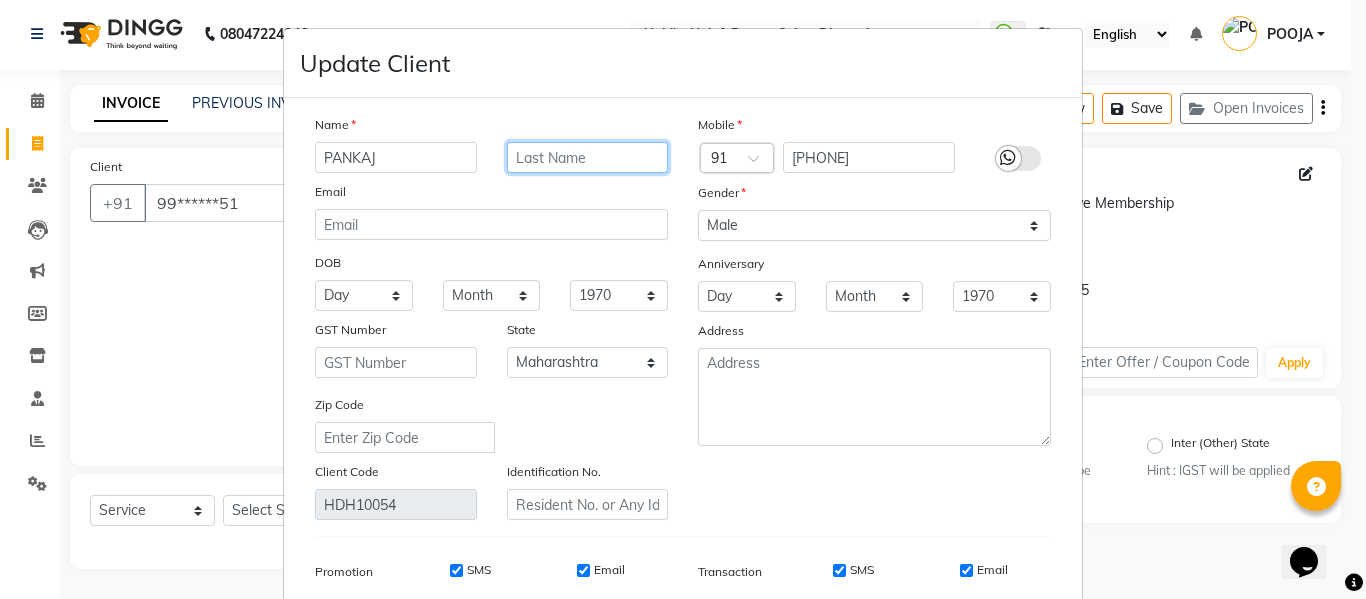 click at bounding box center [588, 157] 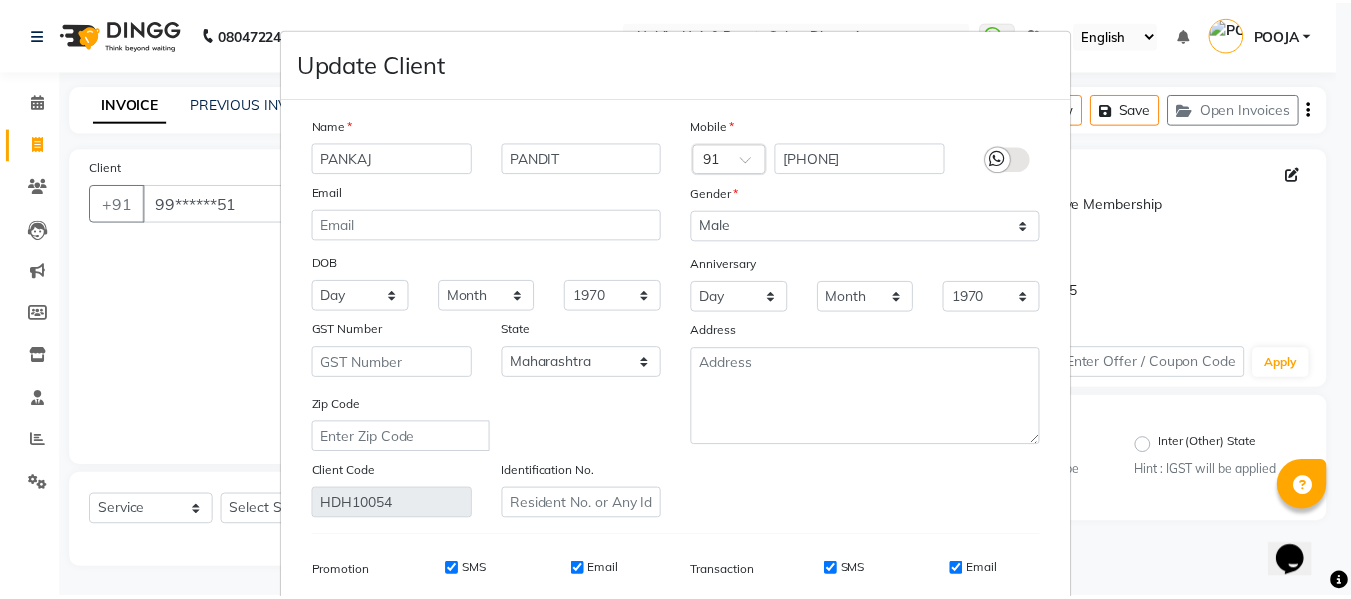 scroll, scrollTop: 288, scrollLeft: 0, axis: vertical 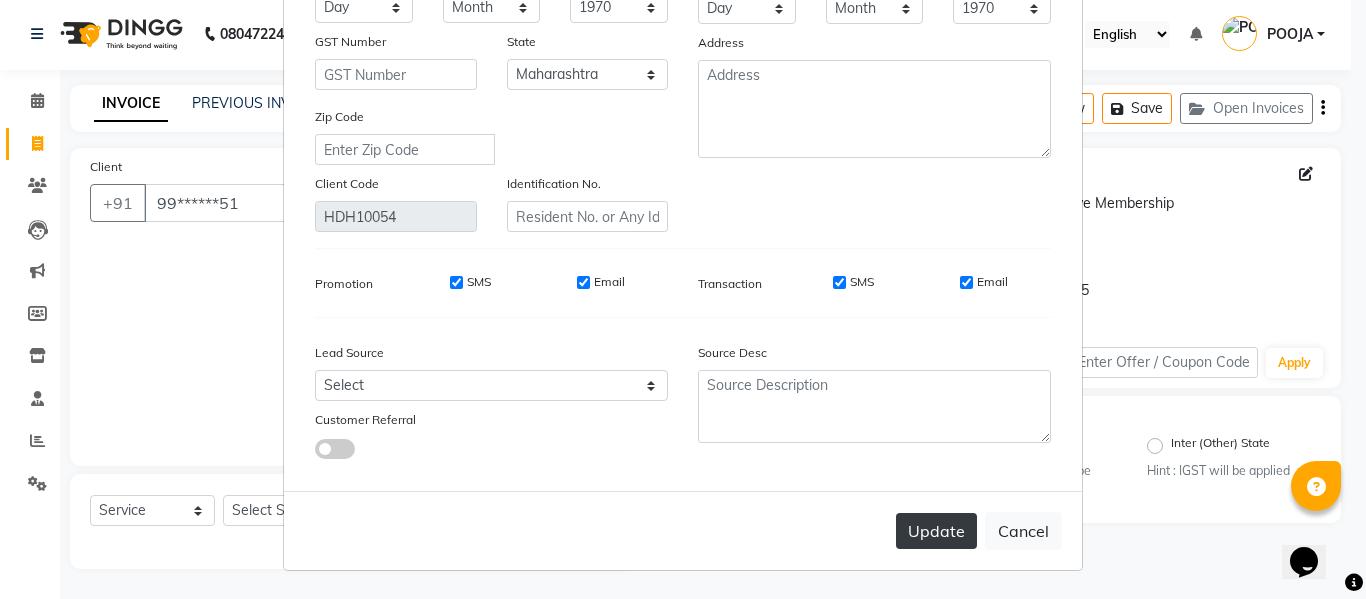 click on "Update" at bounding box center (936, 531) 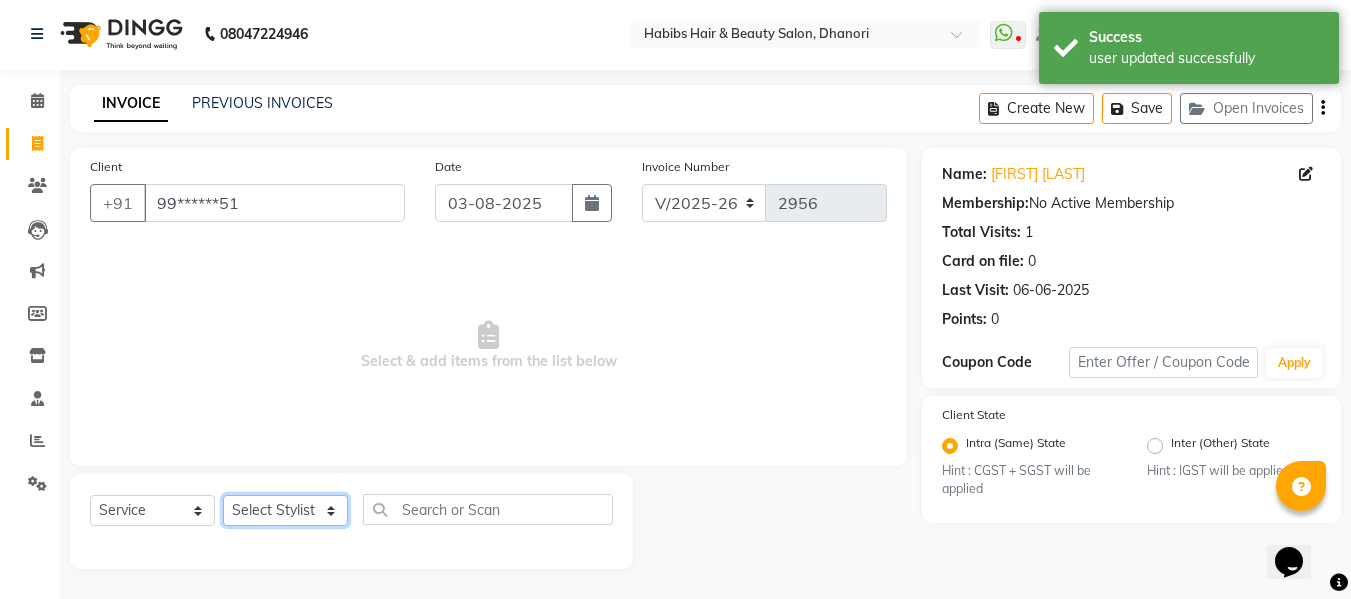 click on "Select Stylist Admin  [FIRST]  [LAST] [LAST] [LAST] [LAST] [LAST] [LAST] [LAST] [LAST] [LAST] [LAST] [LAST] [LAST] [LAST]" 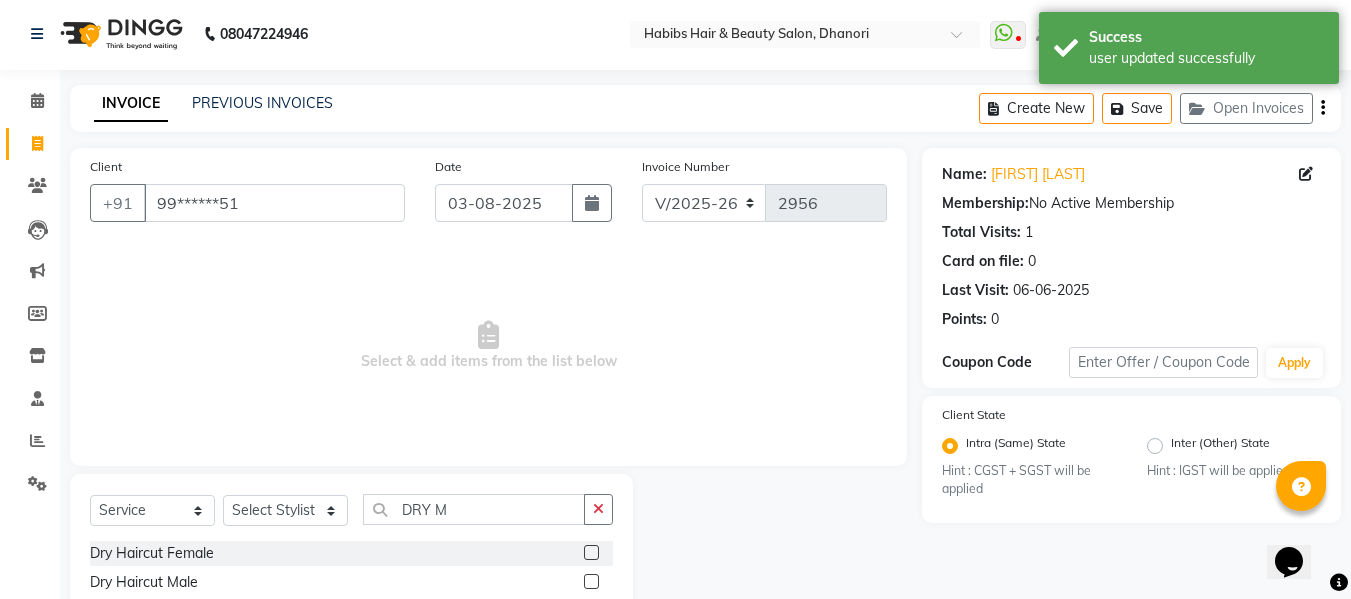 click 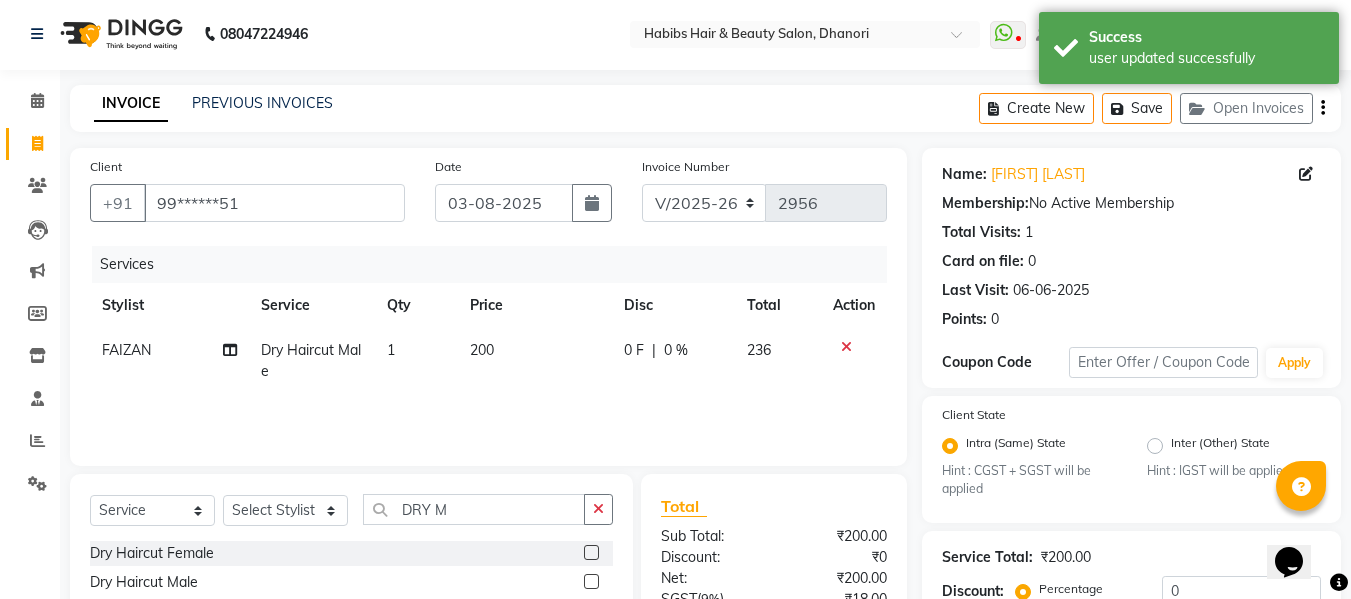 click on "200" 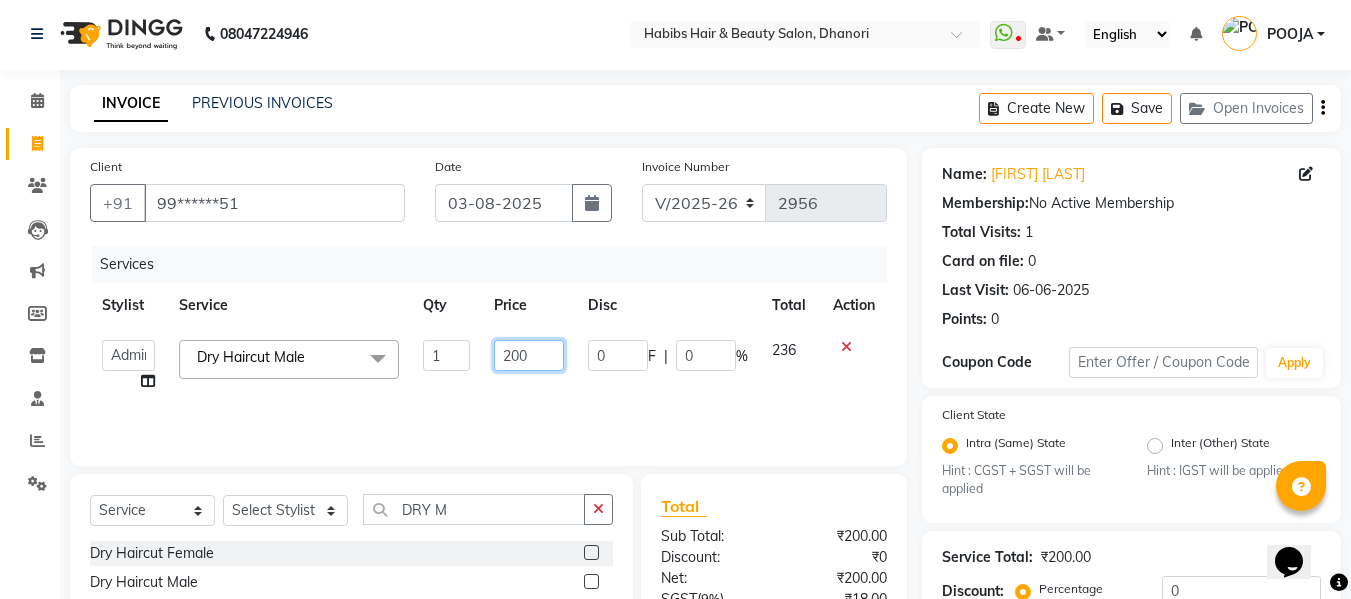 click on "200" 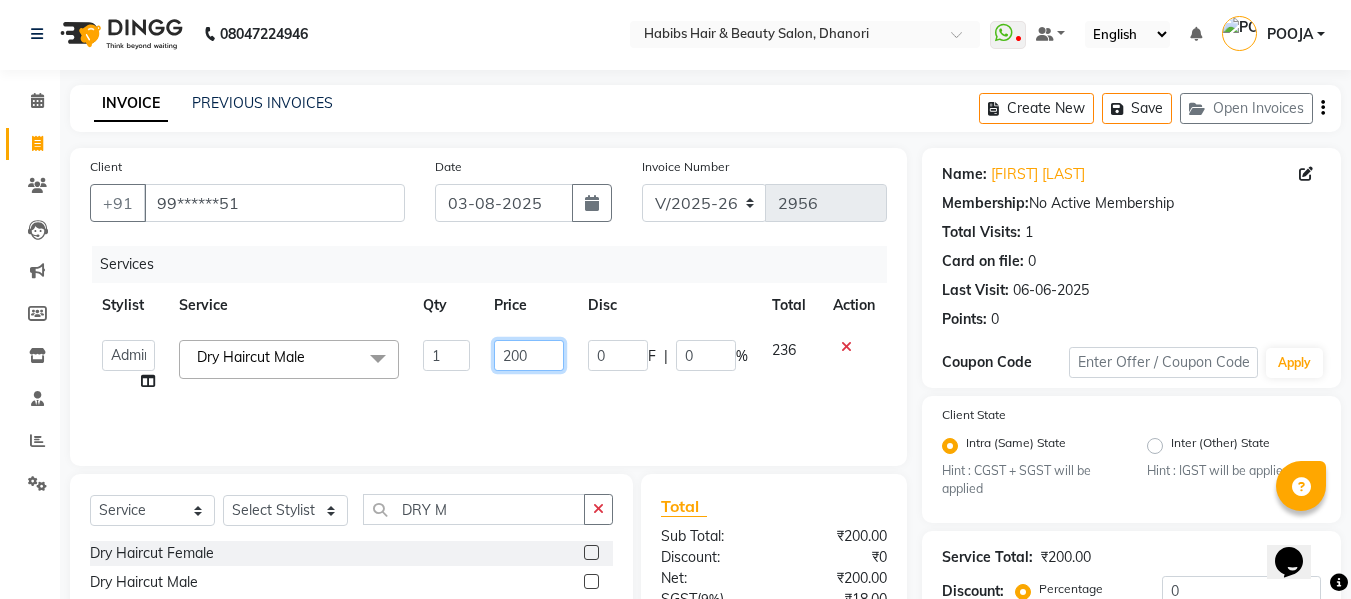 click on "200" 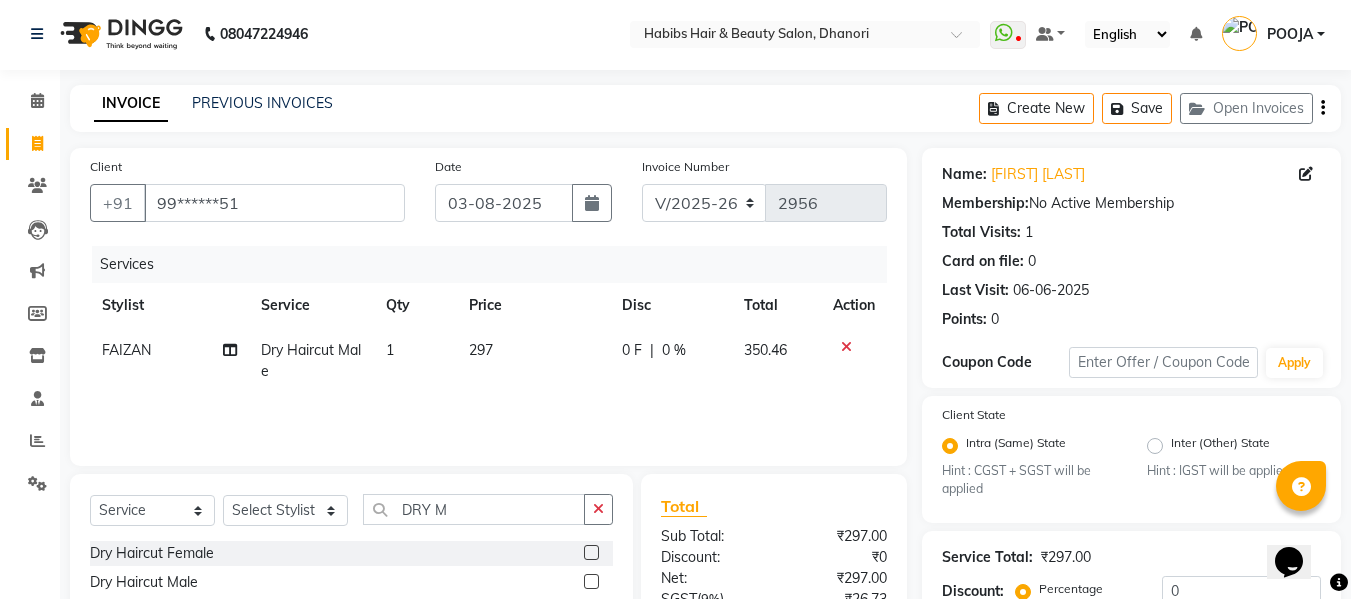 click on "297" 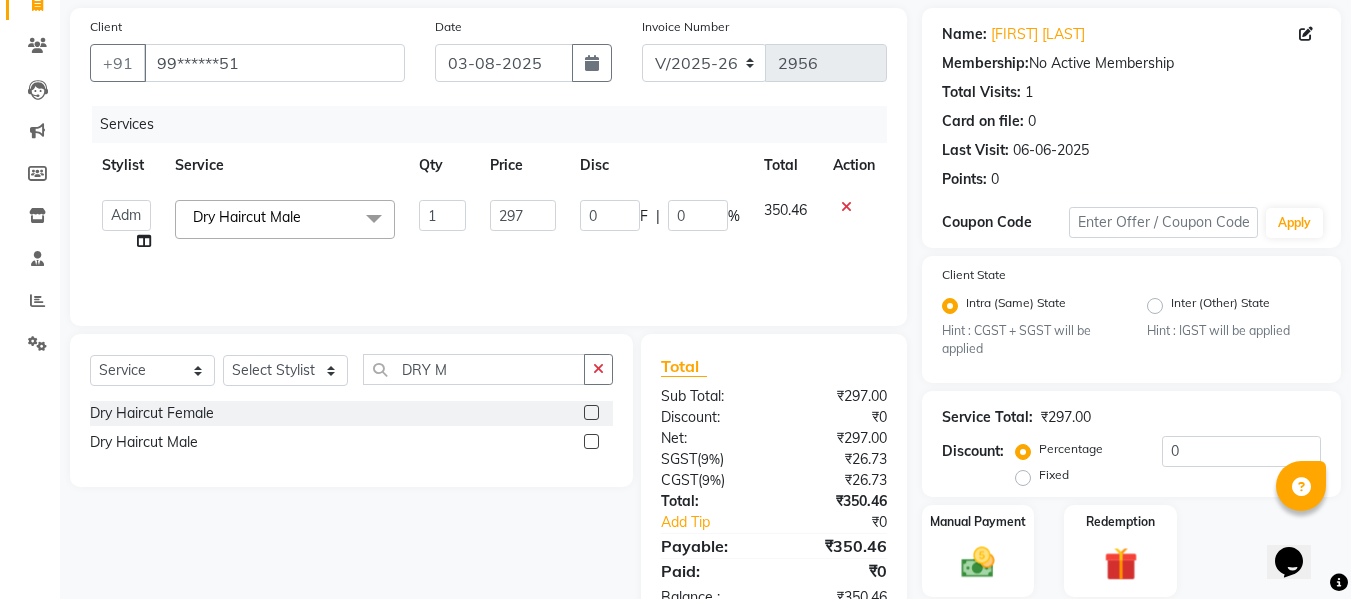 scroll, scrollTop: 211, scrollLeft: 0, axis: vertical 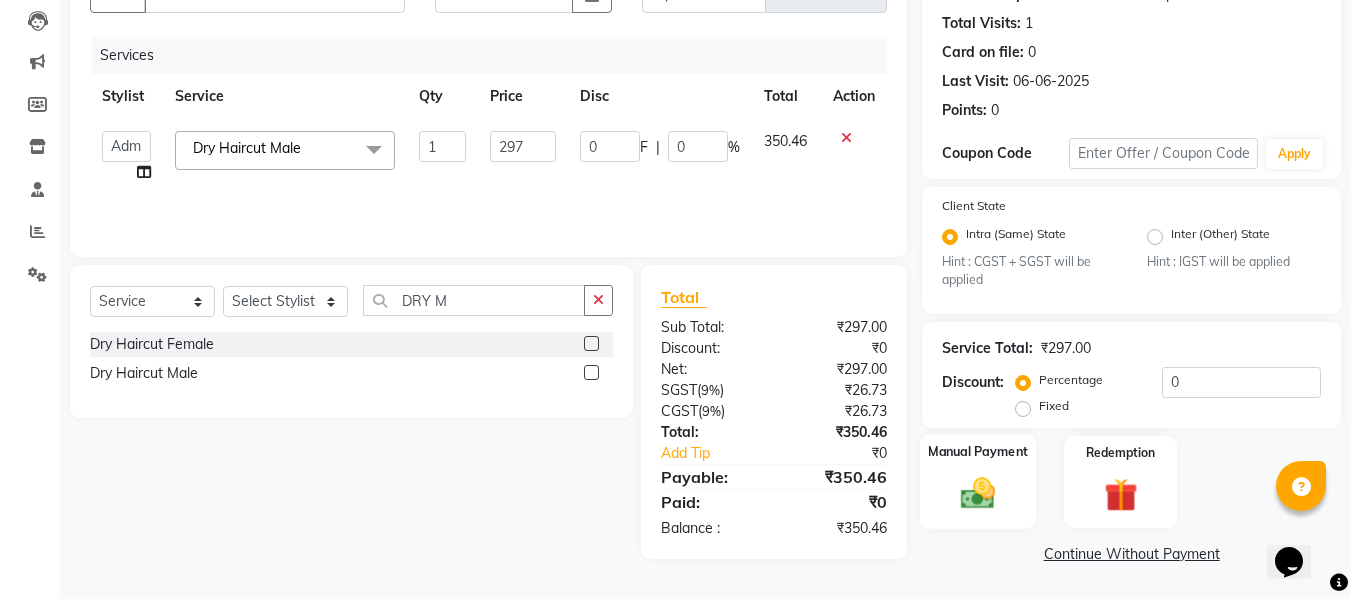 click 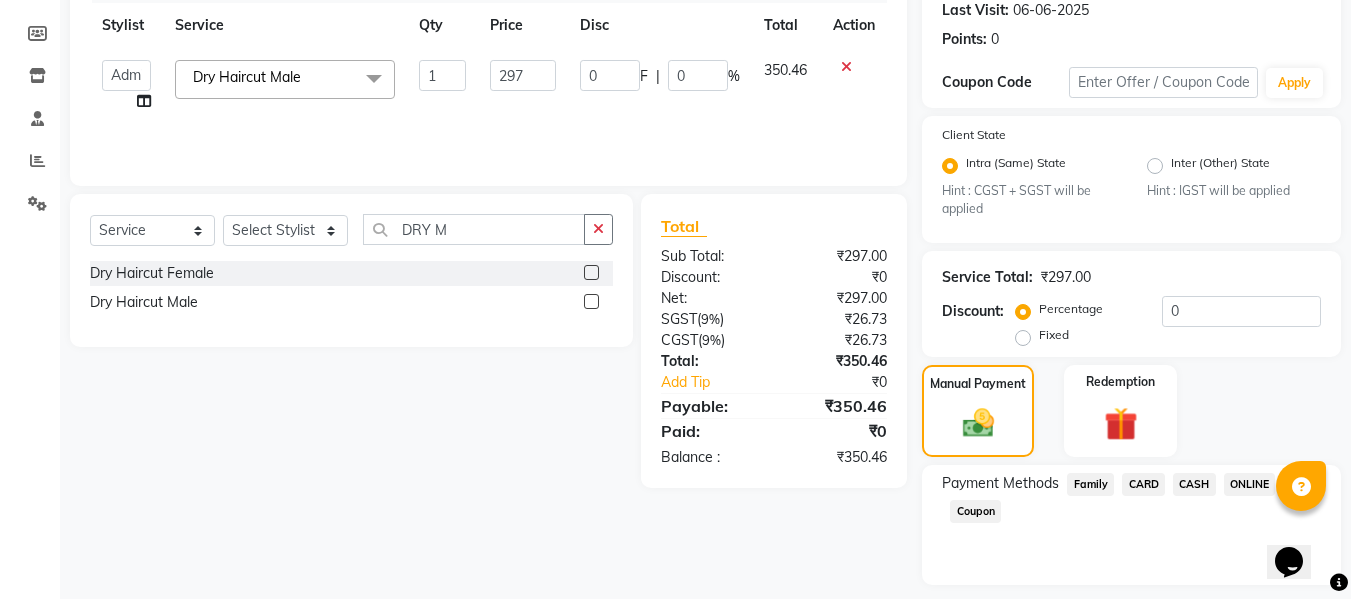 scroll, scrollTop: 339, scrollLeft: 0, axis: vertical 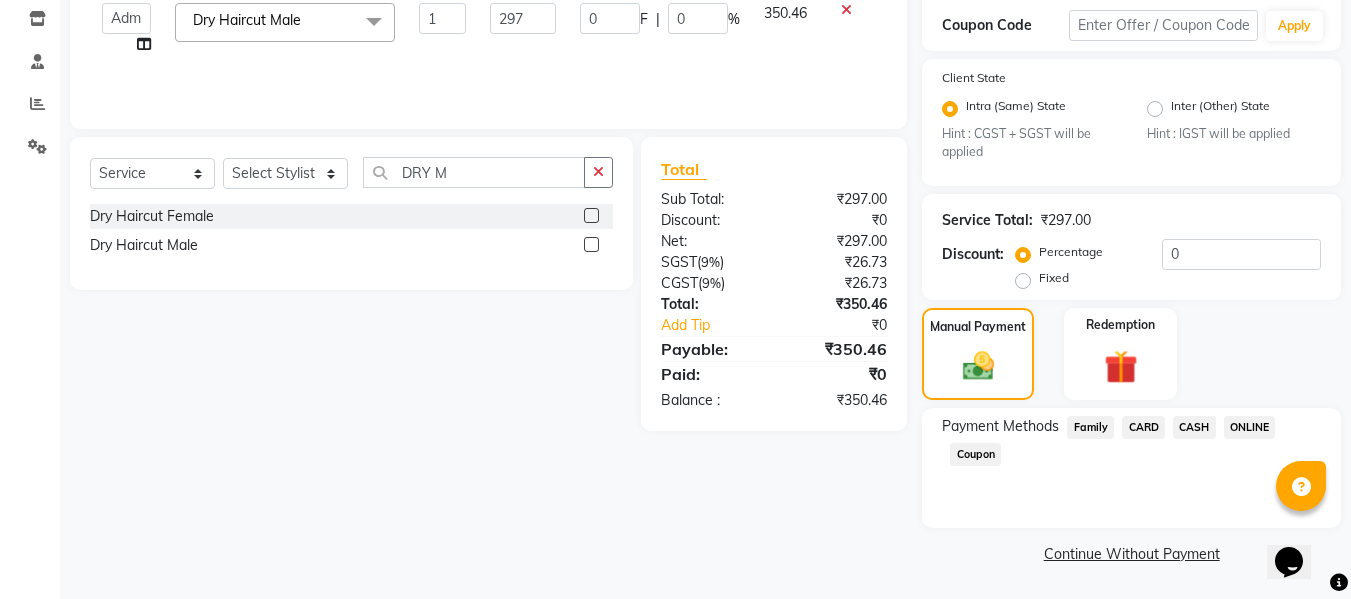 click on "ONLINE" 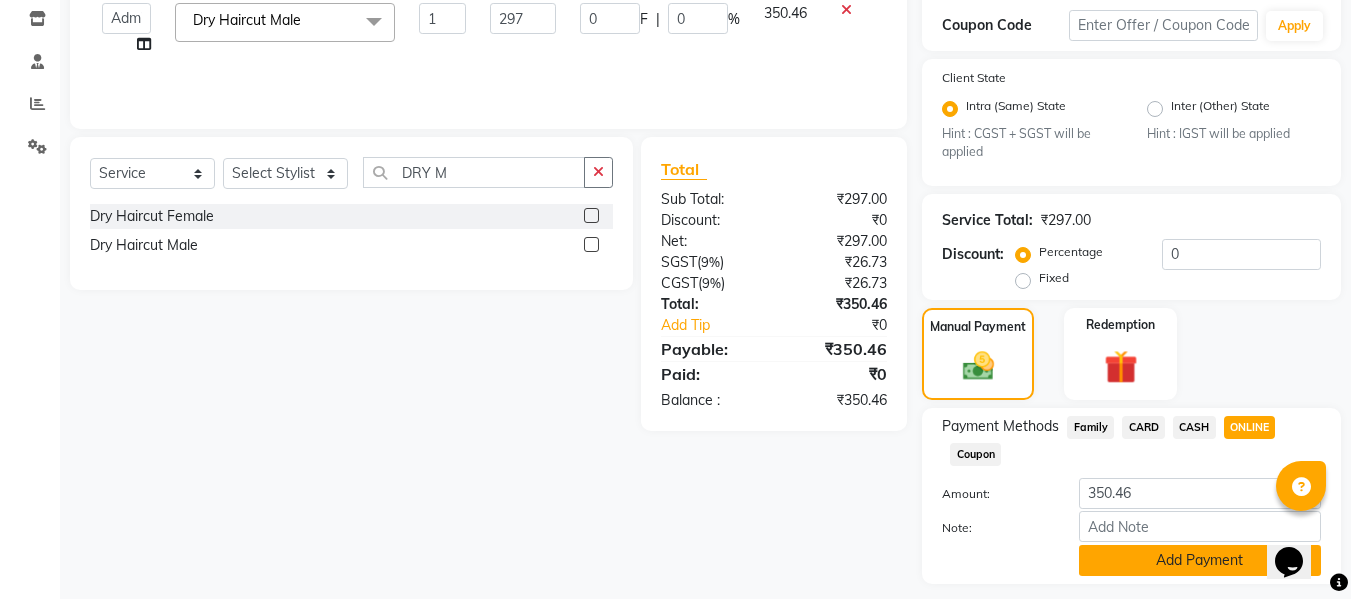 click on "Add Payment" 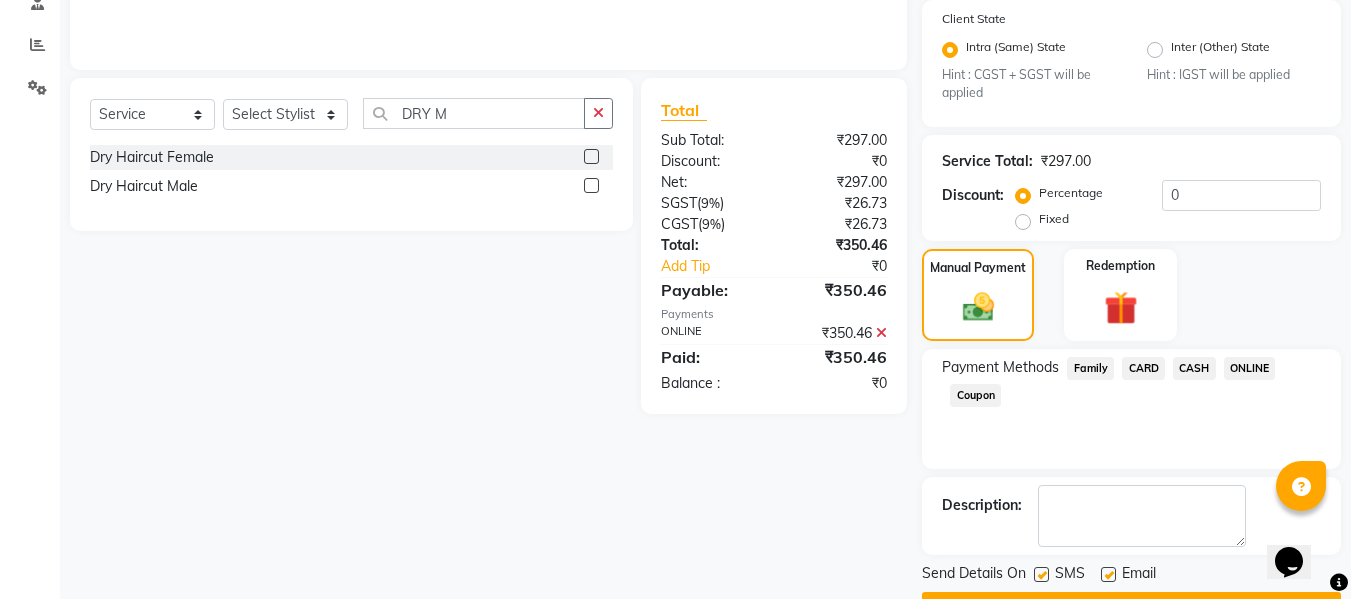 scroll, scrollTop: 452, scrollLeft: 0, axis: vertical 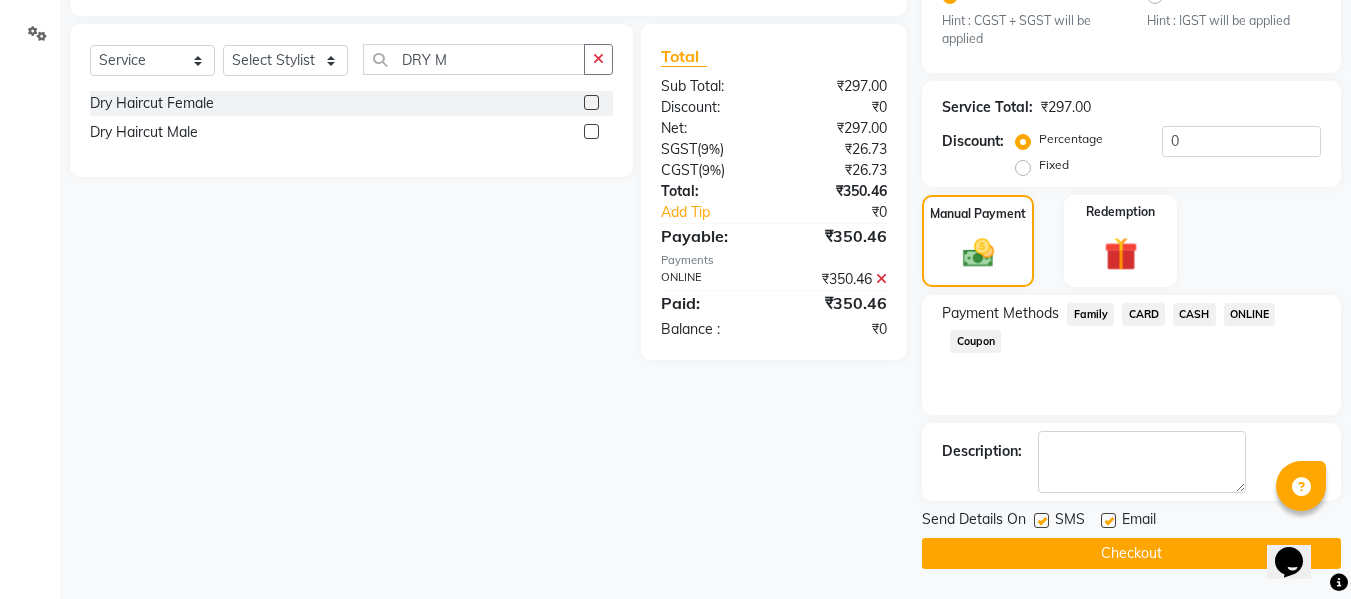click on "Checkout" 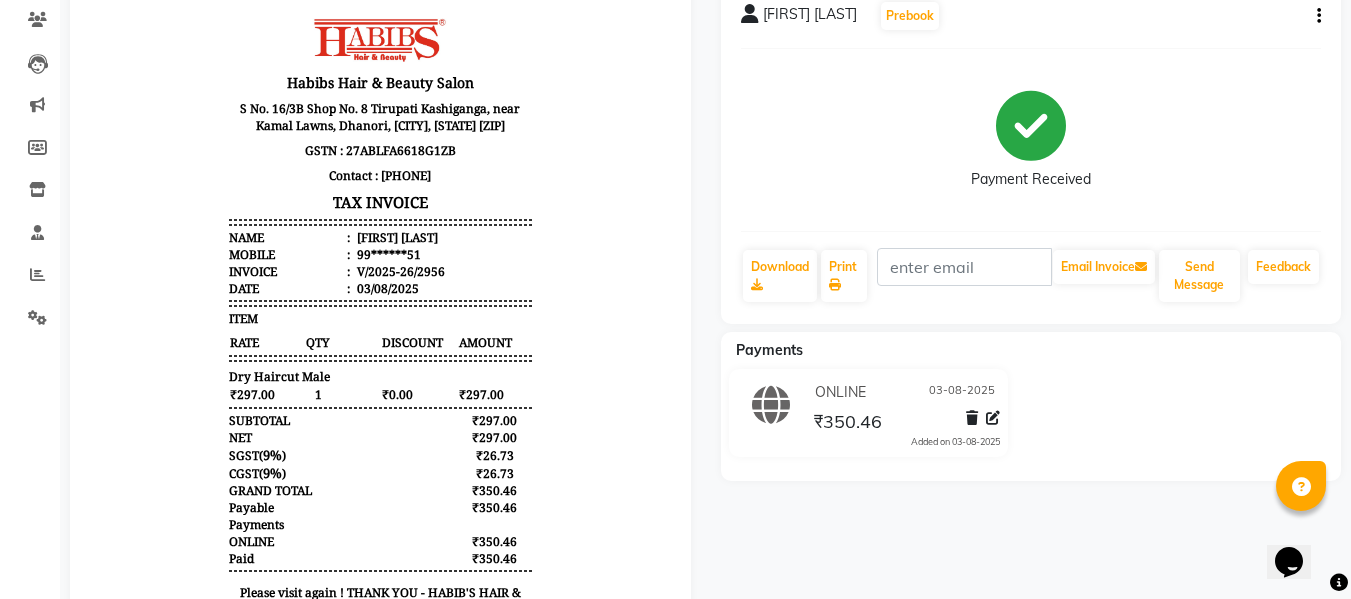scroll, scrollTop: 0, scrollLeft: 0, axis: both 